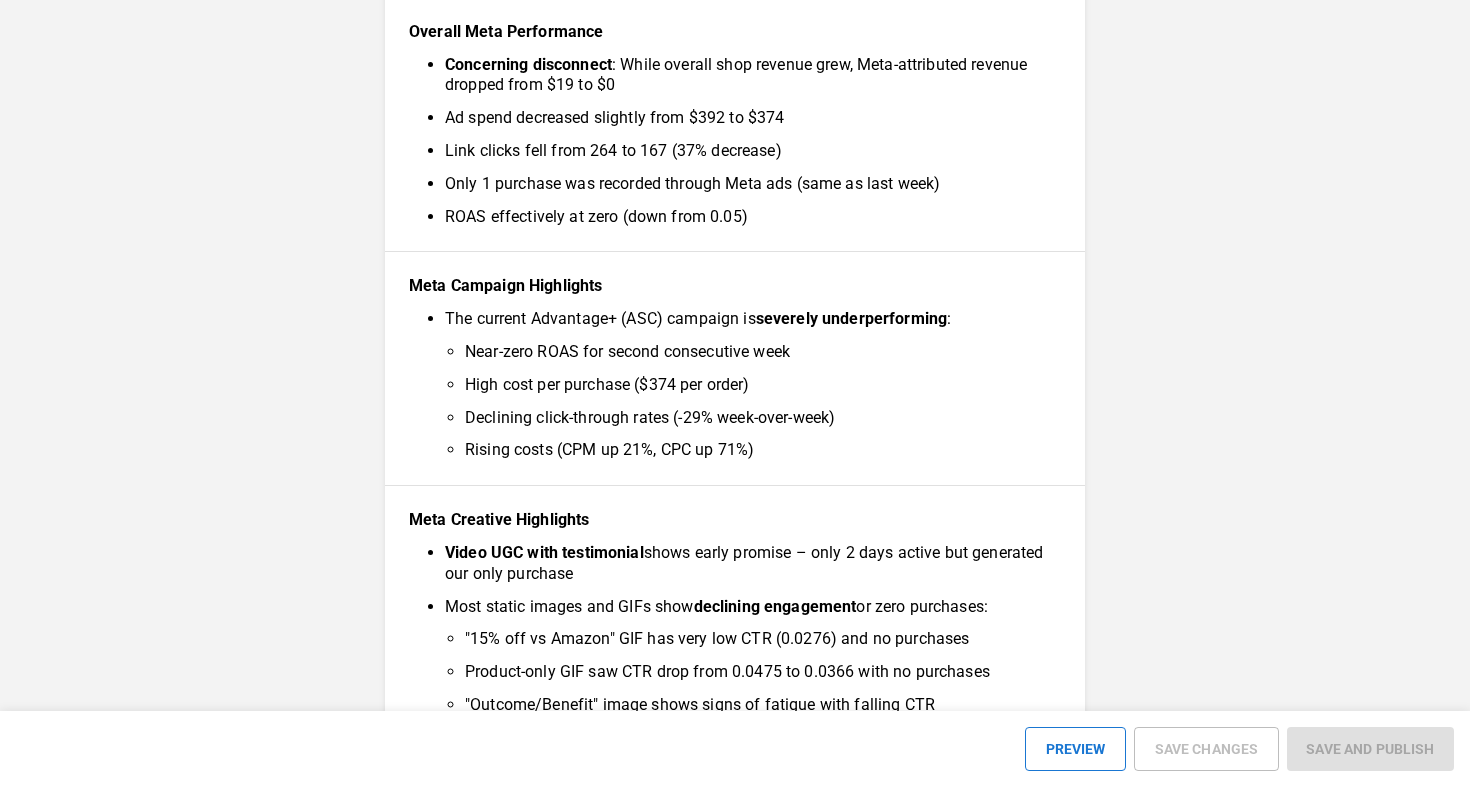 scroll, scrollTop: 0, scrollLeft: 0, axis: both 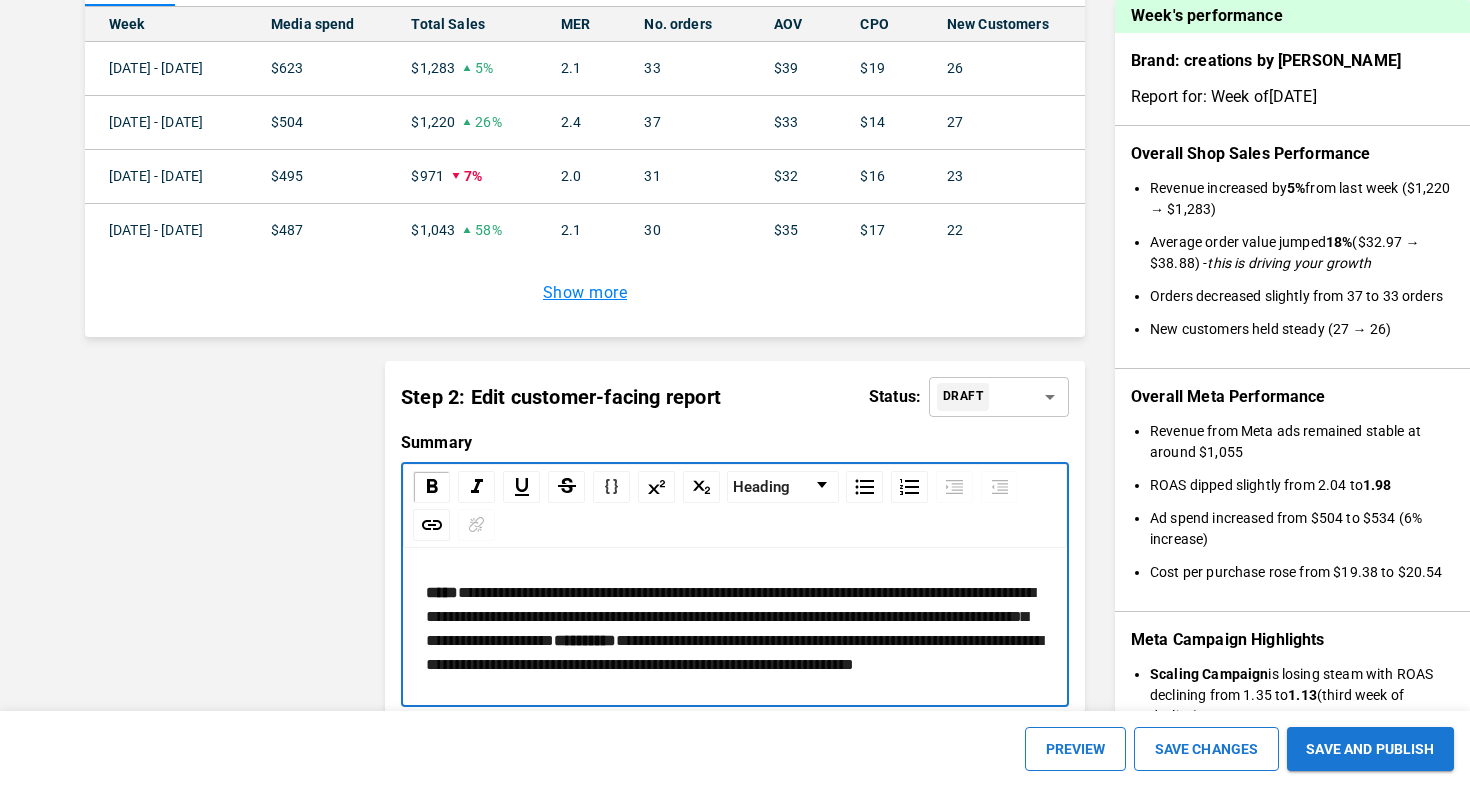click on "**********" at bounding box center (730, 616) 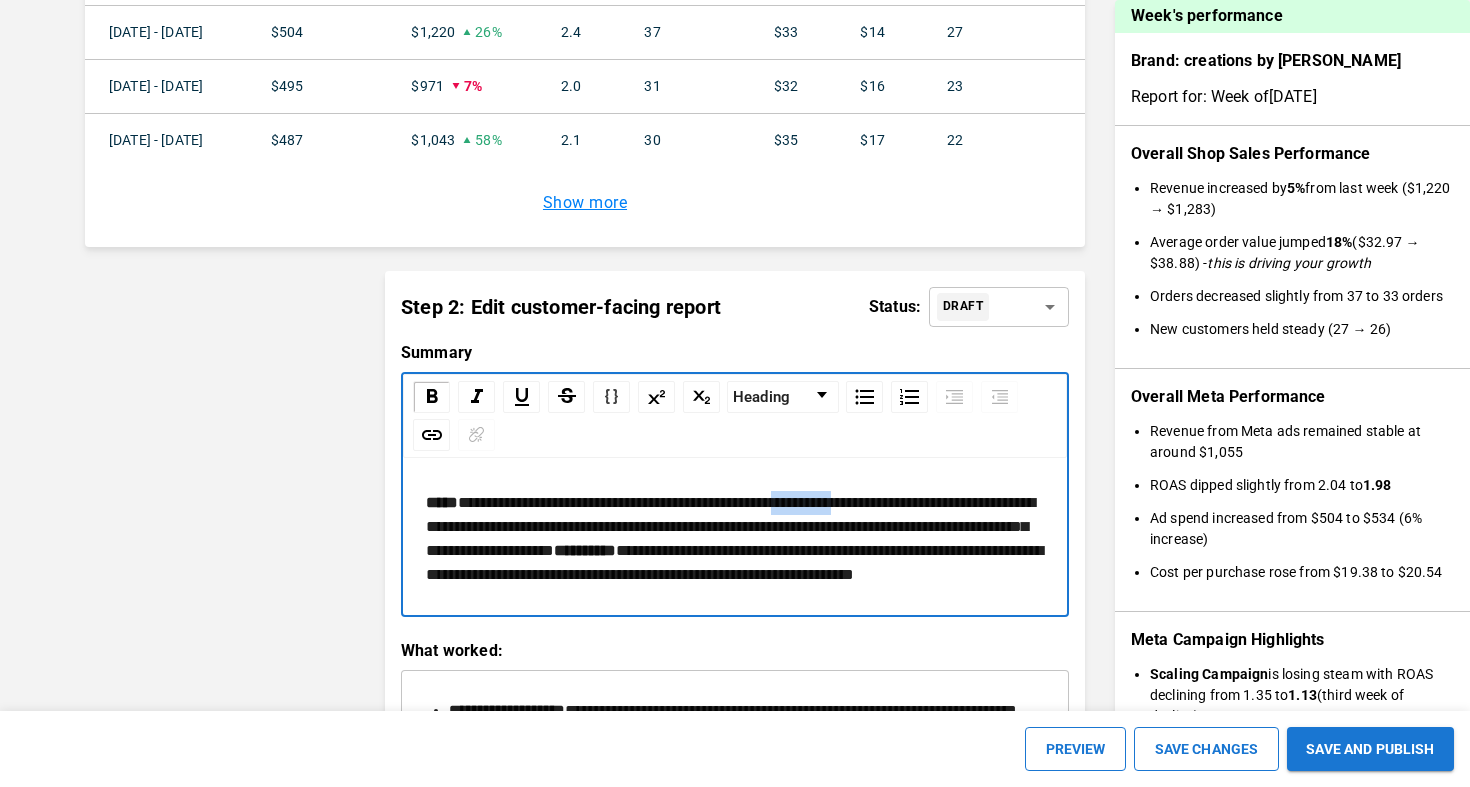 click on "**********" at bounding box center [730, 526] 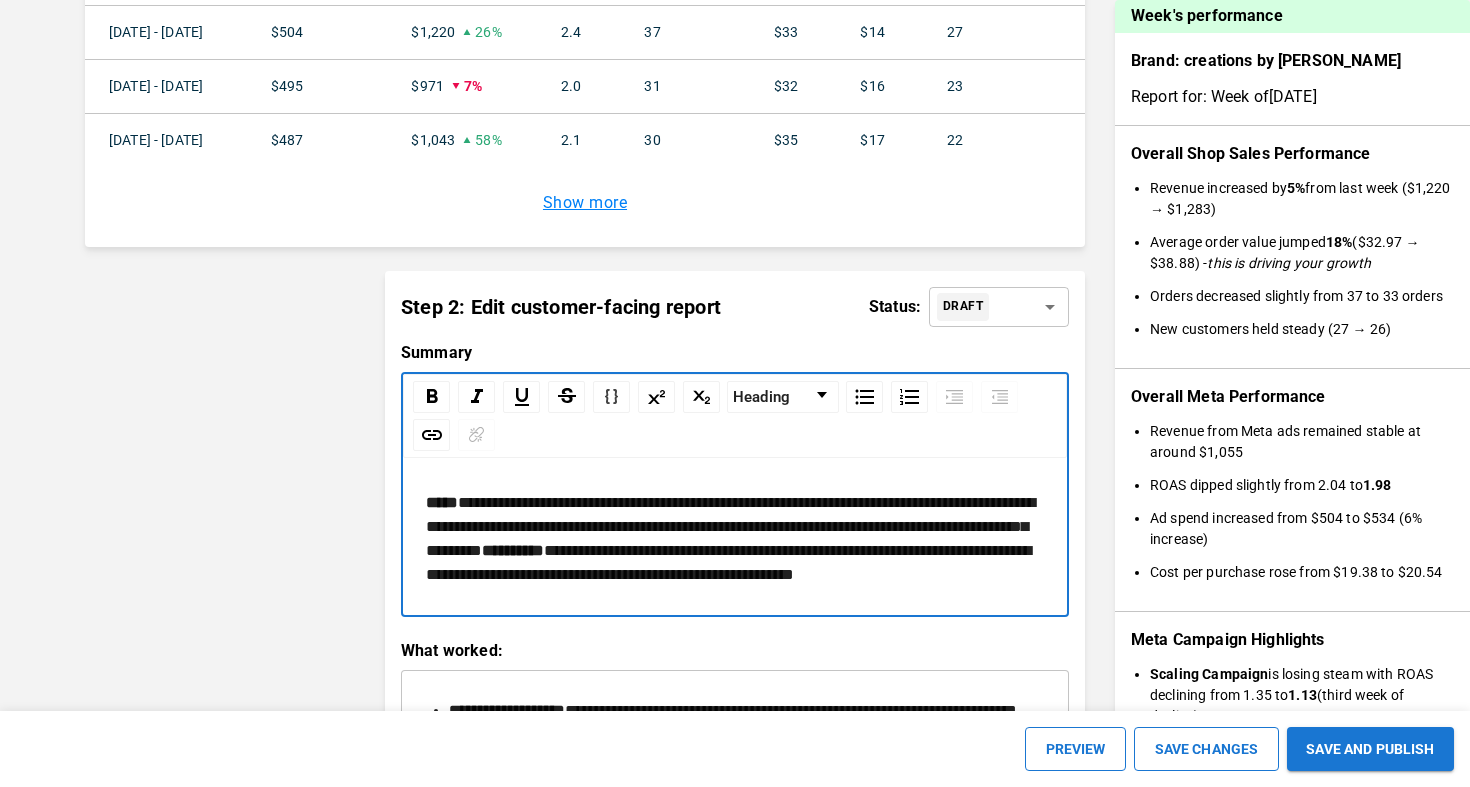 type 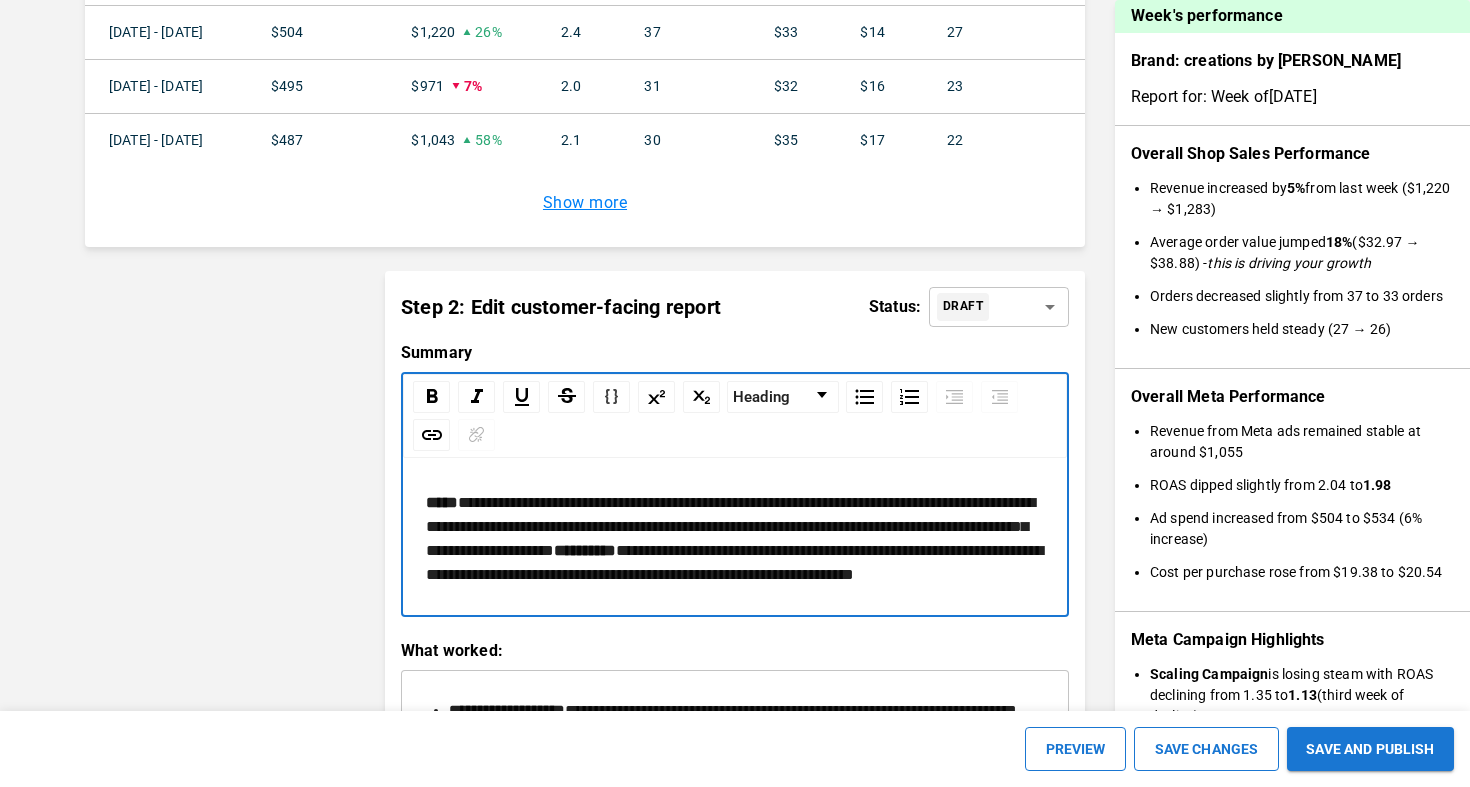 click on "**********" at bounding box center [735, 539] 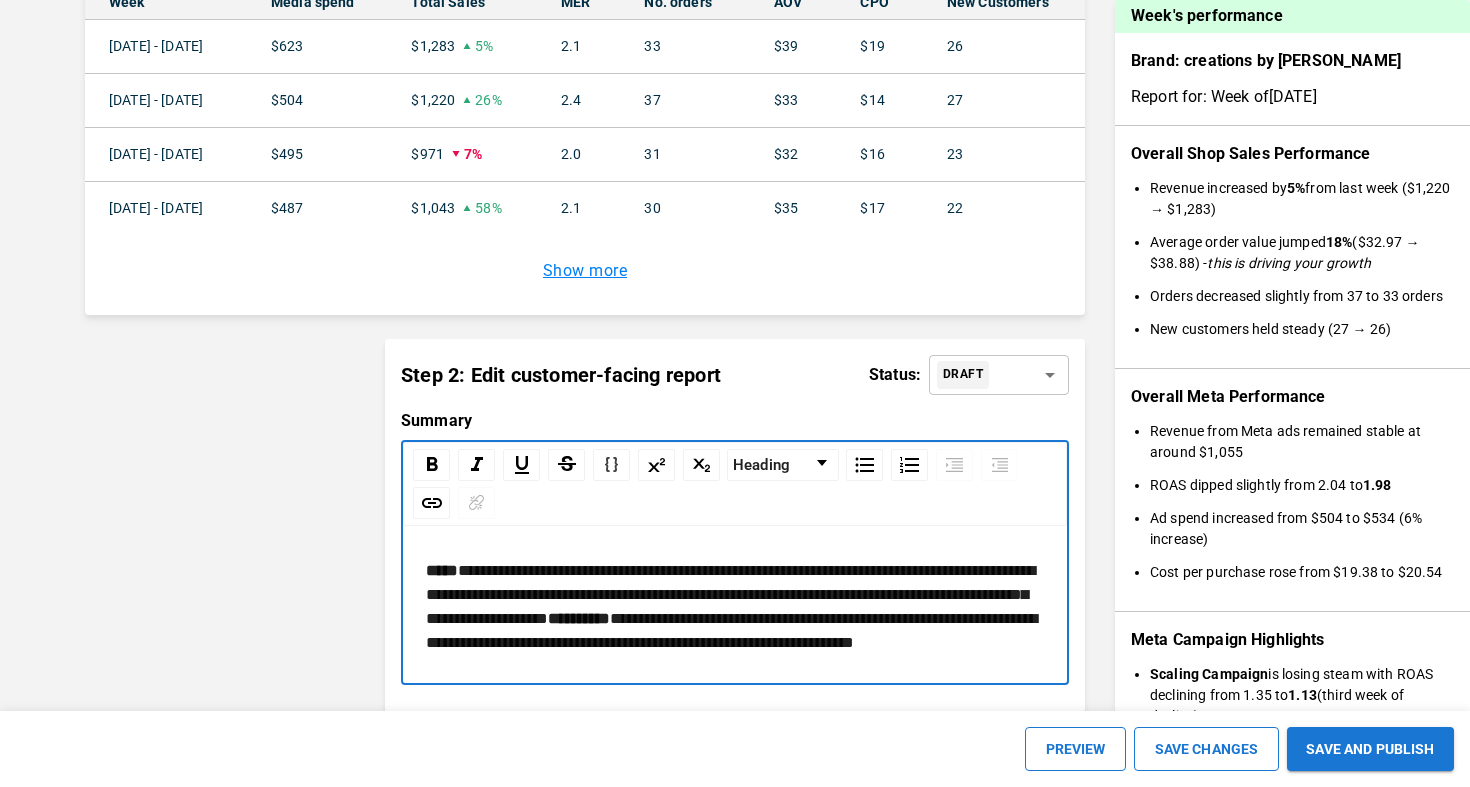 scroll, scrollTop: 2486, scrollLeft: 0, axis: vertical 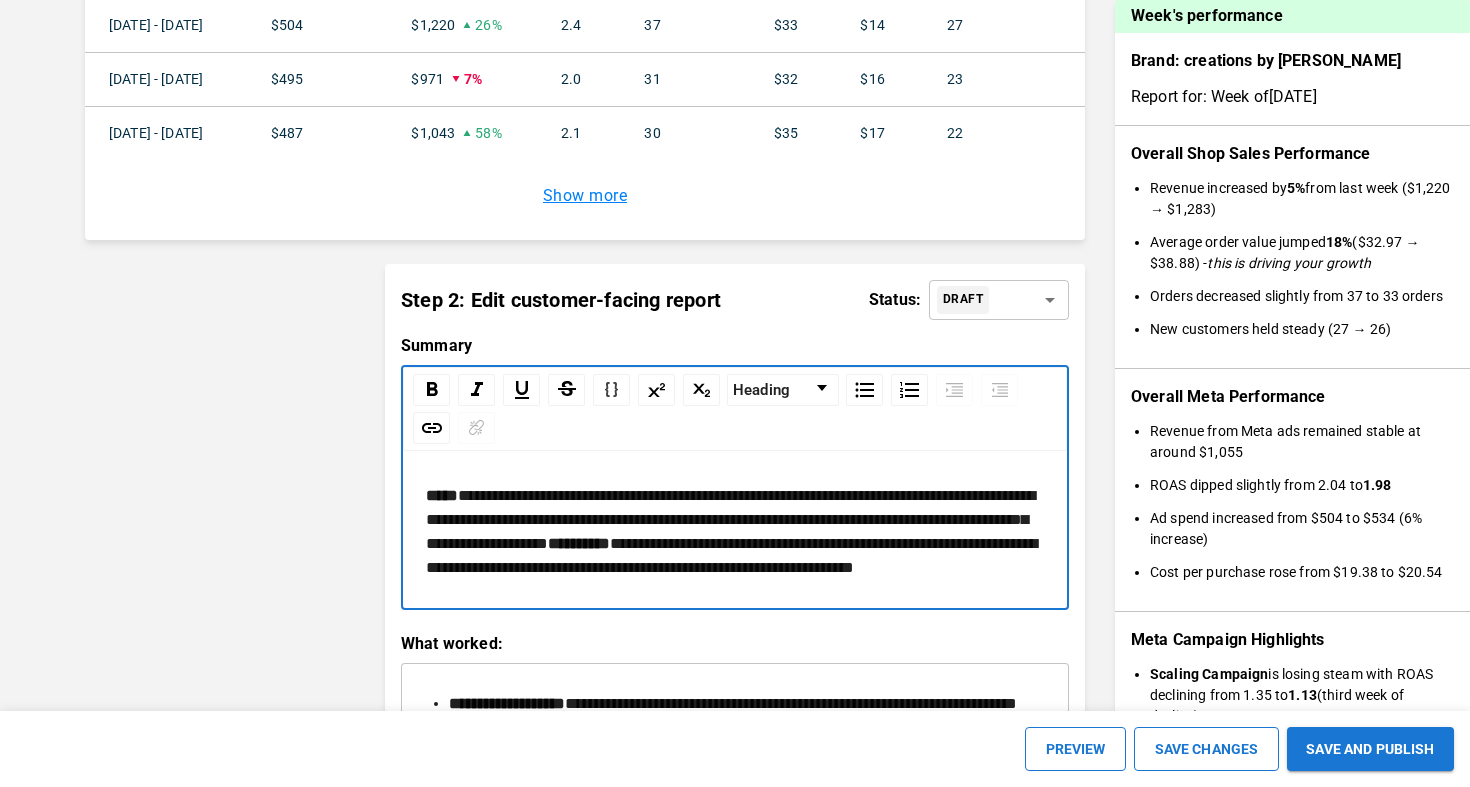 click on "**********" at bounding box center [731, 555] 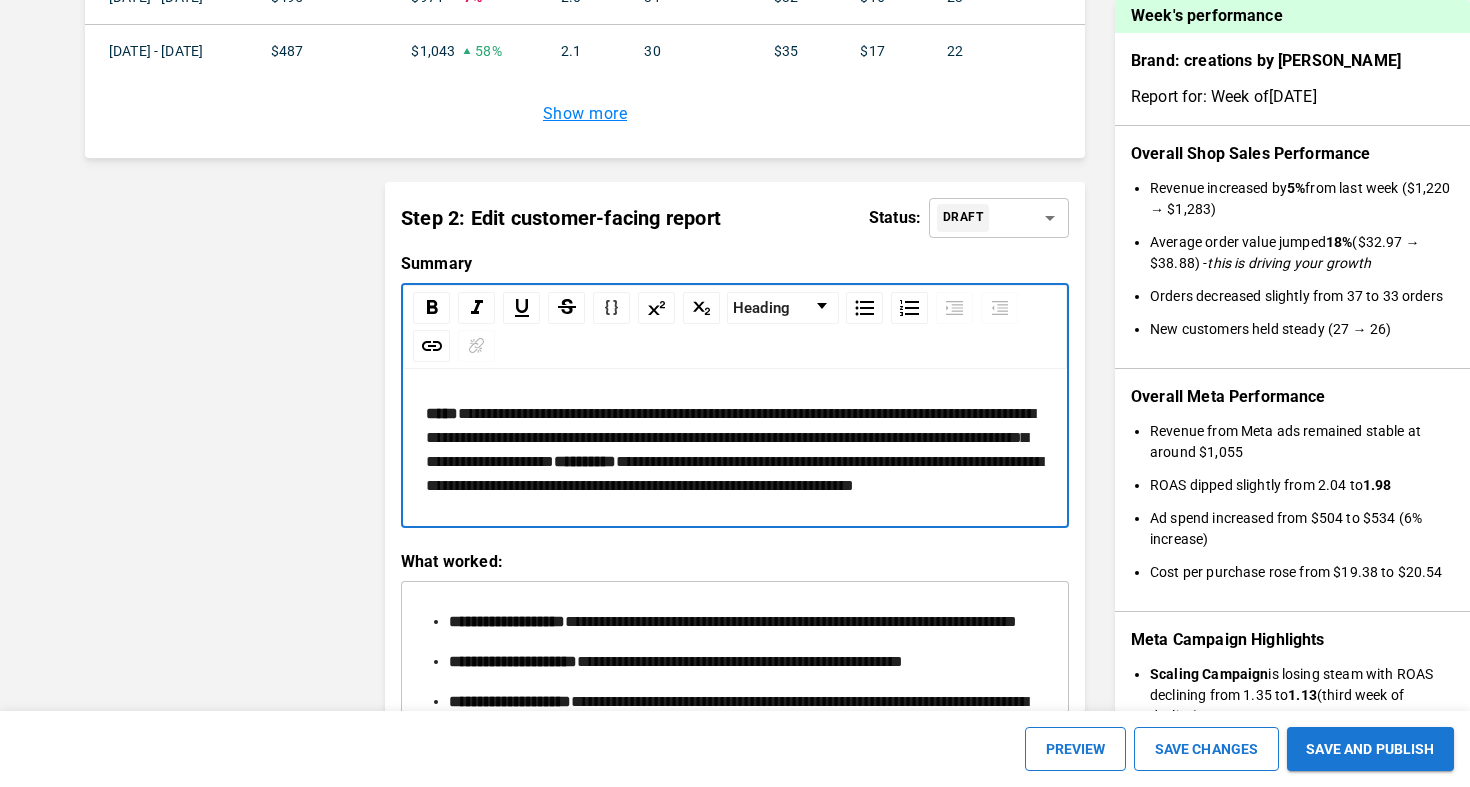 scroll, scrollTop: 2653, scrollLeft: 0, axis: vertical 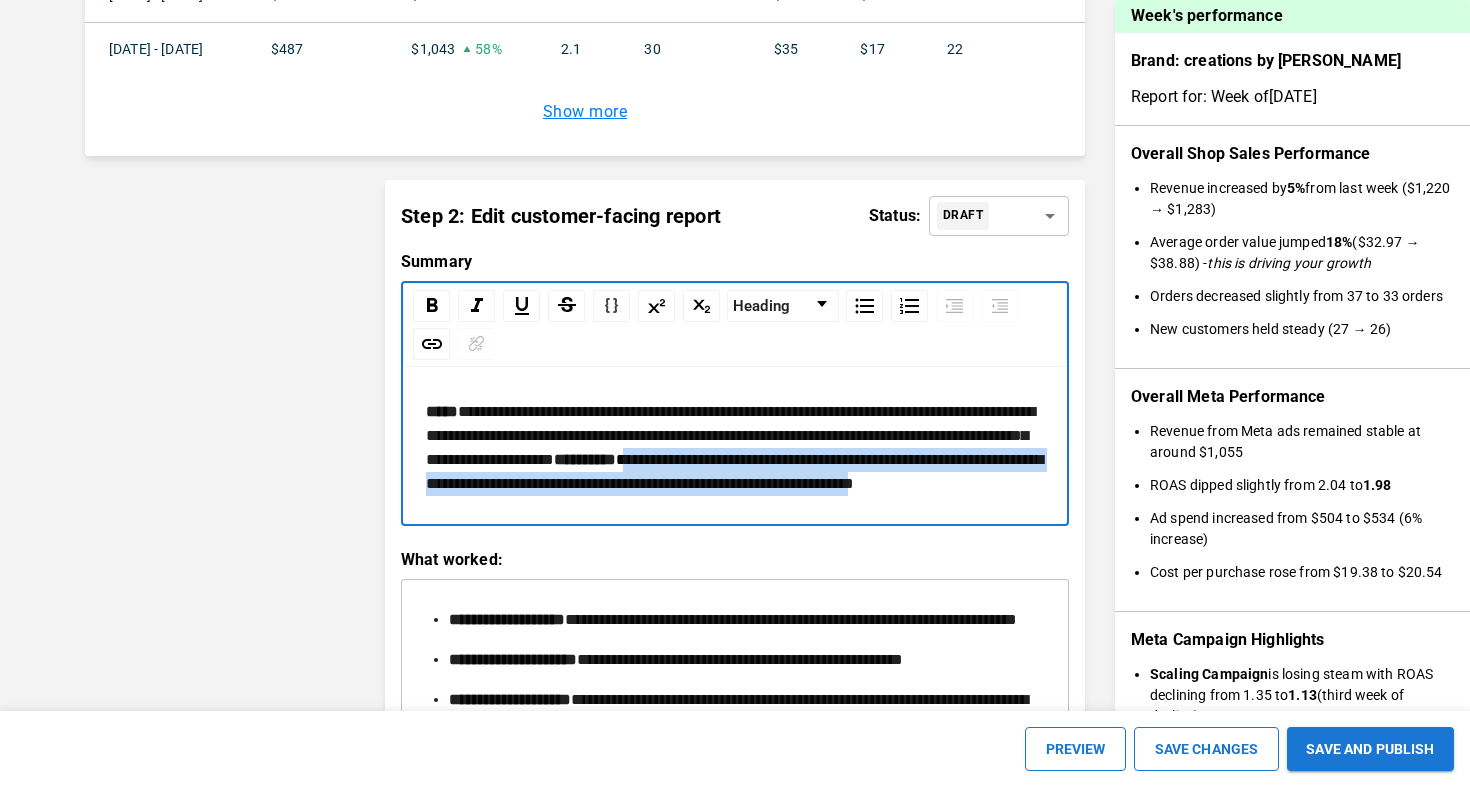 drag, startPoint x: 978, startPoint y: 530, endPoint x: 507, endPoint y: 503, distance: 471.77325 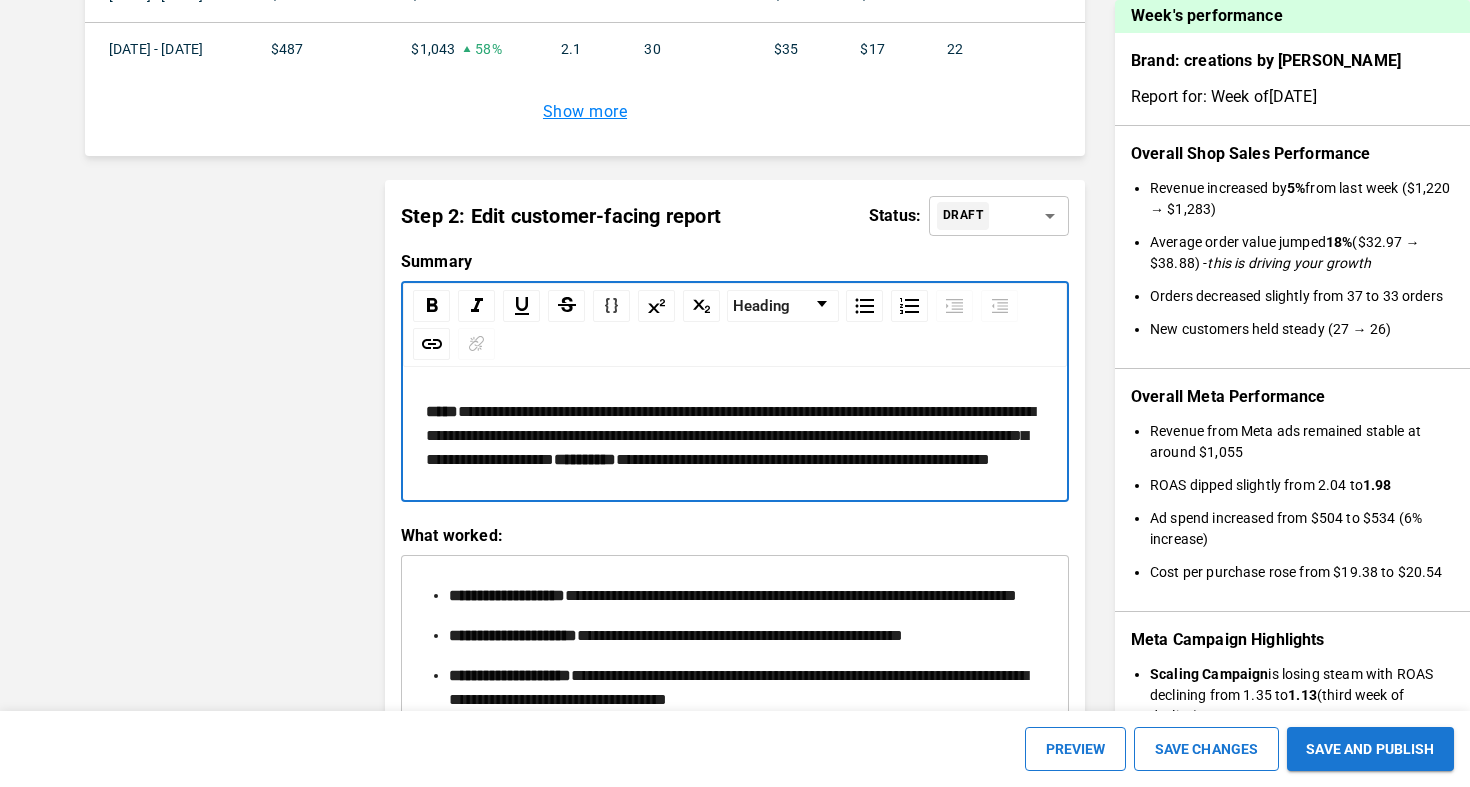 click on "**********" at bounding box center (803, 459) 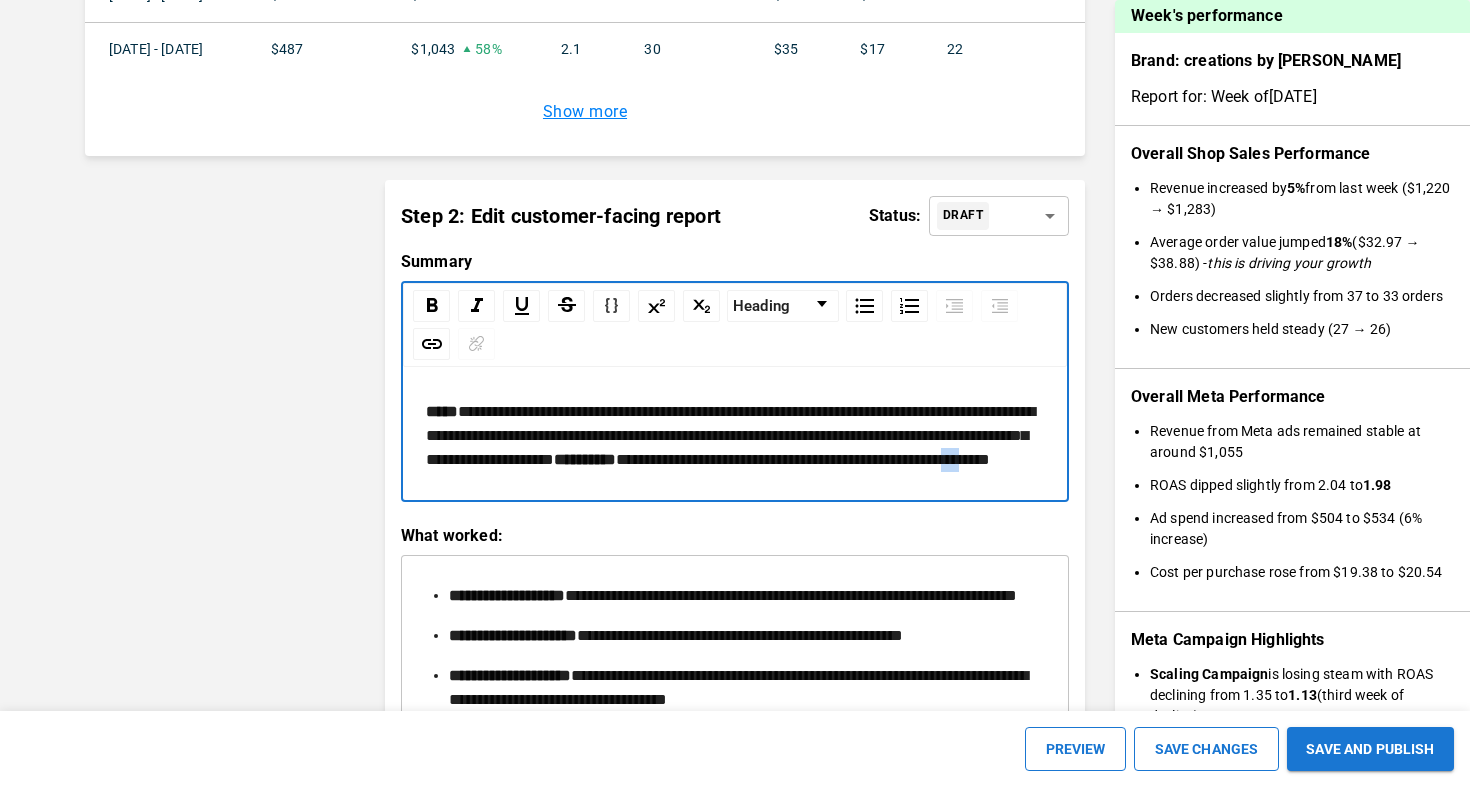 click on "**********" at bounding box center (803, 459) 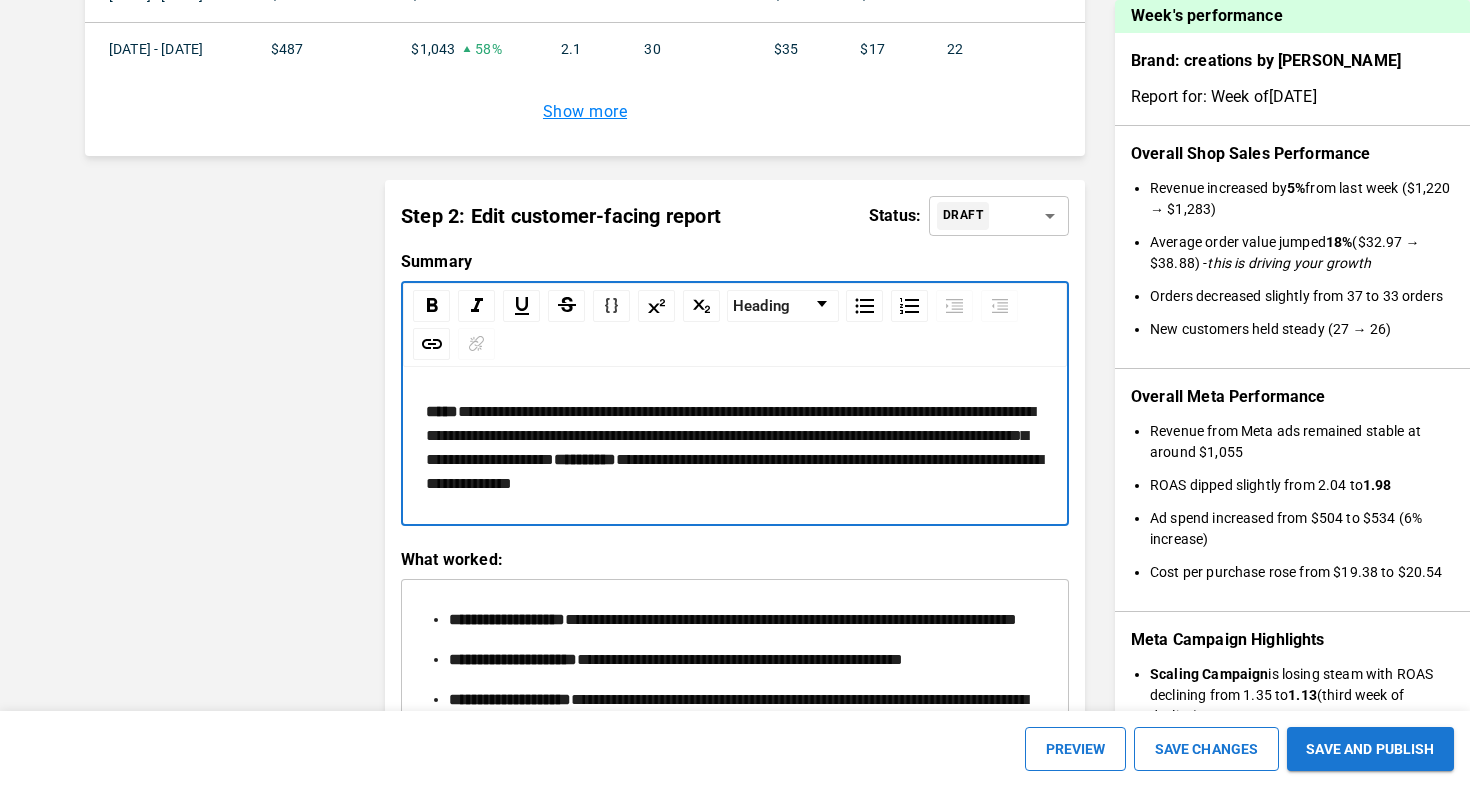 click on "**********" at bounding box center [734, 471] 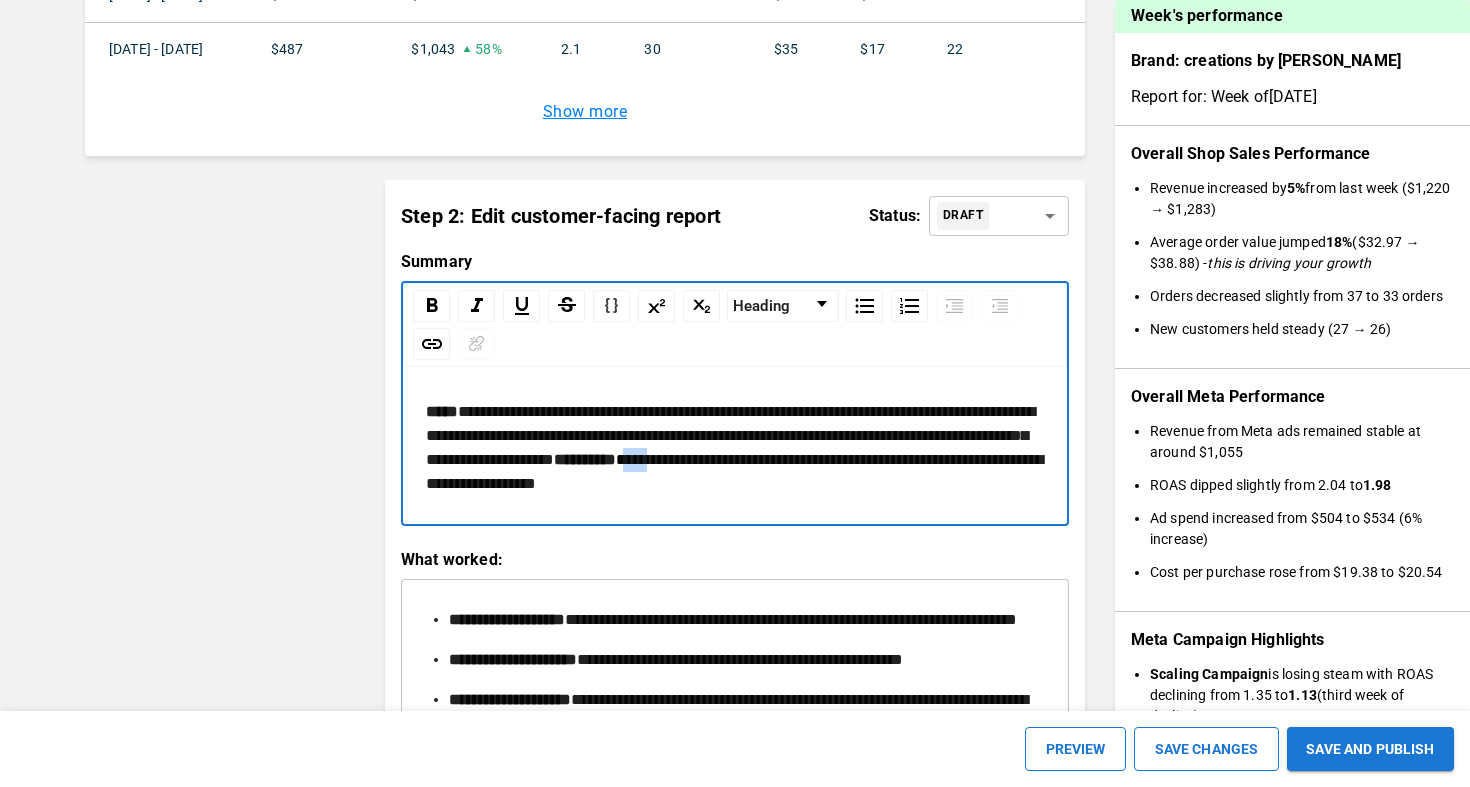 drag, startPoint x: 503, startPoint y: 511, endPoint x: 539, endPoint y: 515, distance: 36.221542 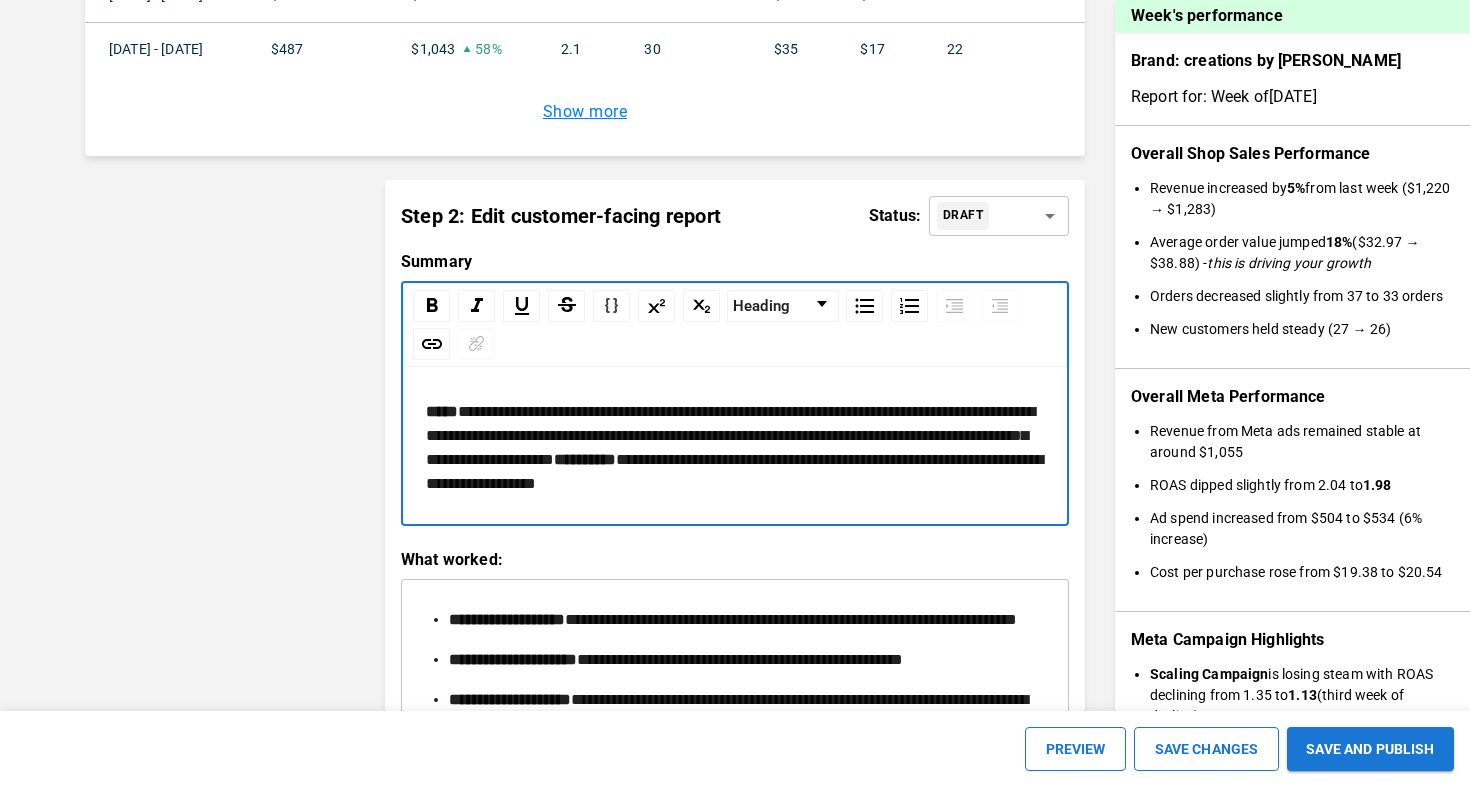 click on "**********" at bounding box center [734, 471] 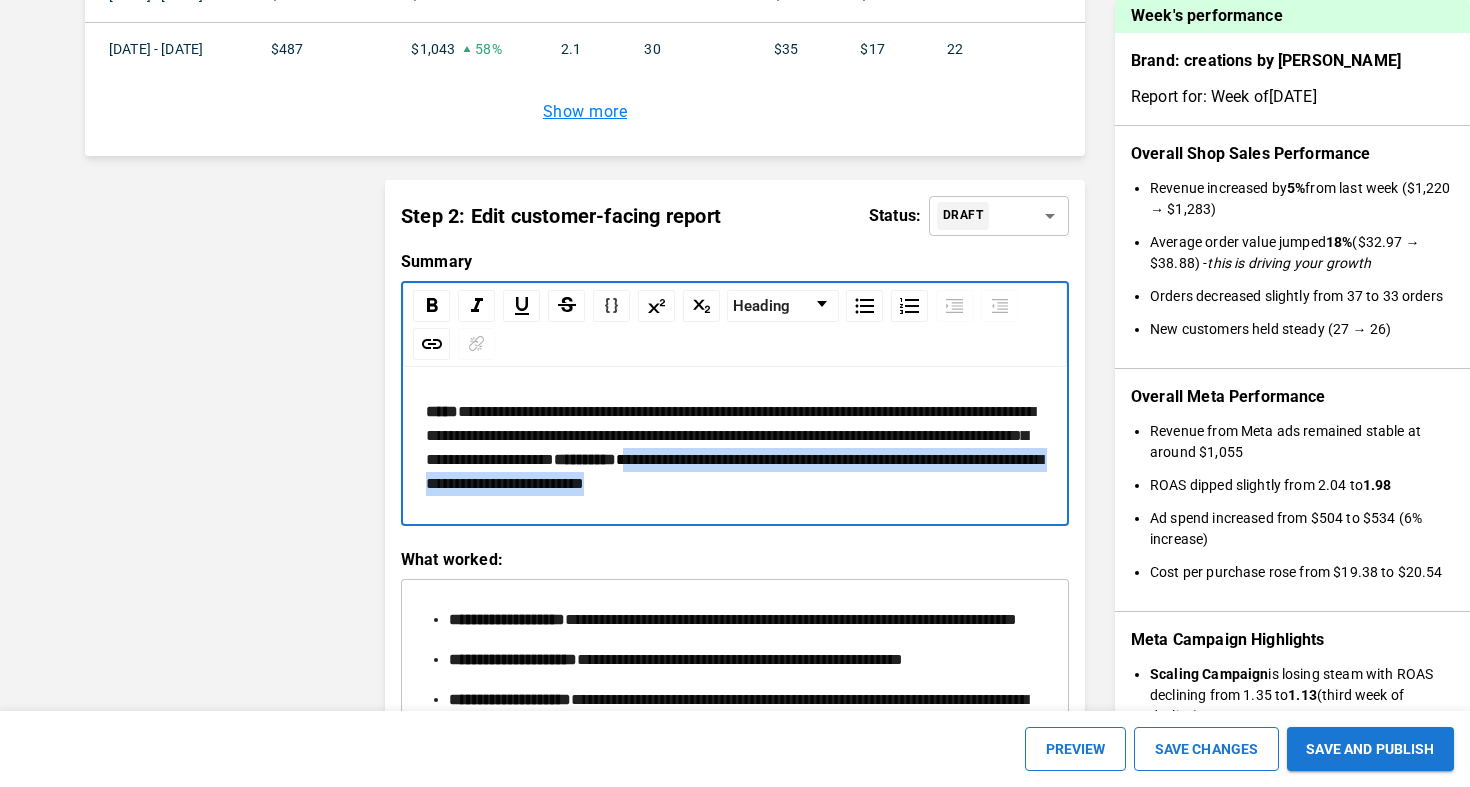 drag, startPoint x: 503, startPoint y: 510, endPoint x: 660, endPoint y: 537, distance: 159.30473 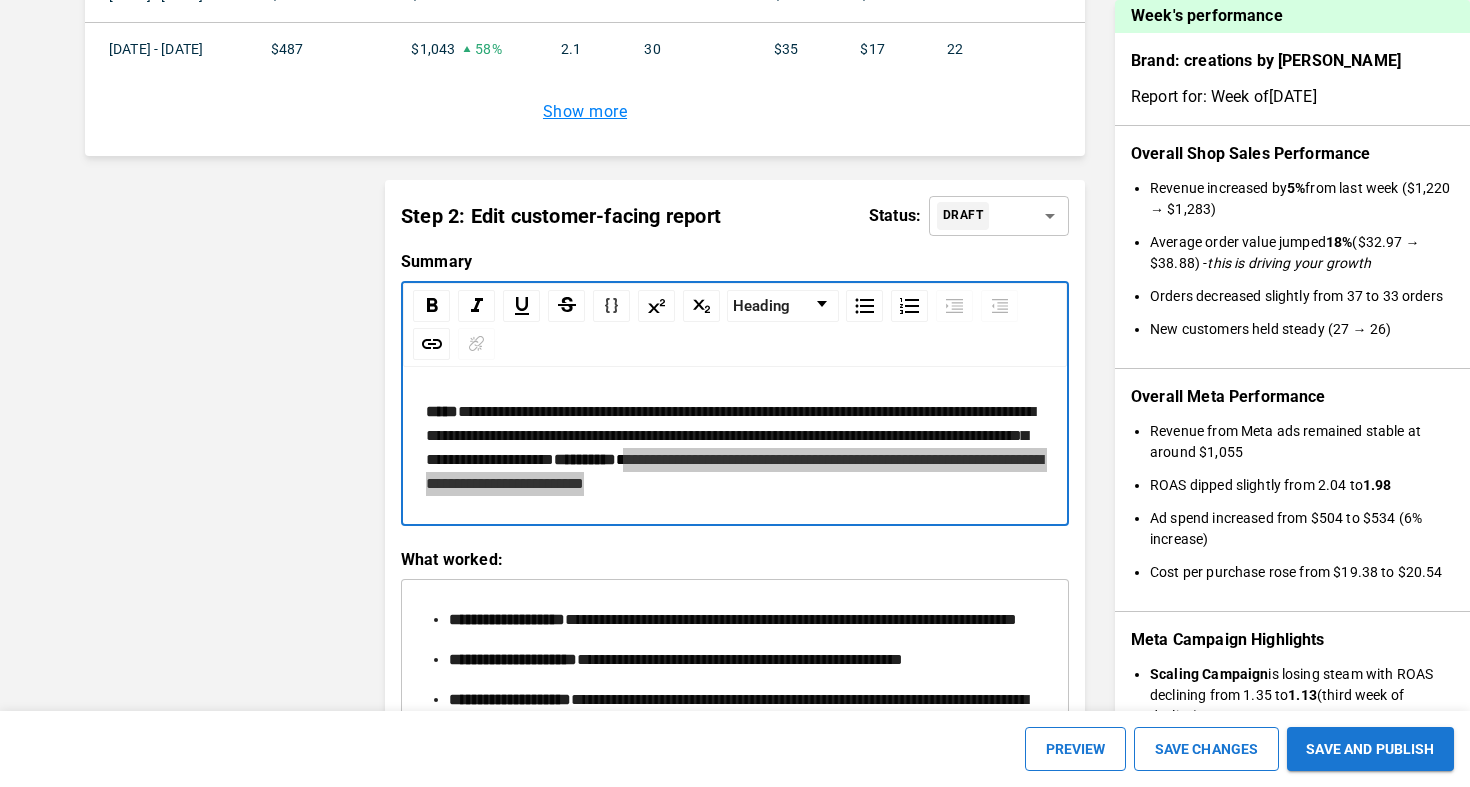 scroll, scrollTop: 2563, scrollLeft: 0, axis: vertical 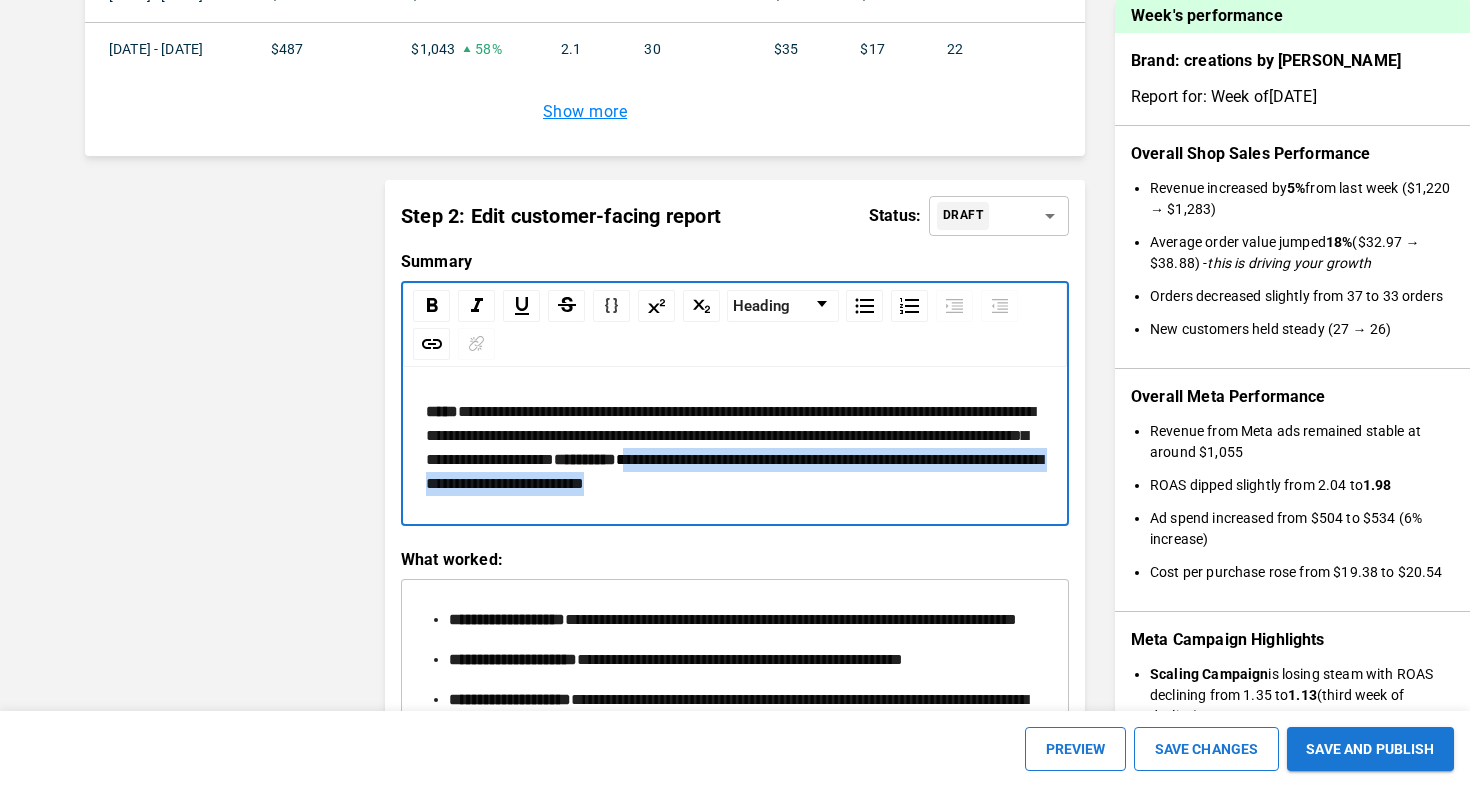 click on "**********" at bounding box center [734, 471] 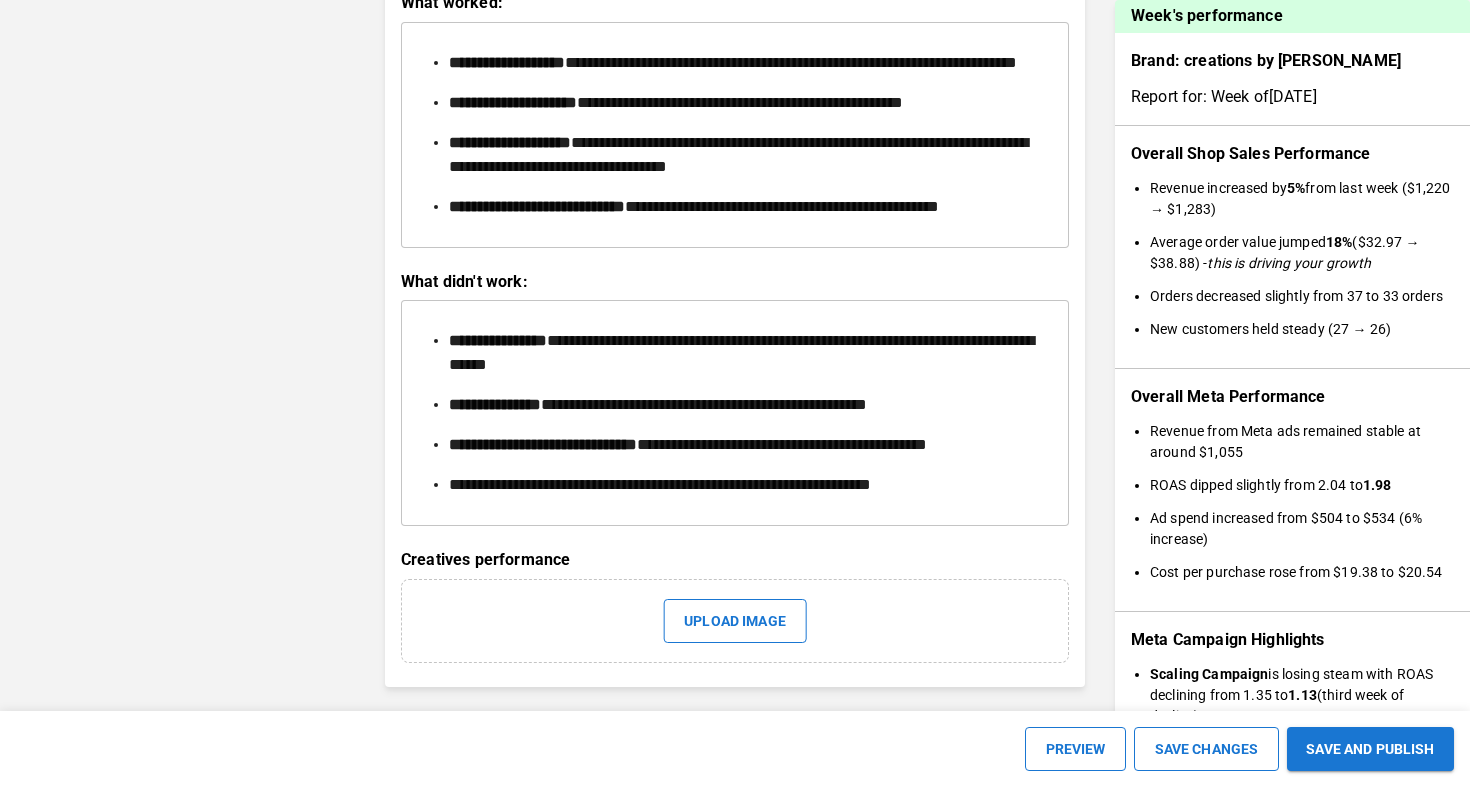 scroll, scrollTop: 3282, scrollLeft: 0, axis: vertical 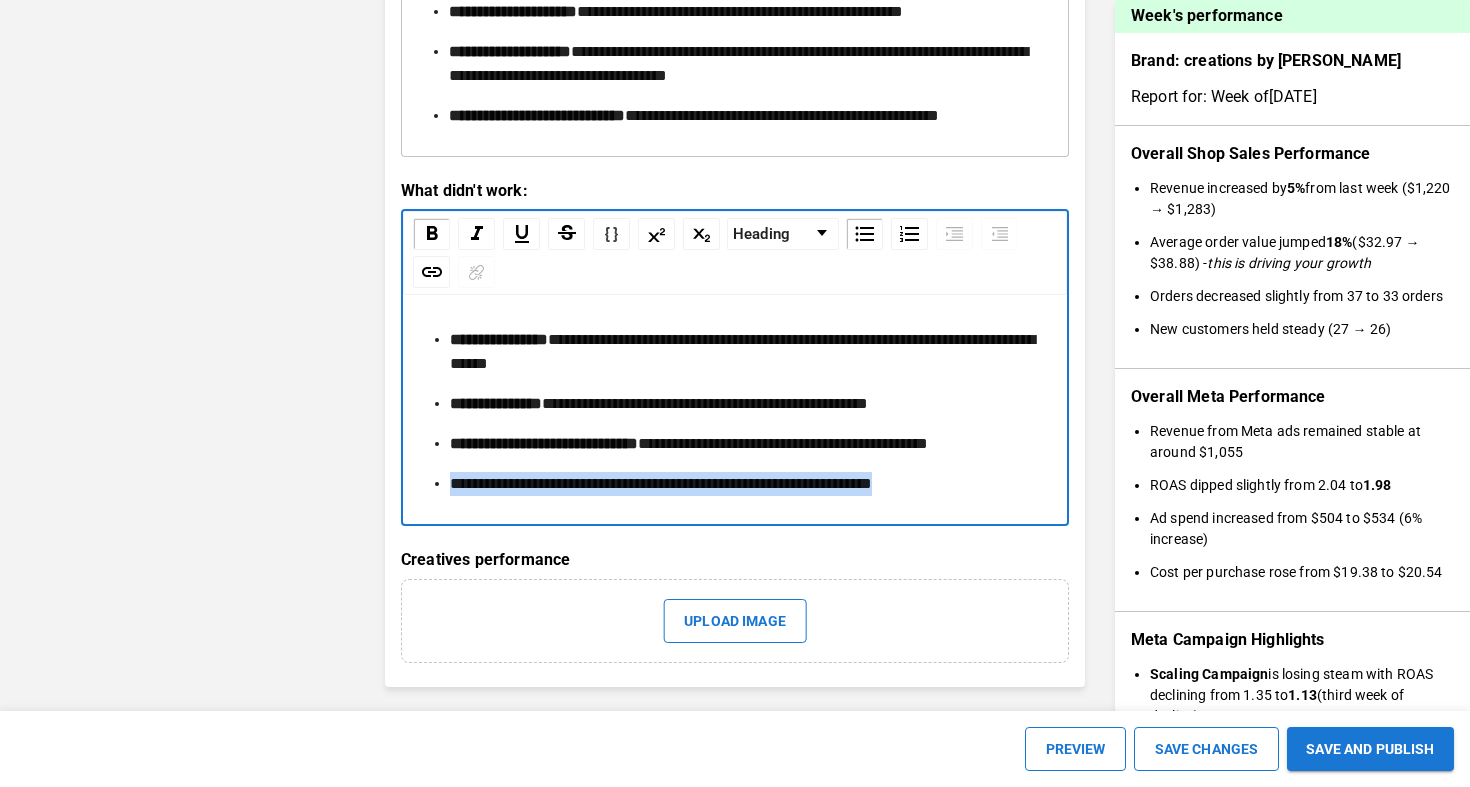 drag, startPoint x: 1003, startPoint y: 484, endPoint x: 282, endPoint y: 484, distance: 721 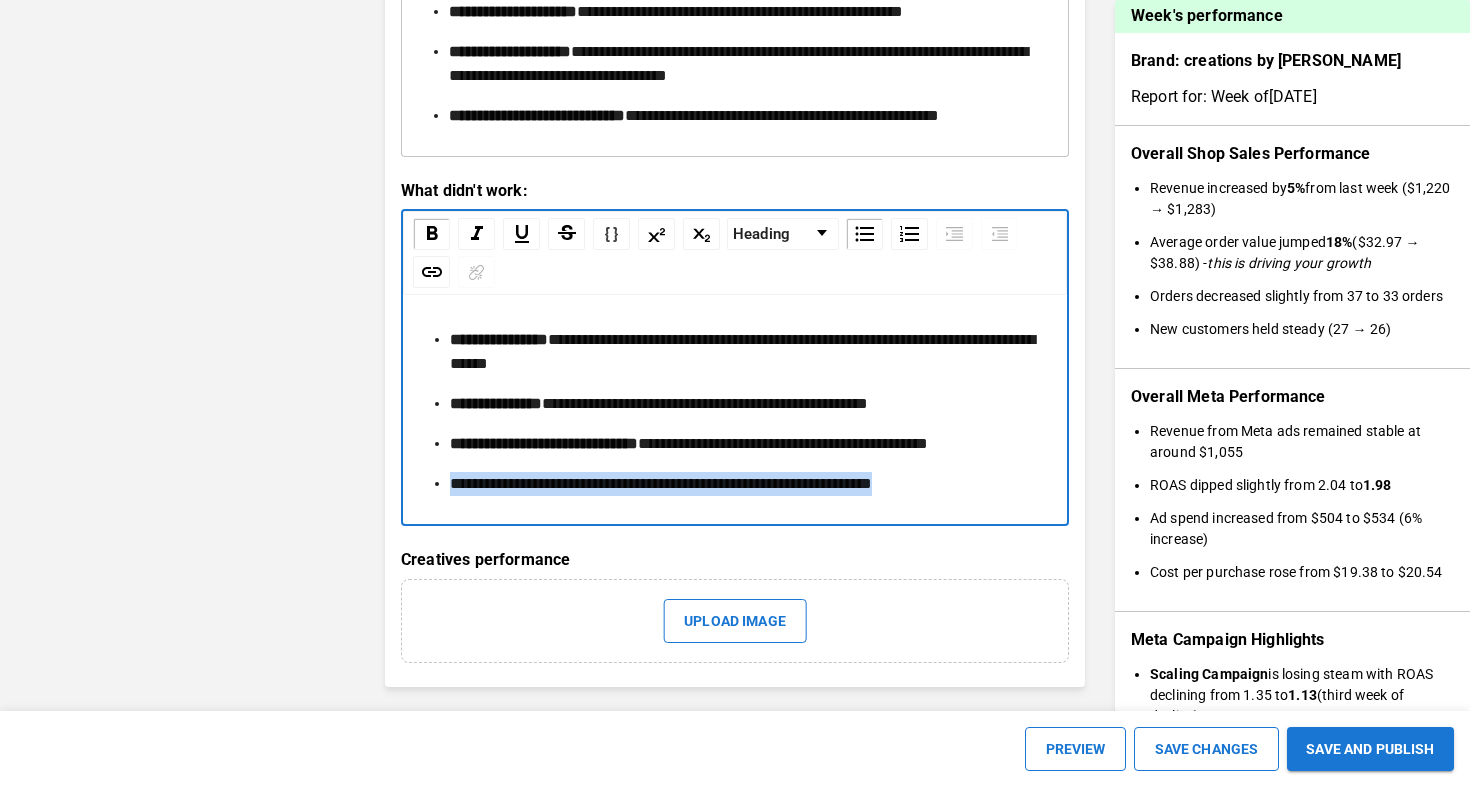 click on "← Back to Weekly Reports Brand:   creations by cherie   (ID:  MdH43HEBFVwa3Gnld3t8 ) Report for:  Week of   14 Jul 2025 Step 1: Review summary of week's performance Hide Overall Shop Sales Performance Revenue increased by  5%  from last week ($1,220 → $1,283) Average order value jumped  18%  ($32.97 → $38.88) -  this is driving your growth Orders decreased slightly from 37 to 33 orders New customers held steady (27 → 26) Overall Meta Performance Revenue from Meta ads remained stable at around $1,055 ROAS dipped slightly from 2.04 to  1.98 Ad spend increased from $504 to $534 (6% increase) Cost per purchase rose from $19.38 to $20.54 Meta Campaign Highlights Scaling Campaign  is losing steam with ROAS declining from 1.35 to  1.13  (third week of decline) [Theme:Scale Winners]  campaign is the star performer with  2.24 ROAS  in its first week [Theme:Testing]  campaign saw ROAS drop from 2.21 to  1.43  (35% decrease) No campaigns are in "Learning Limited" status (good news!) Meta Creative Highlights Week" at bounding box center [735, -1200] 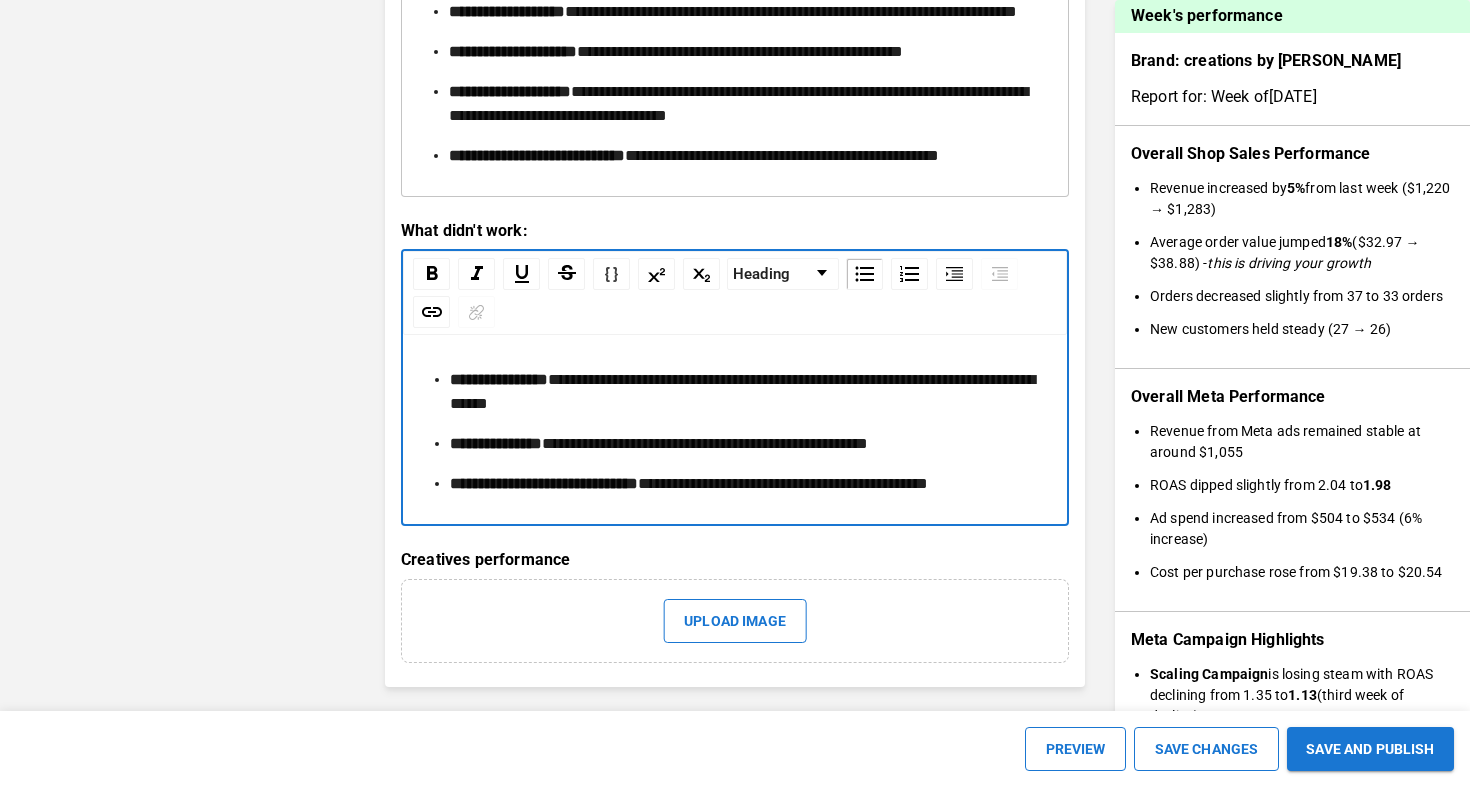 scroll, scrollTop: 3151, scrollLeft: 0, axis: vertical 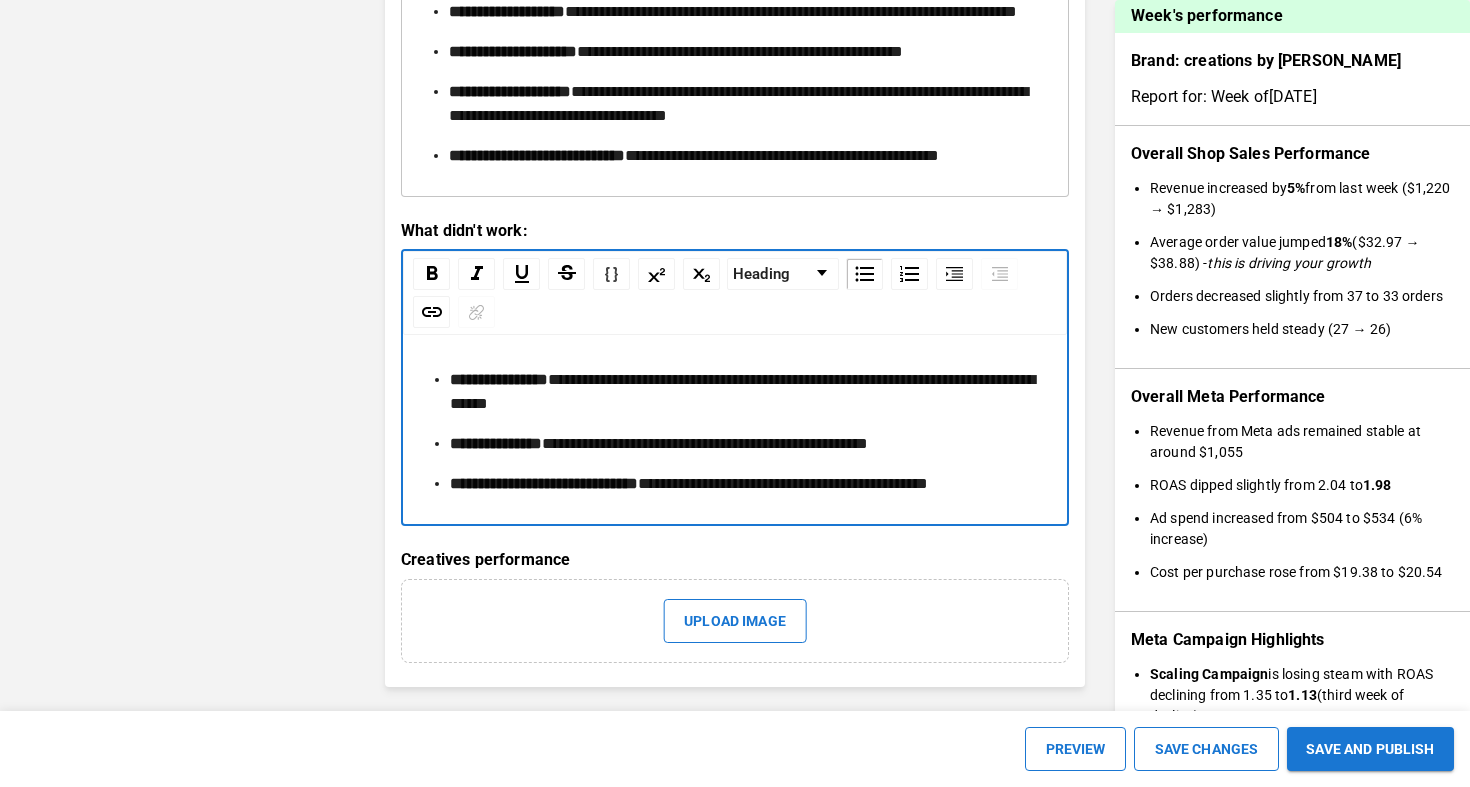 click on "**********" at bounding box center [783, 483] 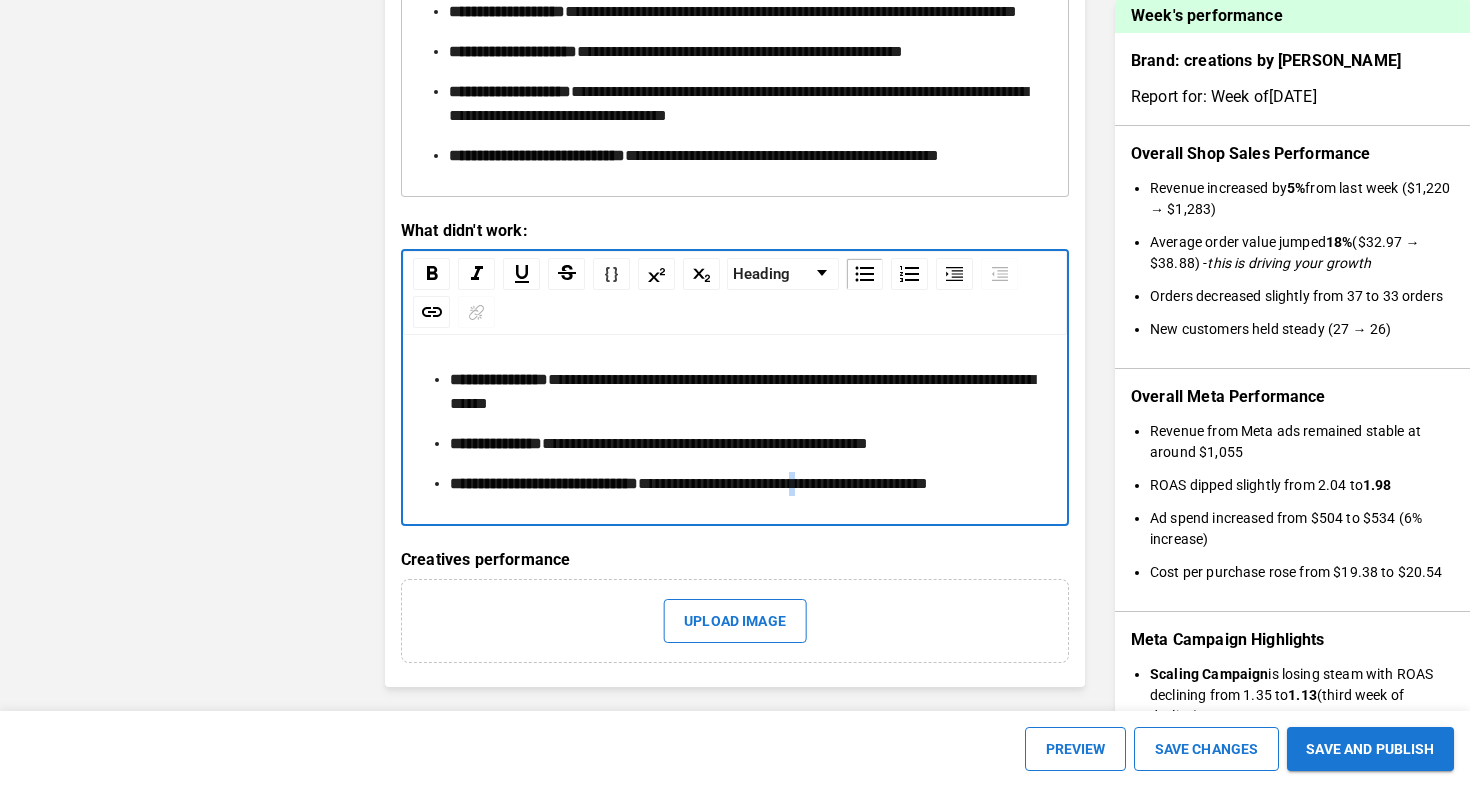click on "**********" at bounding box center (783, 483) 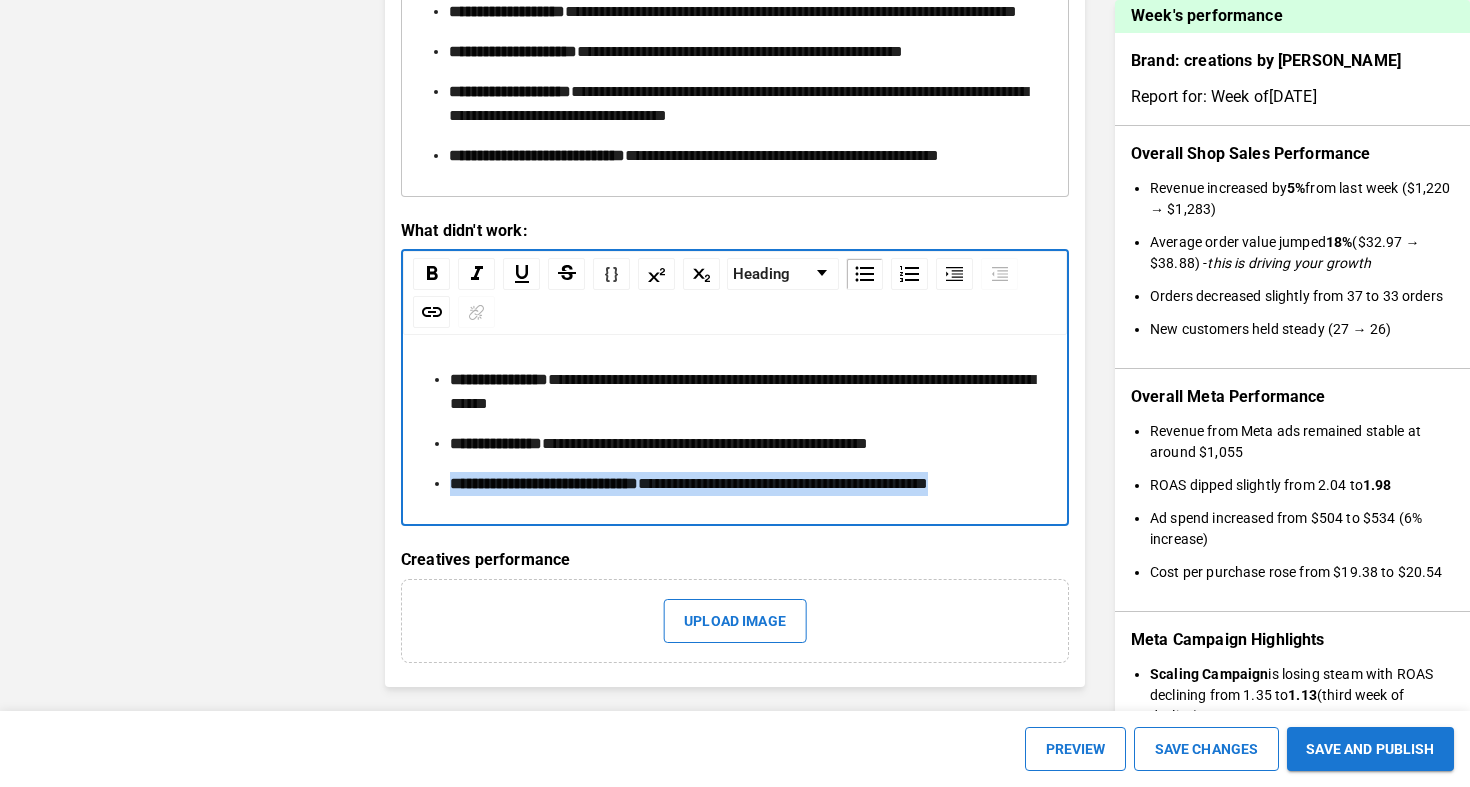 click on "**********" at bounding box center [783, 483] 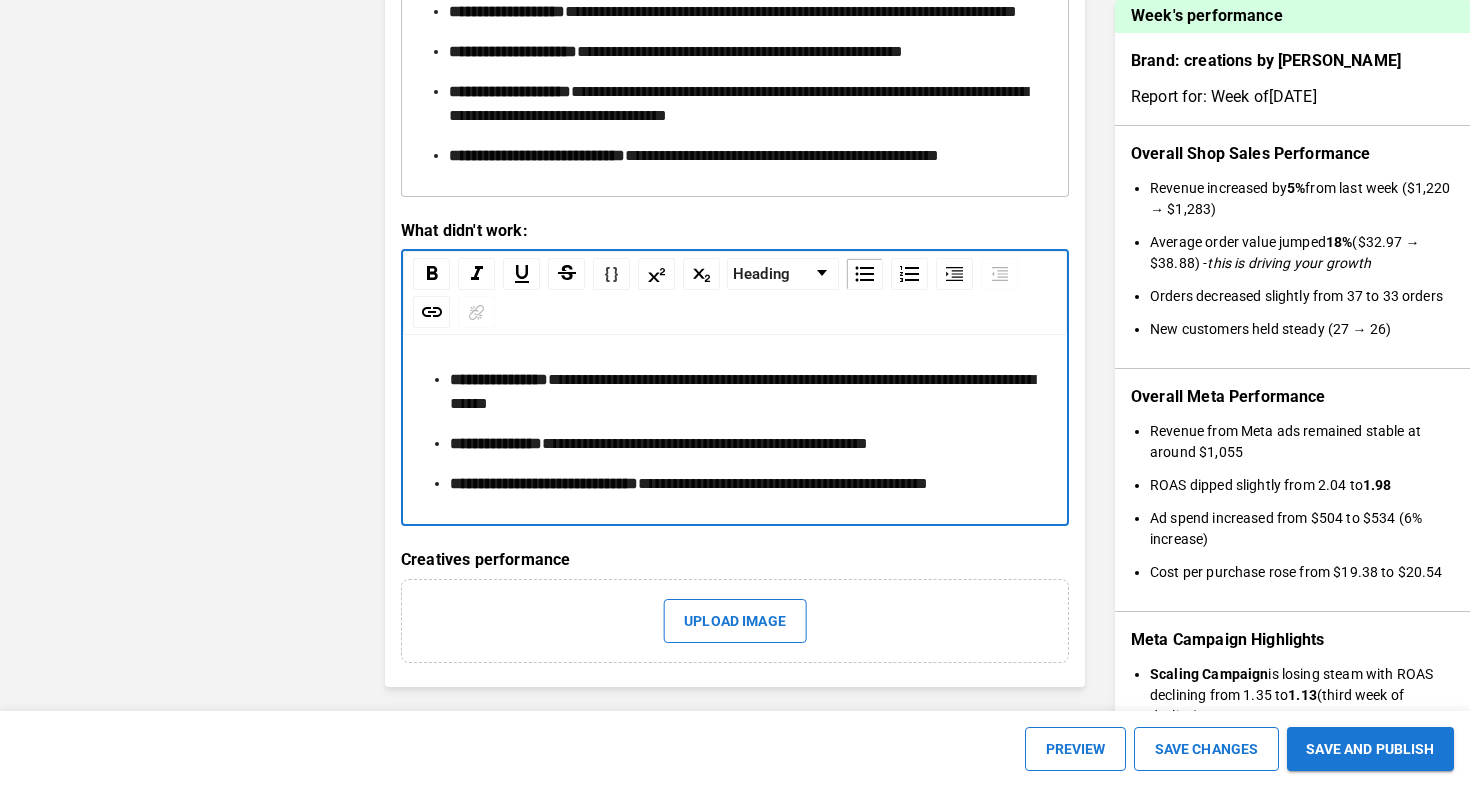 click on "**********" at bounding box center (735, 432) 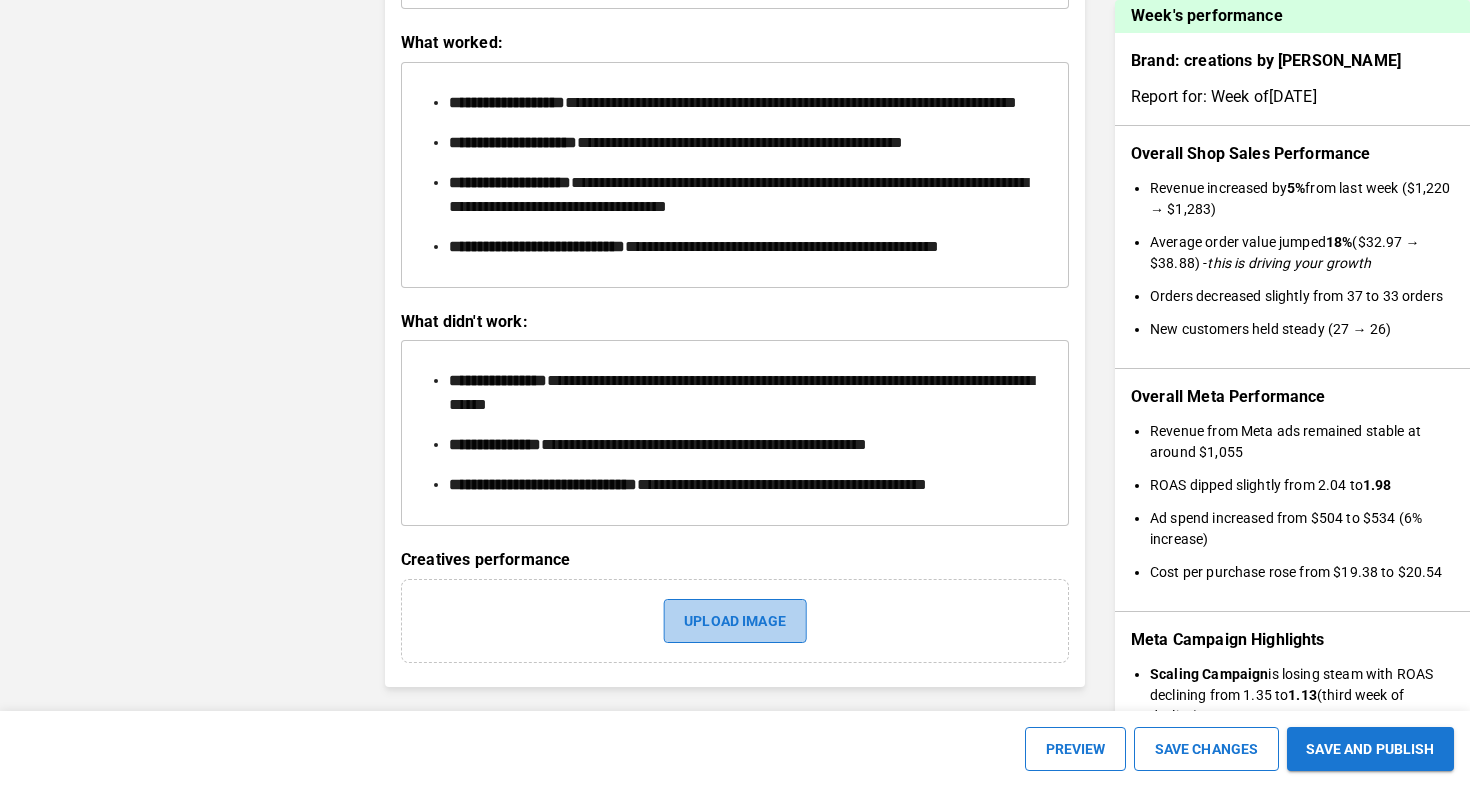 click on "Upload image" at bounding box center [735, 621] 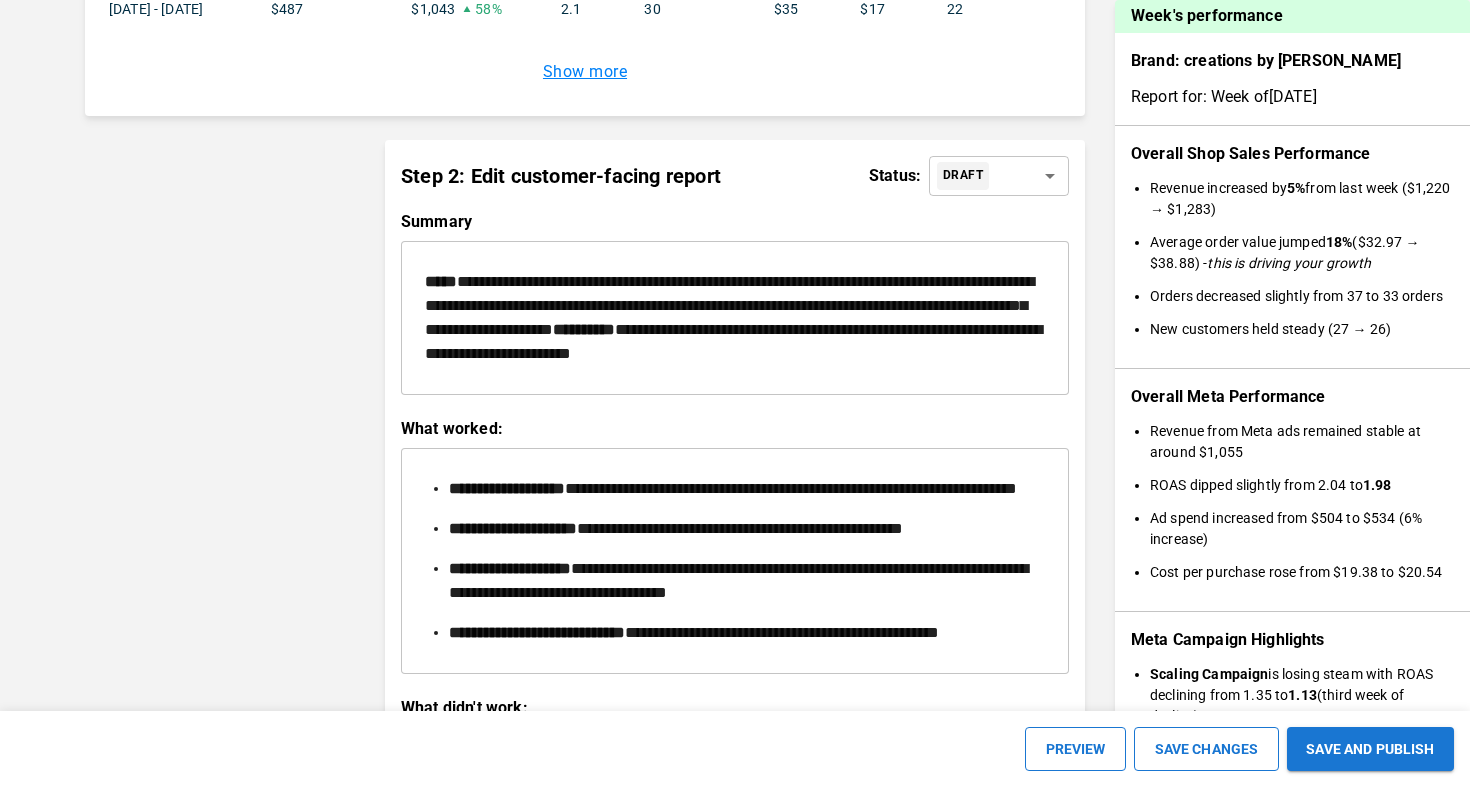 scroll, scrollTop: 2783, scrollLeft: 0, axis: vertical 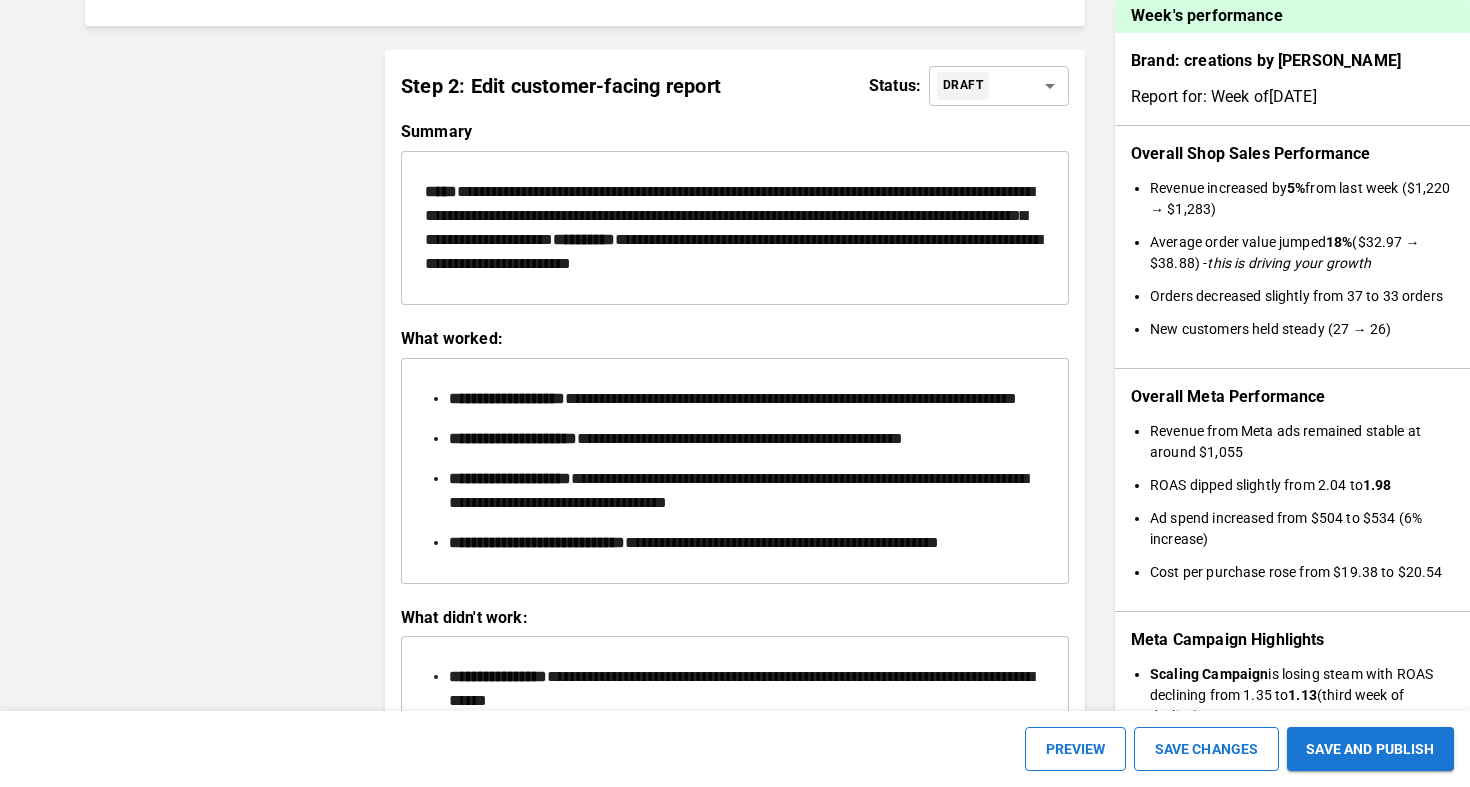 click on "**********" at bounding box center (735, 228) 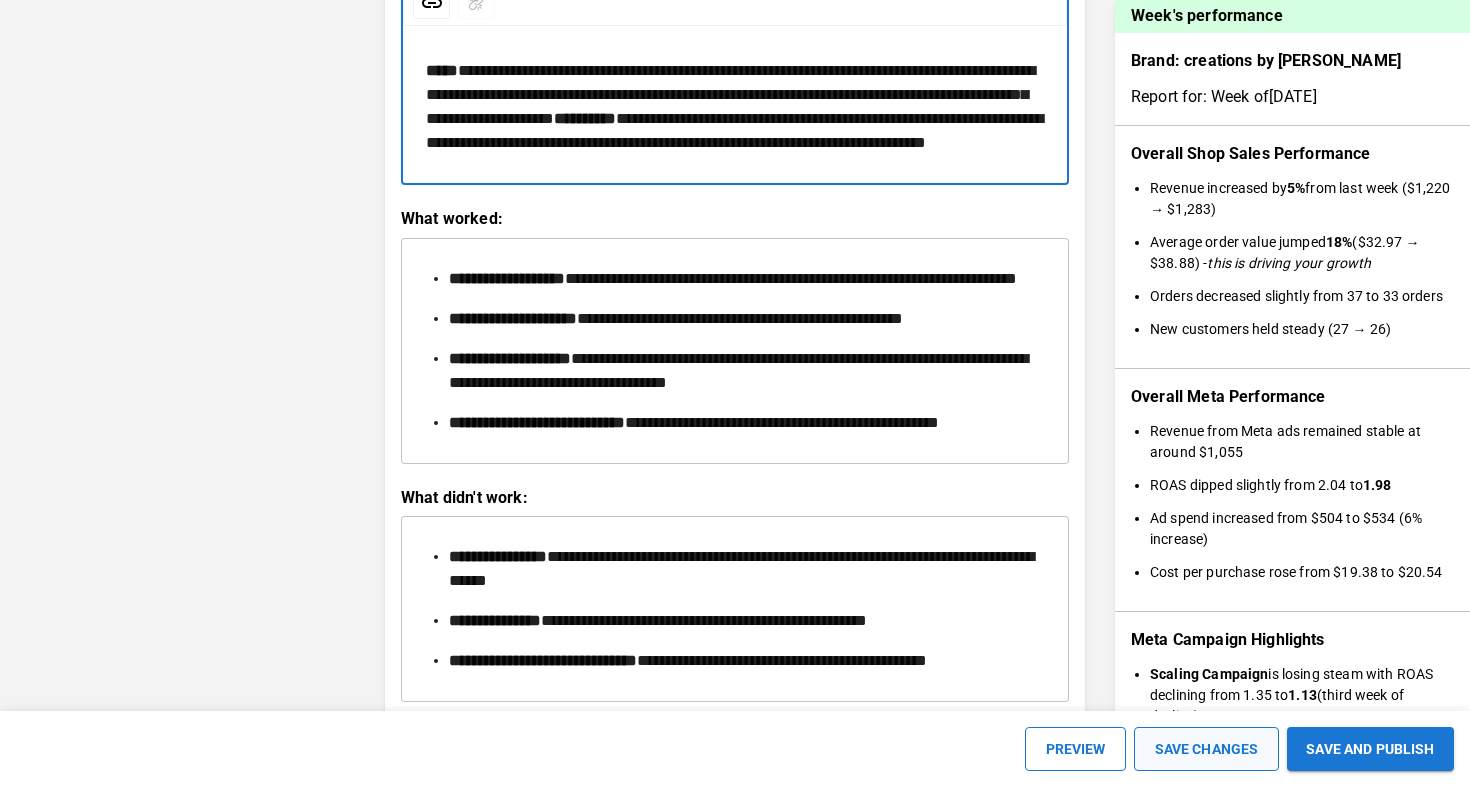 scroll, scrollTop: 2904, scrollLeft: 0, axis: vertical 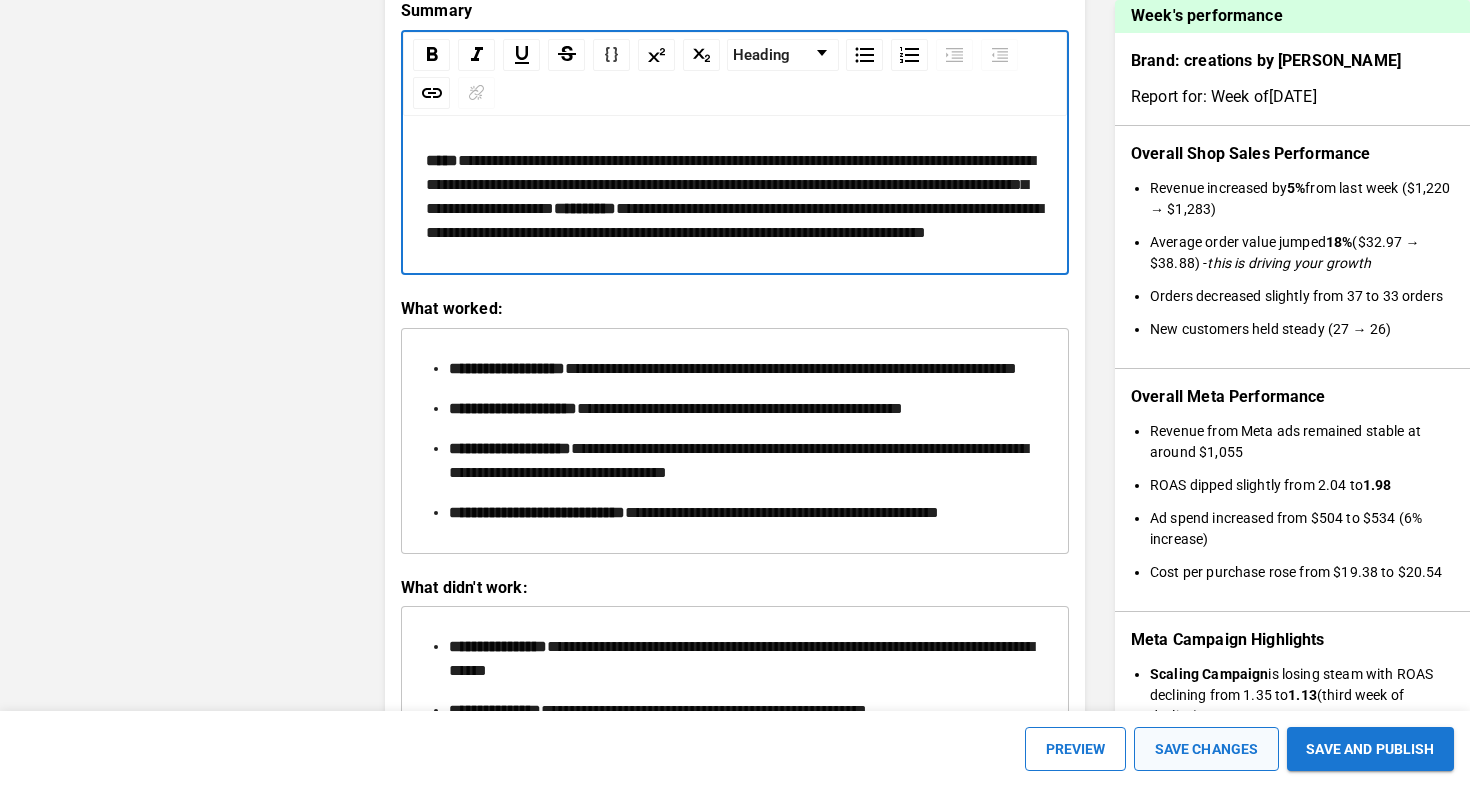 click on "SAVE CHANGES" at bounding box center (1206, 749) 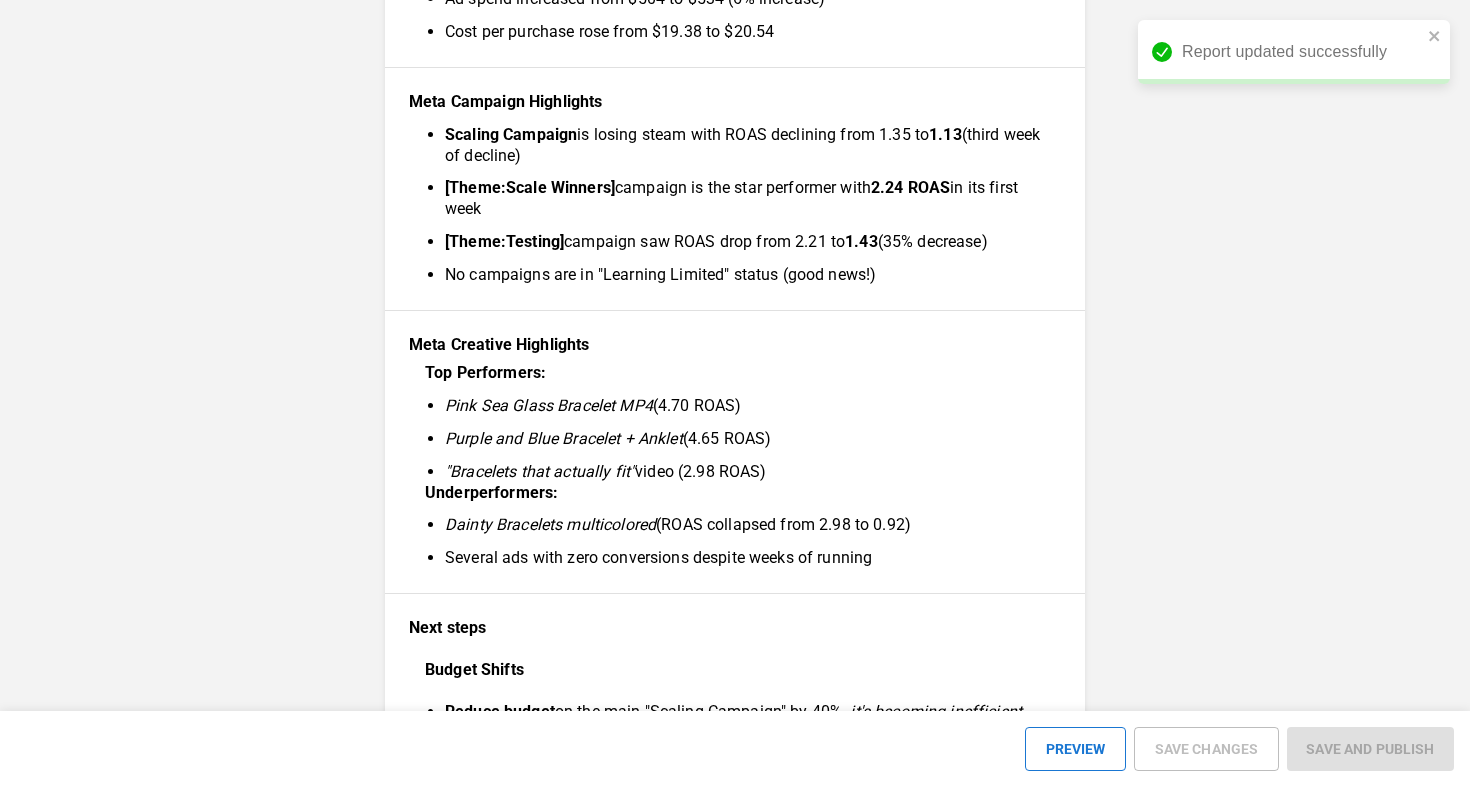 scroll, scrollTop: 0, scrollLeft: 0, axis: both 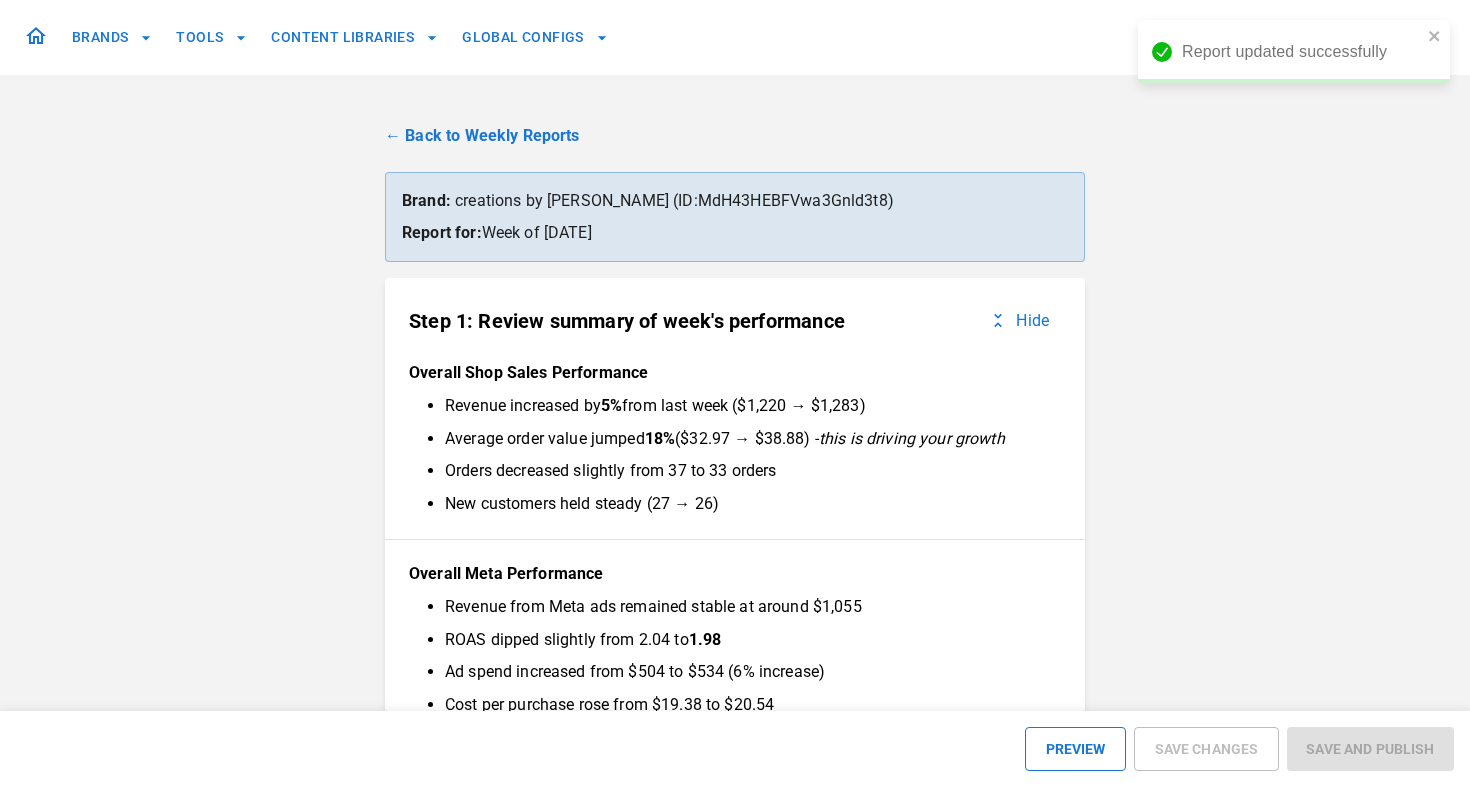 click on "← Back to Weekly Reports" at bounding box center (735, 136) 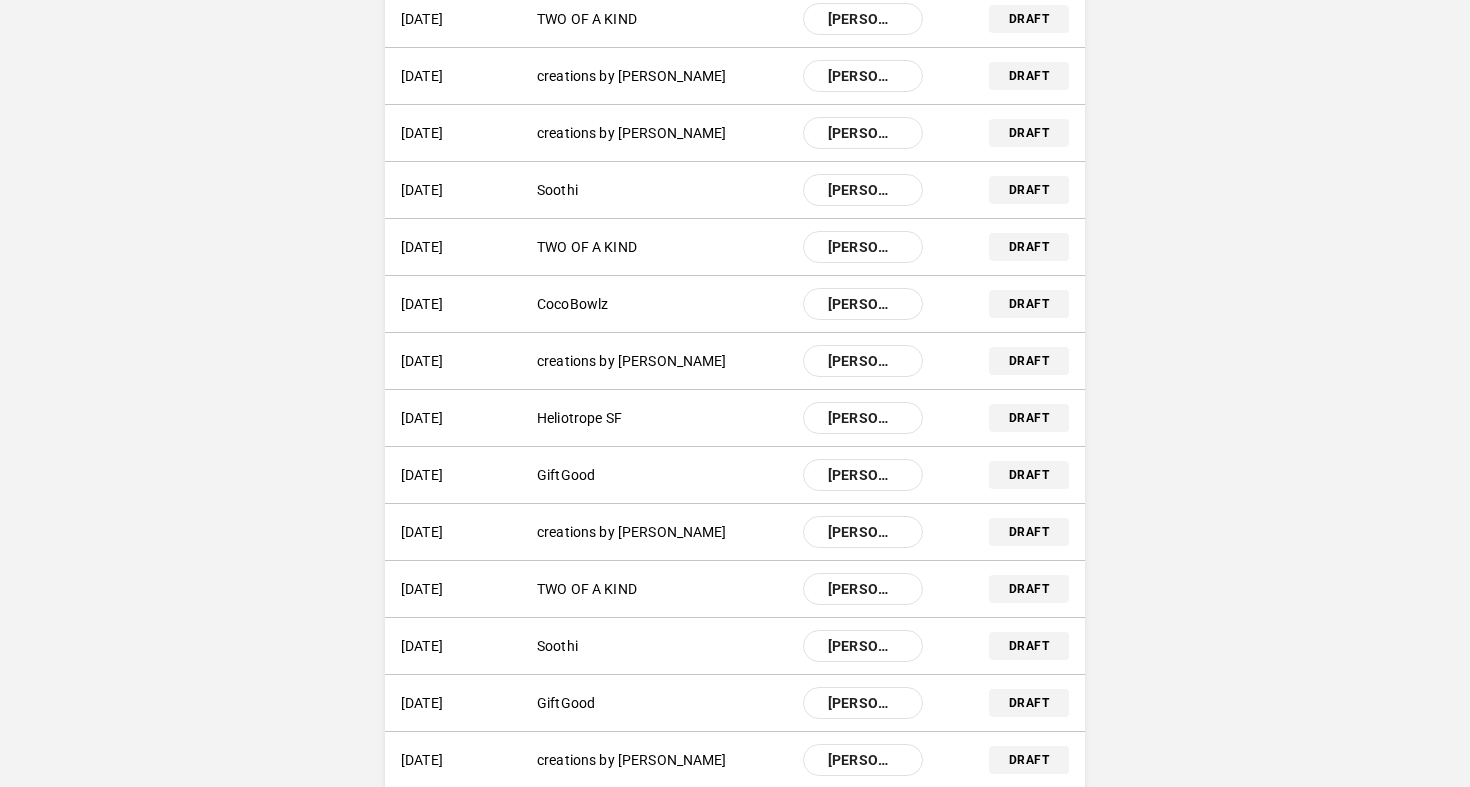 scroll, scrollTop: 393, scrollLeft: 0, axis: vertical 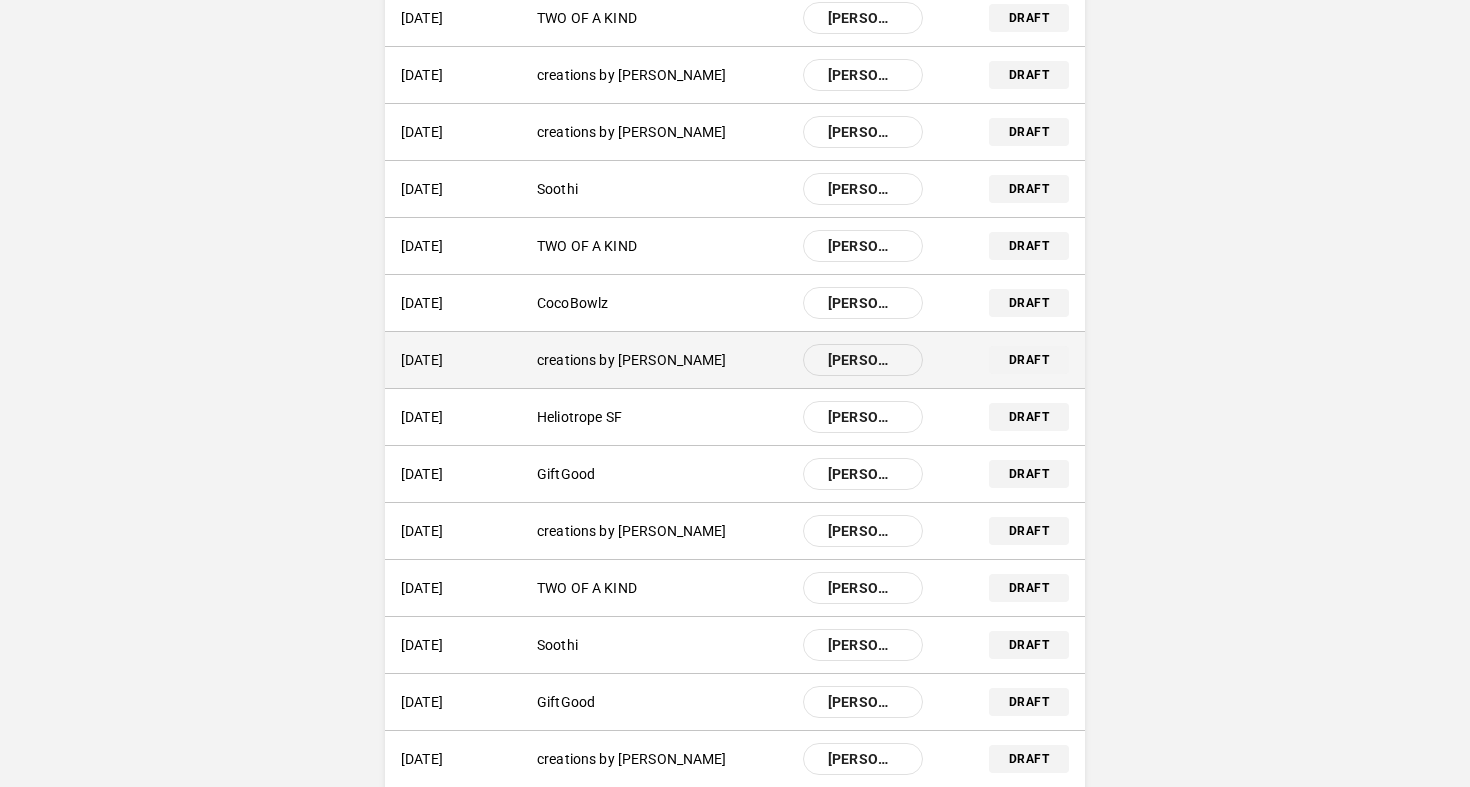 click on "creations by [PERSON_NAME]" at bounding box center [662, 360] 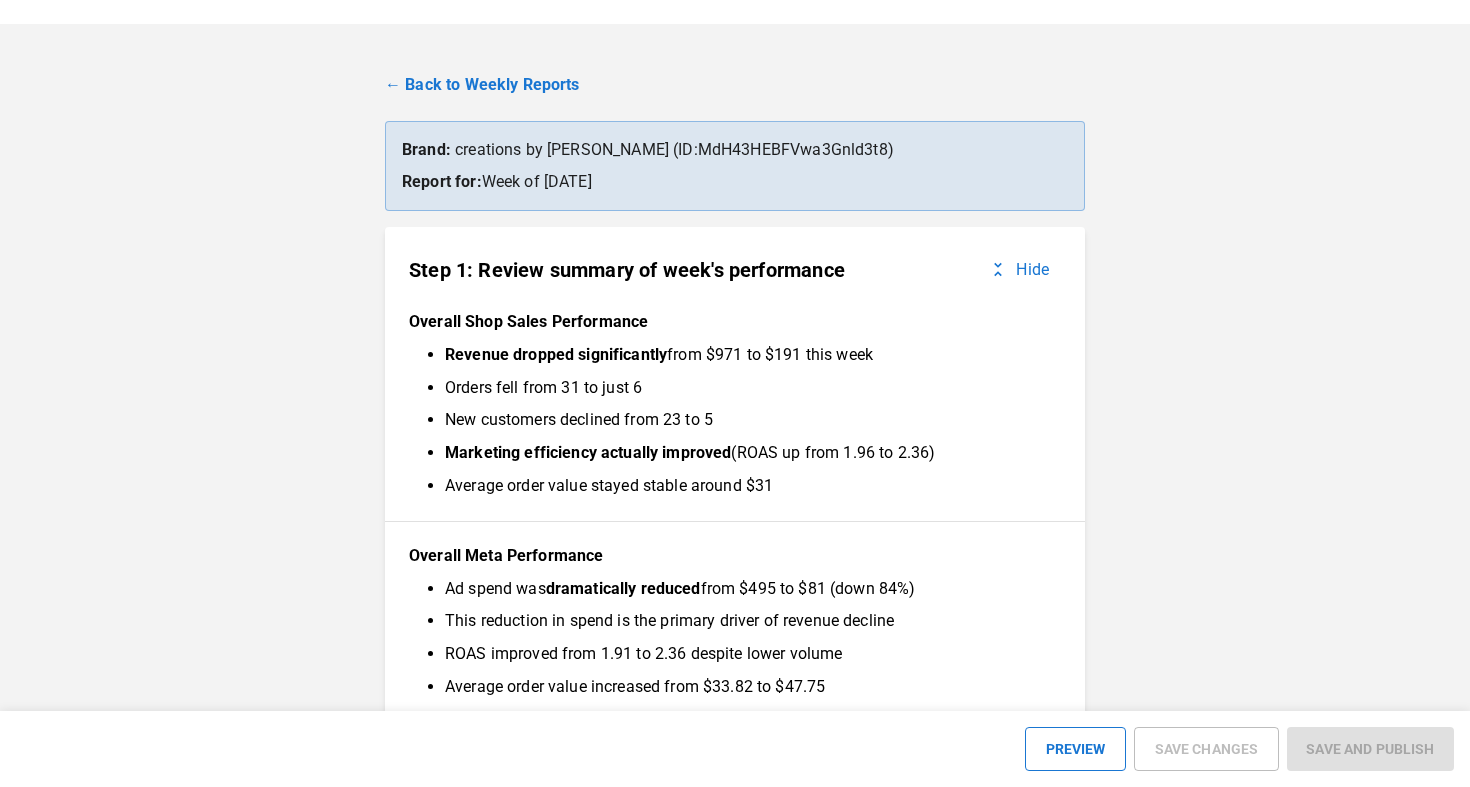 scroll, scrollTop: 0, scrollLeft: 0, axis: both 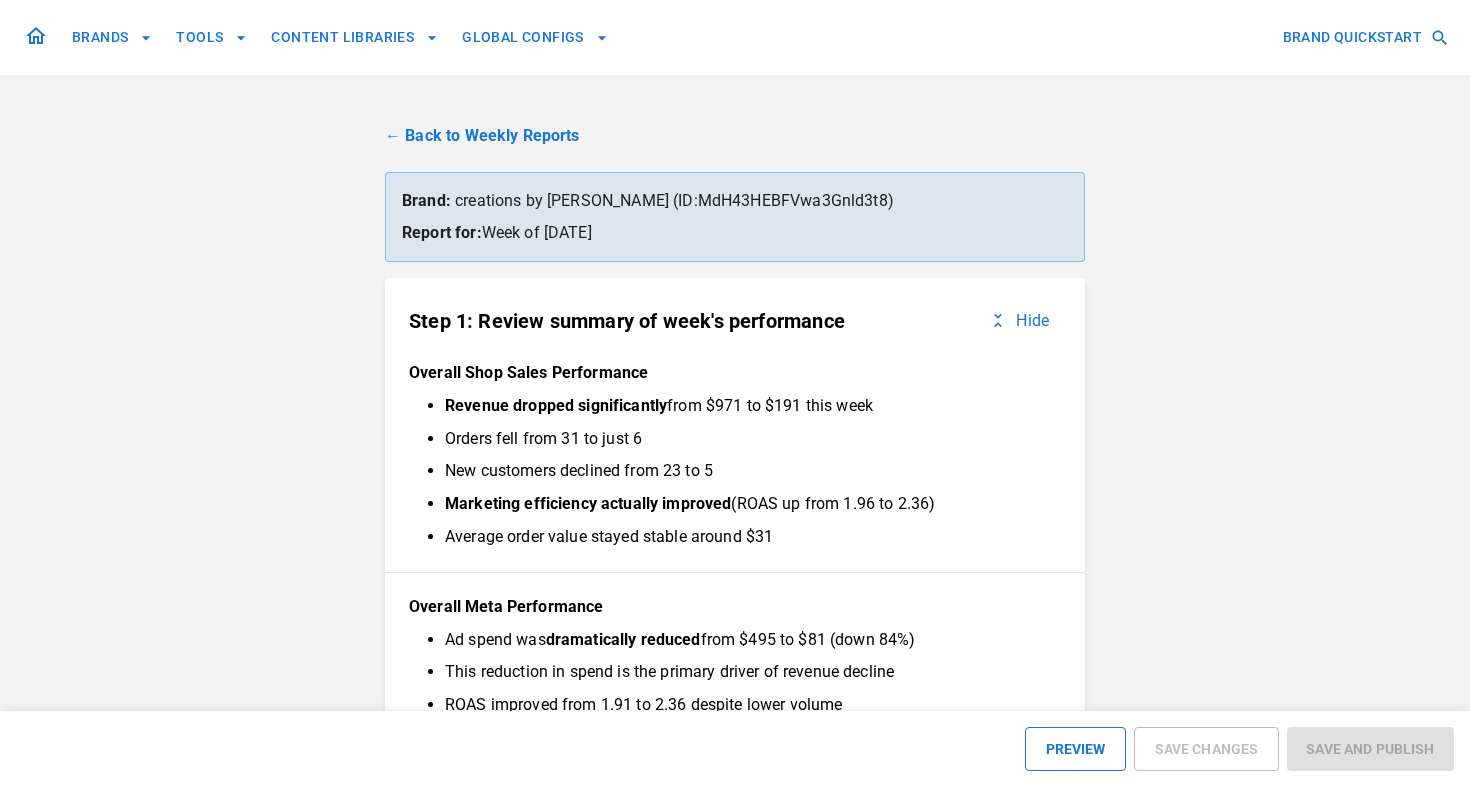 click on "← Back to Weekly Reports" at bounding box center [735, 136] 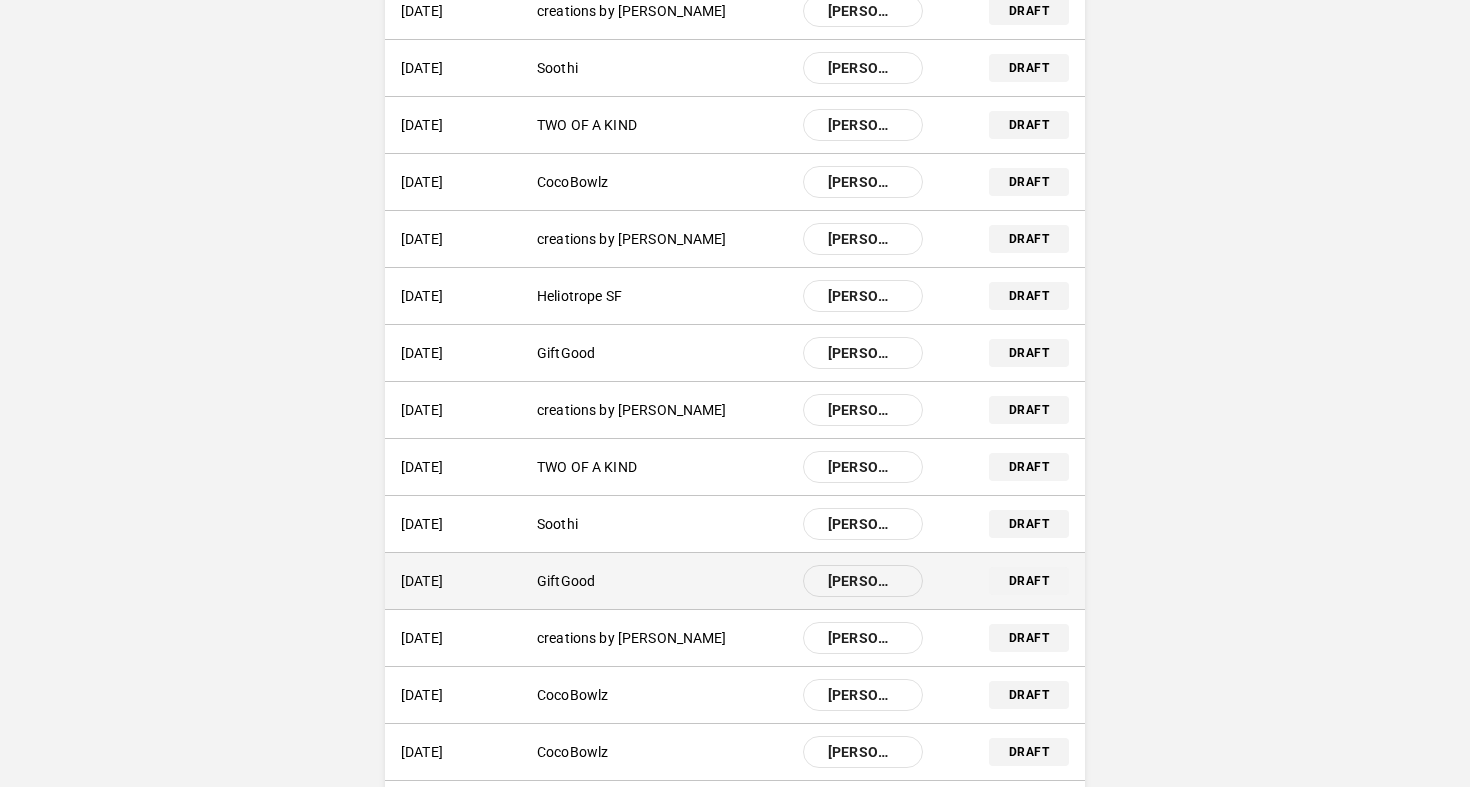 scroll, scrollTop: 503, scrollLeft: 0, axis: vertical 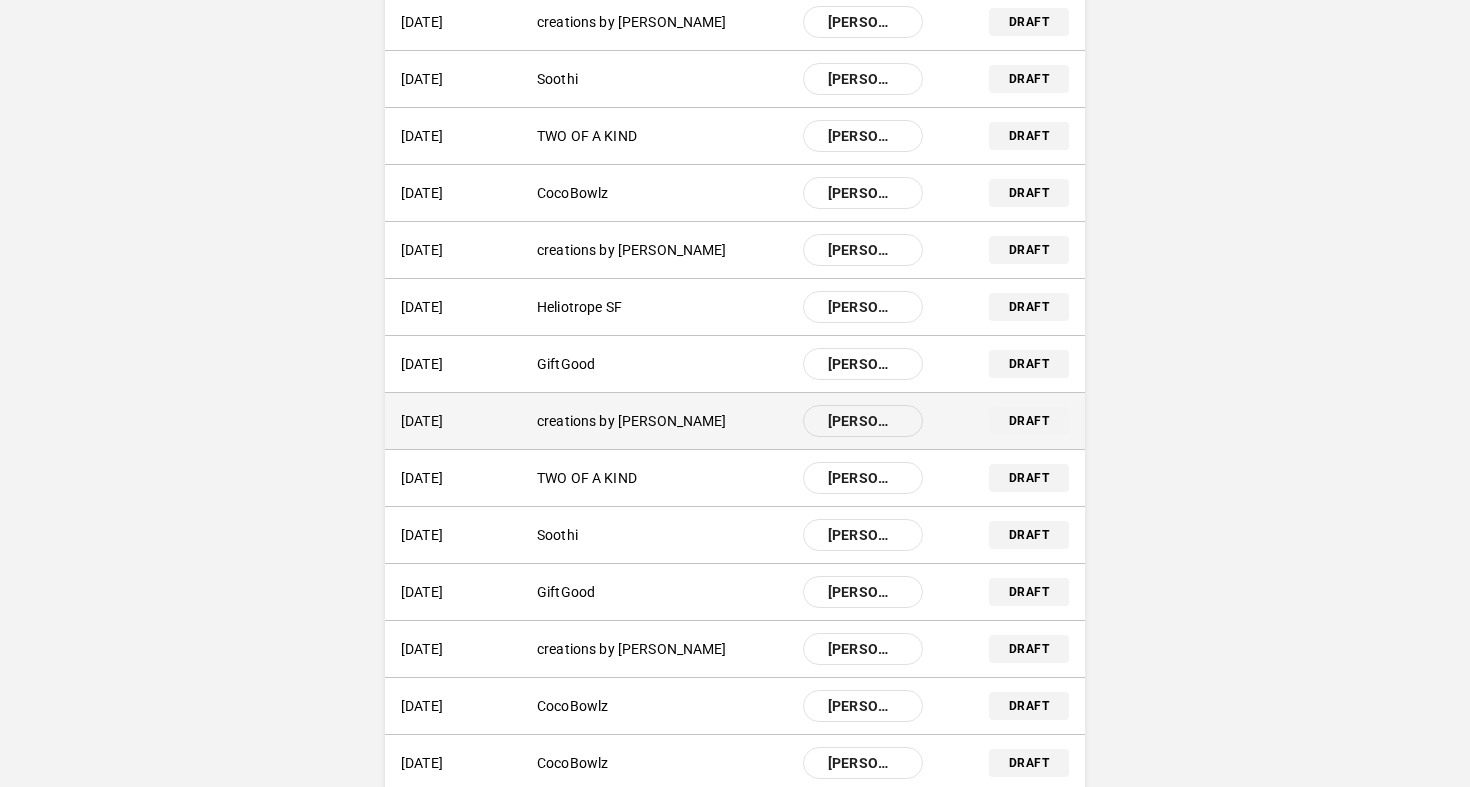 click on "creations by [PERSON_NAME]" at bounding box center [662, 421] 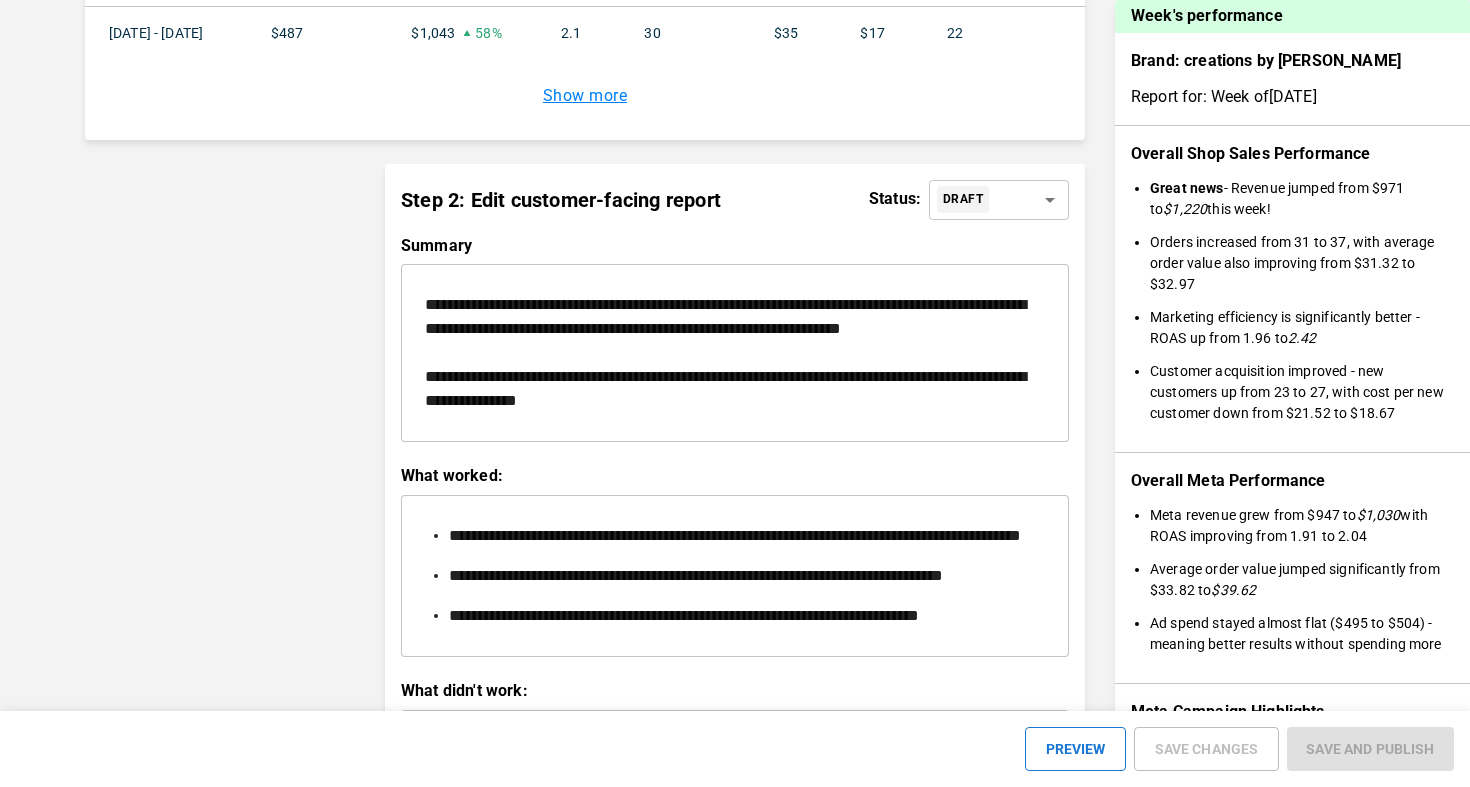 scroll, scrollTop: 2495, scrollLeft: 0, axis: vertical 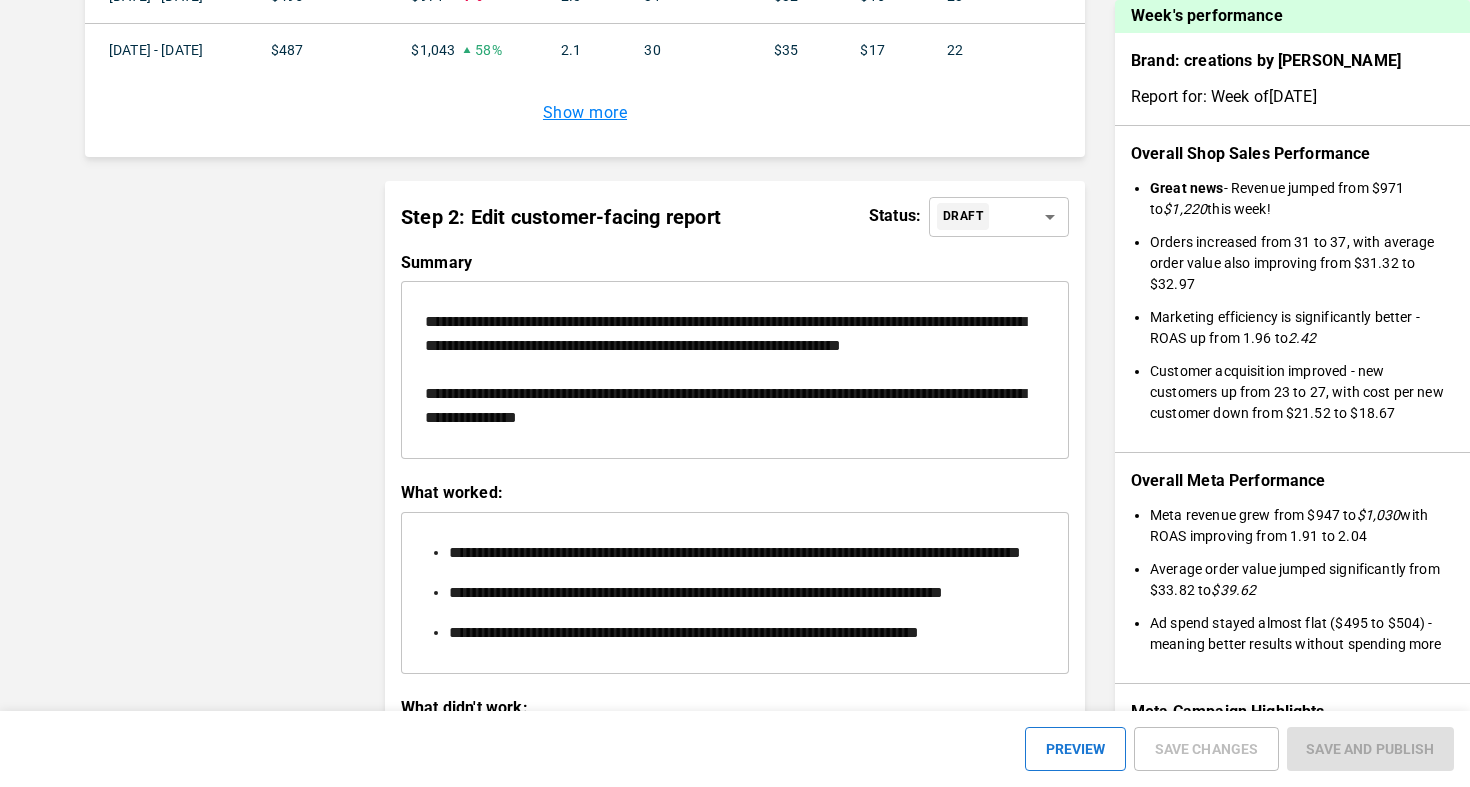 drag, startPoint x: 423, startPoint y: 337, endPoint x: 457, endPoint y: 338, distance: 34.0147 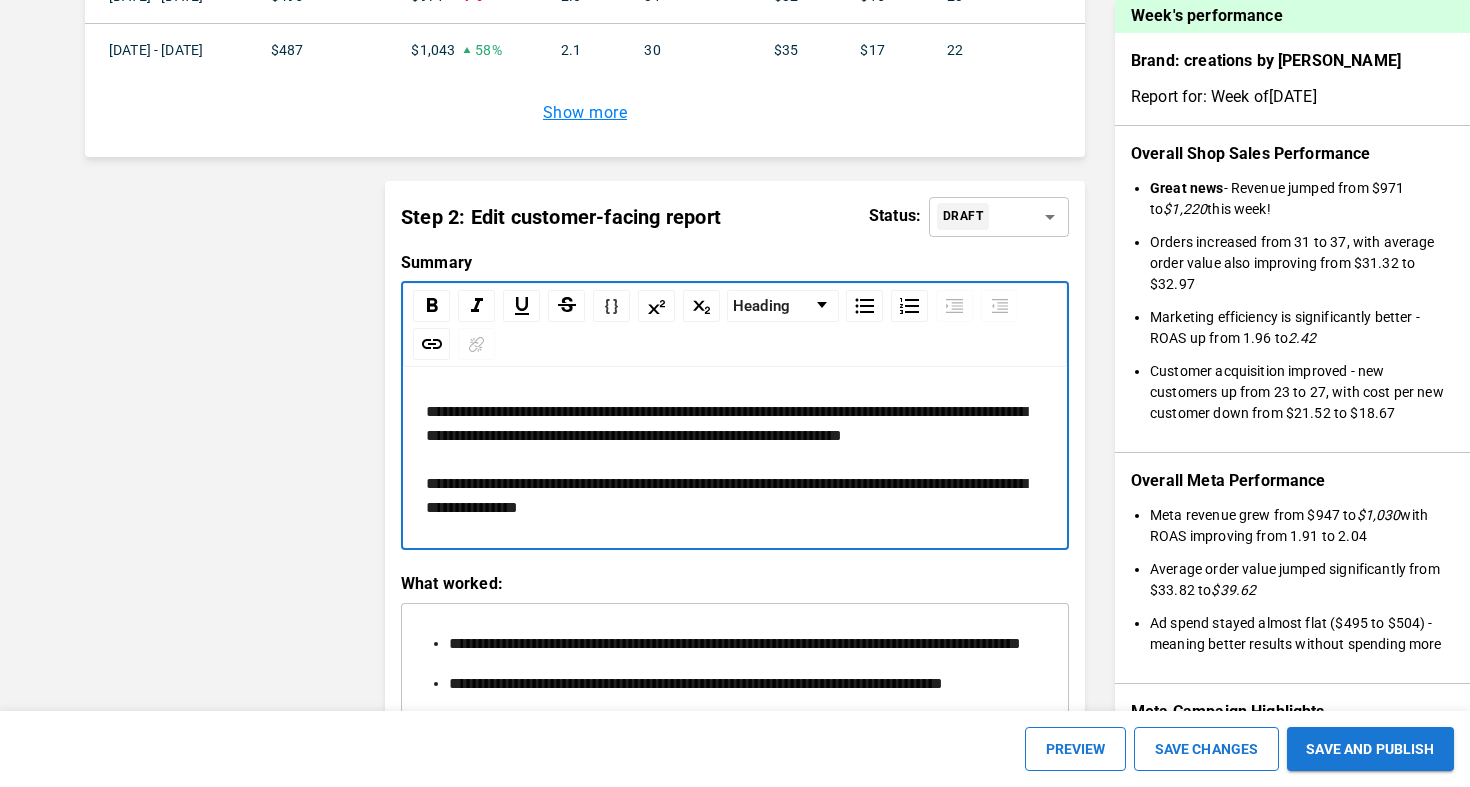 scroll, scrollTop: 2585, scrollLeft: 0, axis: vertical 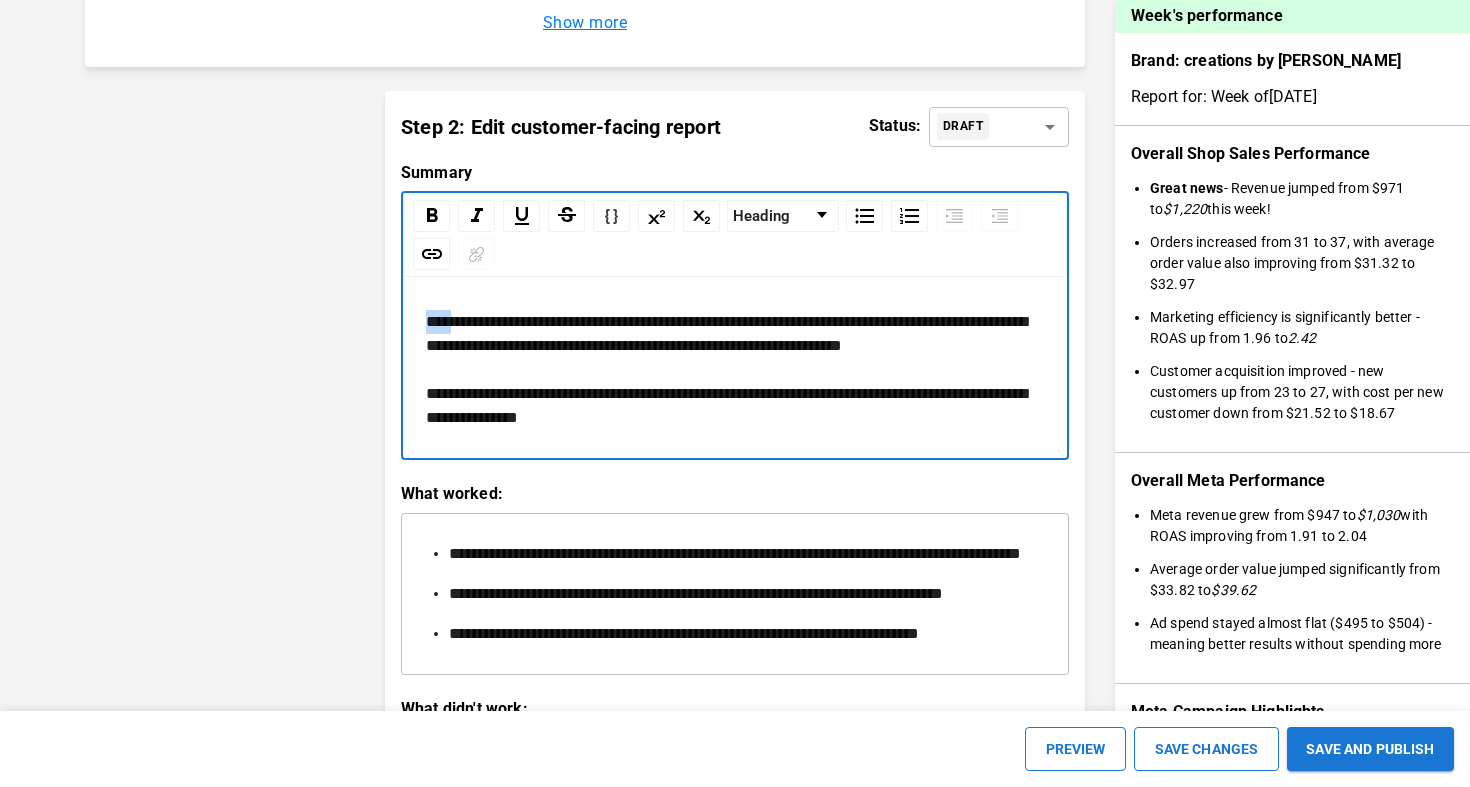 drag, startPoint x: 461, startPoint y: 343, endPoint x: 392, endPoint y: 343, distance: 69 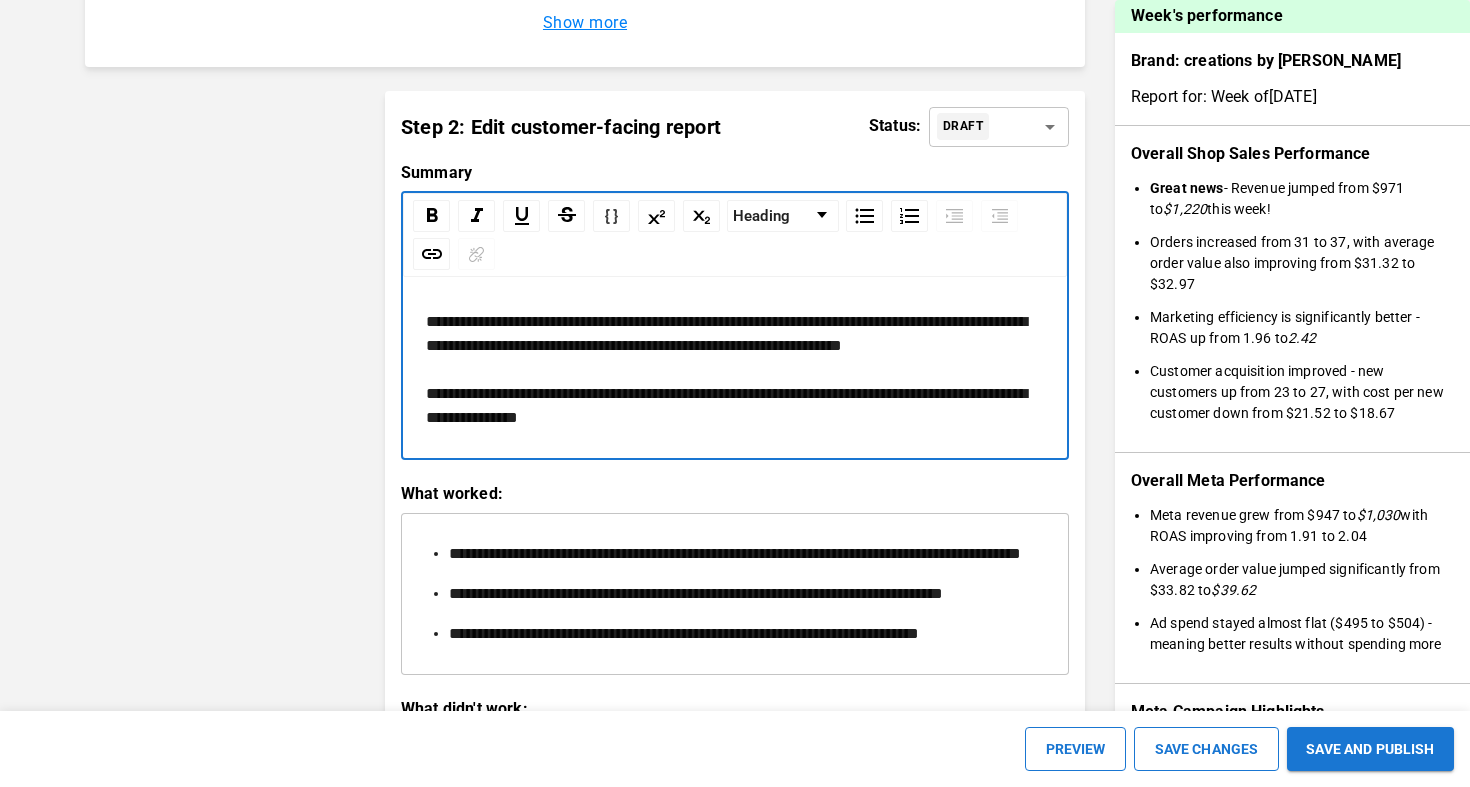 click on "**********" at bounding box center (726, 369) 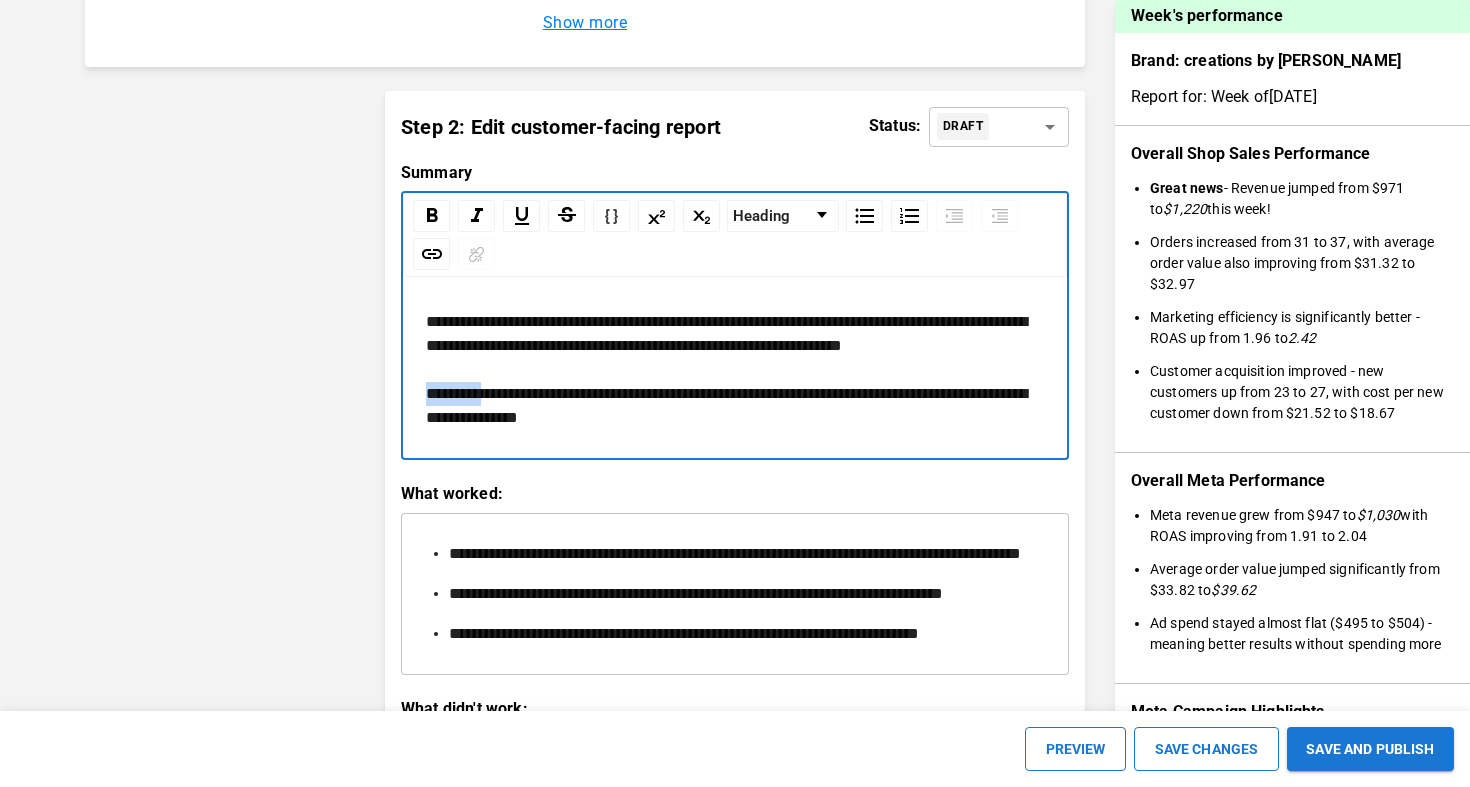 drag, startPoint x: 494, startPoint y: 445, endPoint x: 430, endPoint y: 445, distance: 64 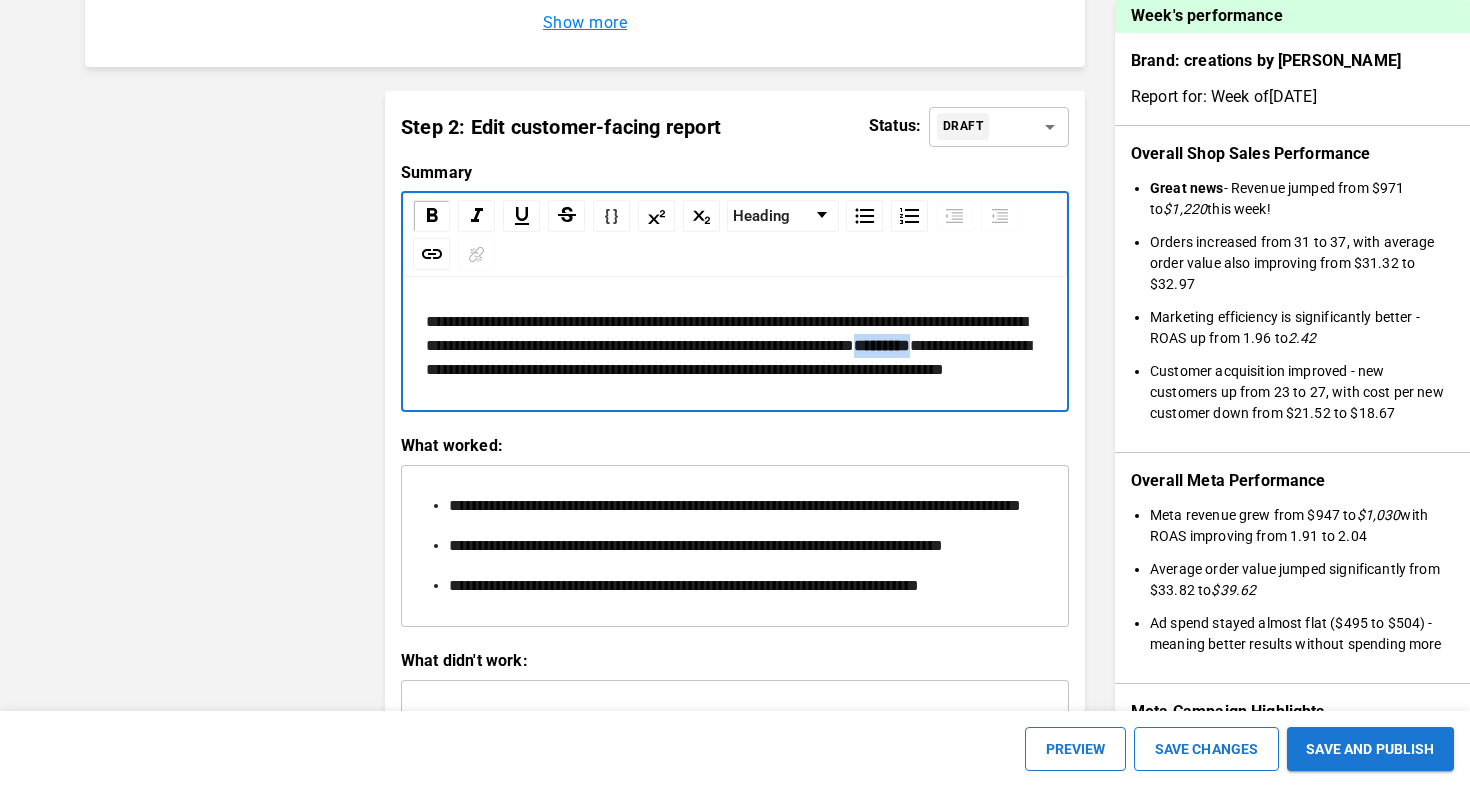 click on "*********" at bounding box center (882, 345) 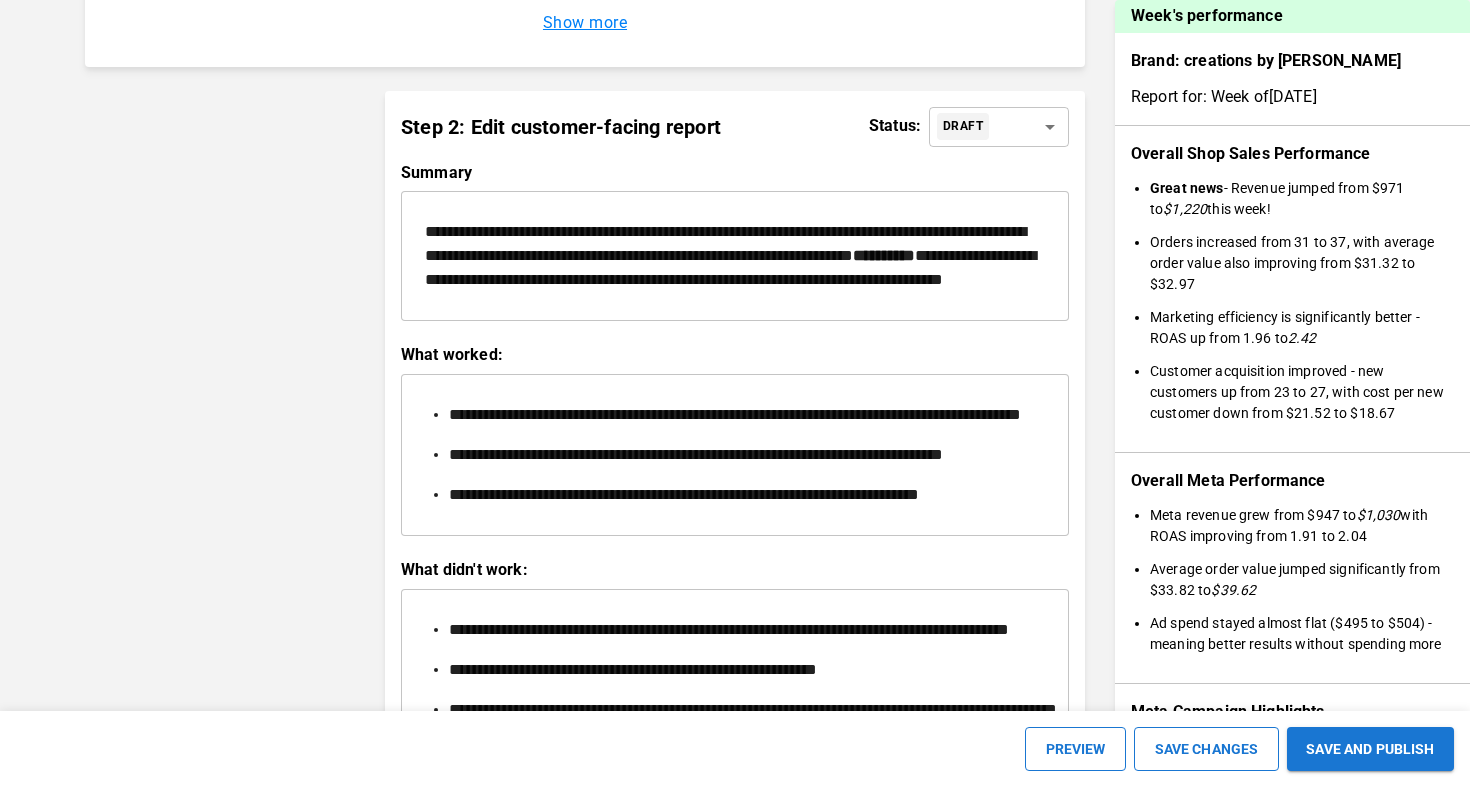 drag, startPoint x: 423, startPoint y: 341, endPoint x: 469, endPoint y: 341, distance: 46 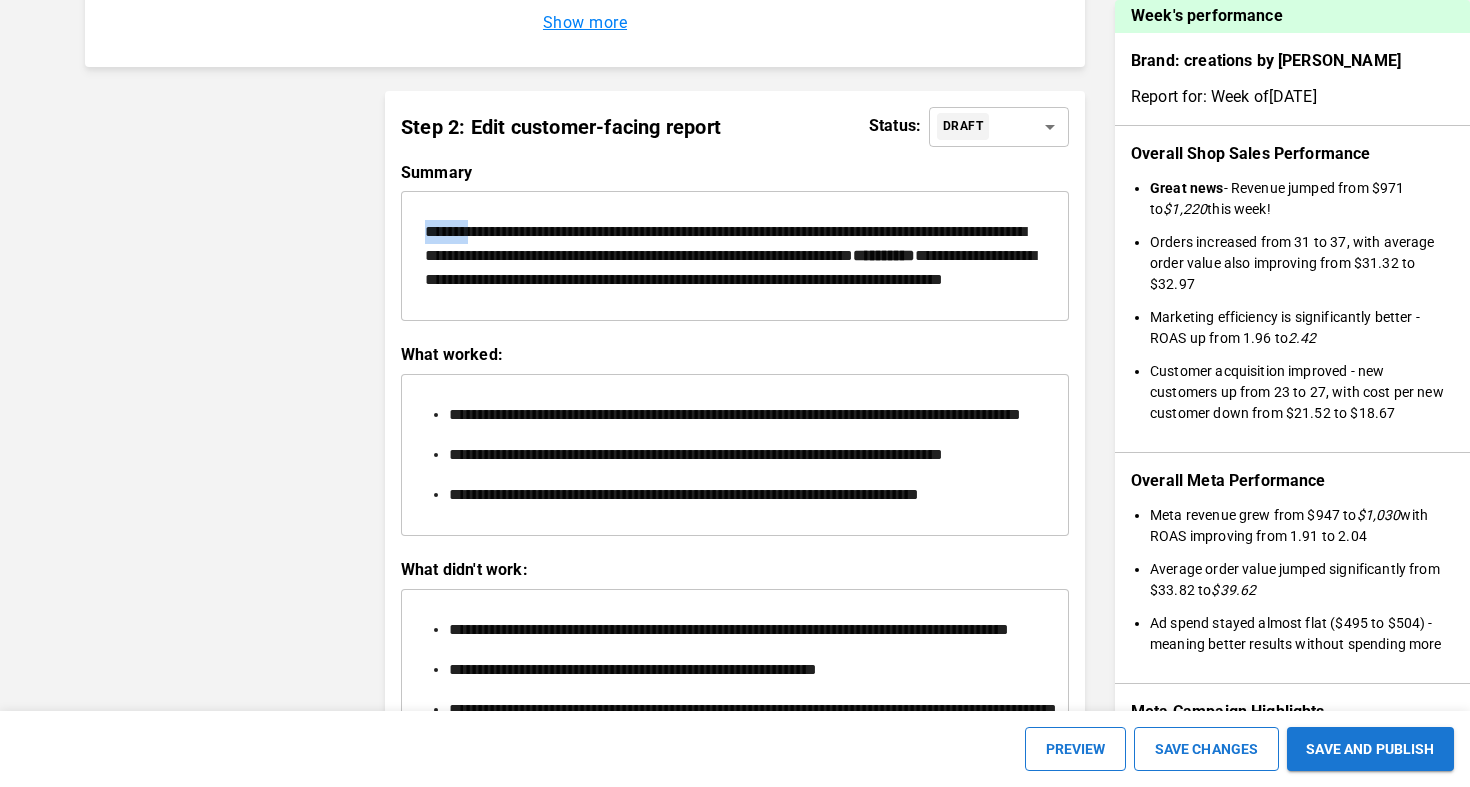 scroll, scrollTop: 2675, scrollLeft: 0, axis: vertical 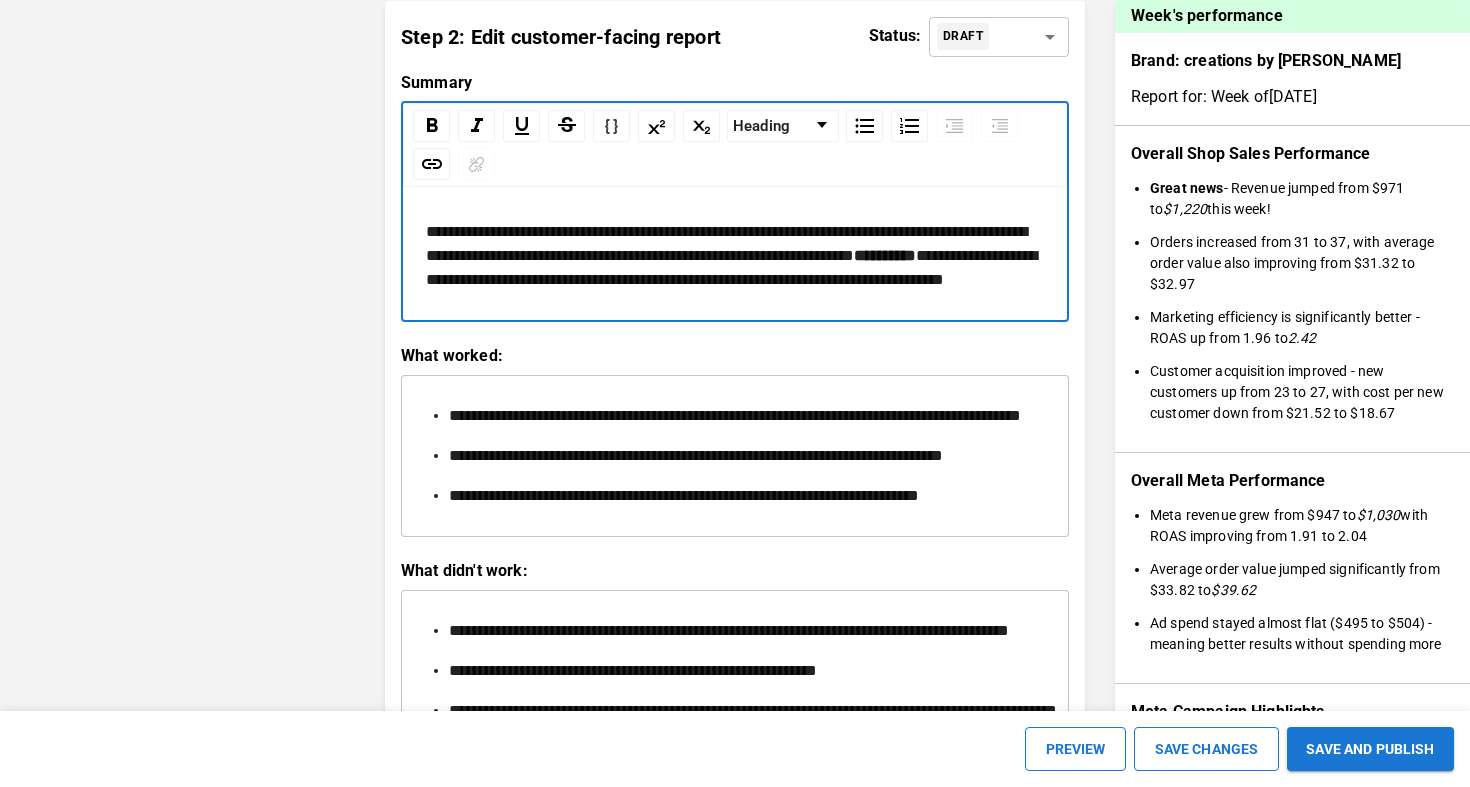 click on "**********" at bounding box center (735, 256) 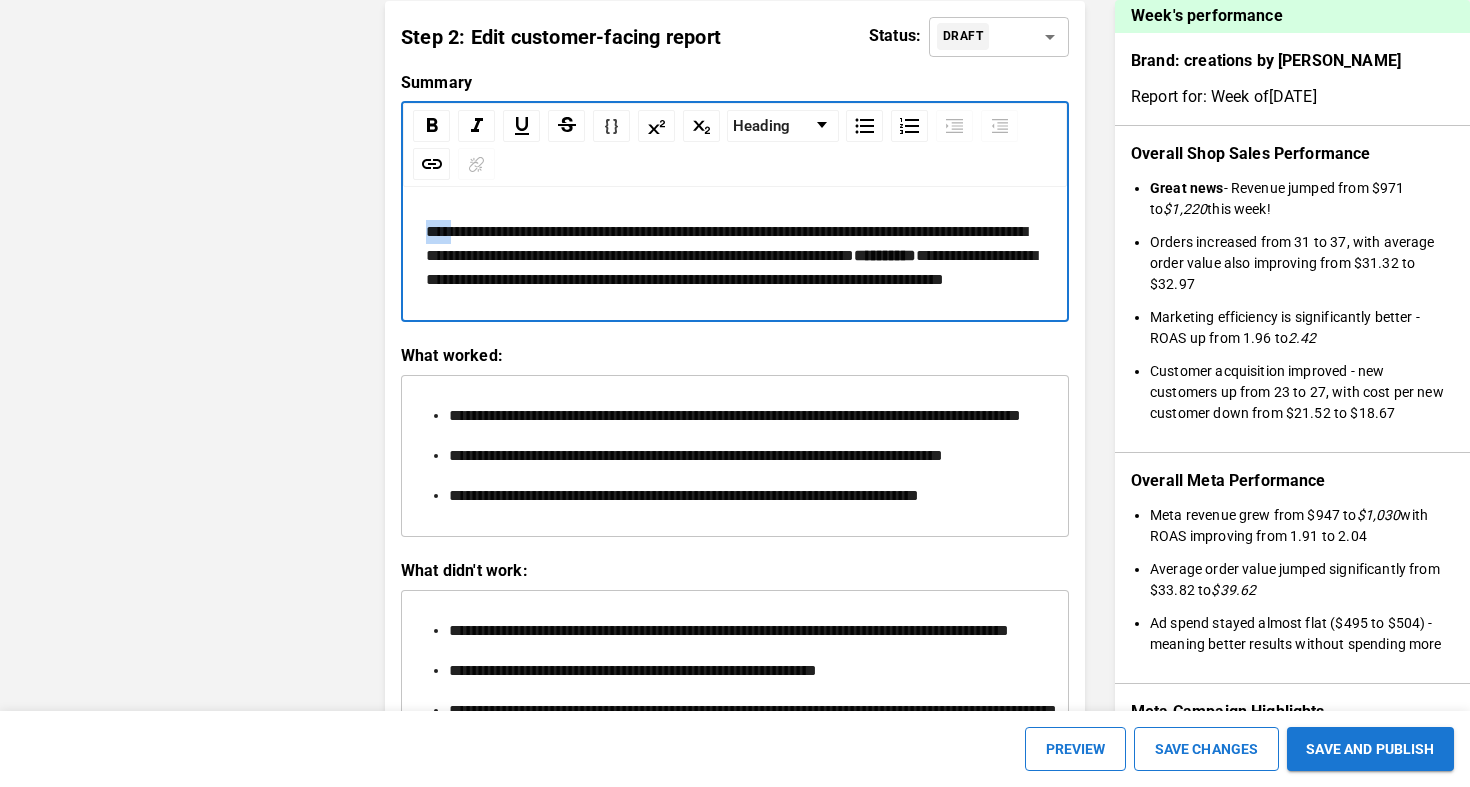 drag, startPoint x: 462, startPoint y: 250, endPoint x: 400, endPoint y: 250, distance: 62 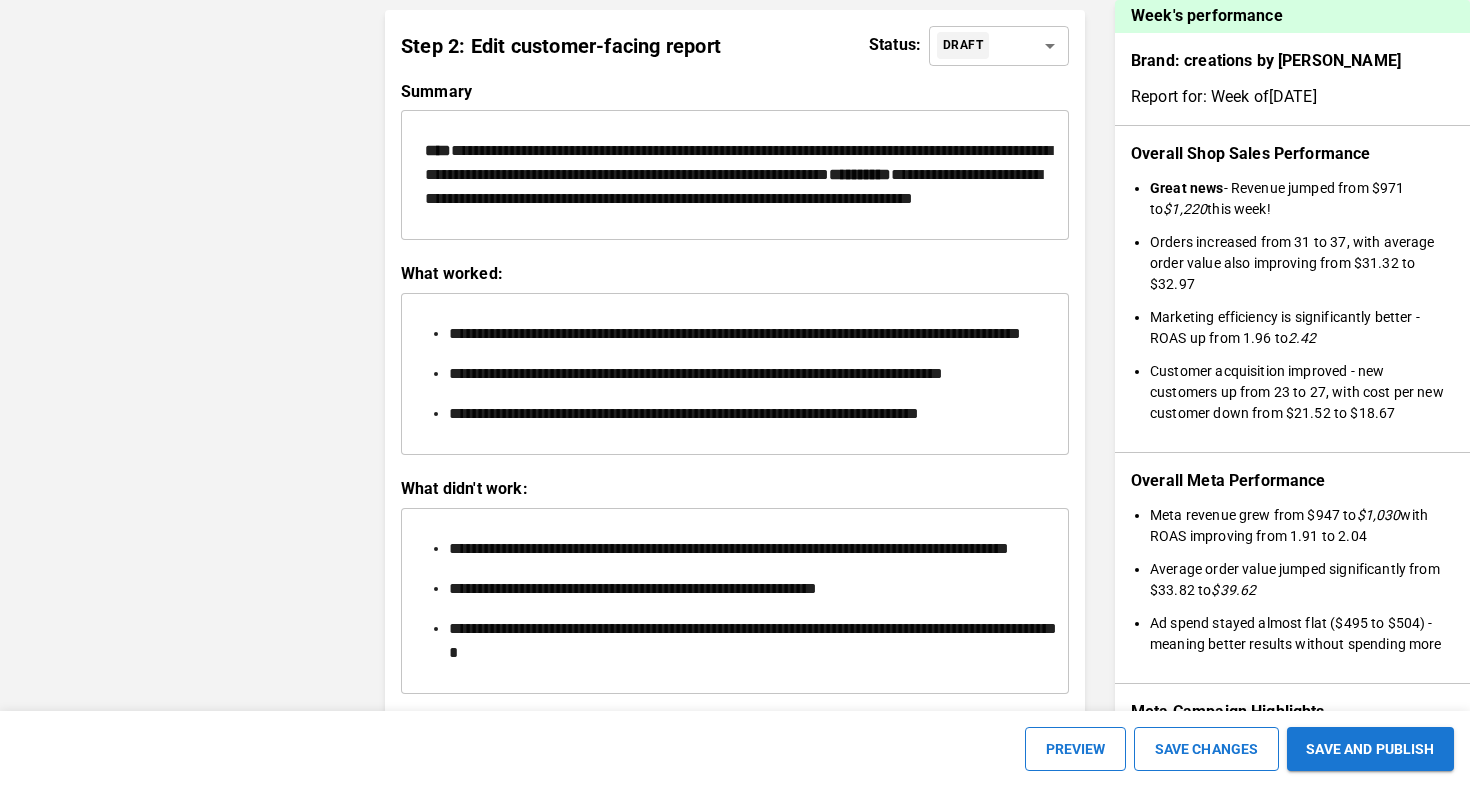 scroll, scrollTop: 2667, scrollLeft: 0, axis: vertical 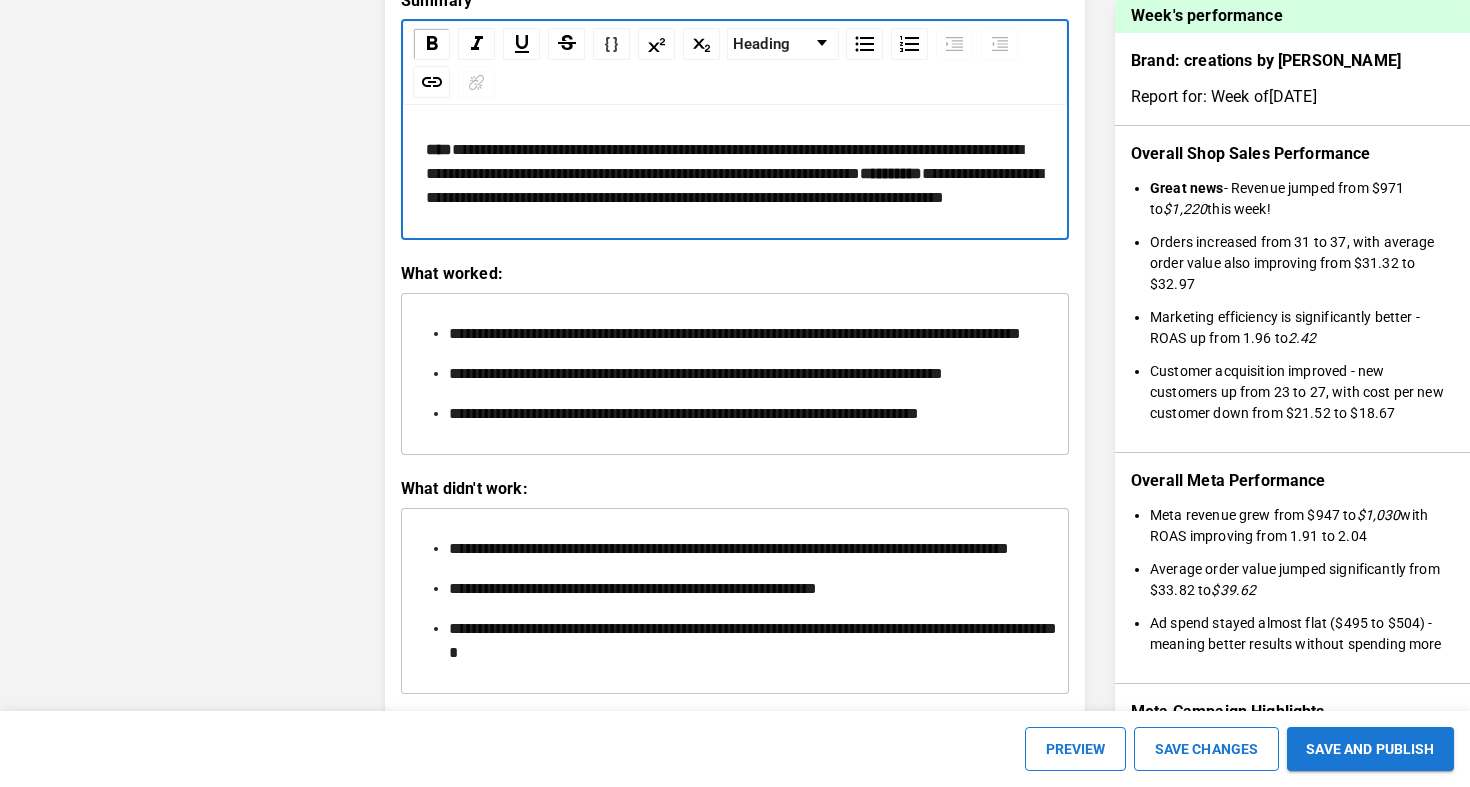 click on "**********" at bounding box center (735, 174) 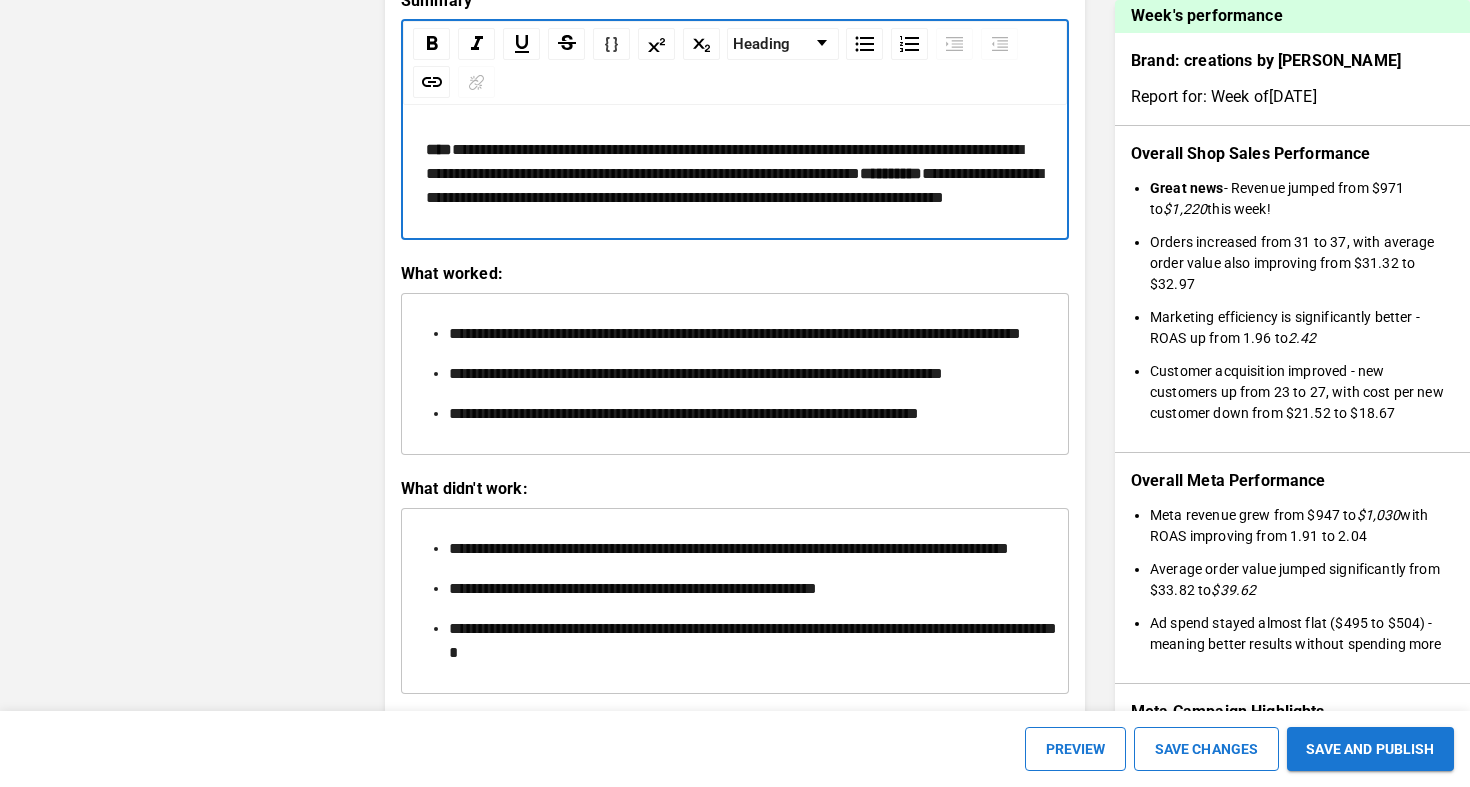 type 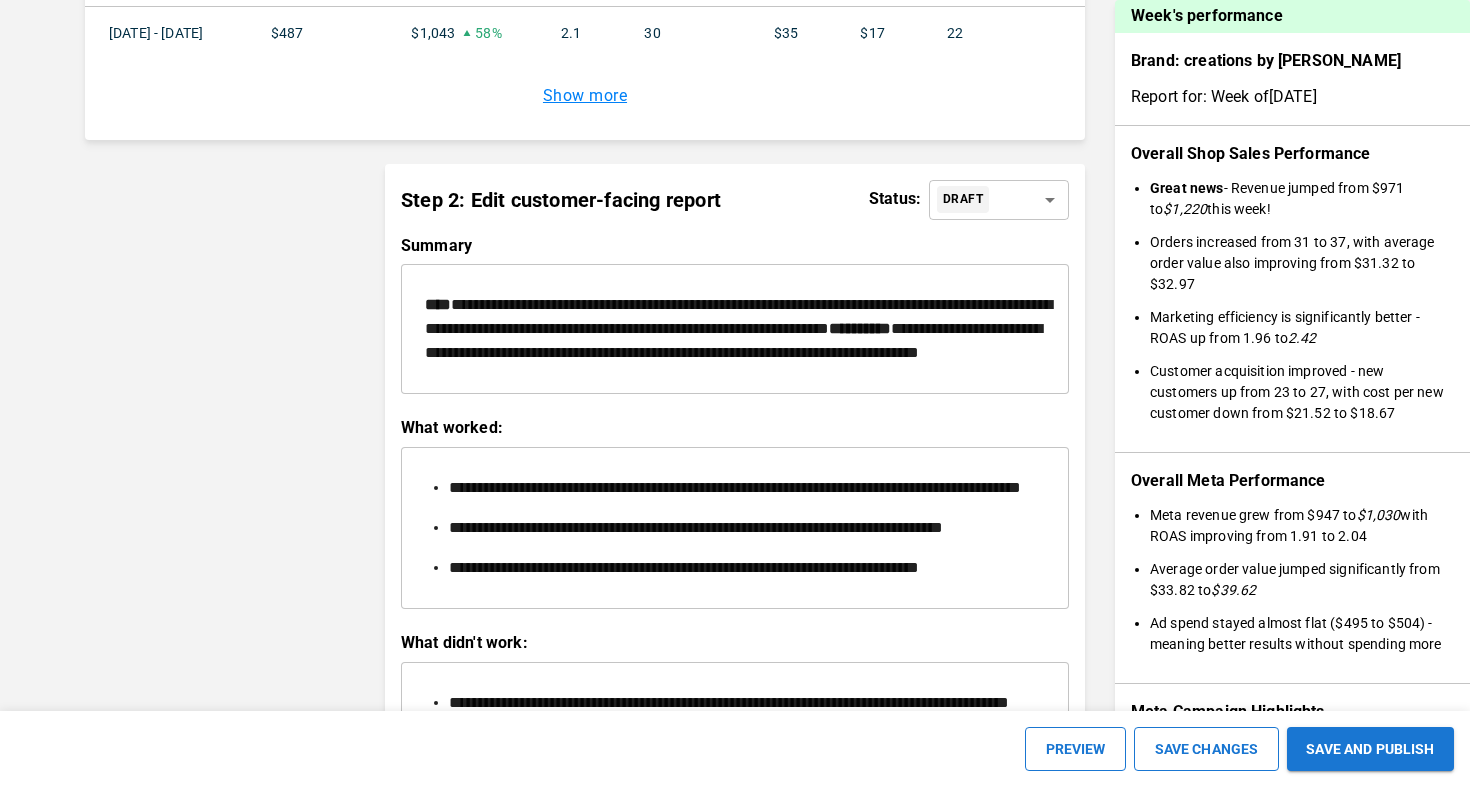 scroll, scrollTop: 2513, scrollLeft: 0, axis: vertical 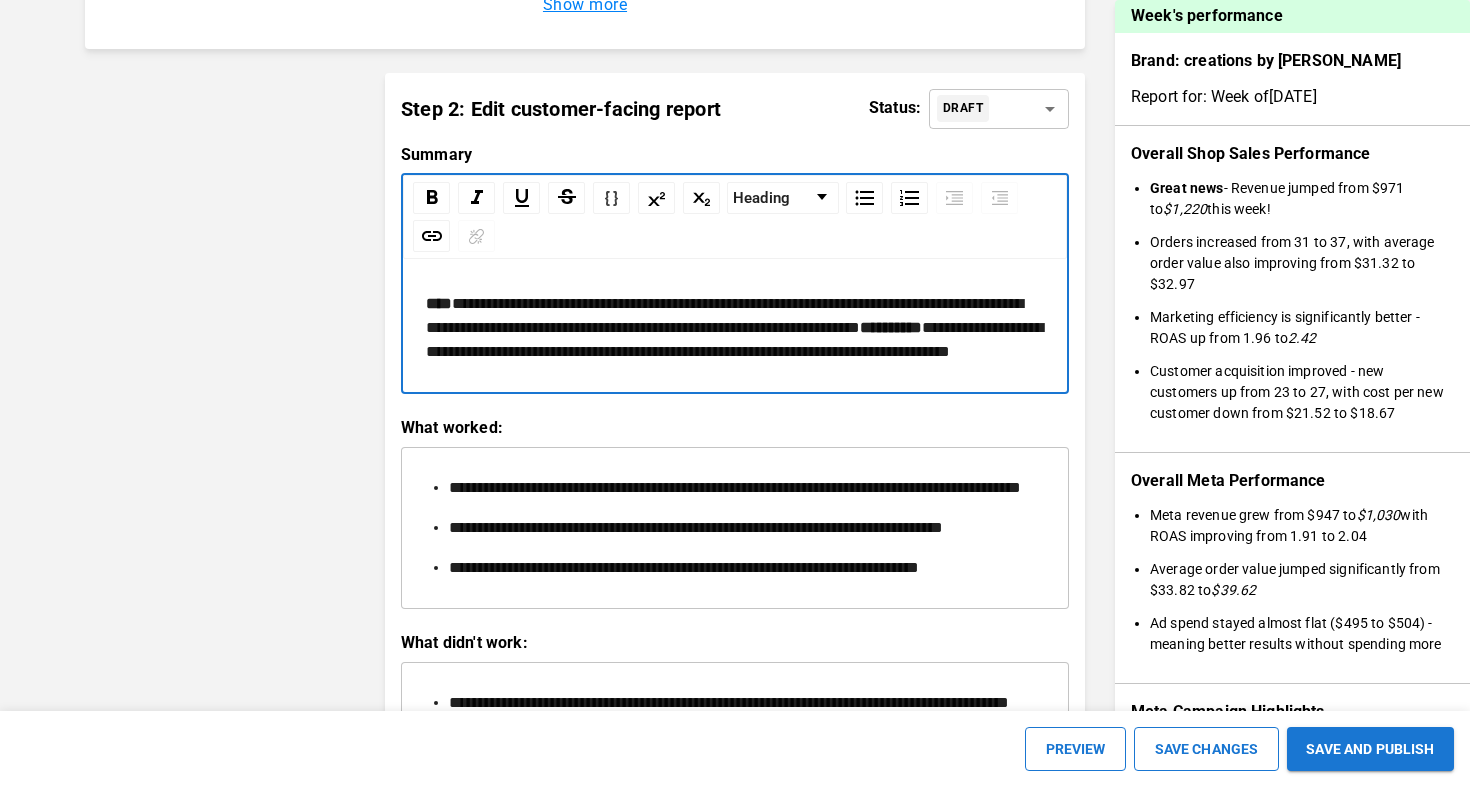 click on "**********" at bounding box center [735, 513] 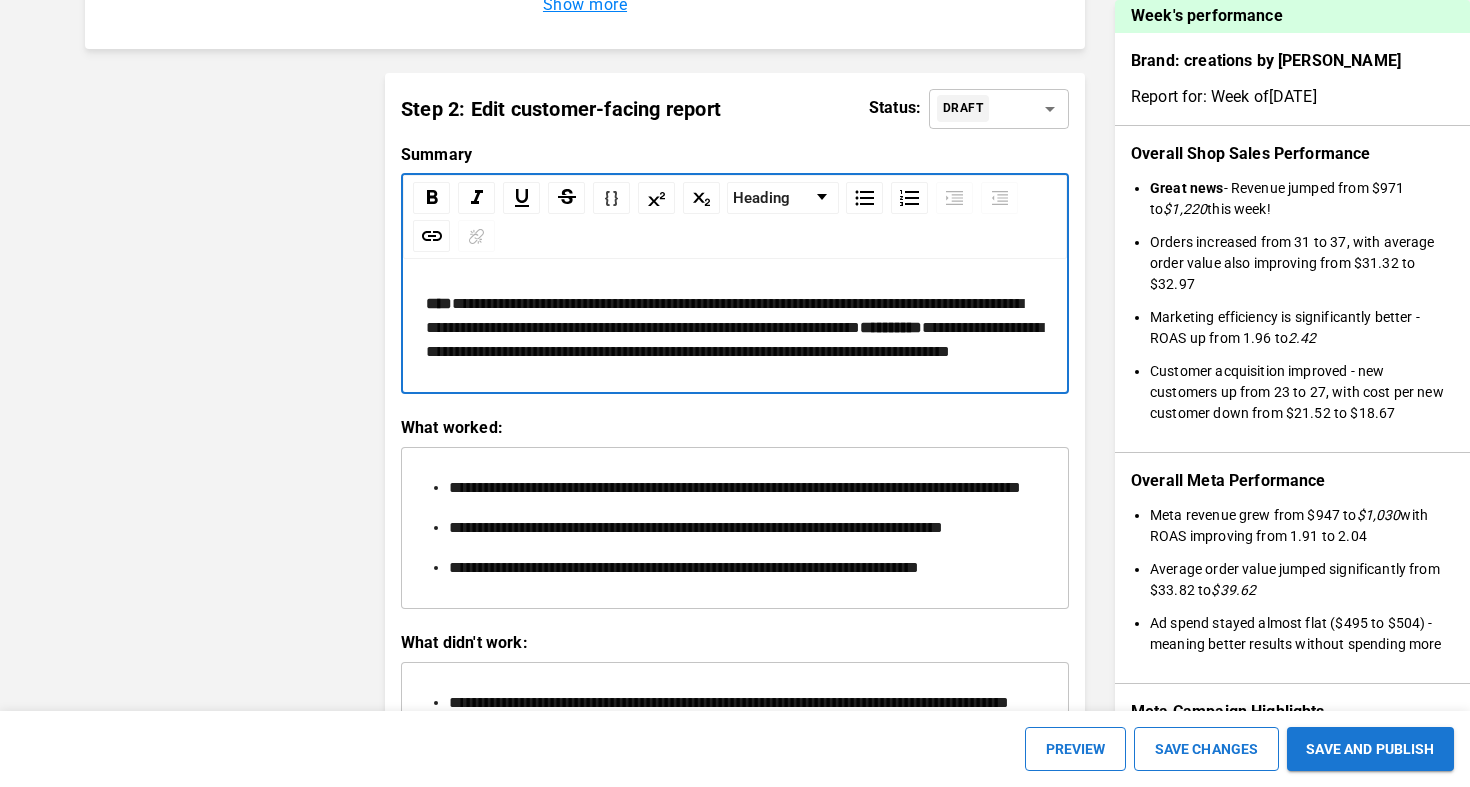 scroll, scrollTop: 2604, scrollLeft: 0, axis: vertical 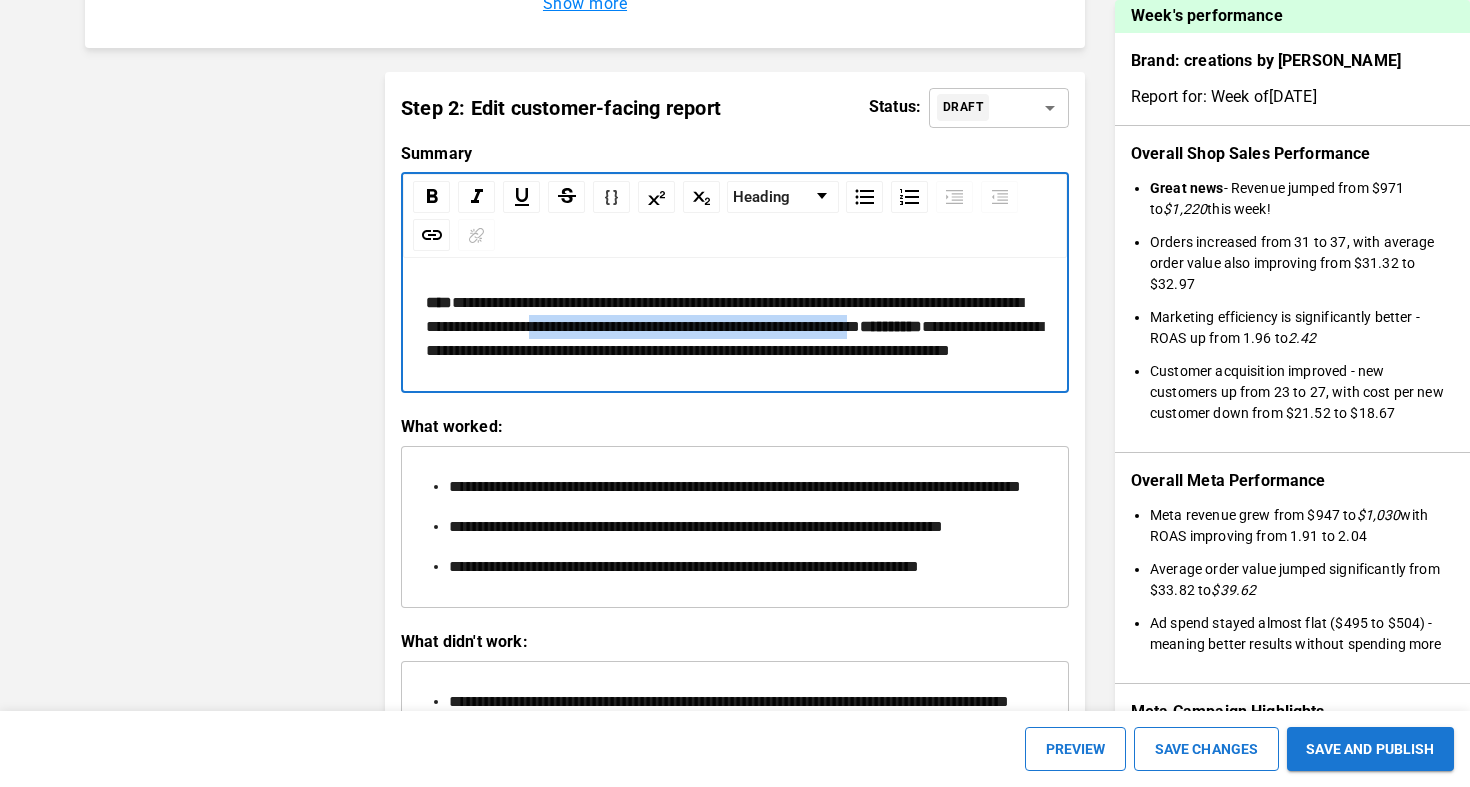 drag, startPoint x: 687, startPoint y: 355, endPoint x: 556, endPoint y: 374, distance: 132.3707 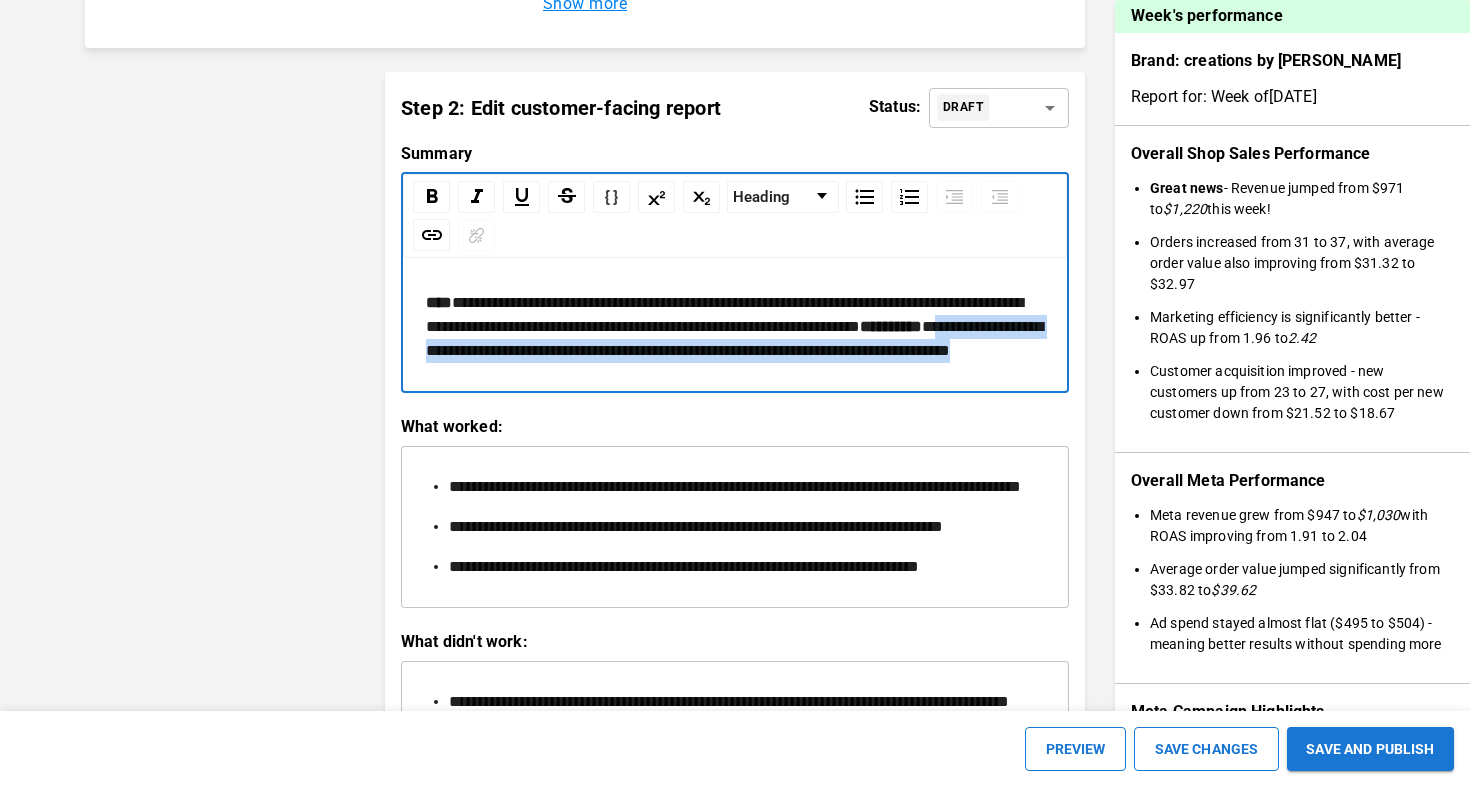 drag, startPoint x: 513, startPoint y: 420, endPoint x: 753, endPoint y: 437, distance: 240.60133 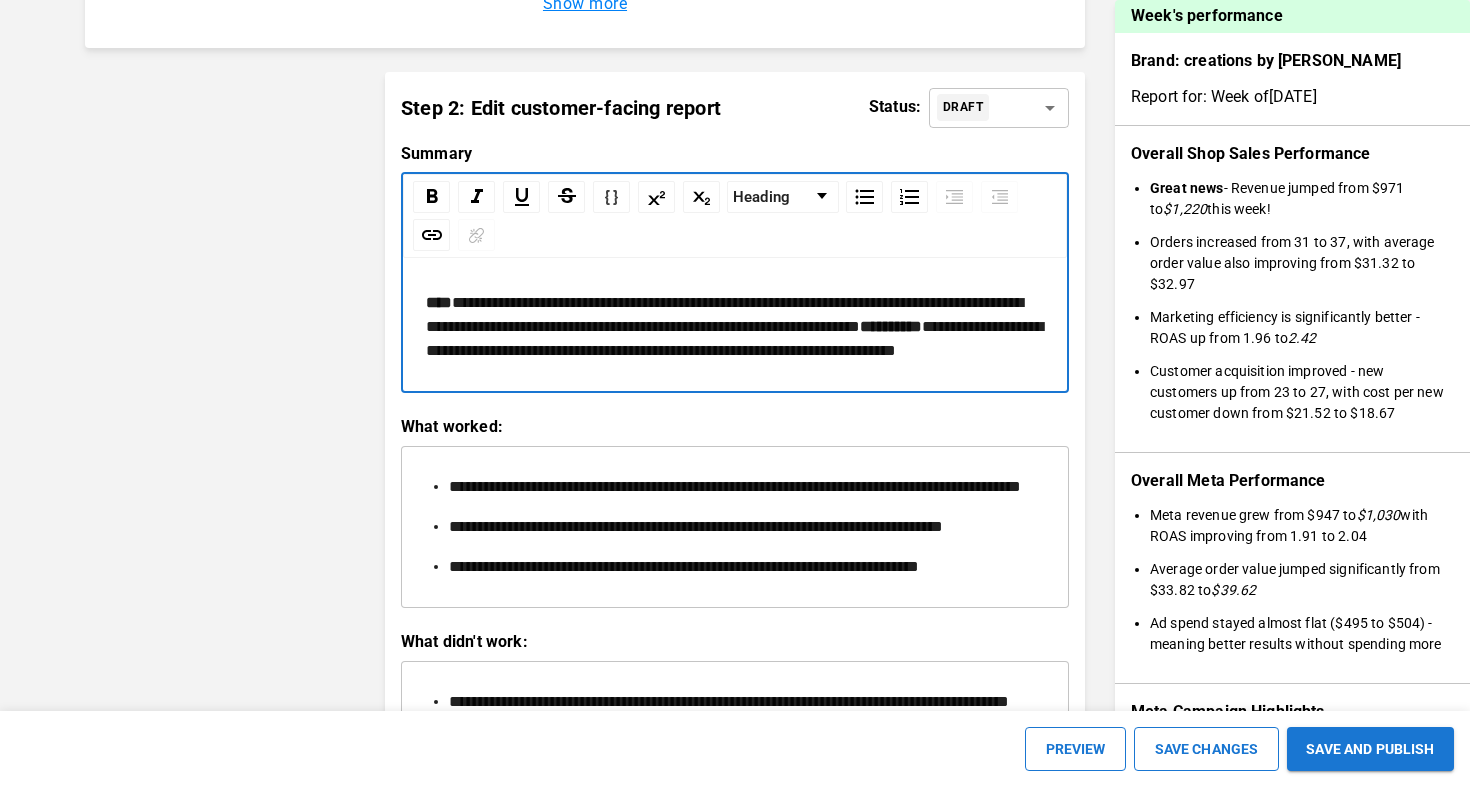 click on "**********" at bounding box center [734, 338] 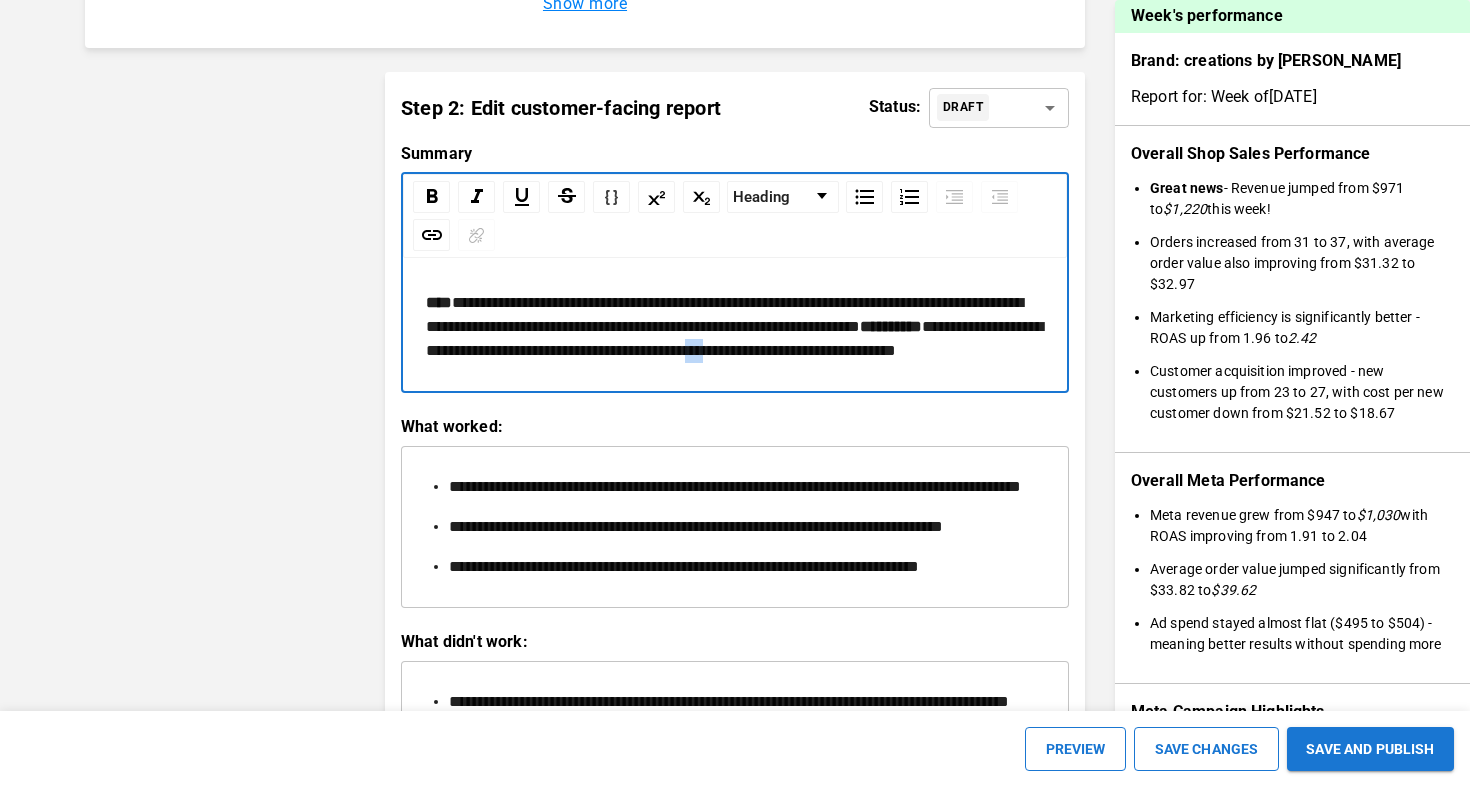 click on "**********" at bounding box center [734, 338] 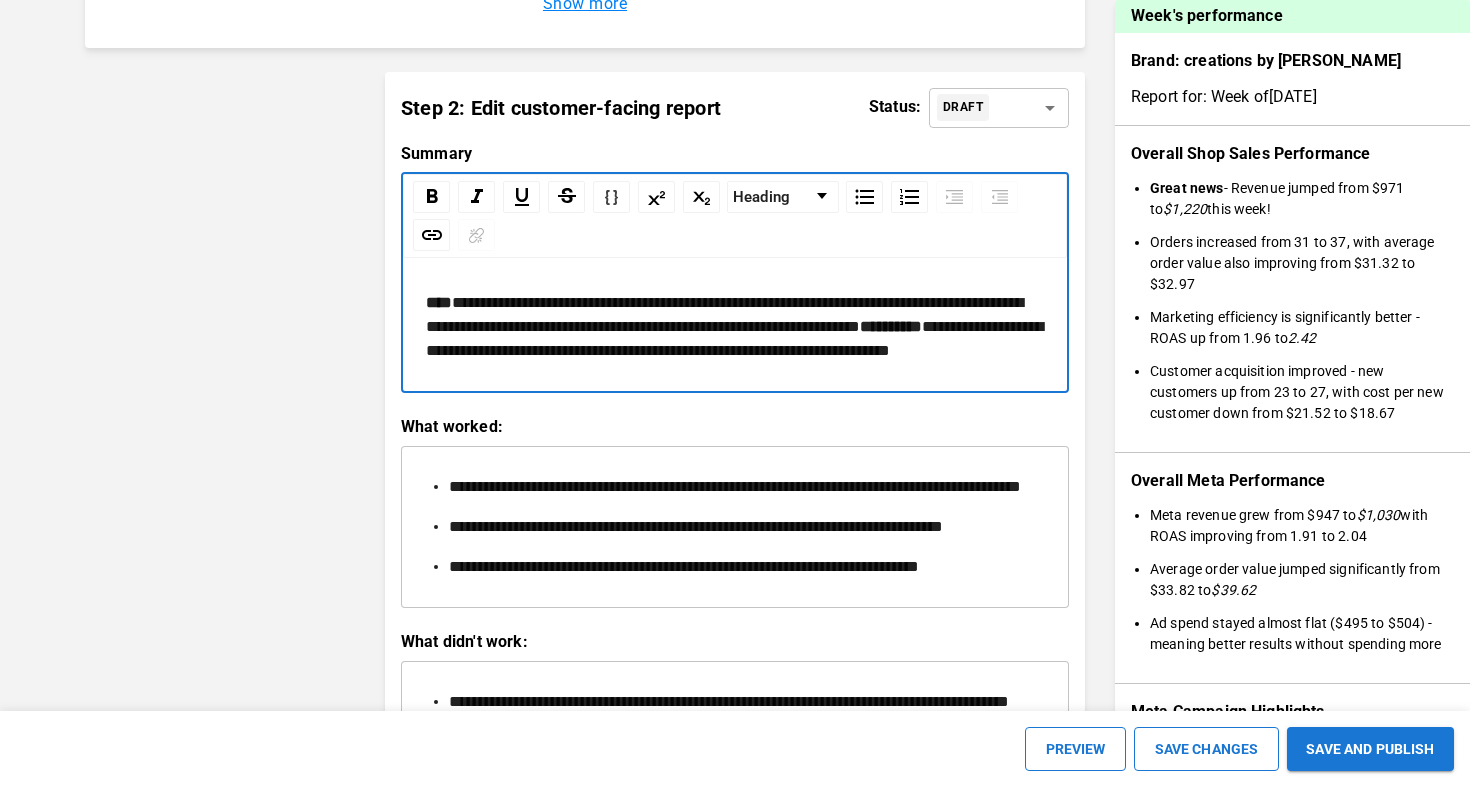 click on "**********" at bounding box center (735, 327) 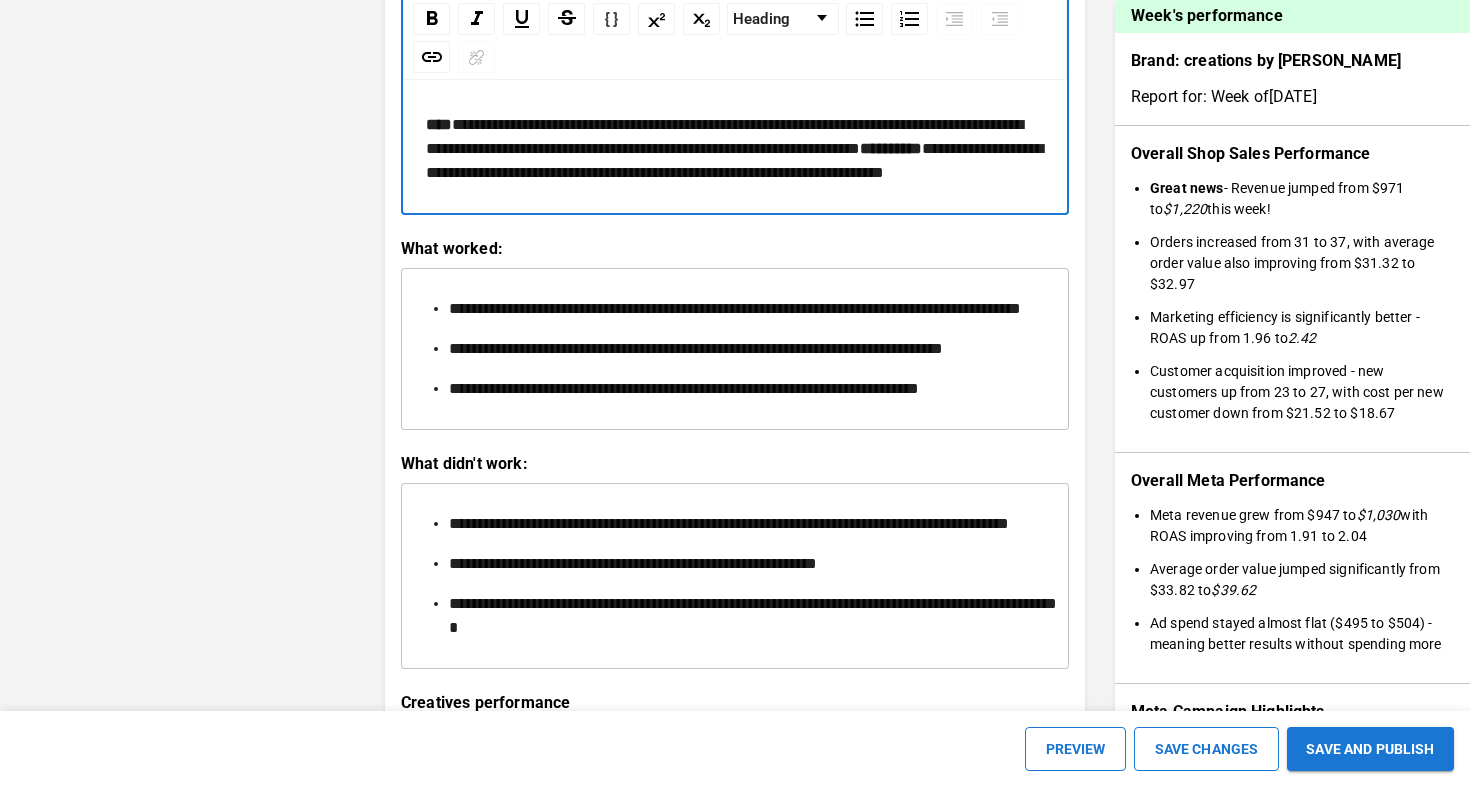scroll, scrollTop: 2784, scrollLeft: 0, axis: vertical 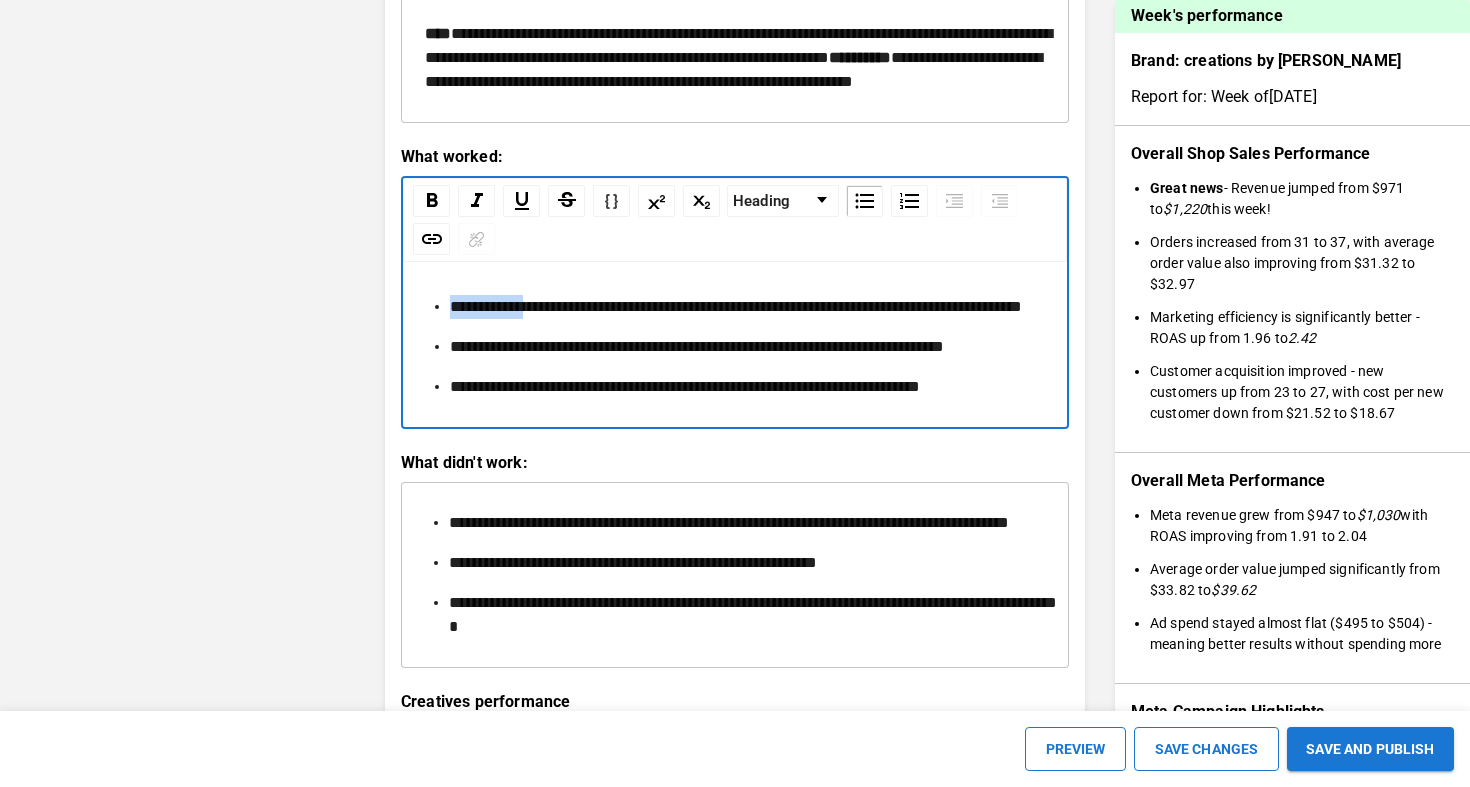 drag, startPoint x: 545, startPoint y: 398, endPoint x: 444, endPoint y: 398, distance: 101 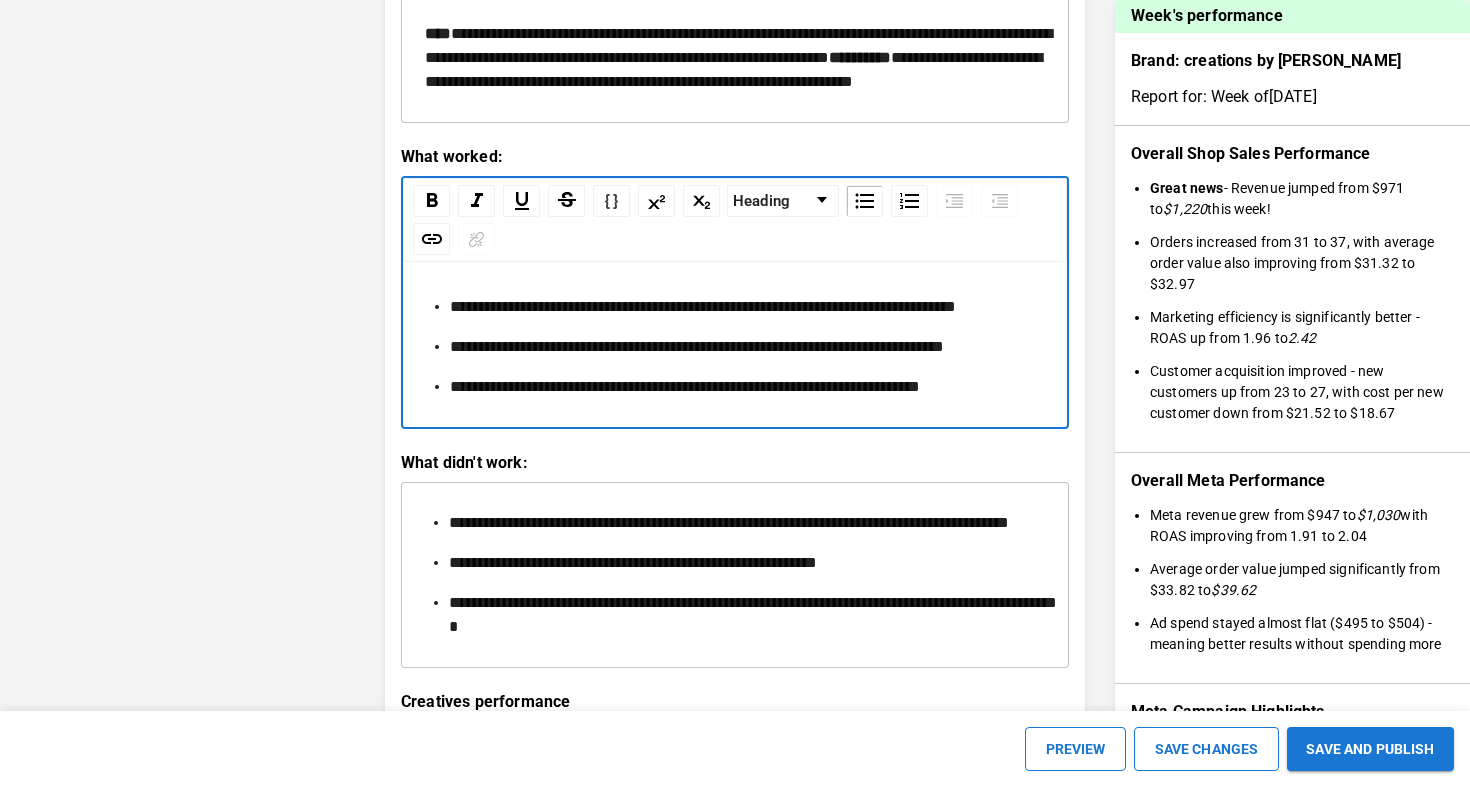 type 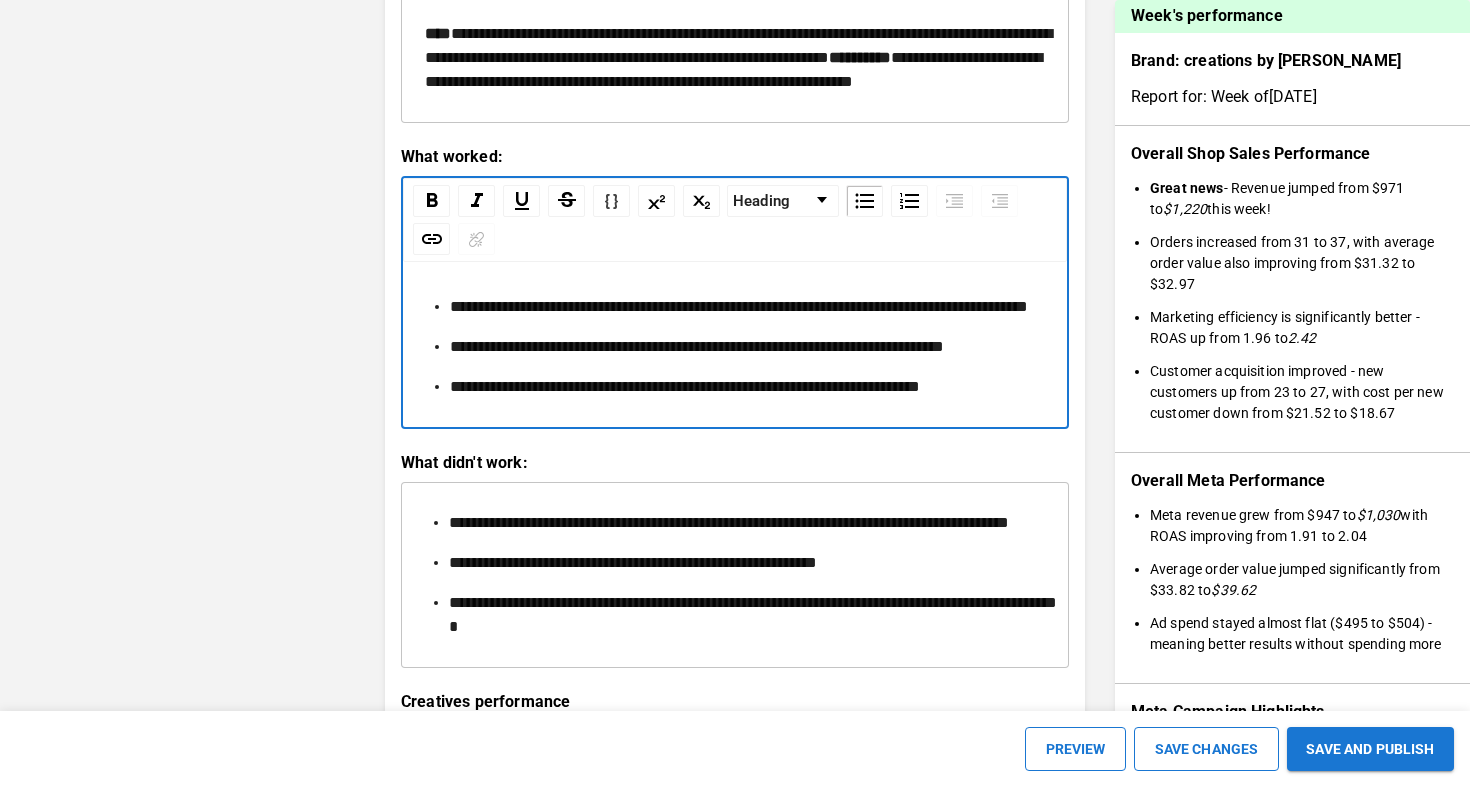 click on "**********" at bounding box center (739, 306) 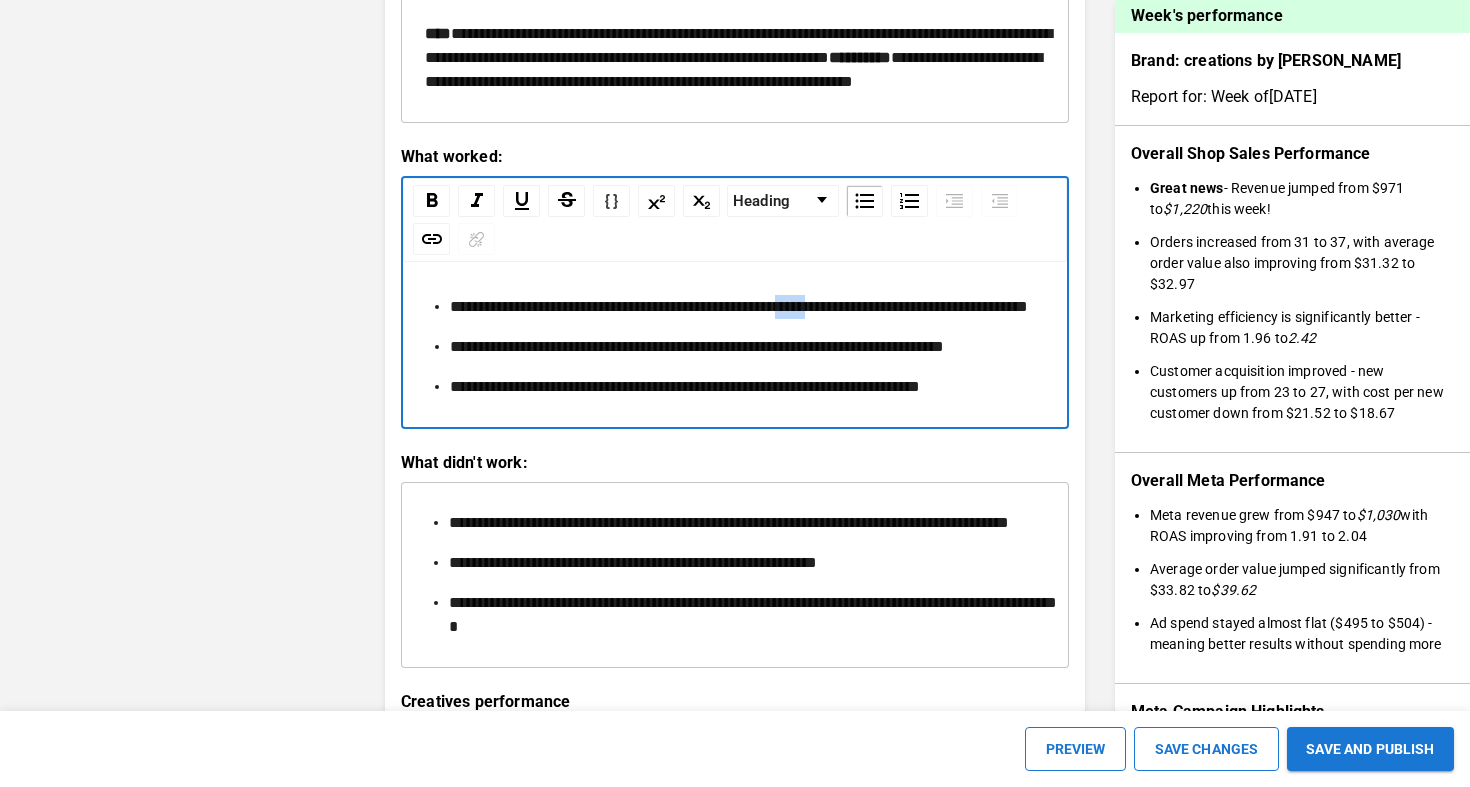 click on "**********" at bounding box center (739, 306) 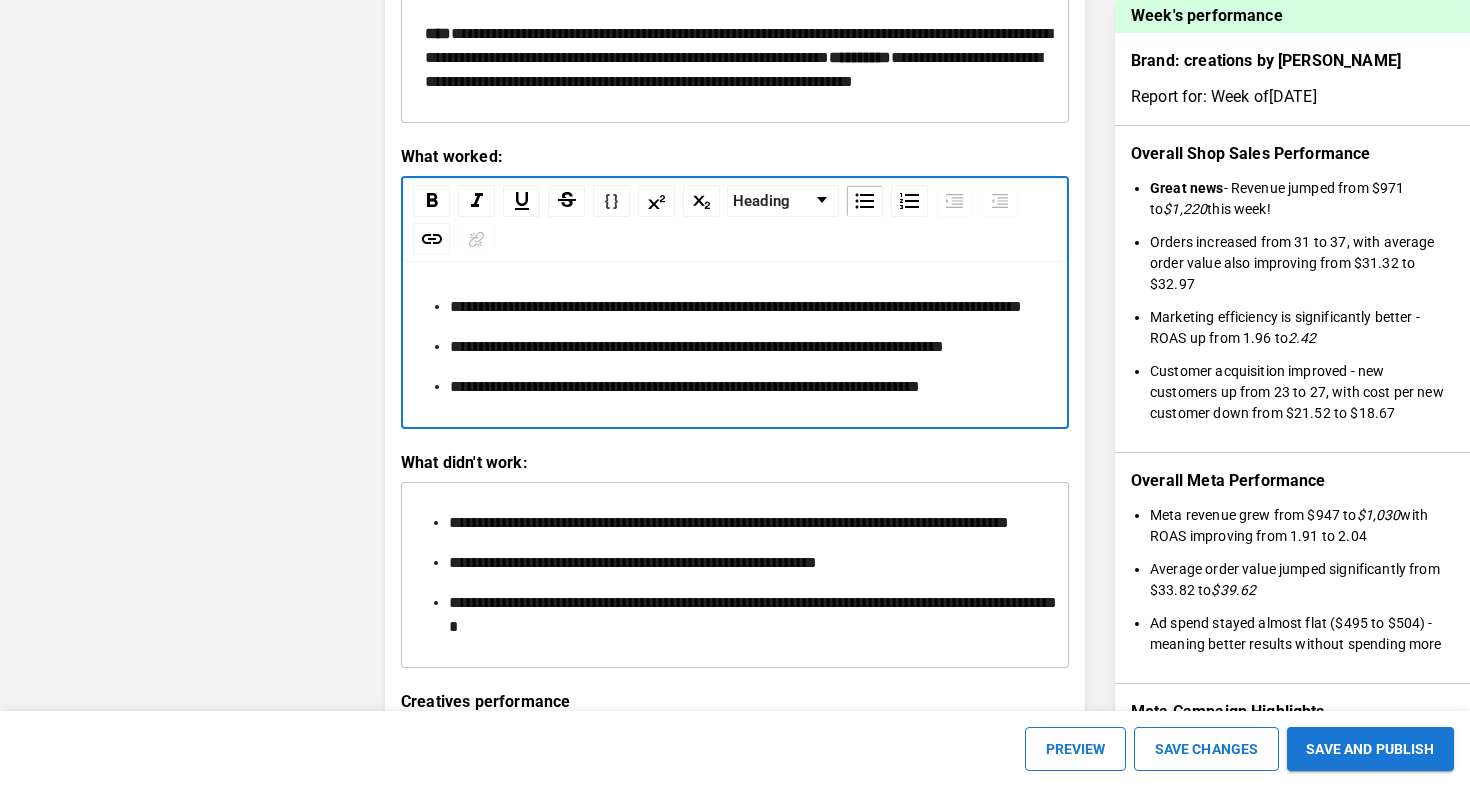 click on "**********" at bounding box center (736, 306) 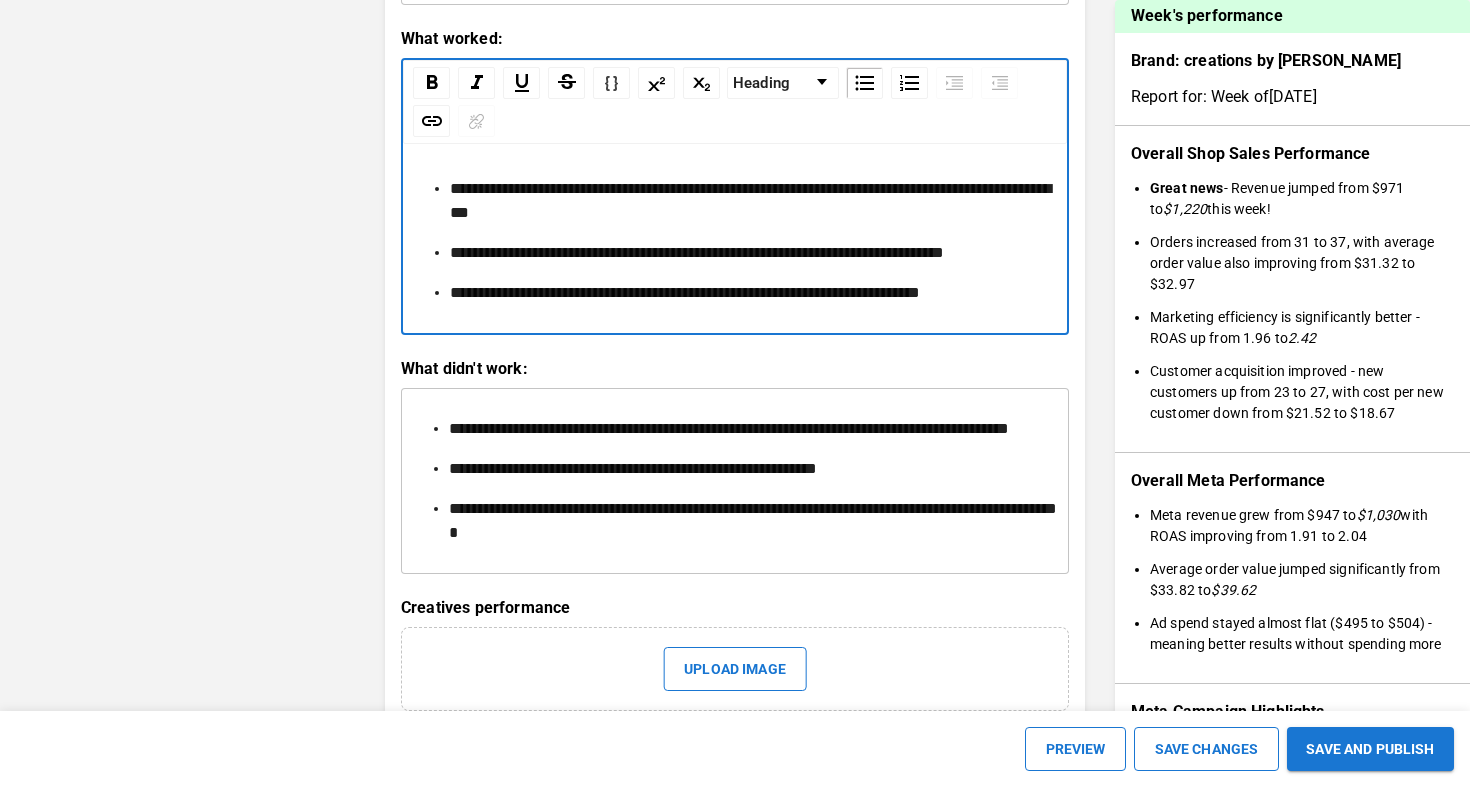 scroll, scrollTop: 2902, scrollLeft: 0, axis: vertical 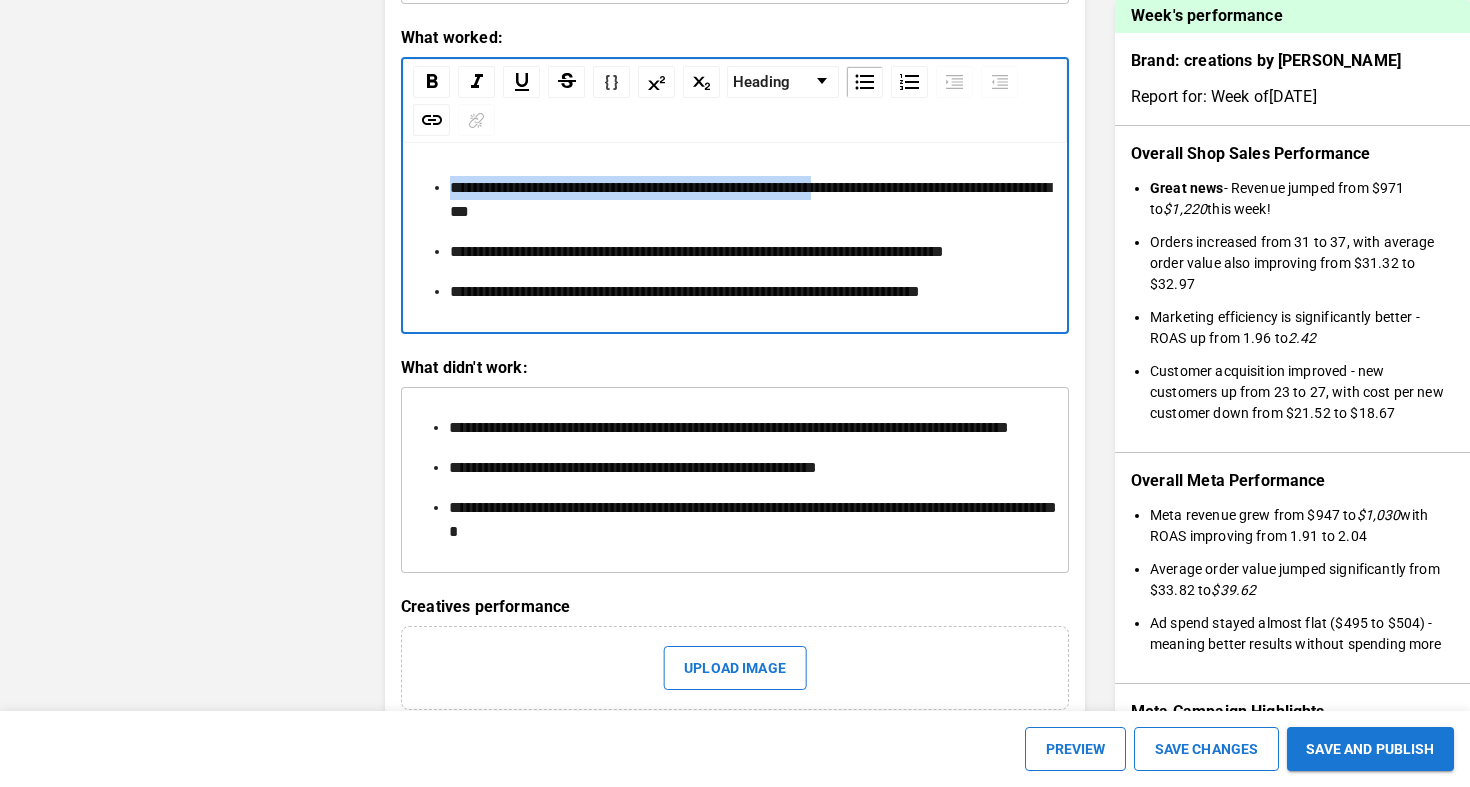 drag, startPoint x: 451, startPoint y: 280, endPoint x: 895, endPoint y: 282, distance: 444.00452 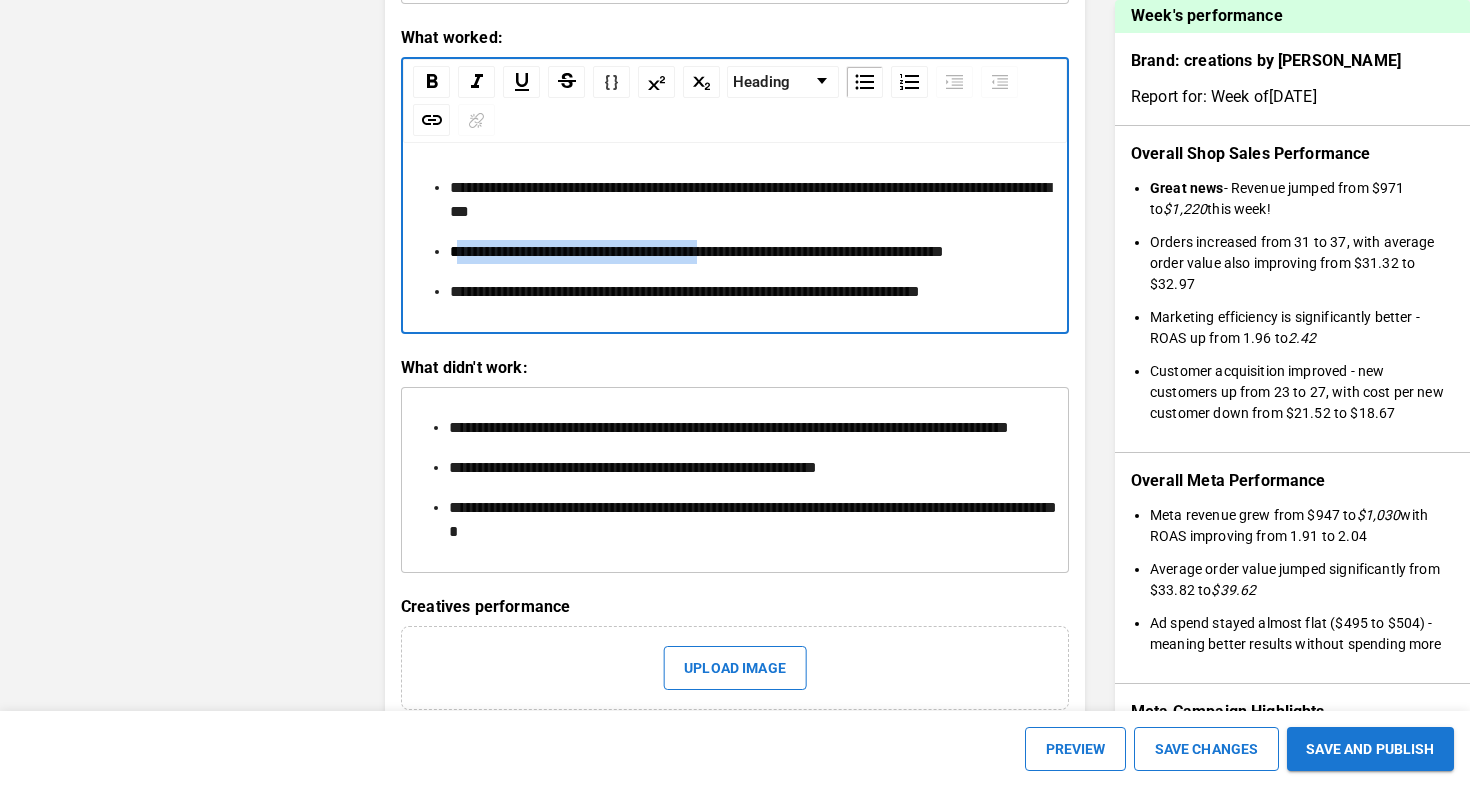 drag, startPoint x: 454, startPoint y: 347, endPoint x: 737, endPoint y: 348, distance: 283.00177 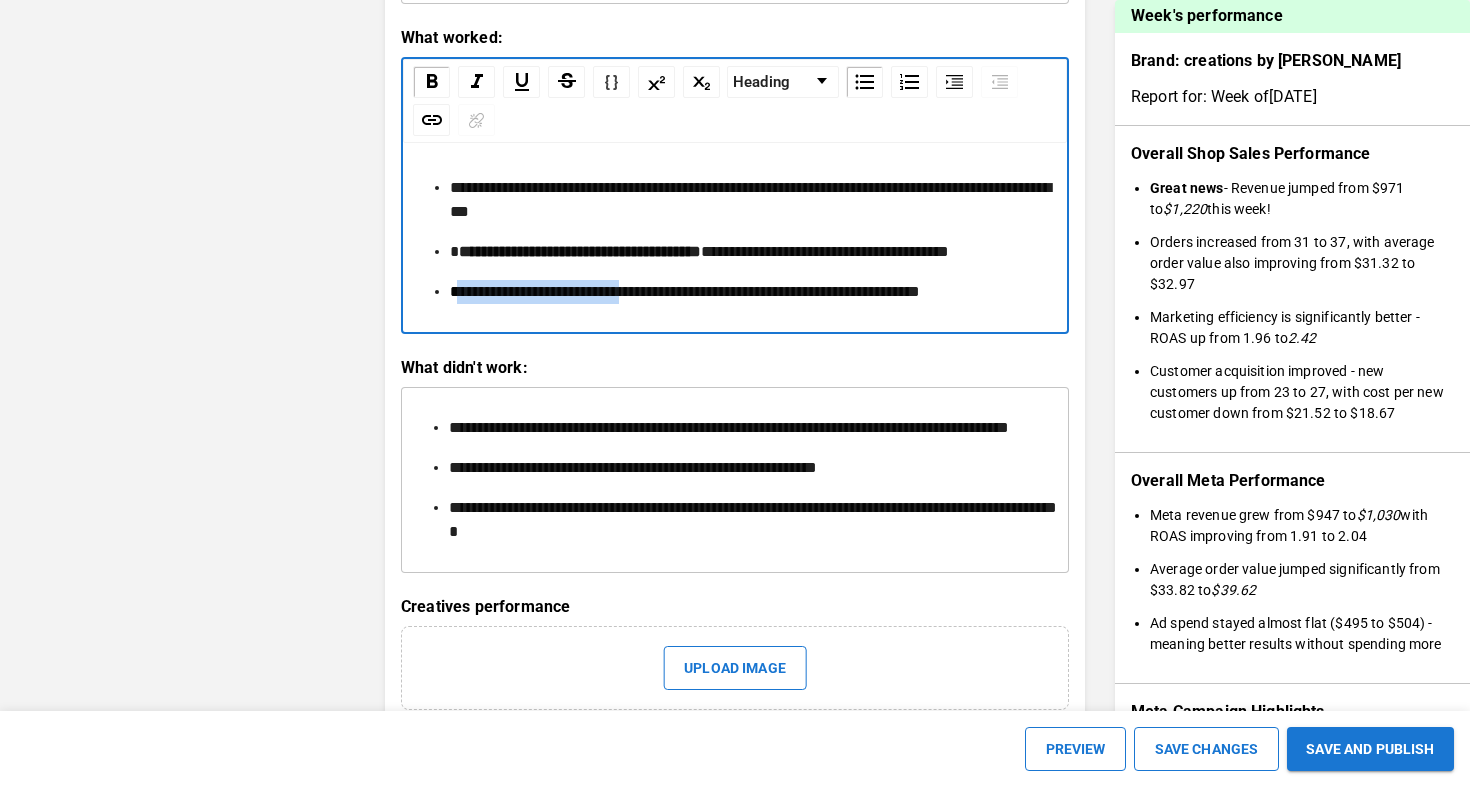 drag, startPoint x: 455, startPoint y: 384, endPoint x: 664, endPoint y: 384, distance: 209 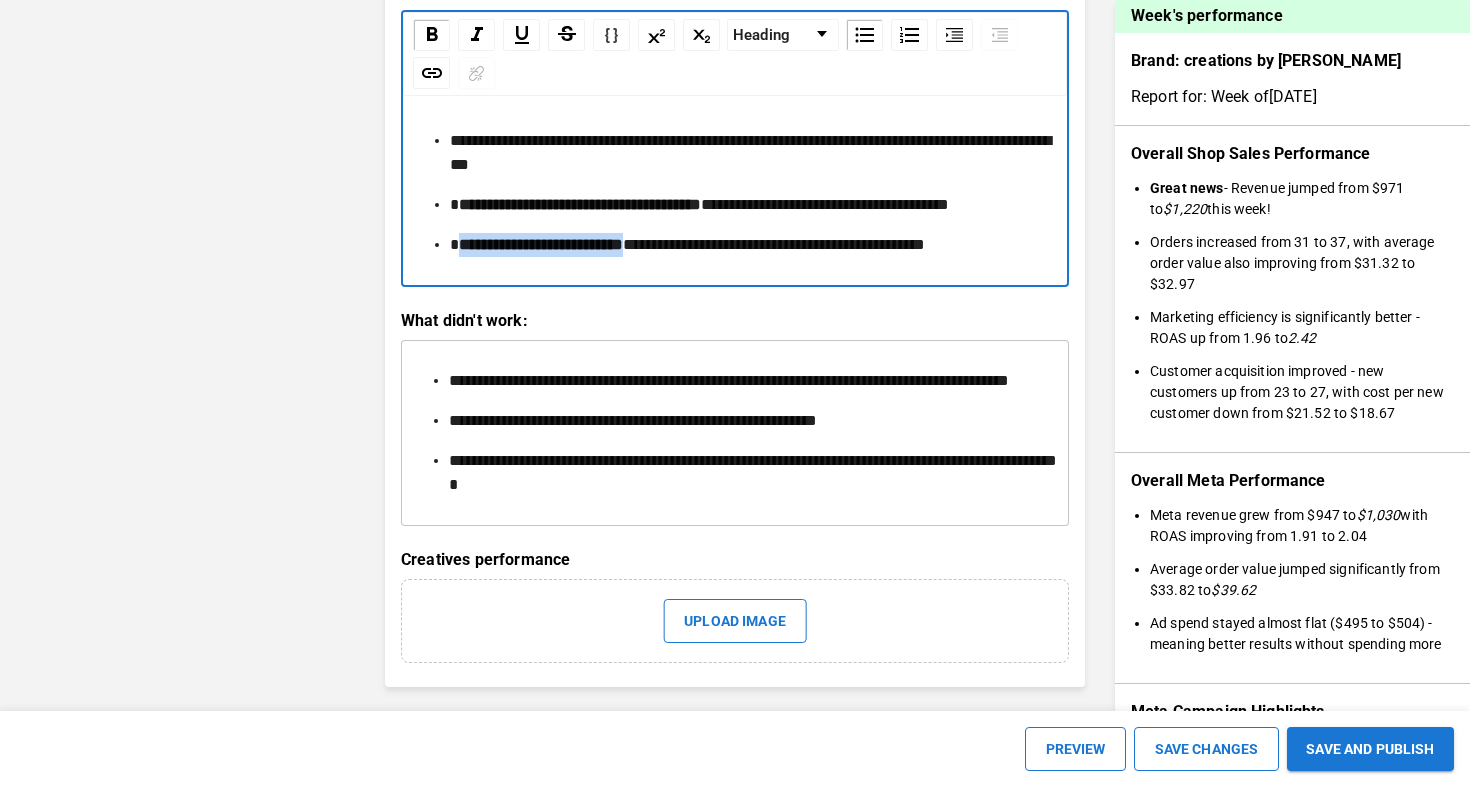 scroll, scrollTop: 3065, scrollLeft: 0, axis: vertical 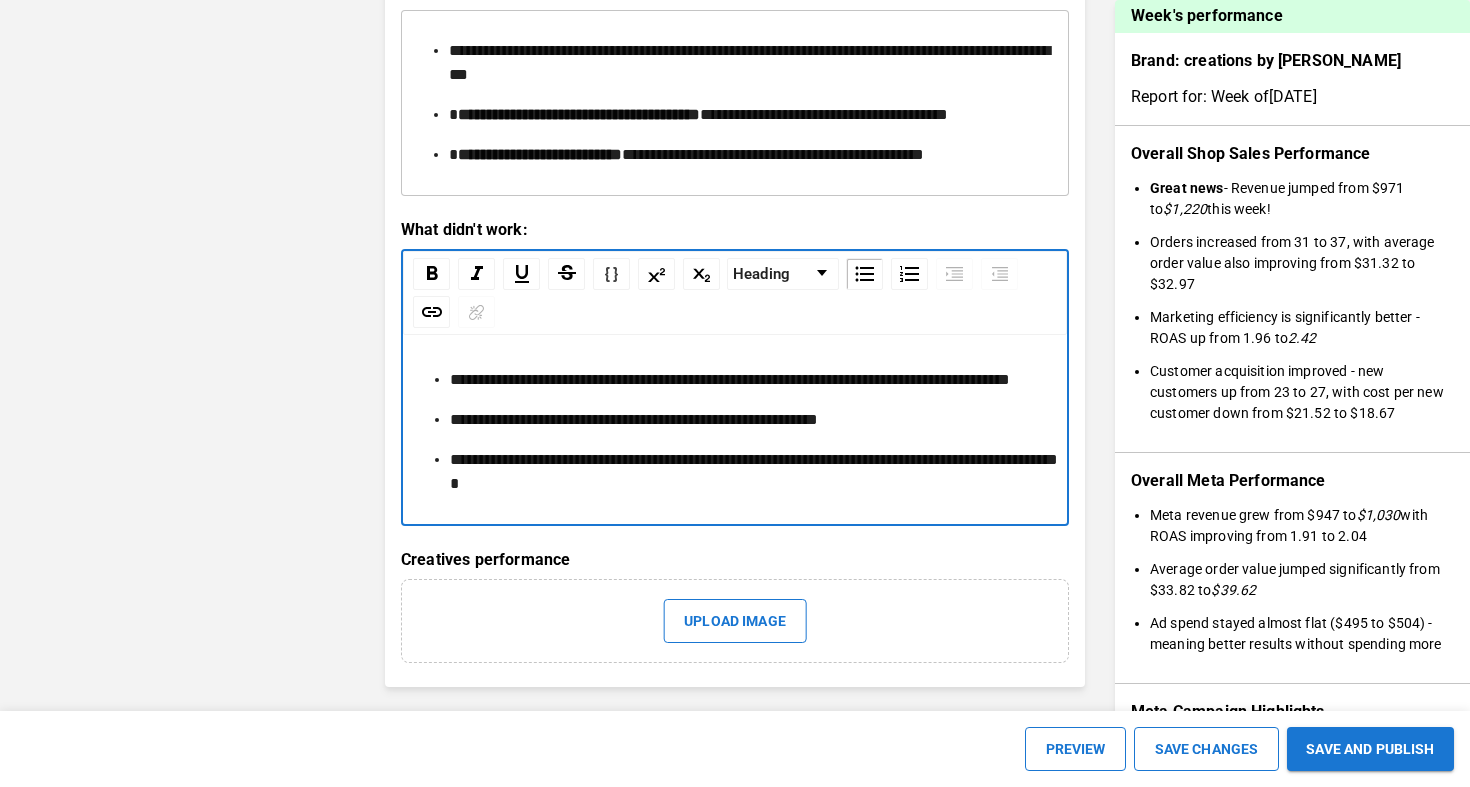 drag, startPoint x: 456, startPoint y: 423, endPoint x: 495, endPoint y: 423, distance: 39 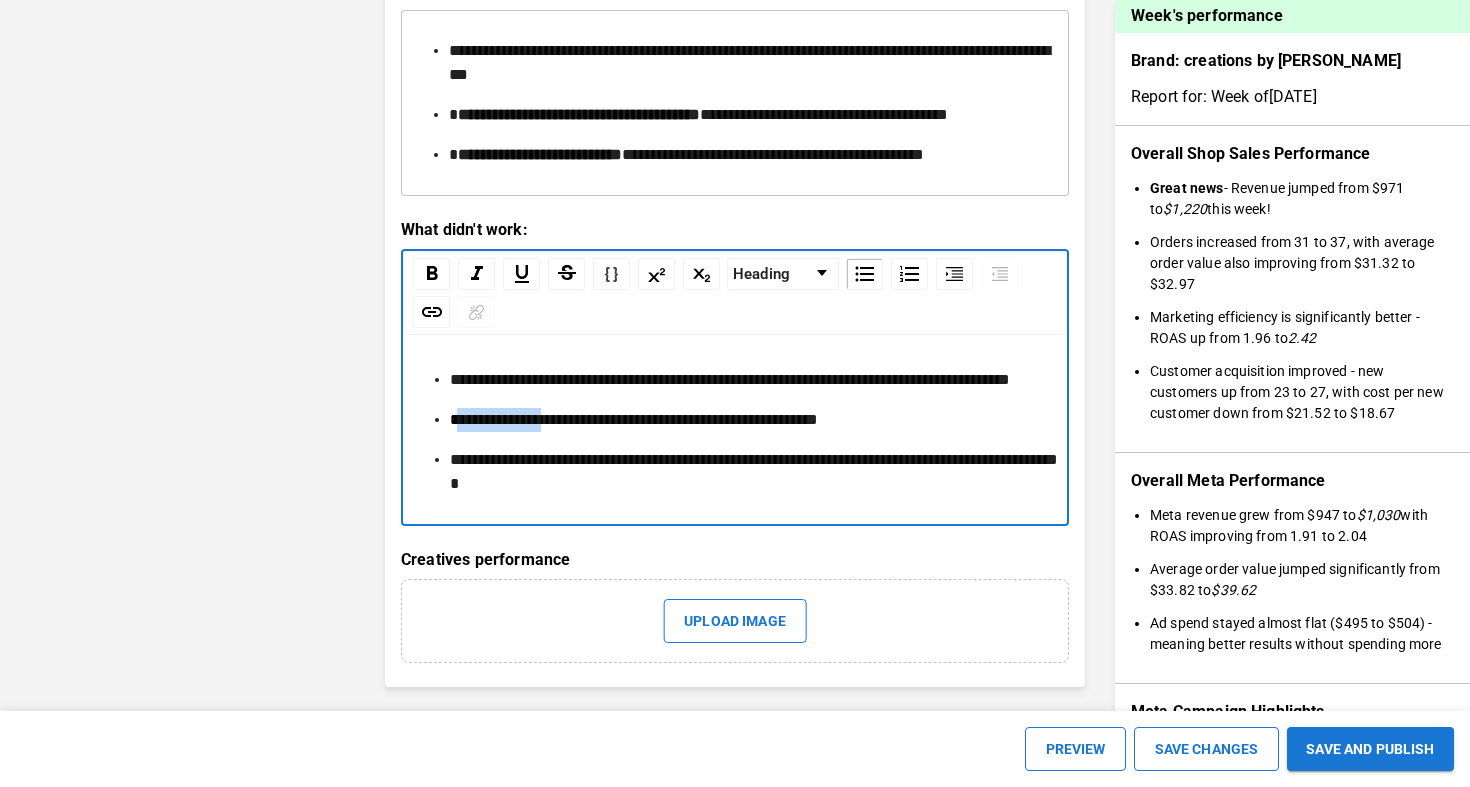 drag, startPoint x: 457, startPoint y: 507, endPoint x: 557, endPoint y: 511, distance: 100.07997 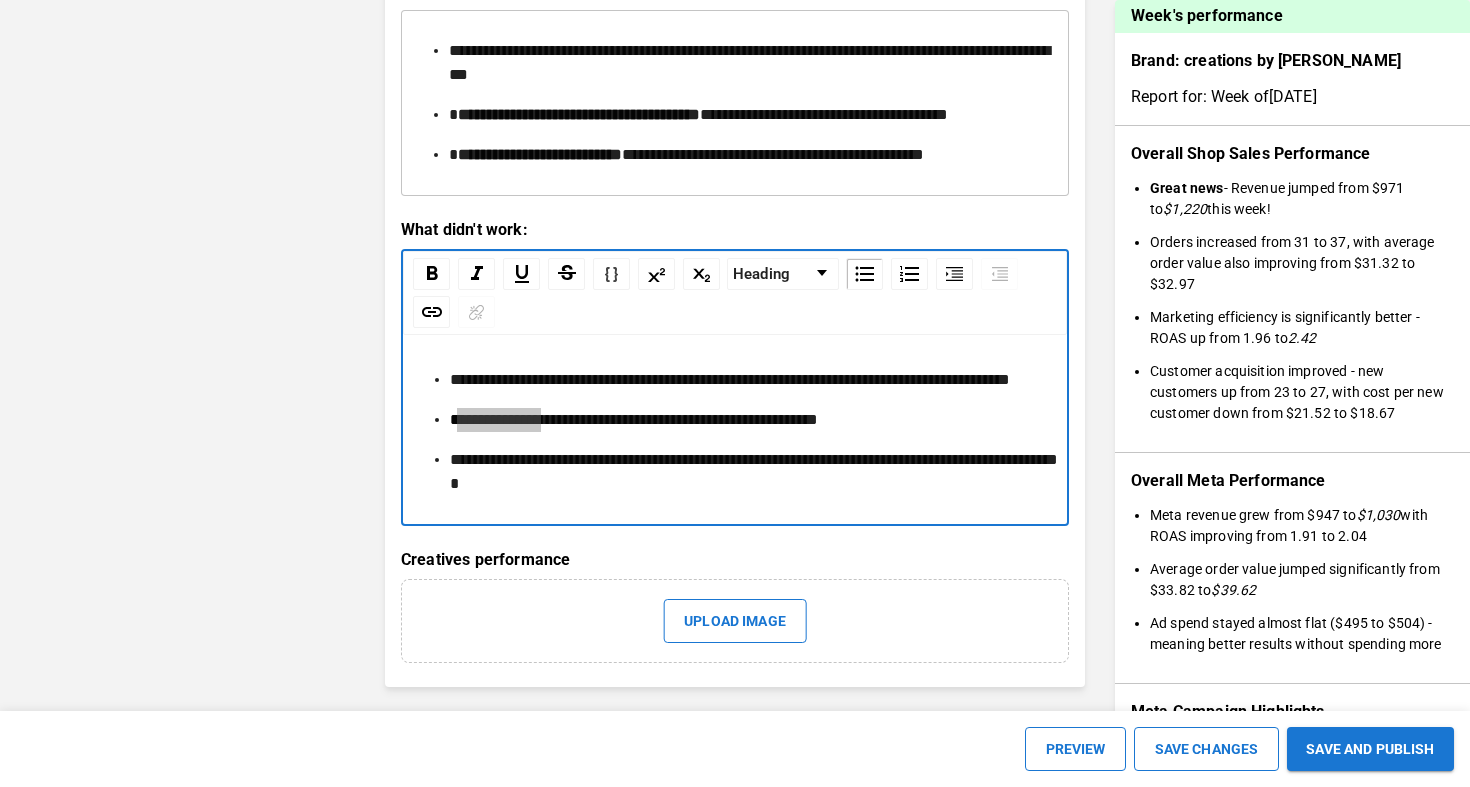 scroll, scrollTop: 2974, scrollLeft: 0, axis: vertical 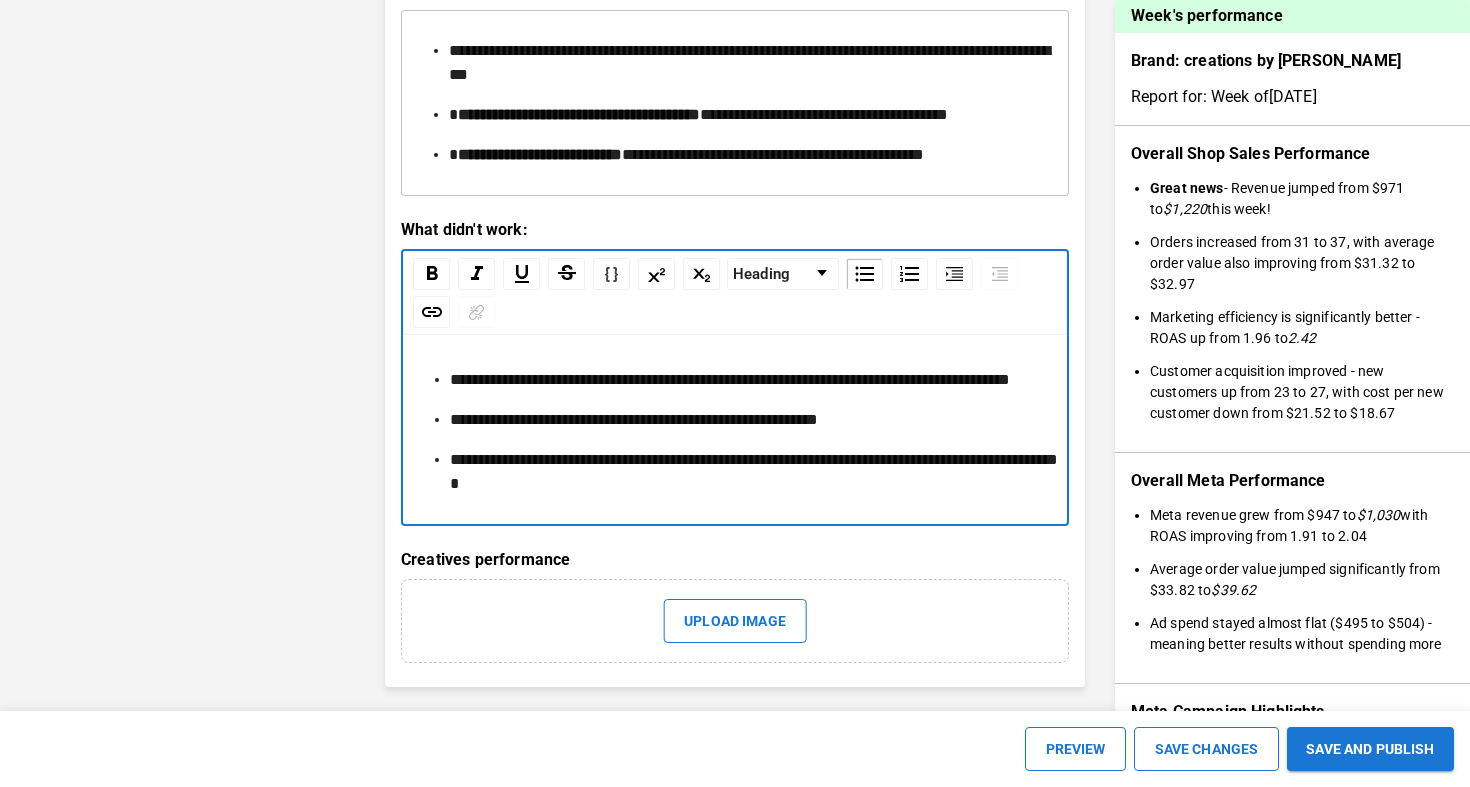 click on "**********" at bounding box center (747, 472) 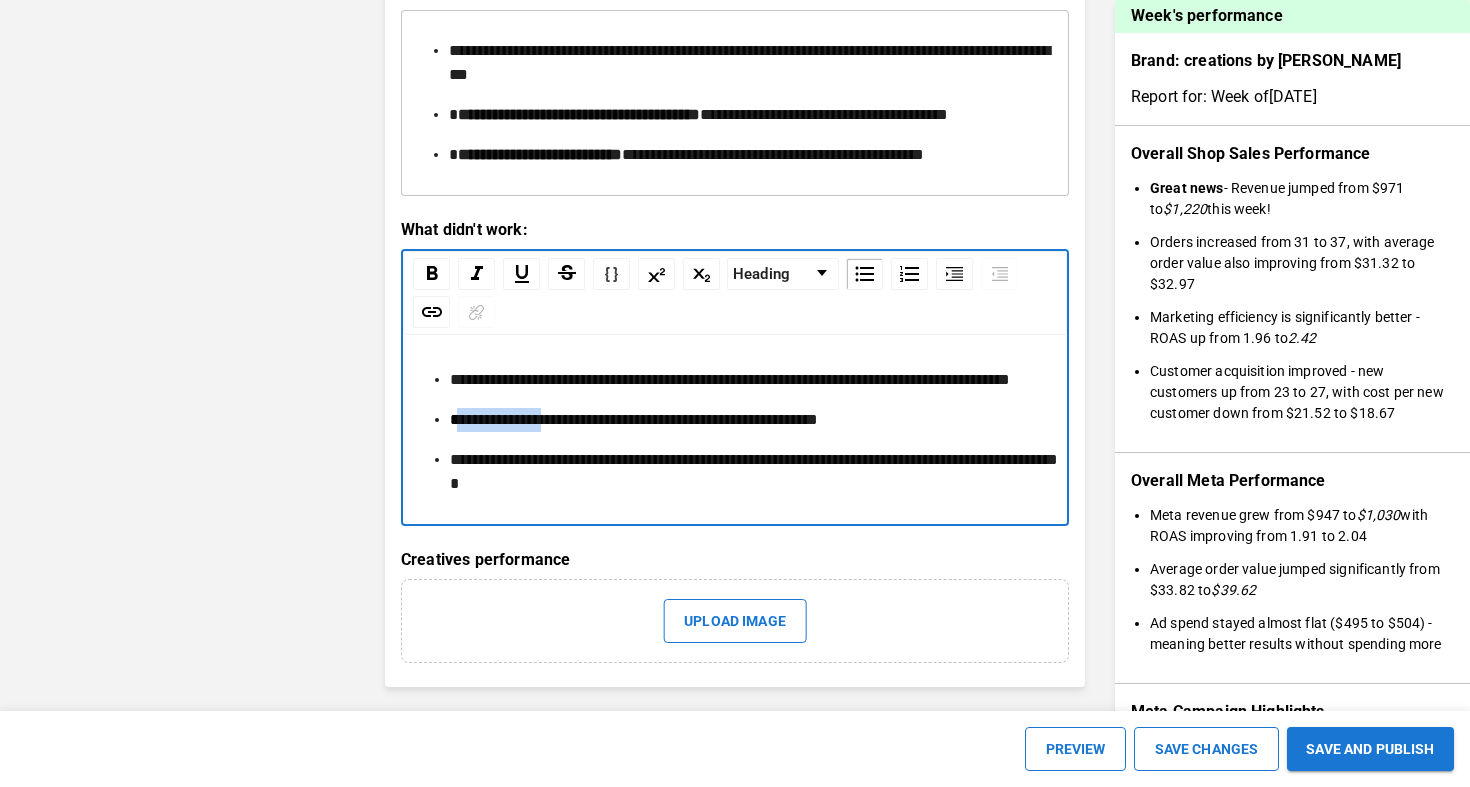 drag, startPoint x: 455, startPoint y: 421, endPoint x: 556, endPoint y: 420, distance: 101.00495 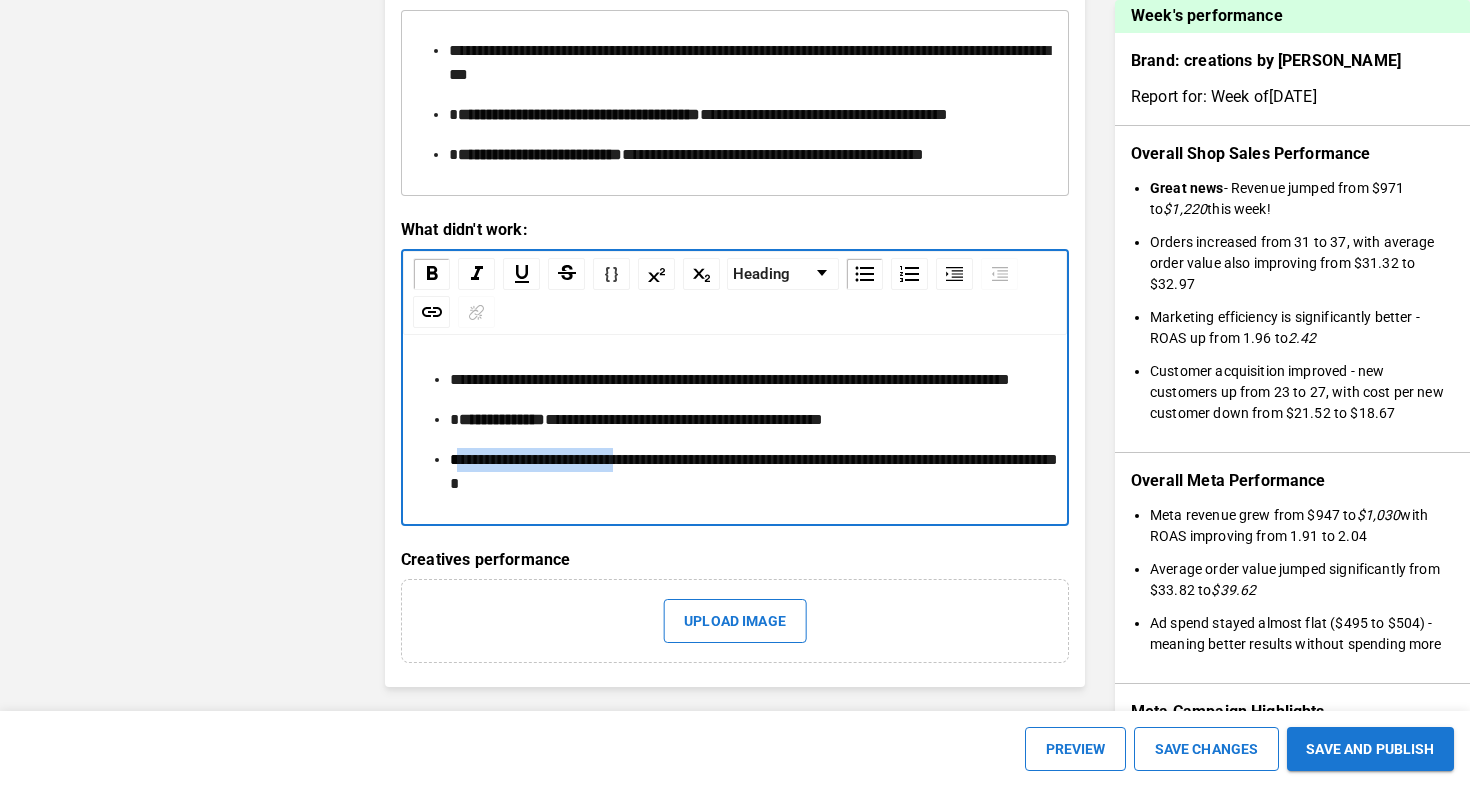 drag, startPoint x: 456, startPoint y: 465, endPoint x: 649, endPoint y: 464, distance: 193.0026 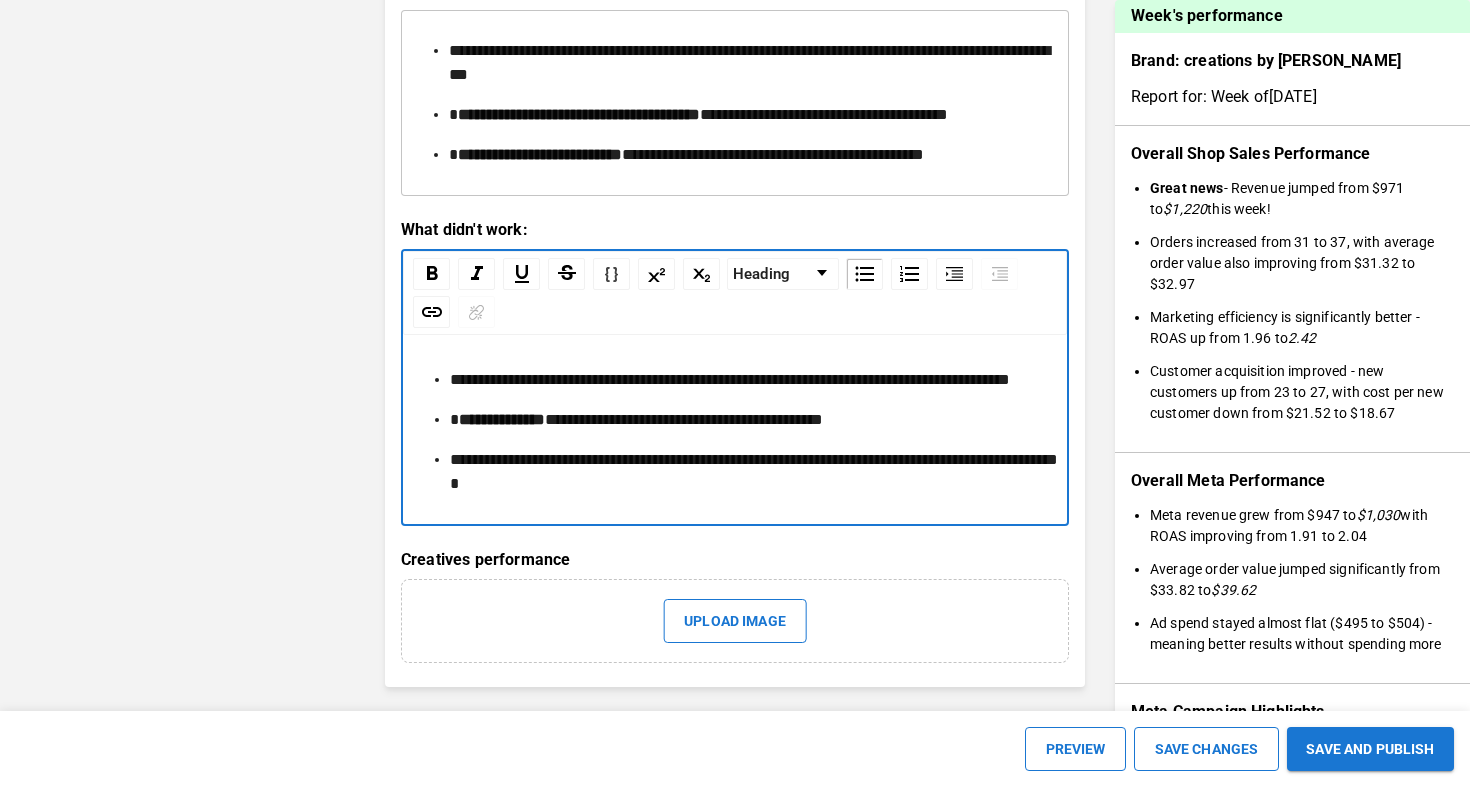 click on "**********" at bounding box center (747, 472) 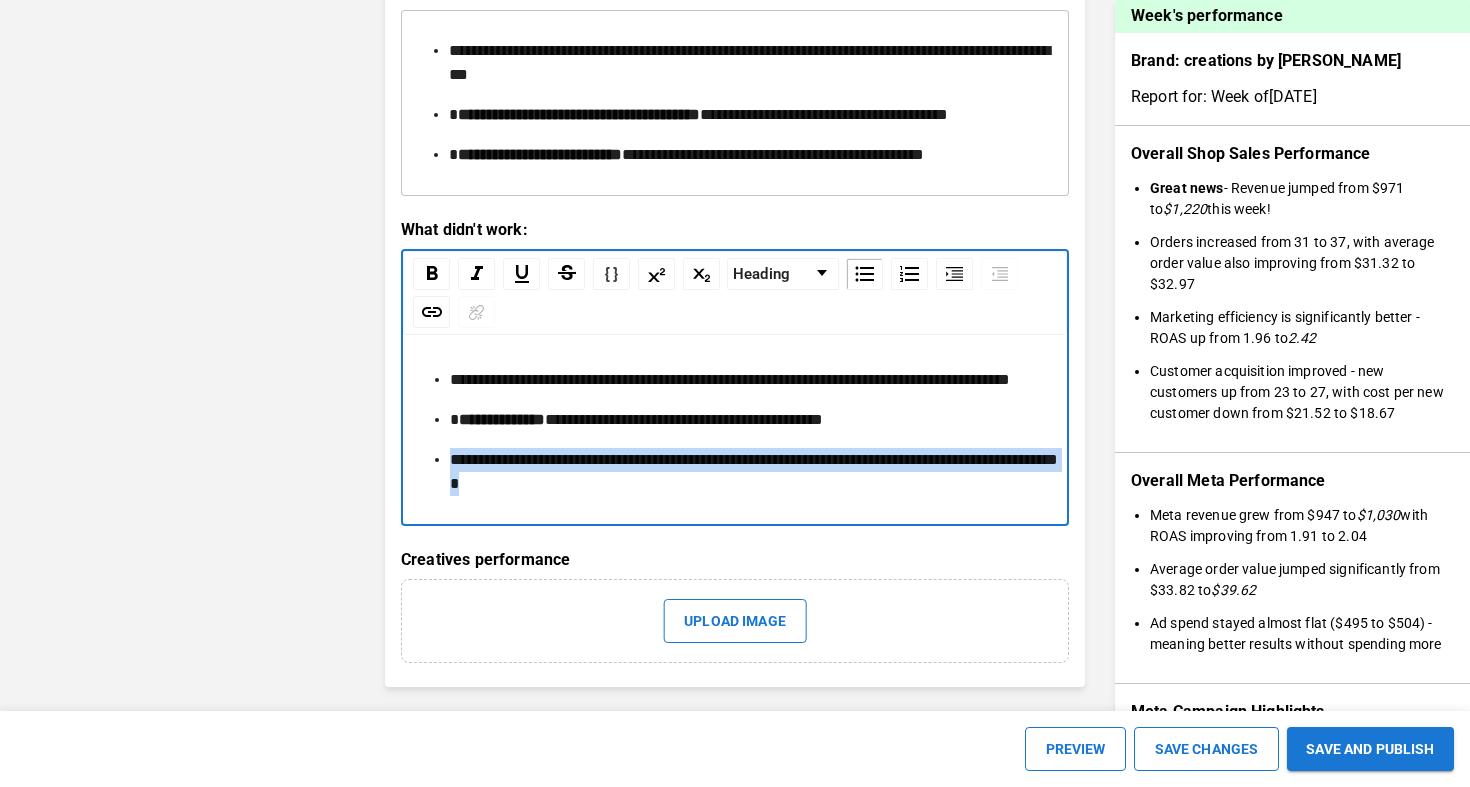 drag, startPoint x: 629, startPoint y: 488, endPoint x: 432, endPoint y: 455, distance: 199.74484 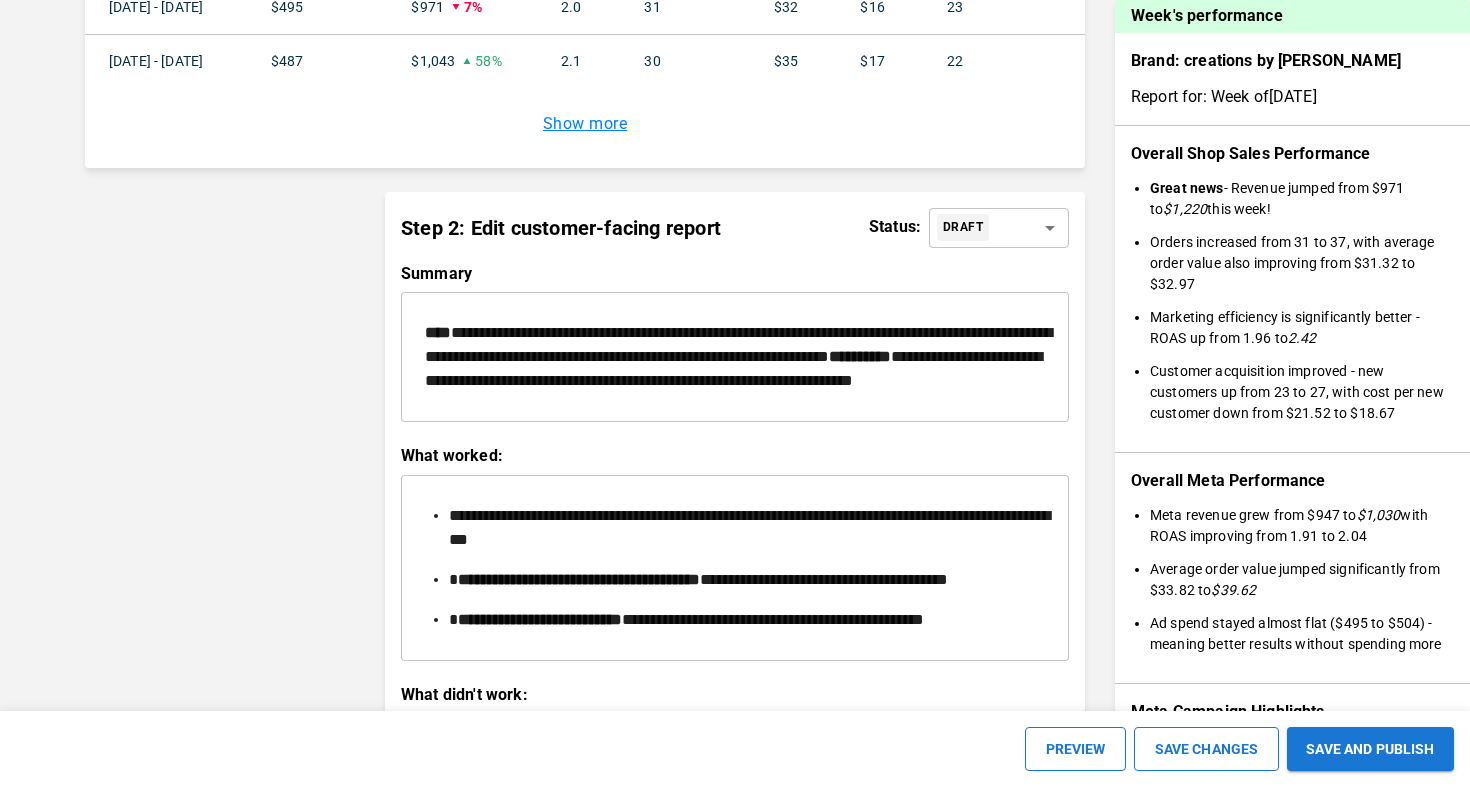 scroll, scrollTop: 2485, scrollLeft: 0, axis: vertical 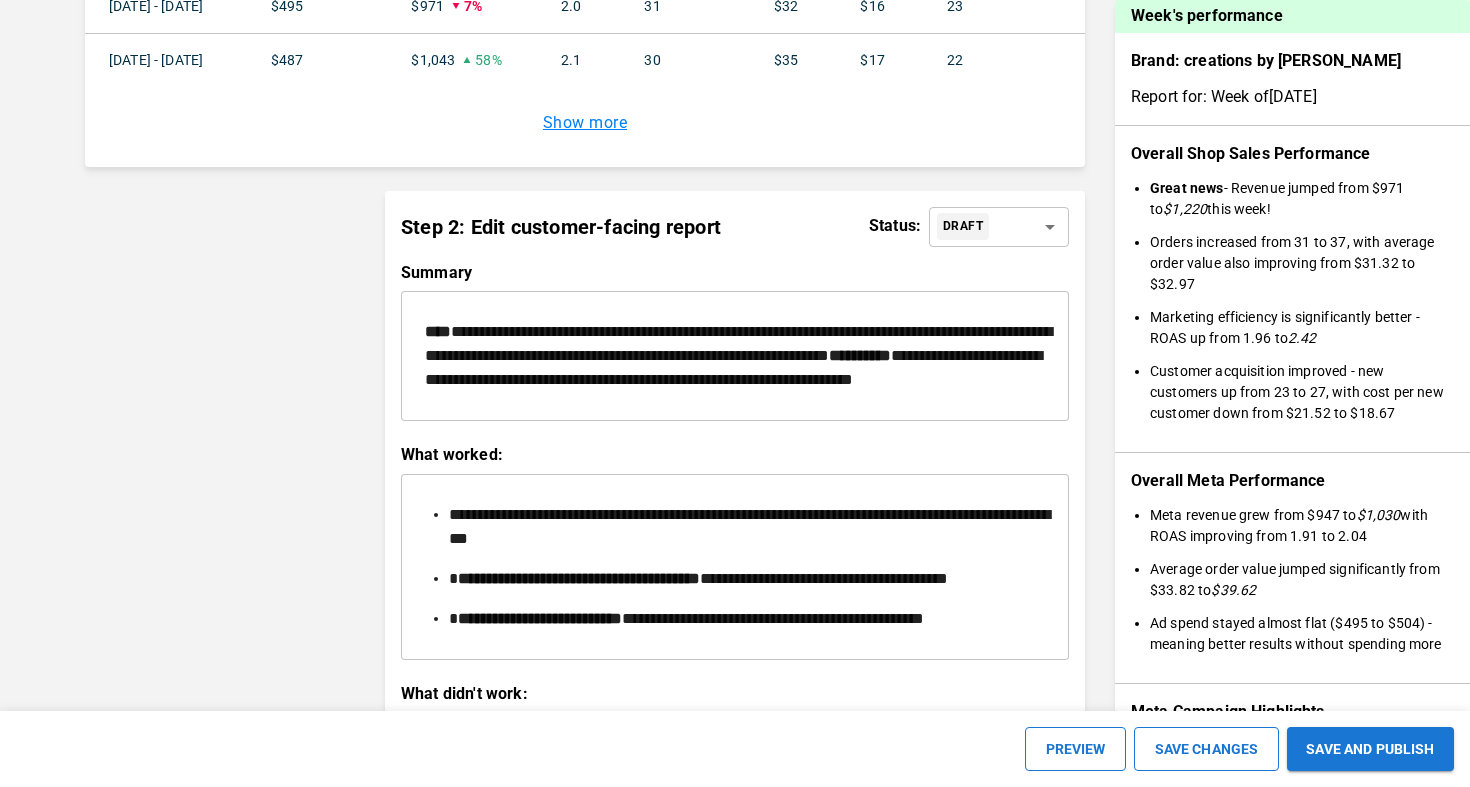 click on "**********" at bounding box center (735, 356) 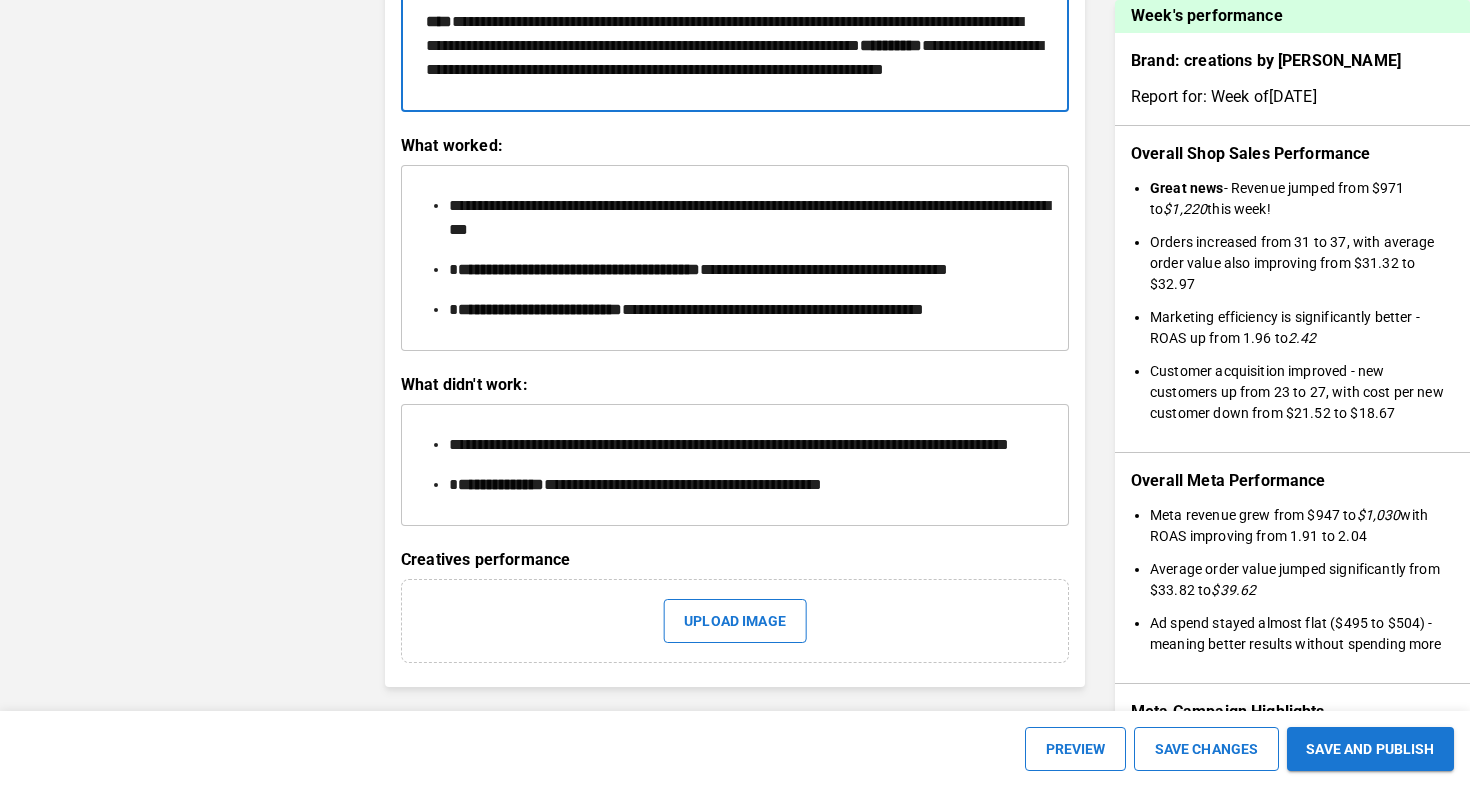 scroll, scrollTop: 3001, scrollLeft: 0, axis: vertical 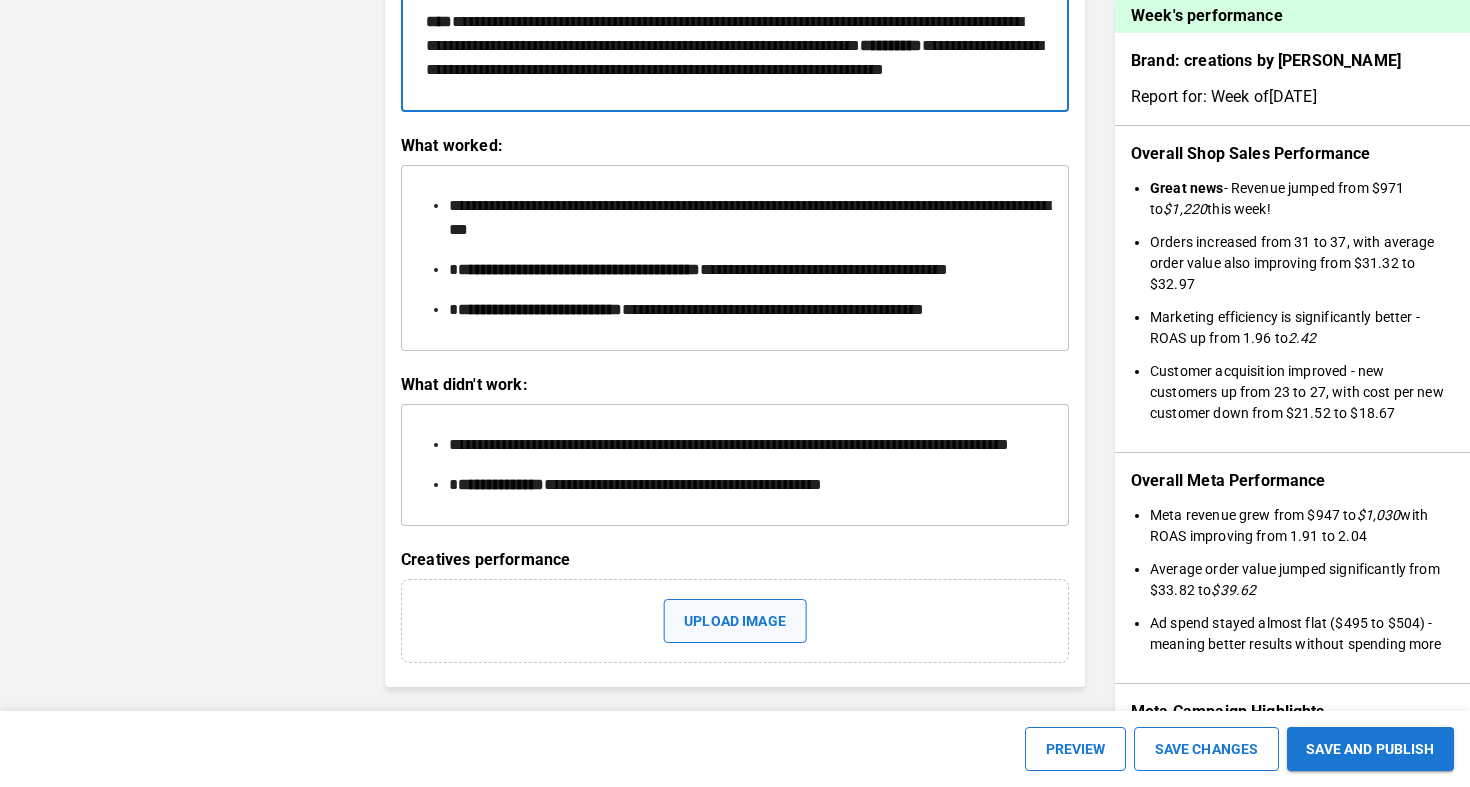 click on "Upload image" at bounding box center [735, 621] 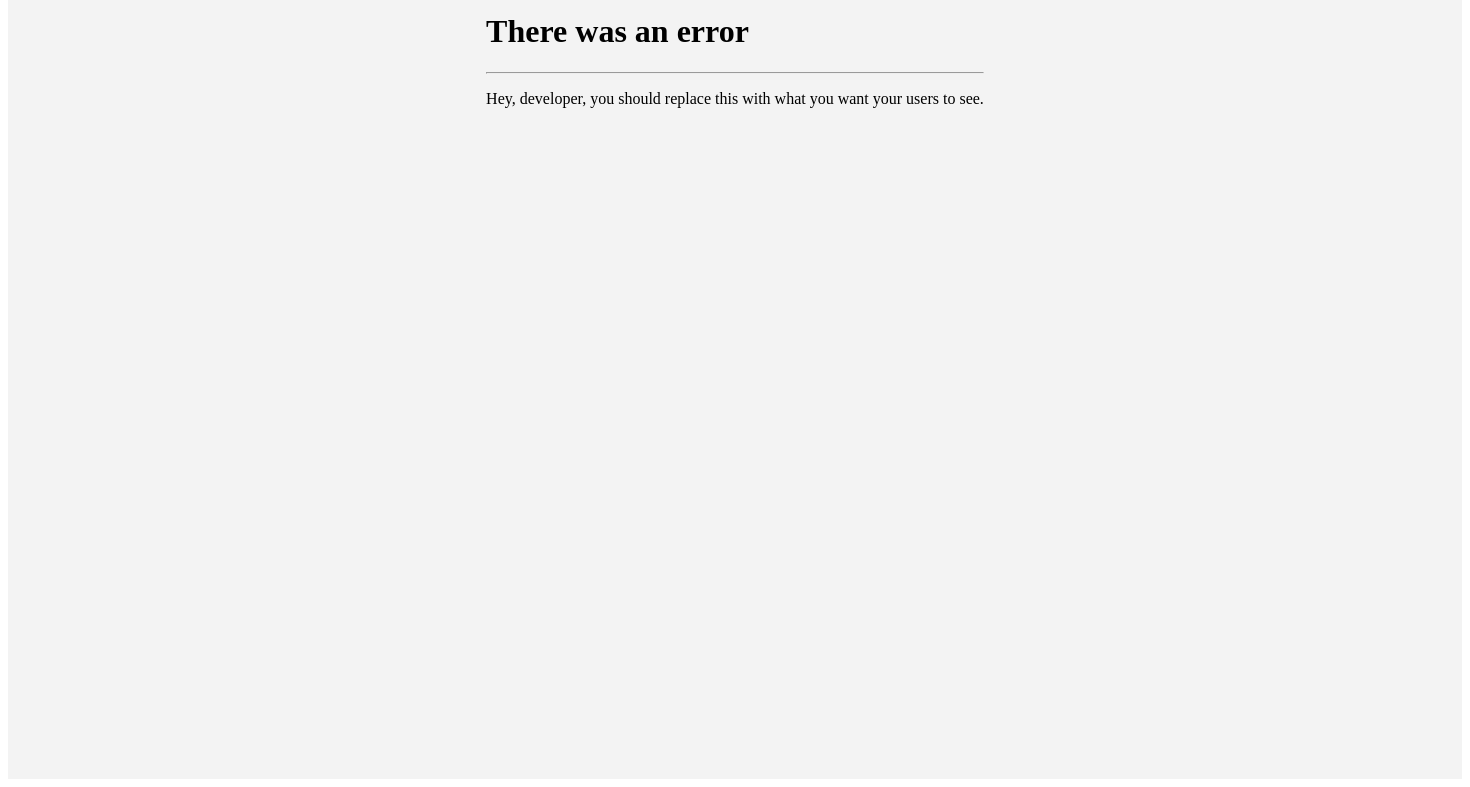 scroll, scrollTop: 0, scrollLeft: 0, axis: both 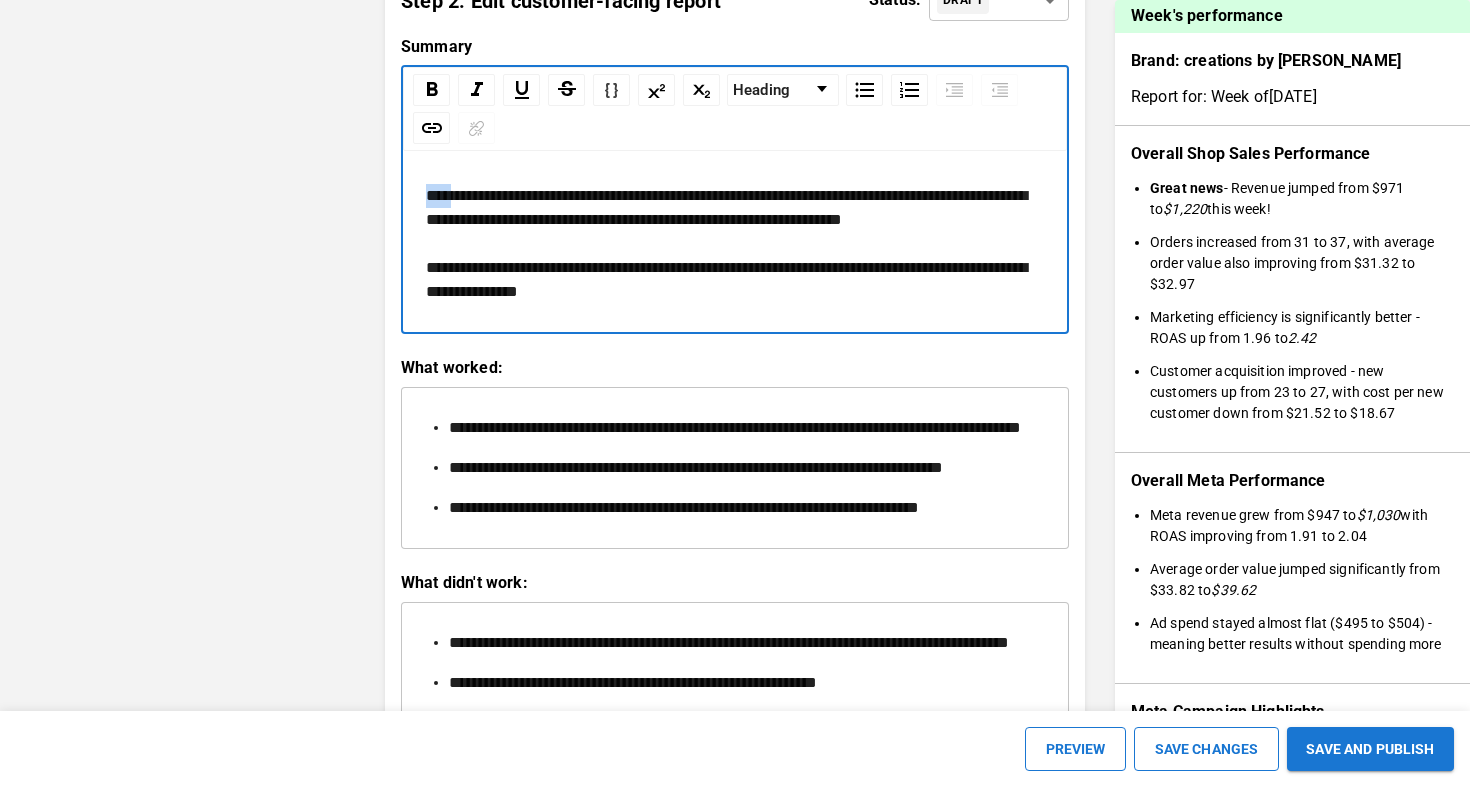 drag, startPoint x: 427, startPoint y: 211, endPoint x: 463, endPoint y: 212, distance: 36.013885 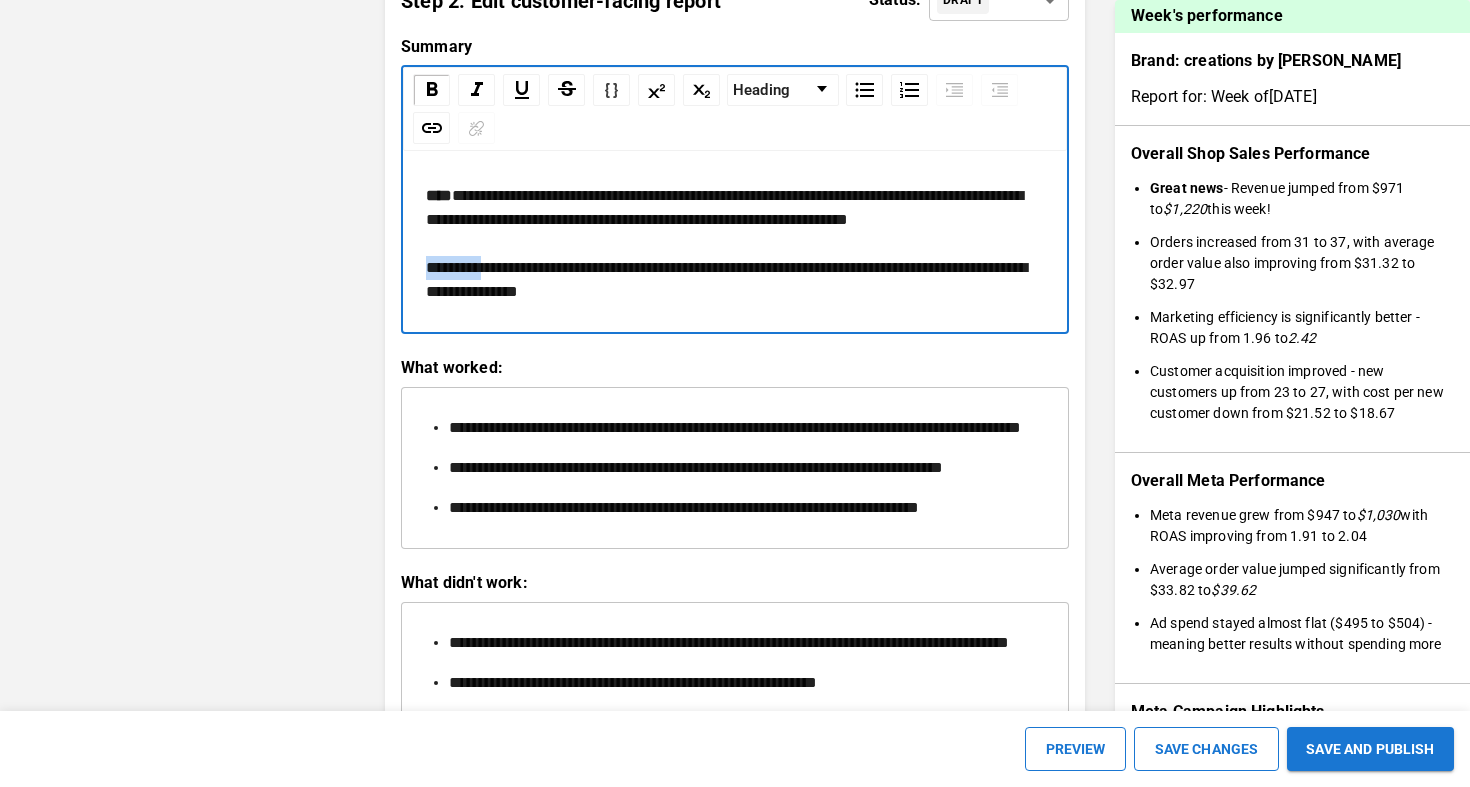 drag, startPoint x: 428, startPoint y: 316, endPoint x: 492, endPoint y: 316, distance: 64 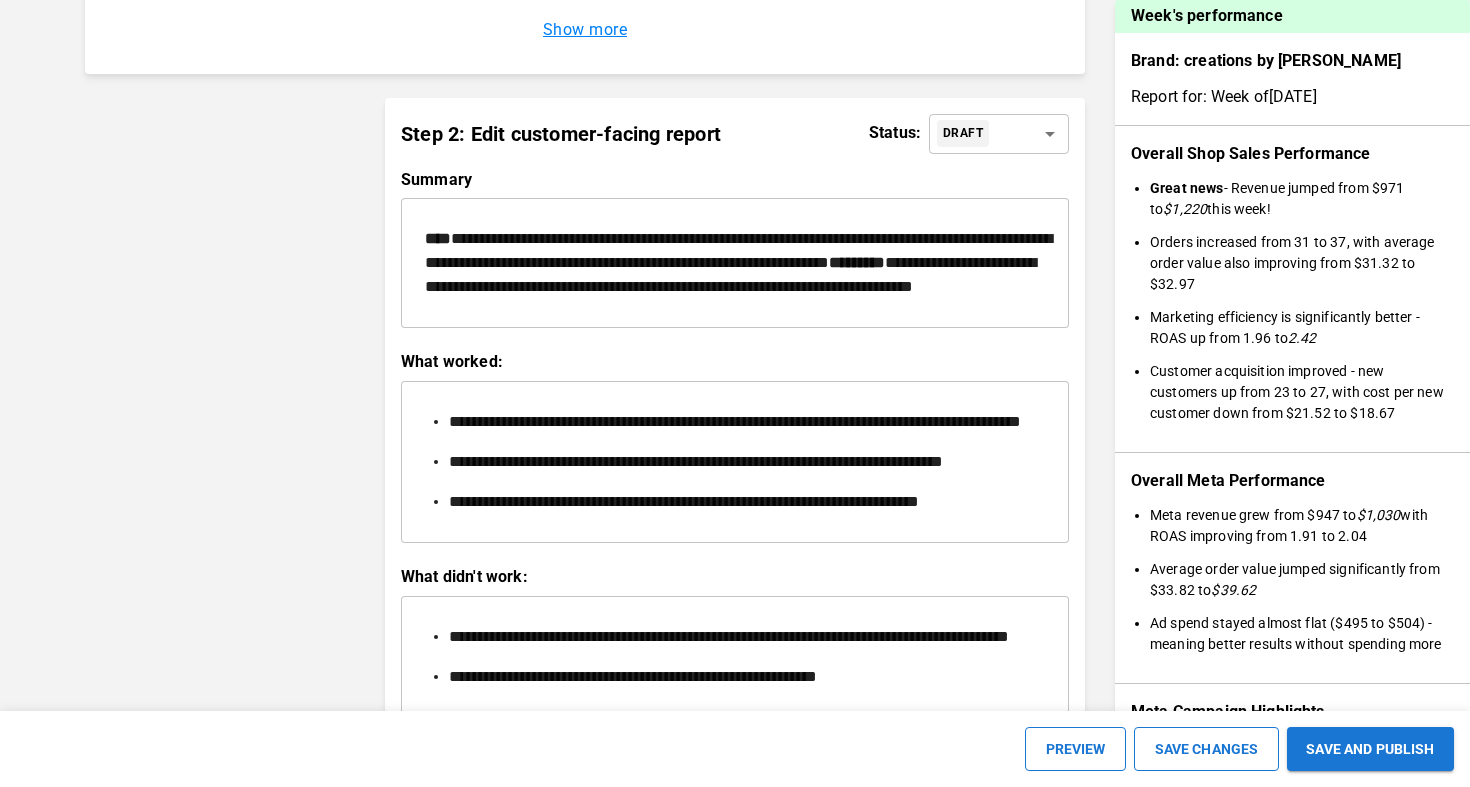 scroll, scrollTop: 2488, scrollLeft: 0, axis: vertical 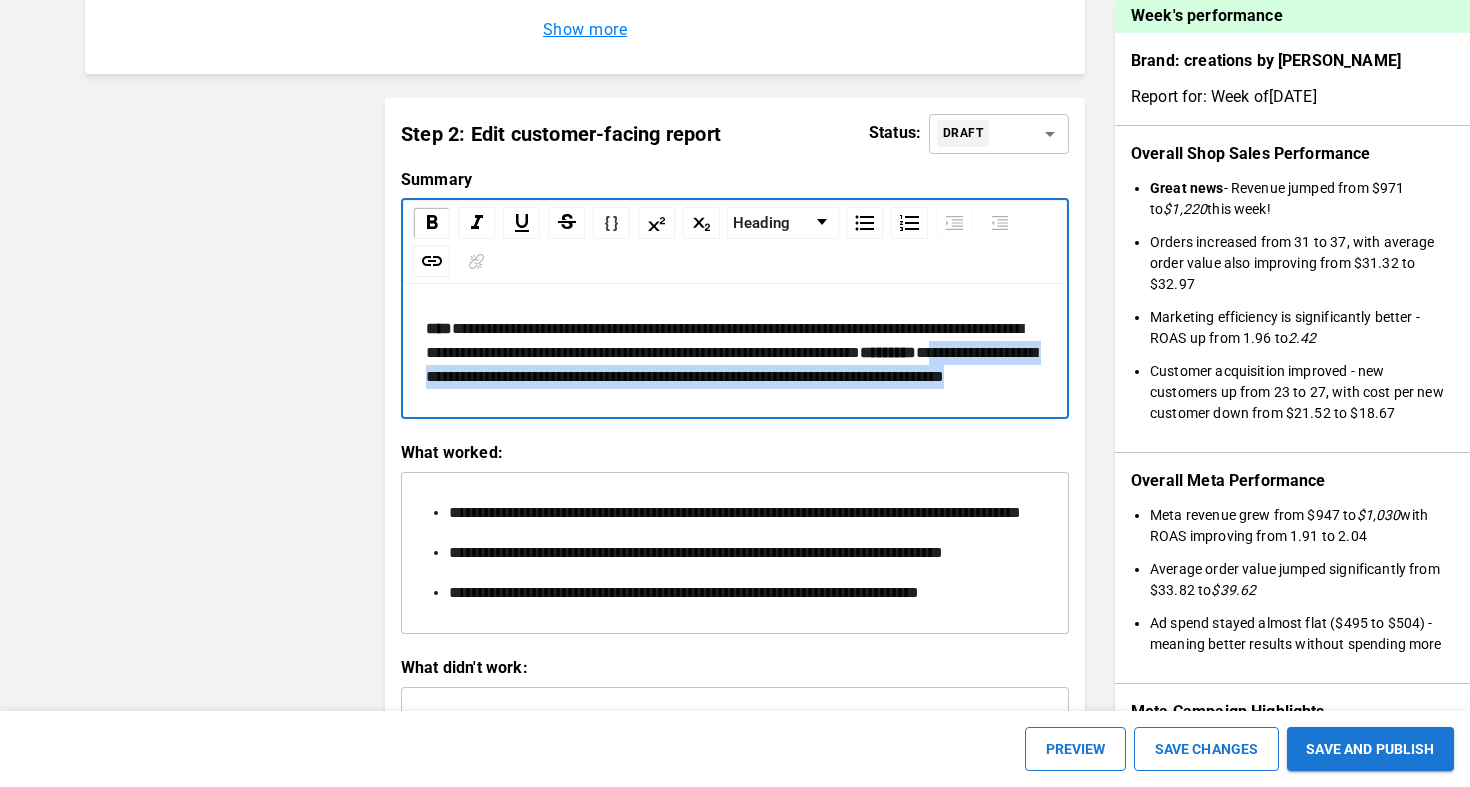 drag, startPoint x: 703, startPoint y: 471, endPoint x: 506, endPoint y: 440, distance: 199.42416 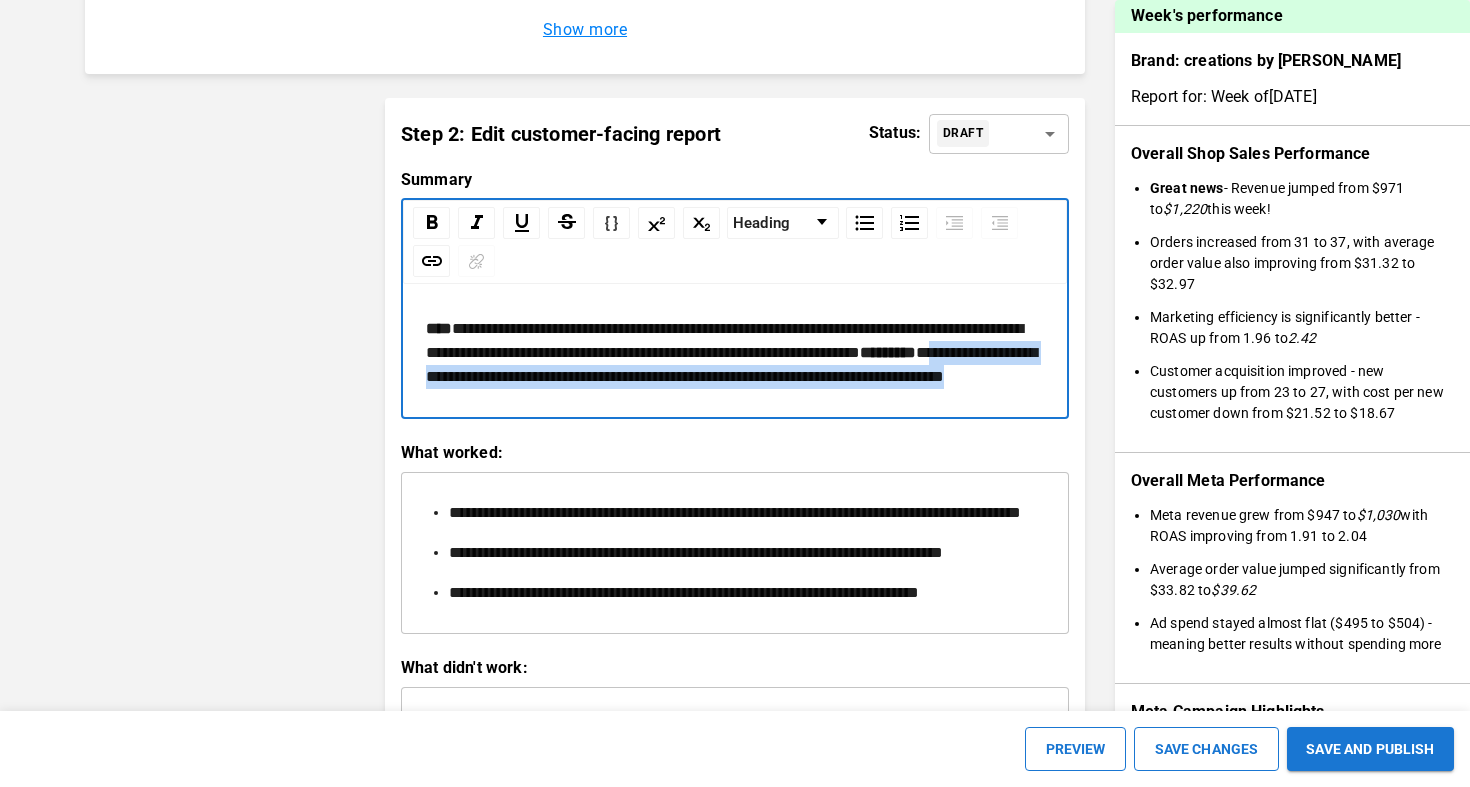 paste 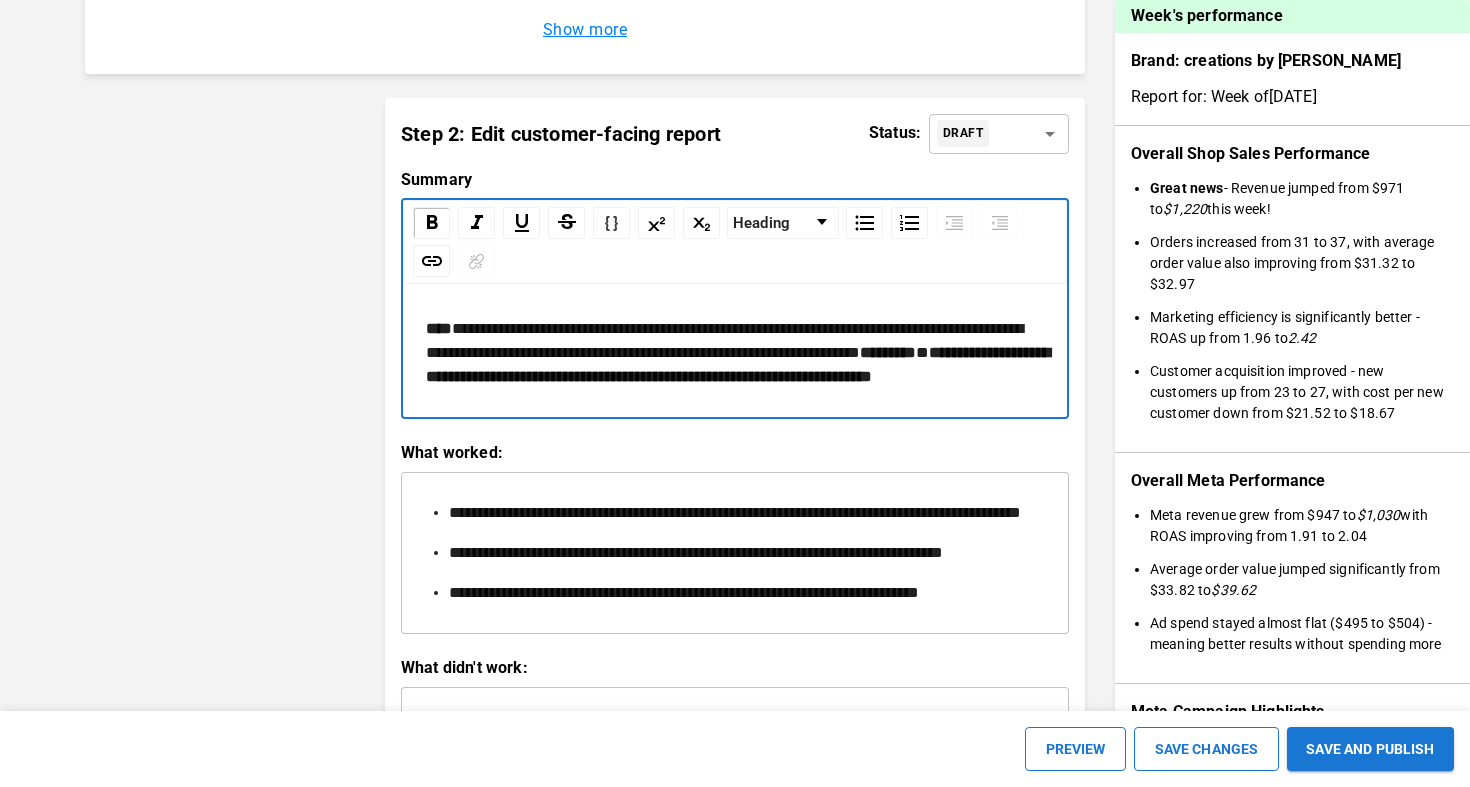 type 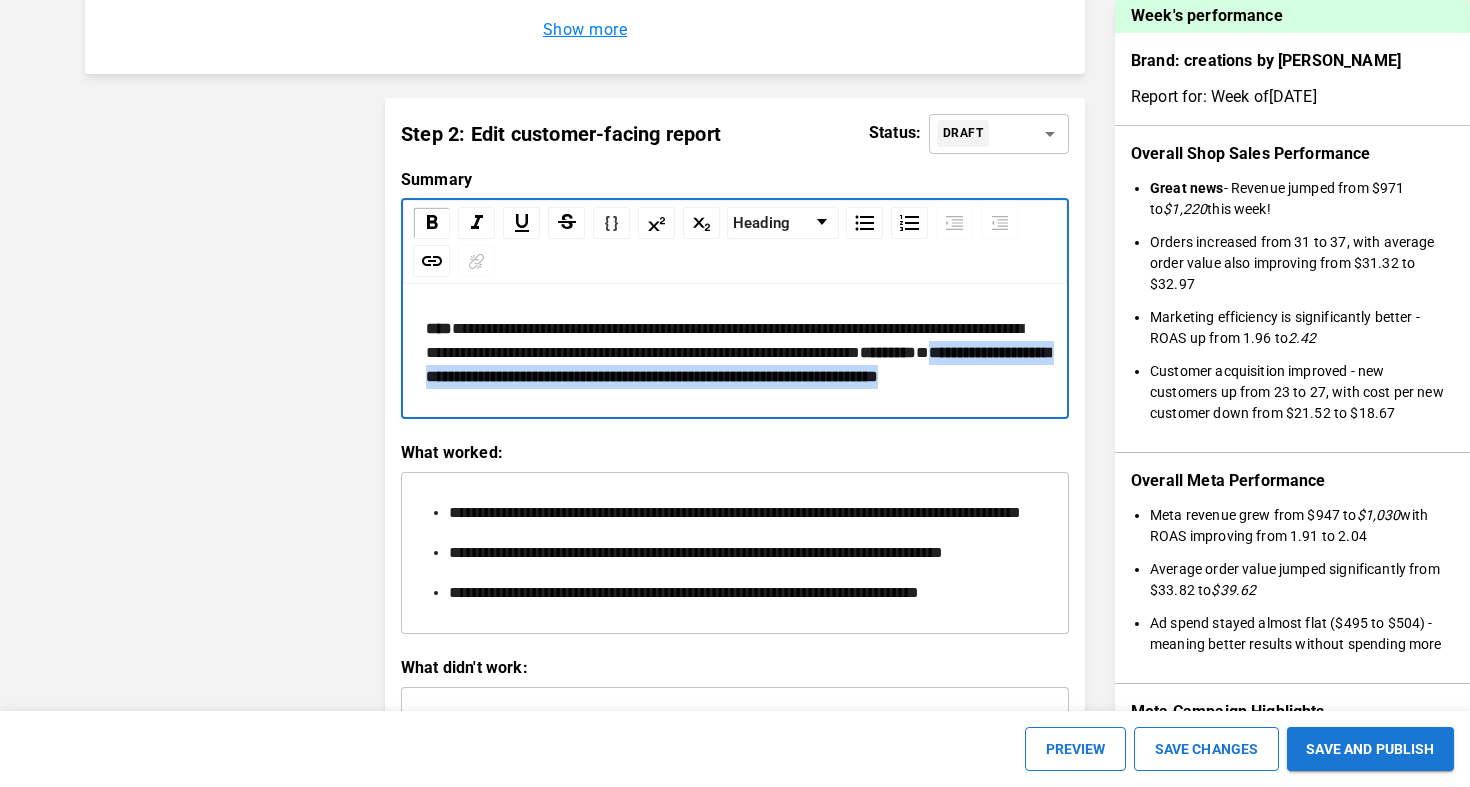 drag, startPoint x: 679, startPoint y: 472, endPoint x: 505, endPoint y: 437, distance: 177.48521 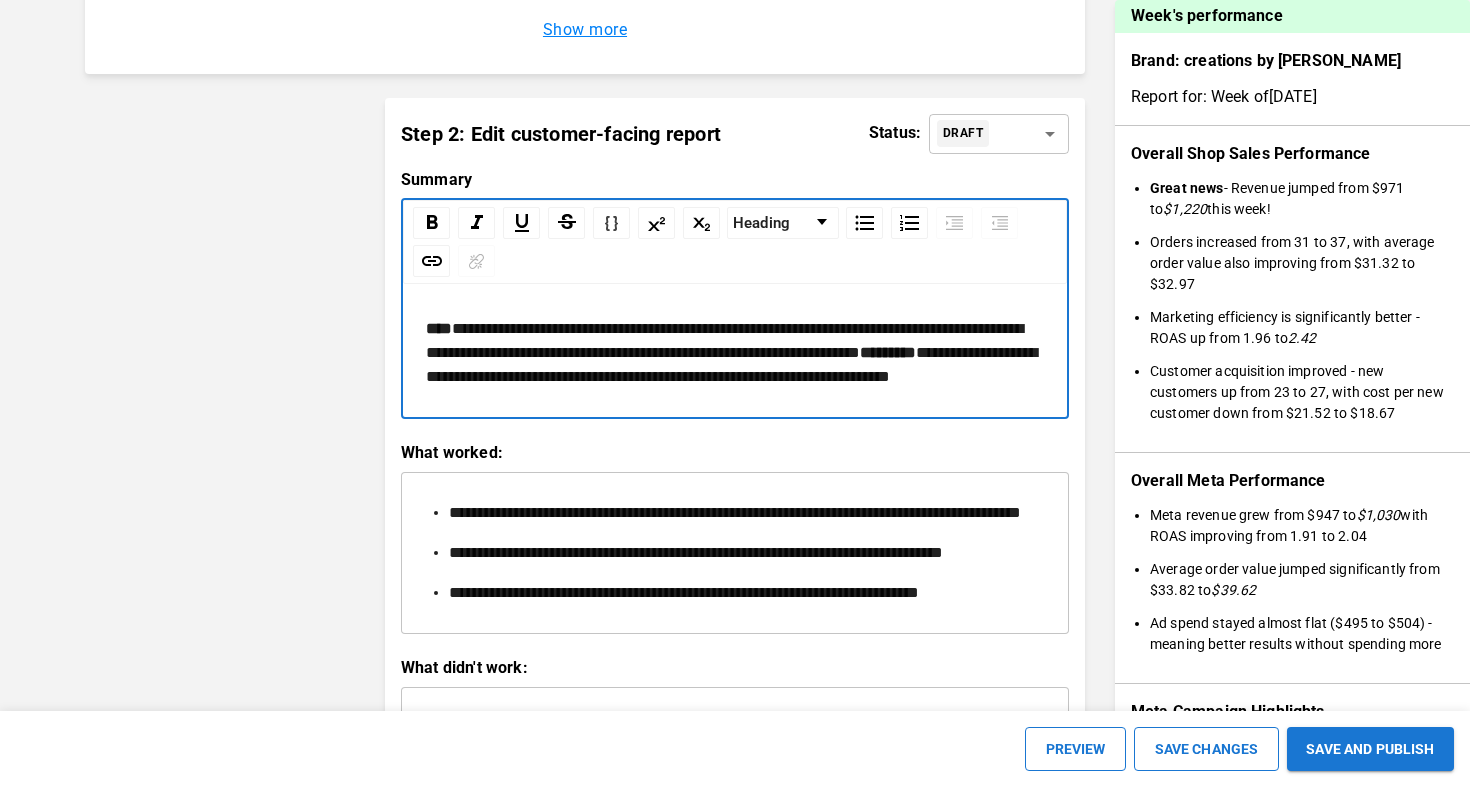 click on "**********" at bounding box center (735, 353) 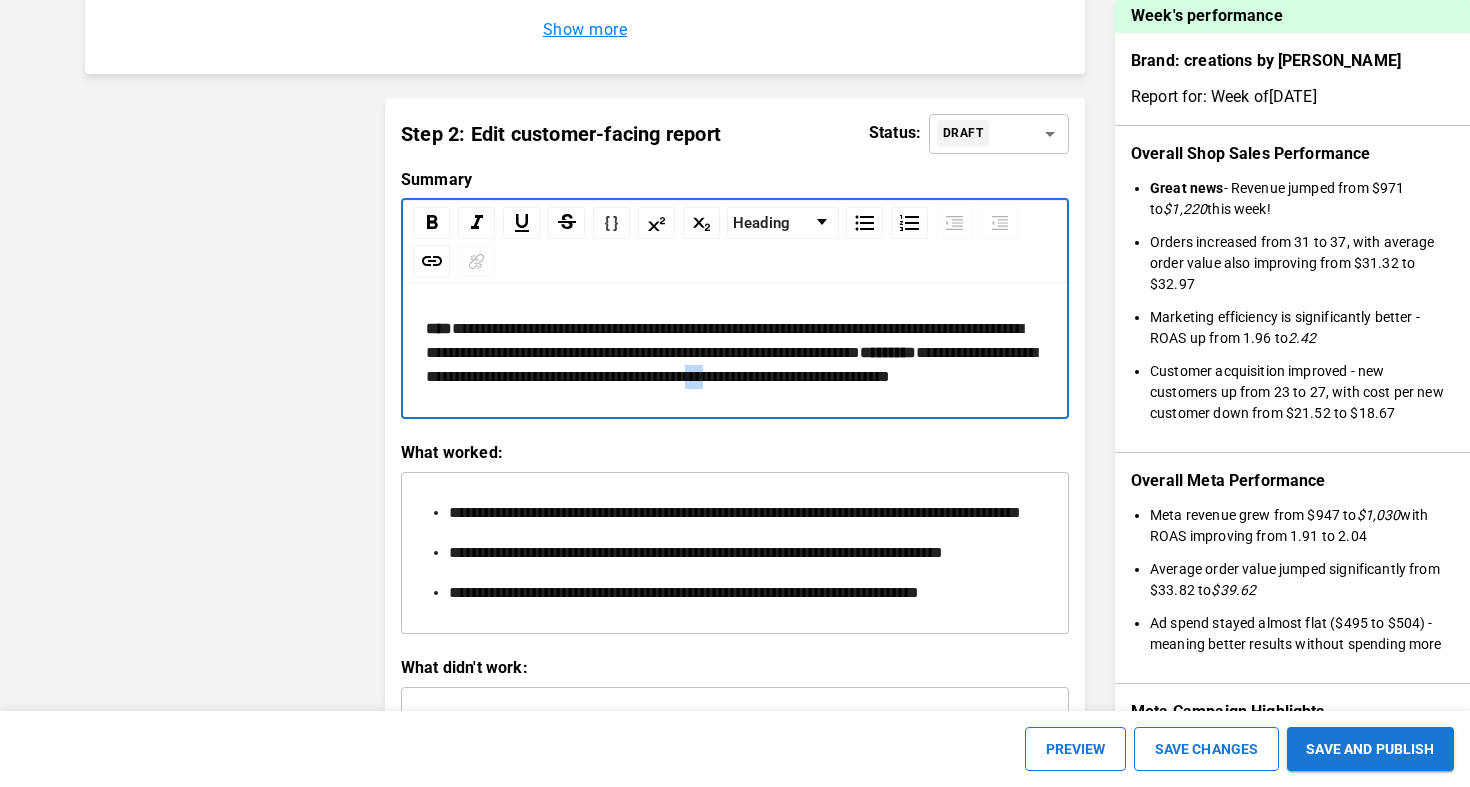 click on "**********" at bounding box center (731, 364) 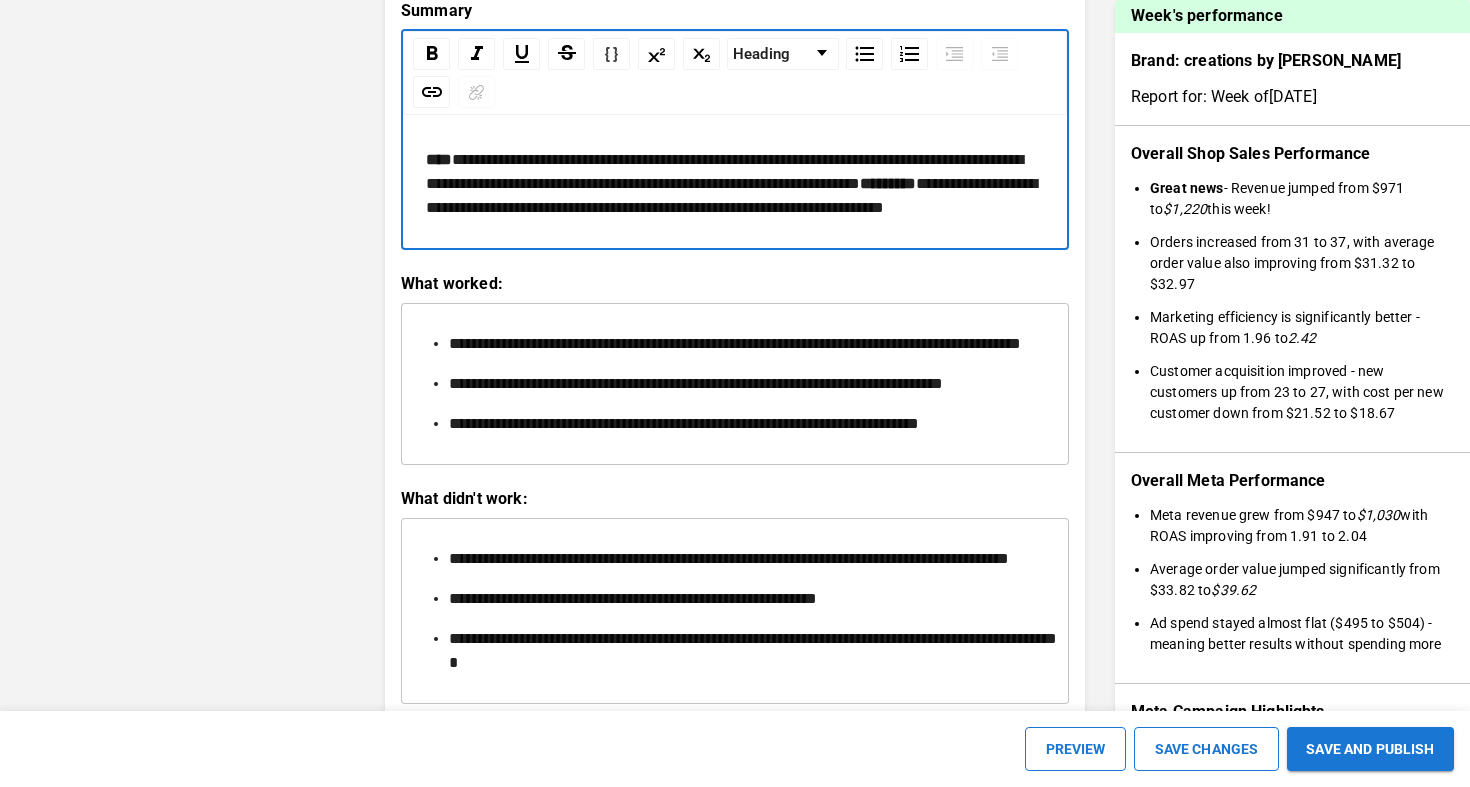 scroll, scrollTop: 2762, scrollLeft: 0, axis: vertical 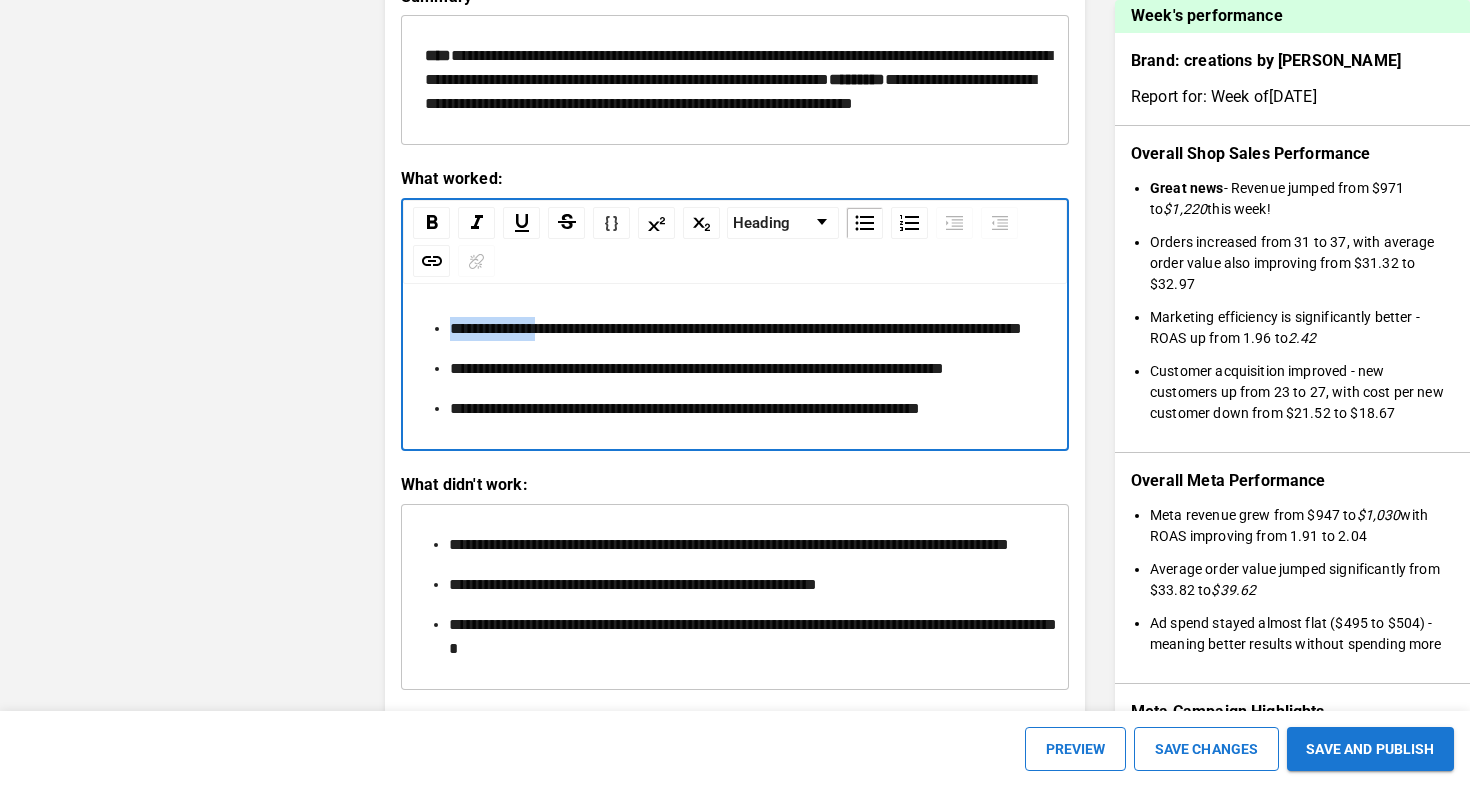 drag, startPoint x: 560, startPoint y: 425, endPoint x: 440, endPoint y: 425, distance: 120 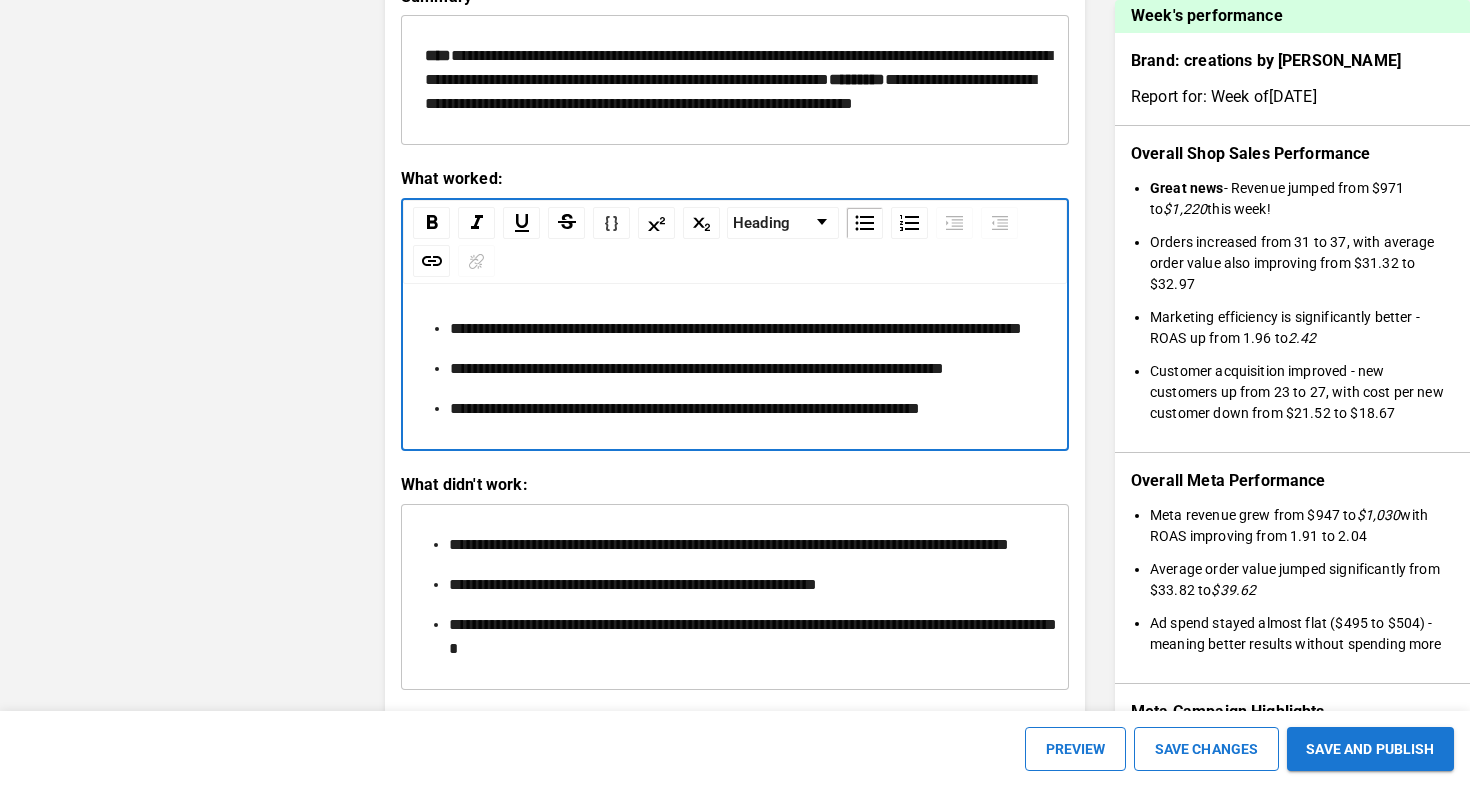 type 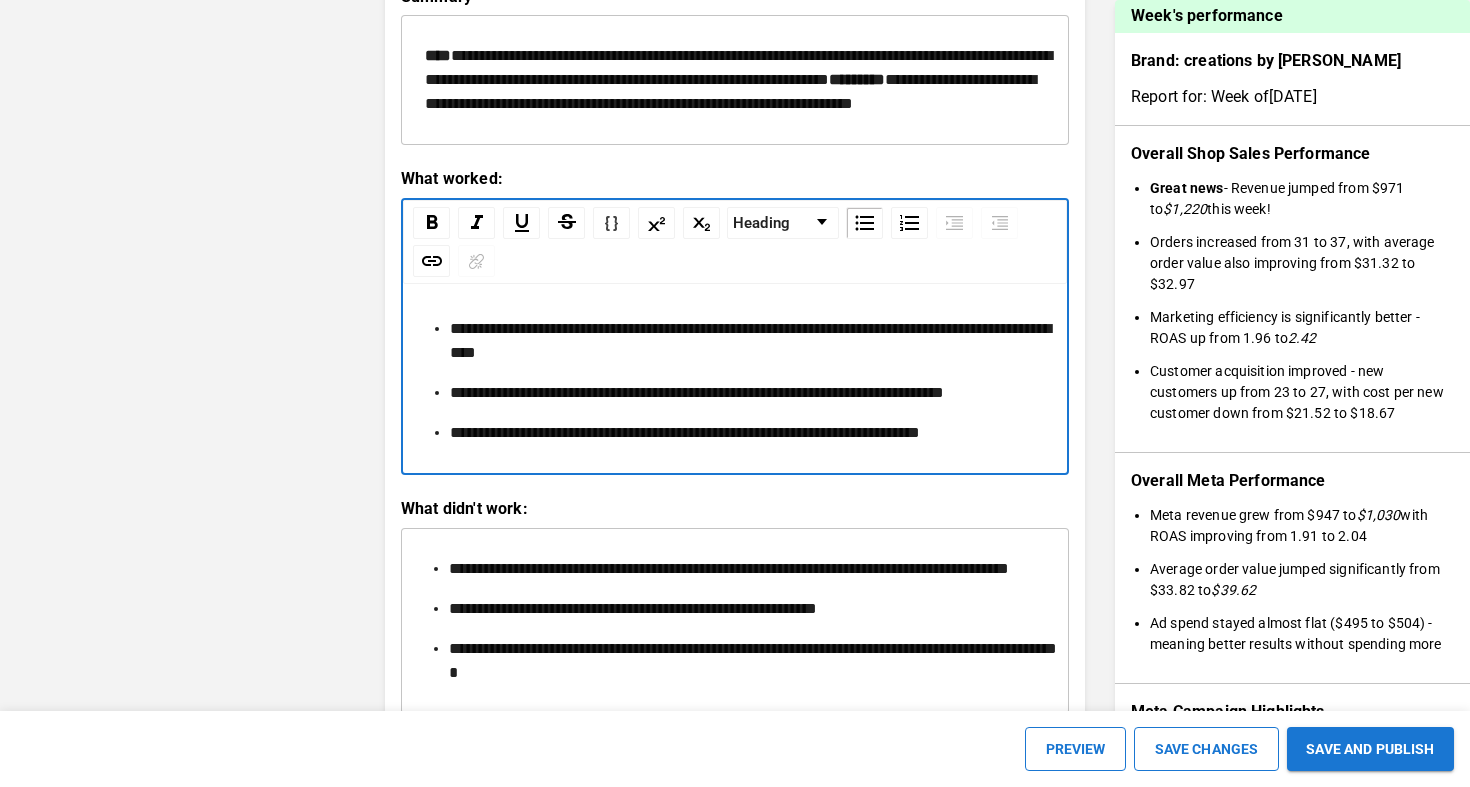 click on "**********" at bounding box center (750, 340) 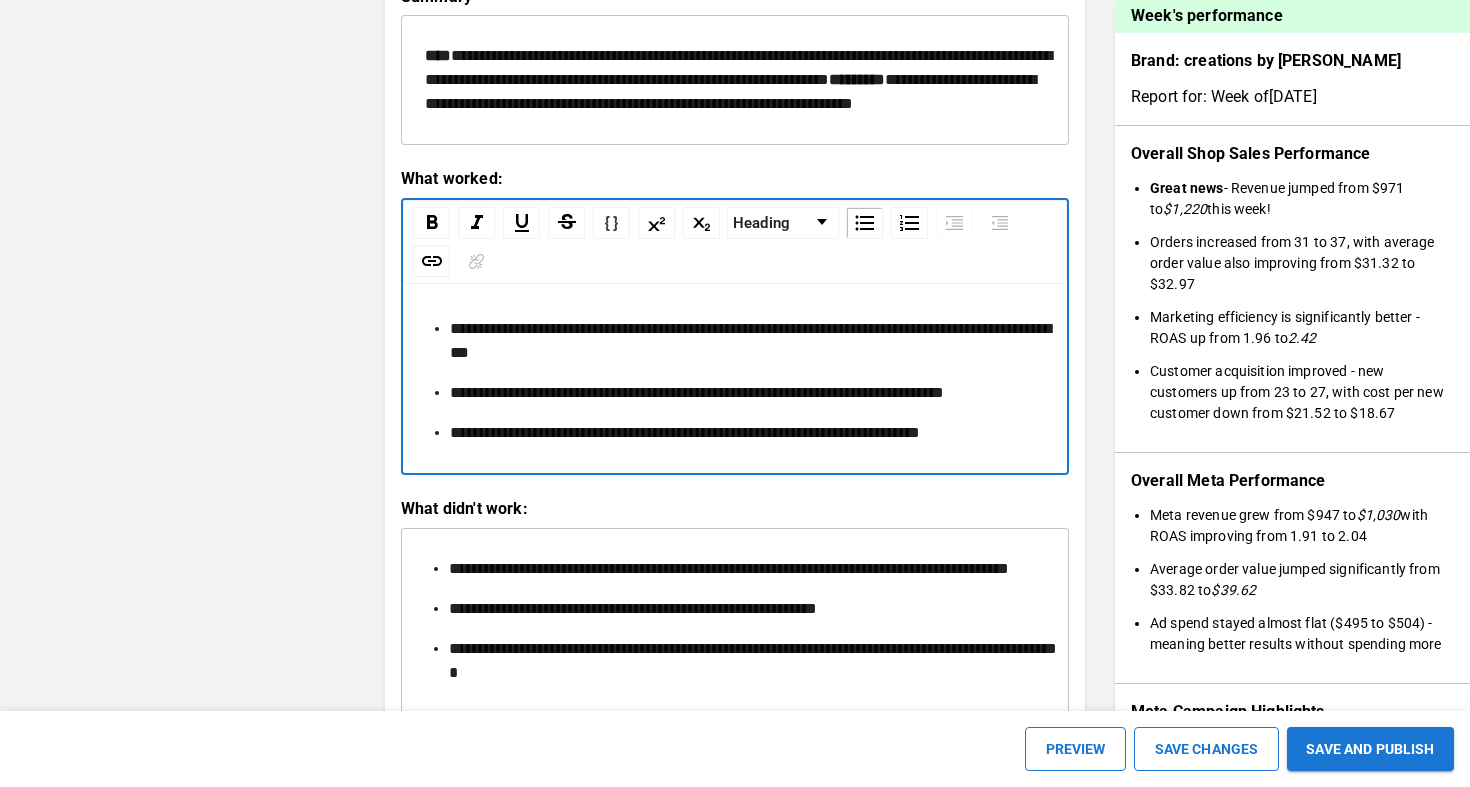 click on "**********" at bounding box center (750, 340) 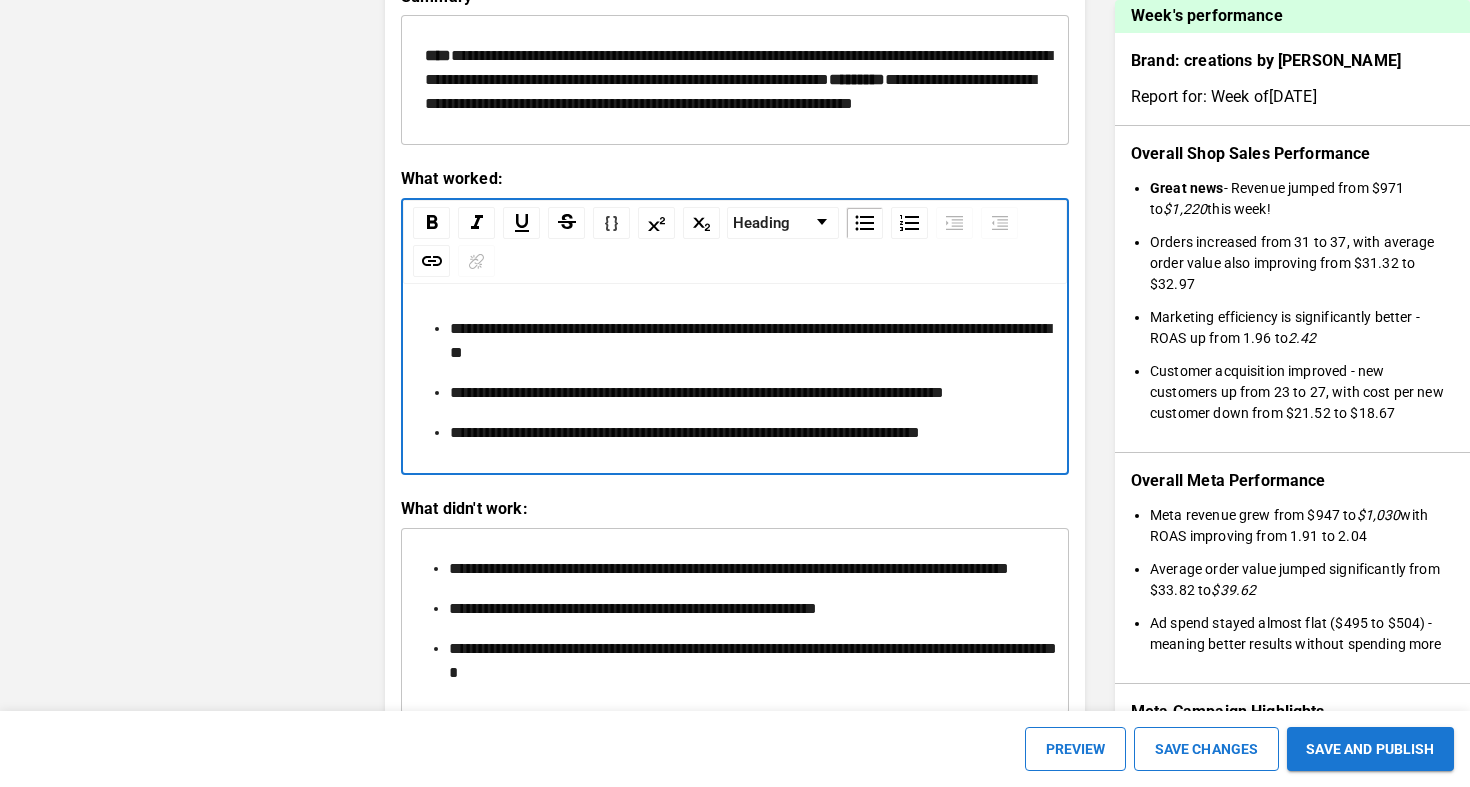 click on "**********" at bounding box center (750, 340) 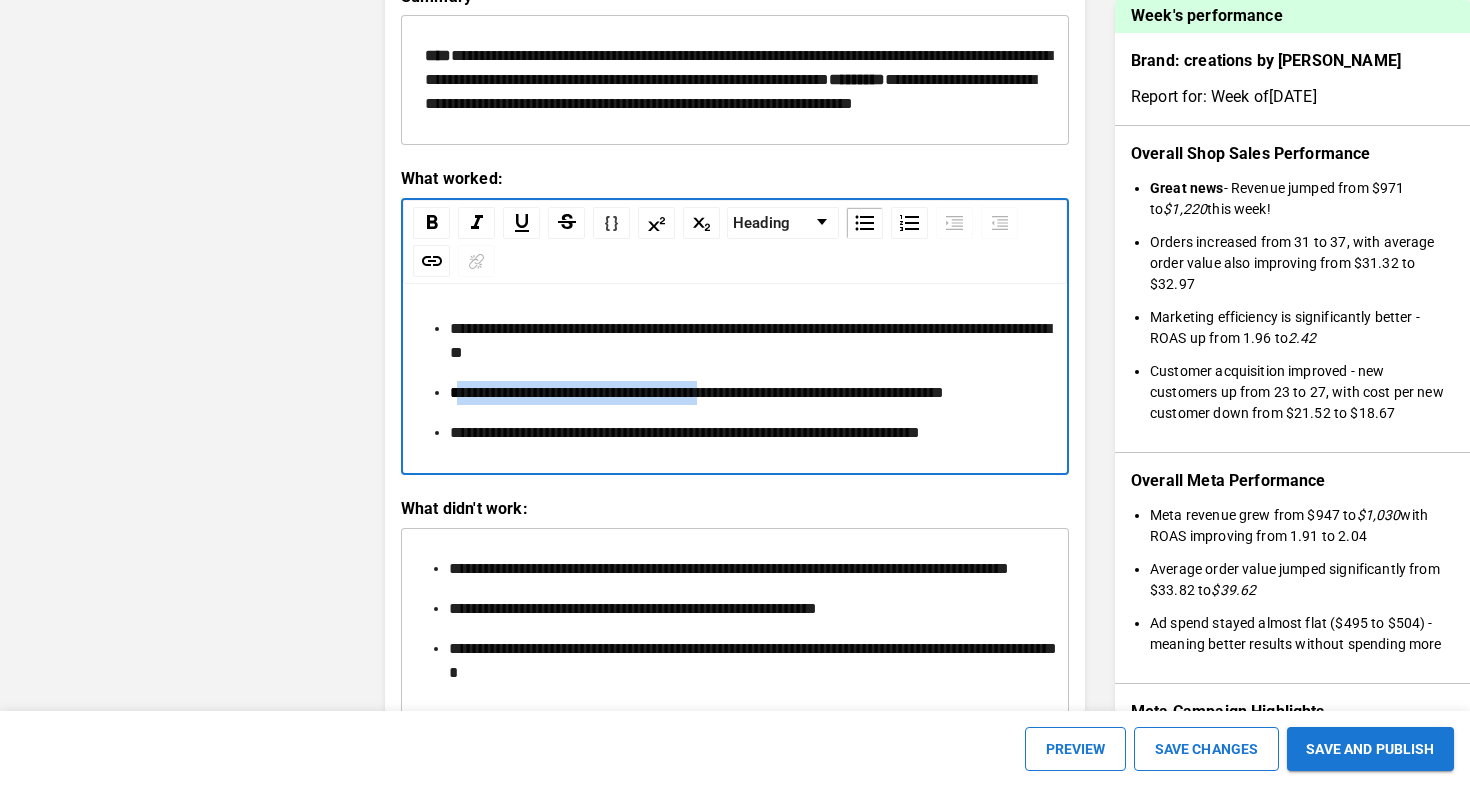 drag, startPoint x: 457, startPoint y: 491, endPoint x: 738, endPoint y: 485, distance: 281.06406 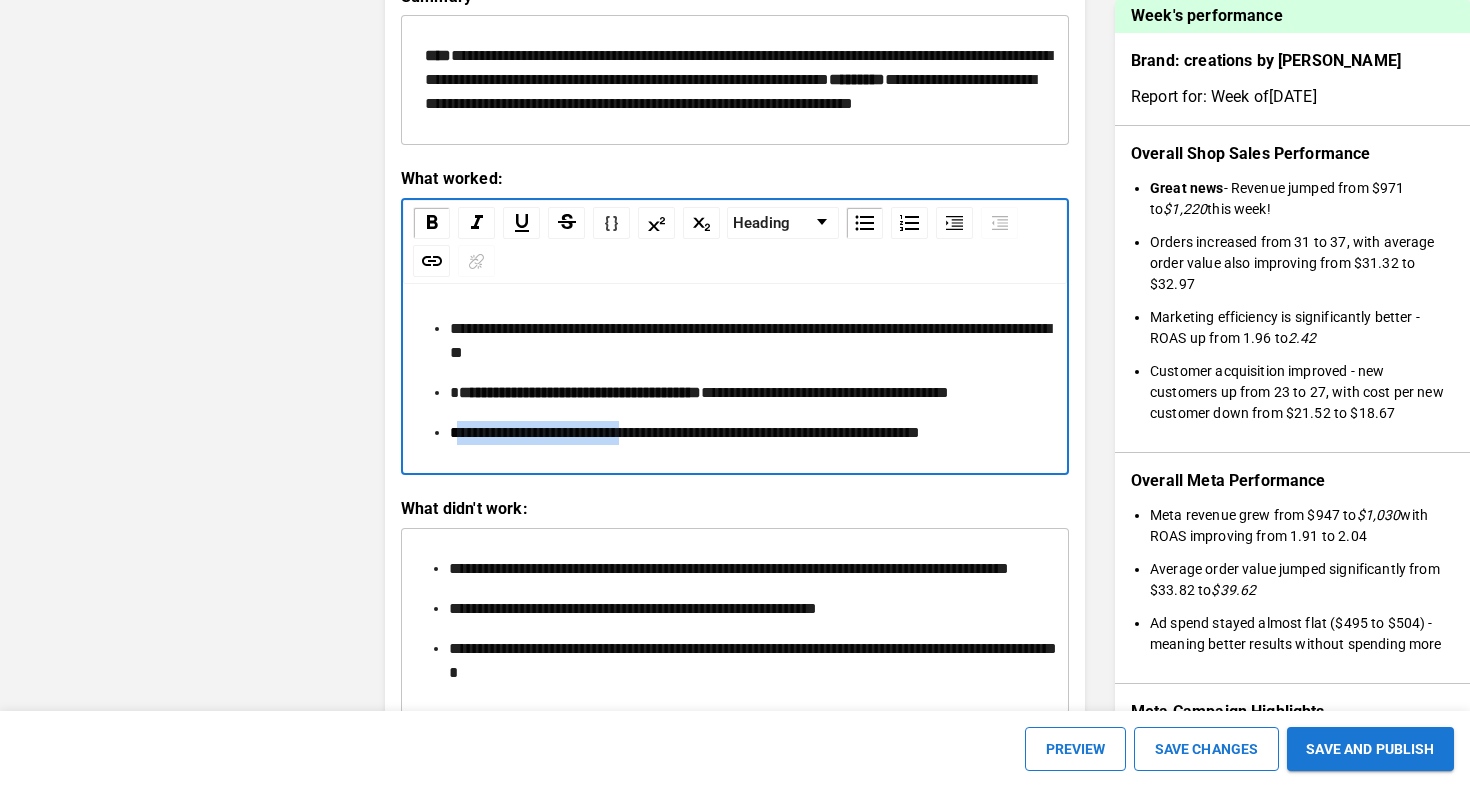 drag, startPoint x: 455, startPoint y: 531, endPoint x: 663, endPoint y: 530, distance: 208.00241 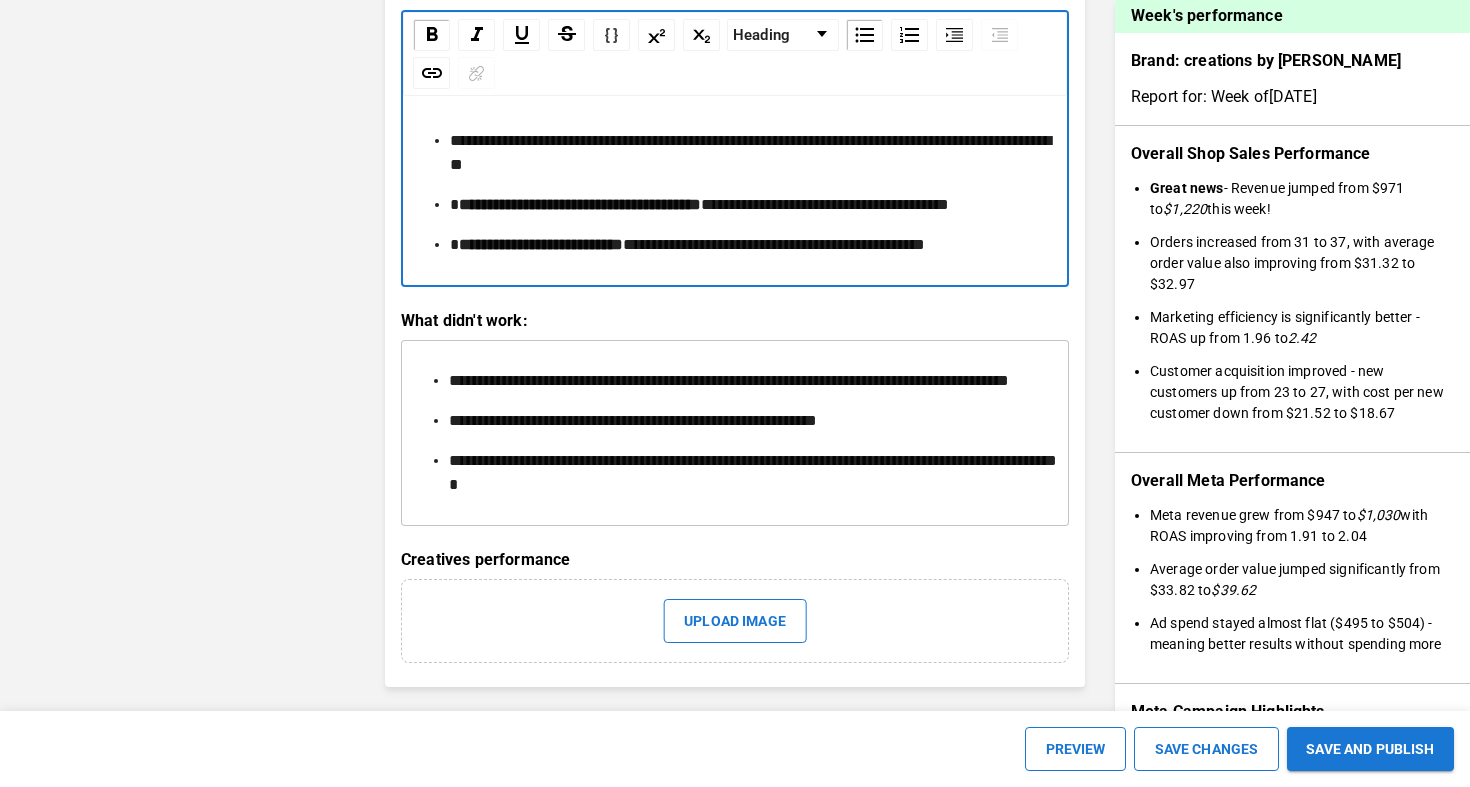 scroll, scrollTop: 3065, scrollLeft: 0, axis: vertical 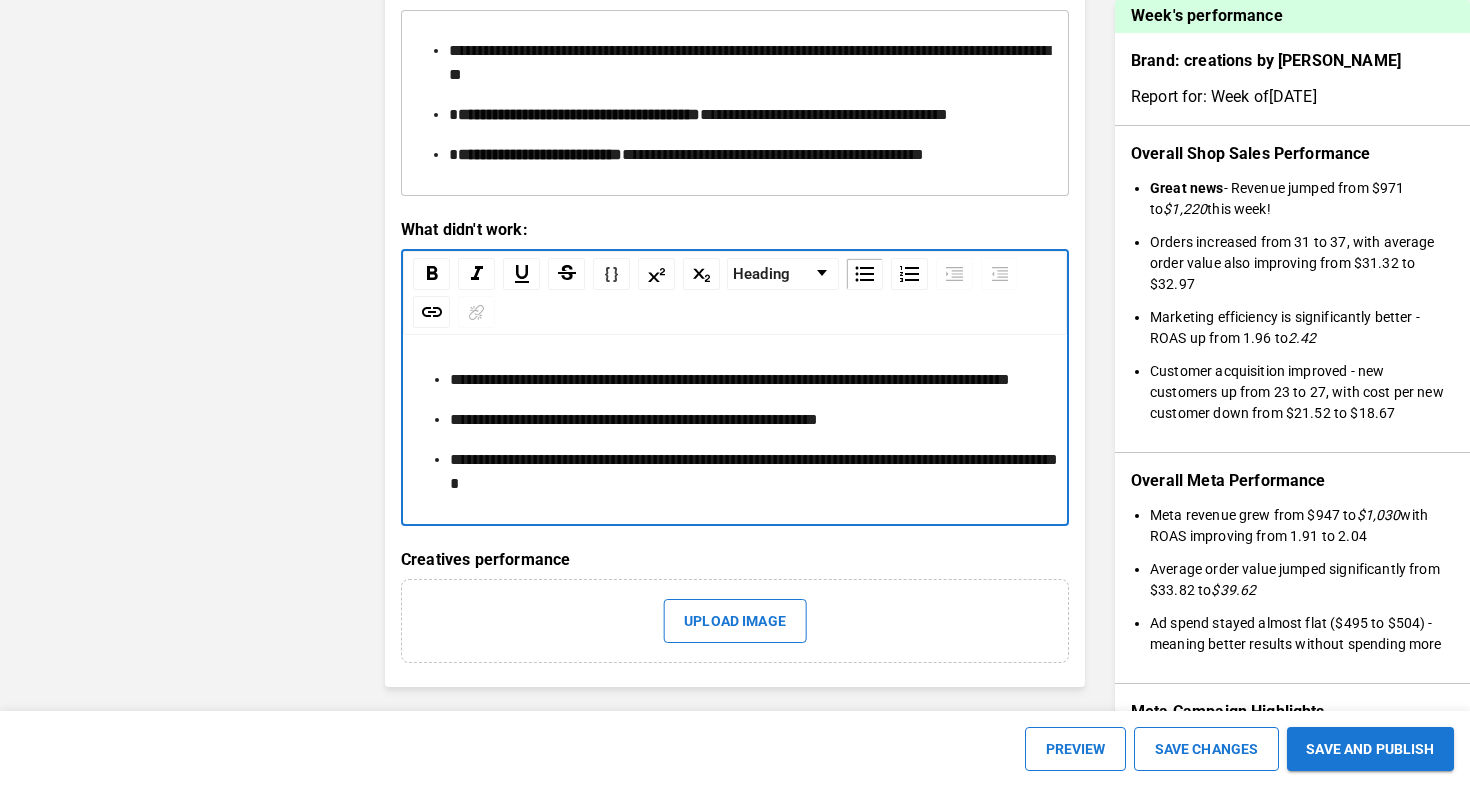 drag, startPoint x: 454, startPoint y: 428, endPoint x: 557, endPoint y: 428, distance: 103 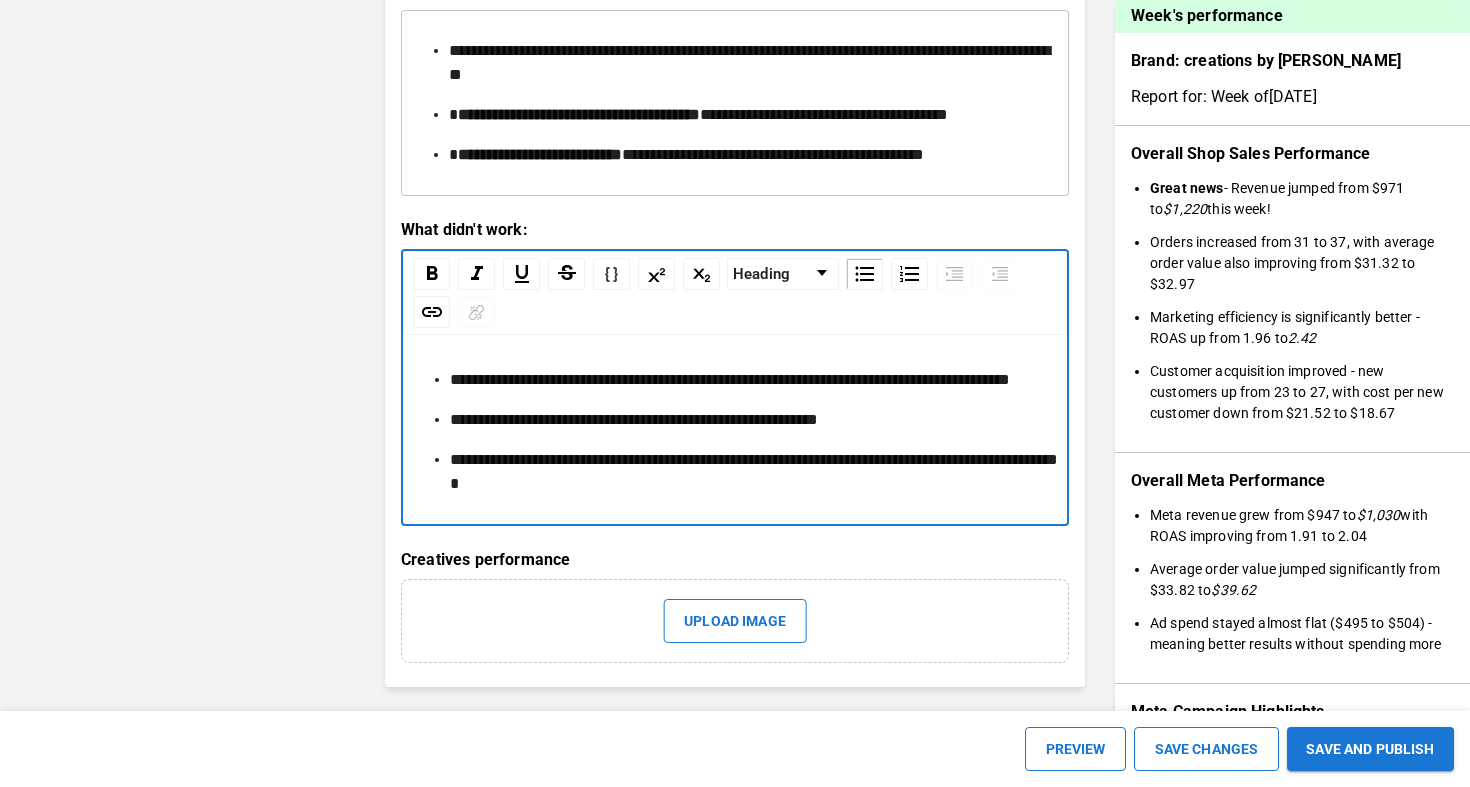 click on "**********" at bounding box center (730, 379) 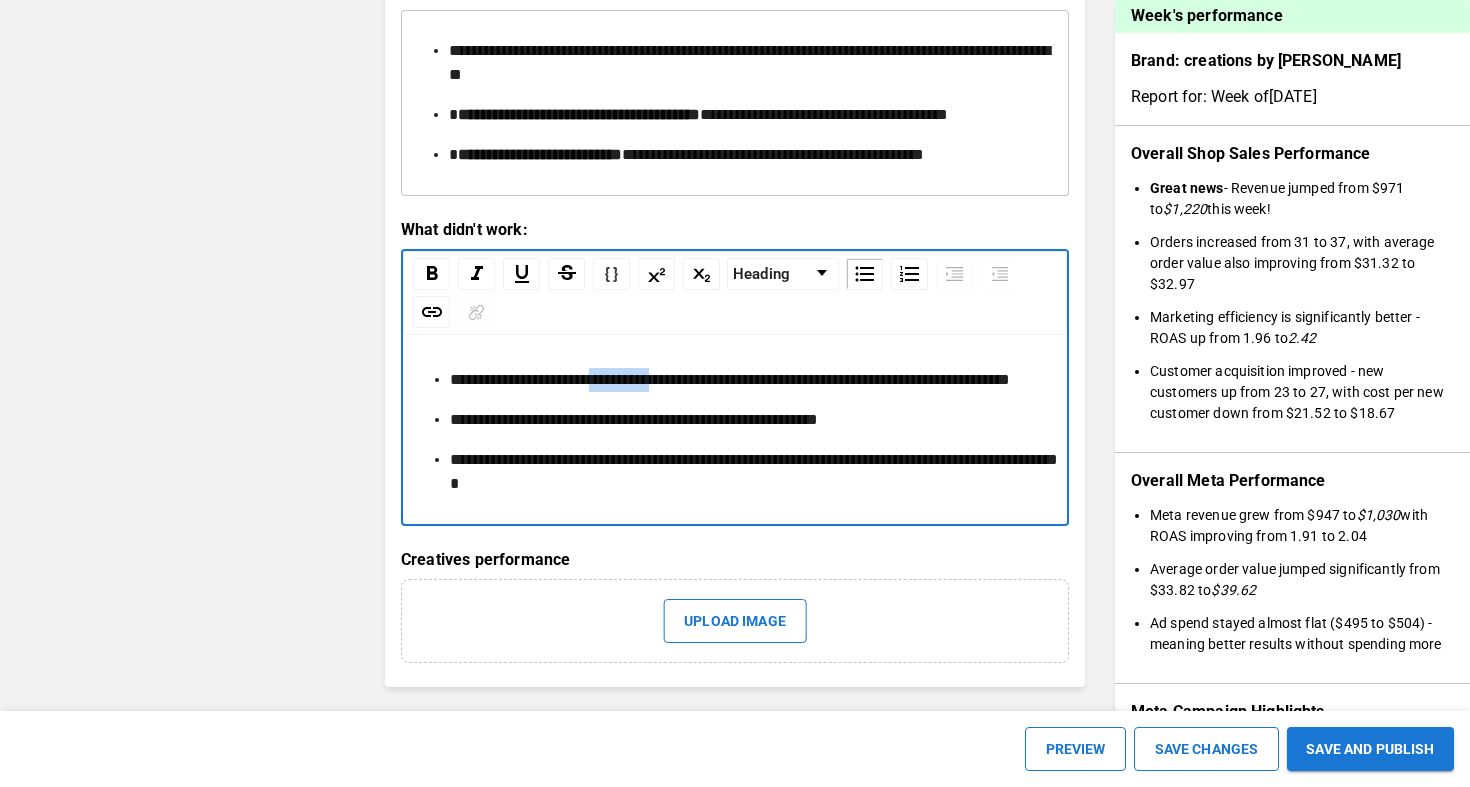 click on "**********" at bounding box center [730, 379] 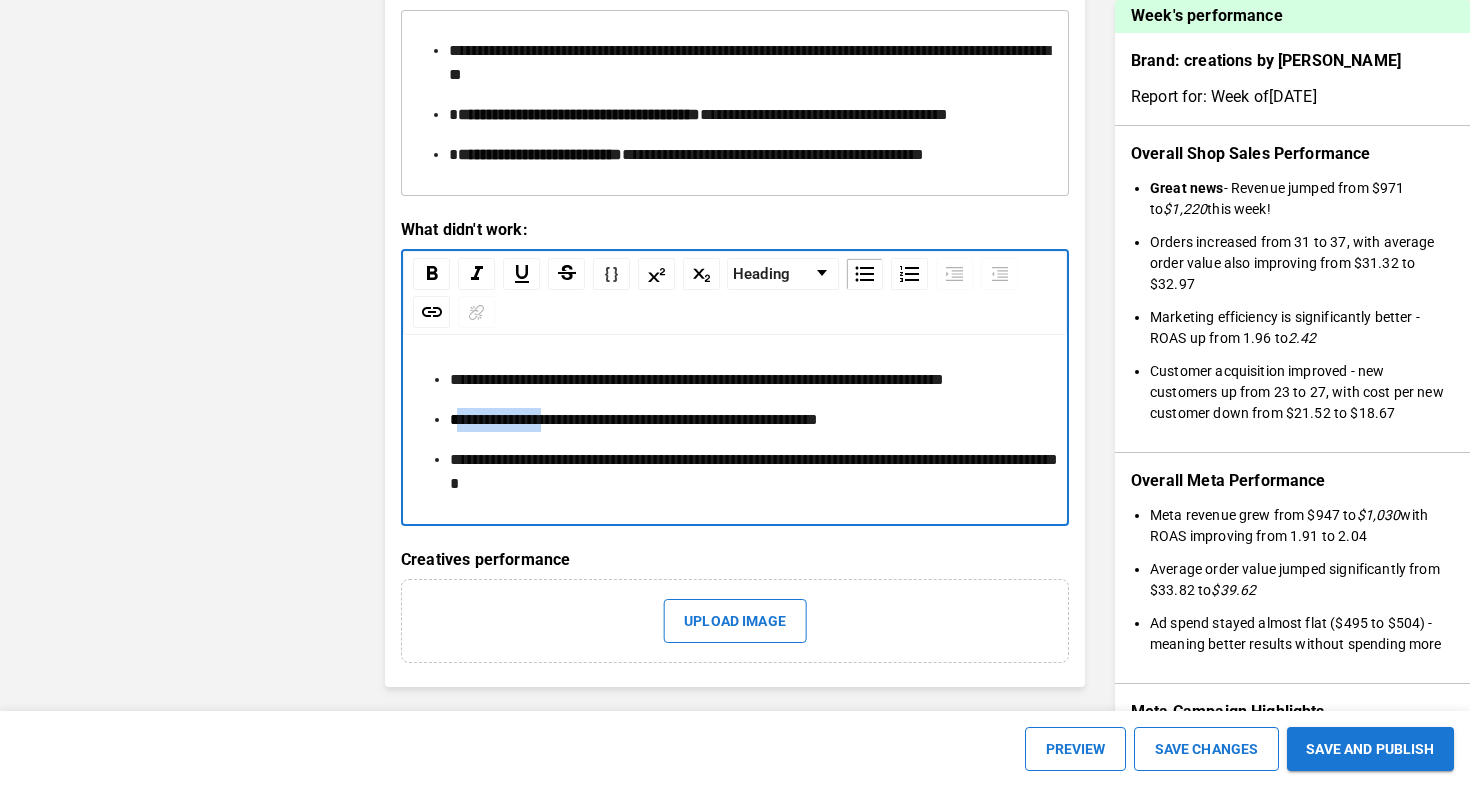 drag, startPoint x: 456, startPoint y: 512, endPoint x: 558, endPoint y: 514, distance: 102.01961 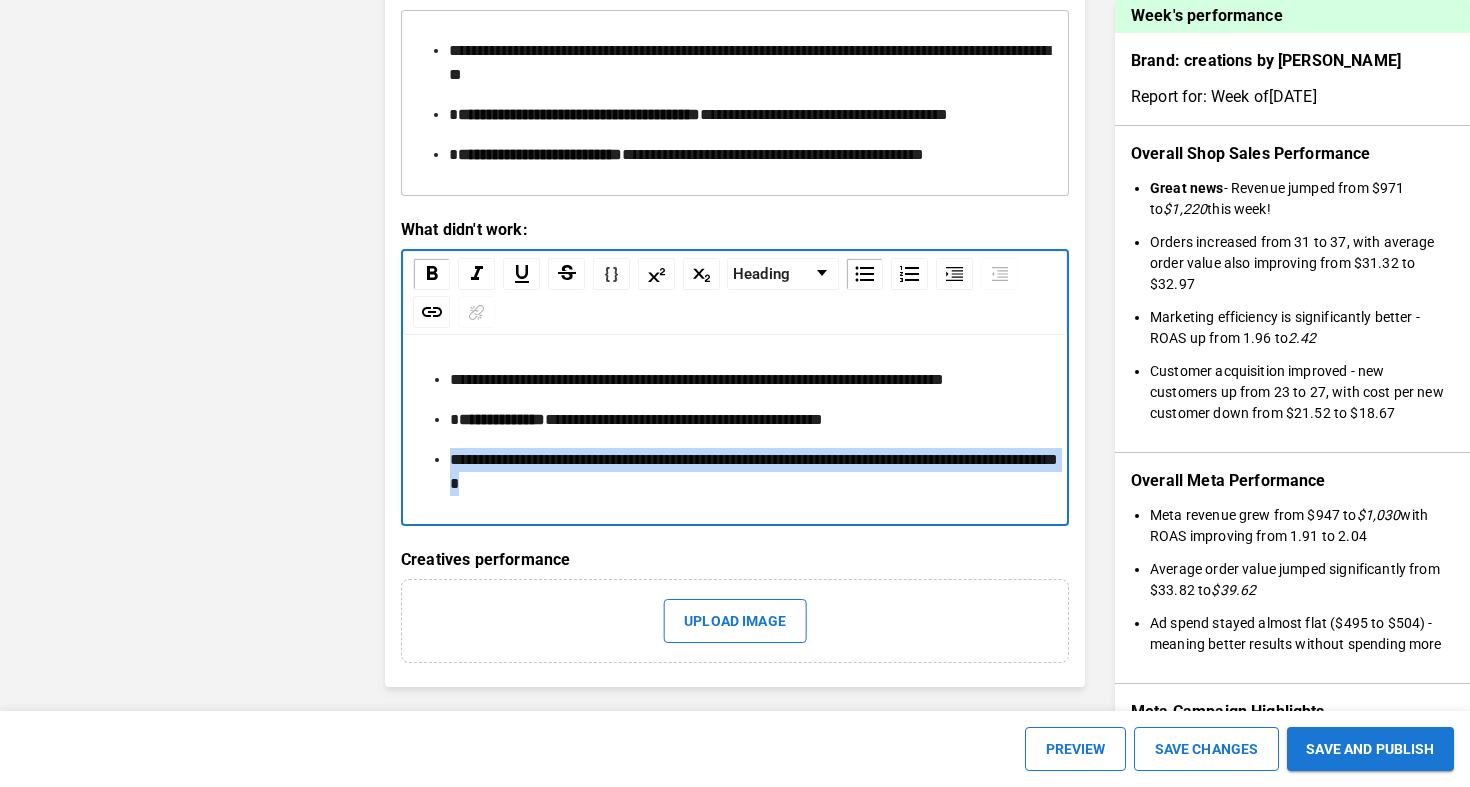 drag, startPoint x: 641, startPoint y: 576, endPoint x: 418, endPoint y: 554, distance: 224.08258 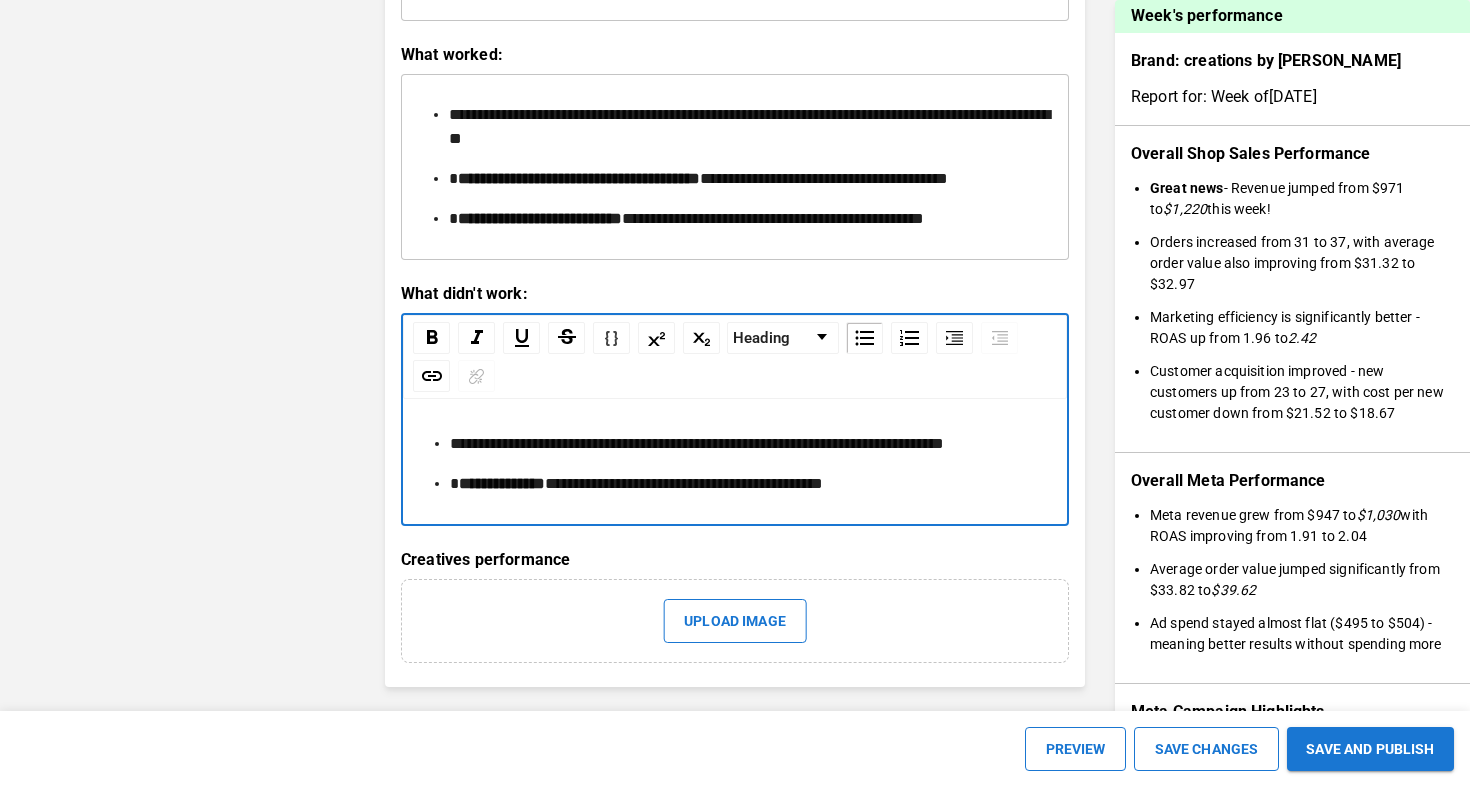 click on "**********" at bounding box center [684, 483] 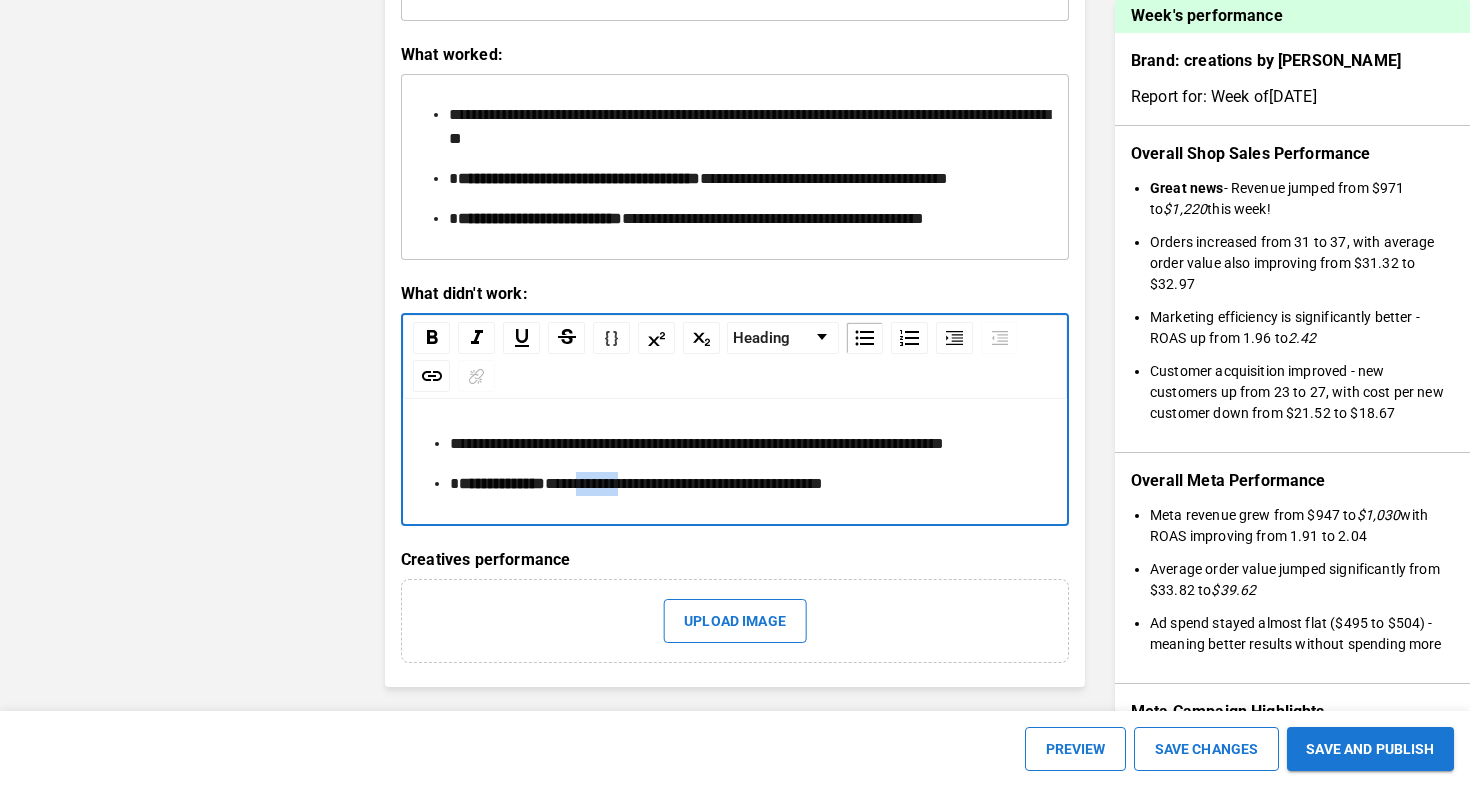 click on "**********" at bounding box center (684, 483) 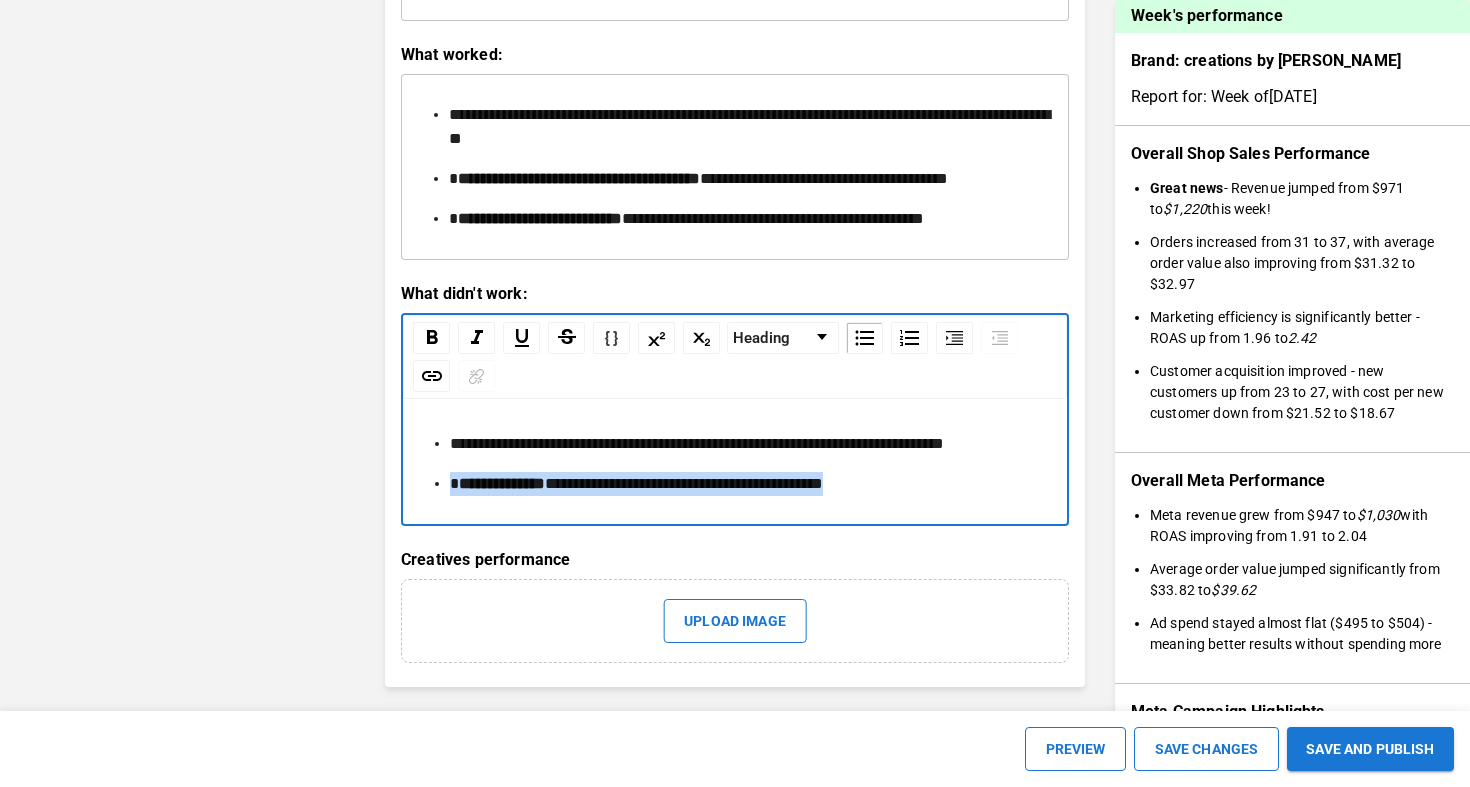 click on "**********" at bounding box center [684, 483] 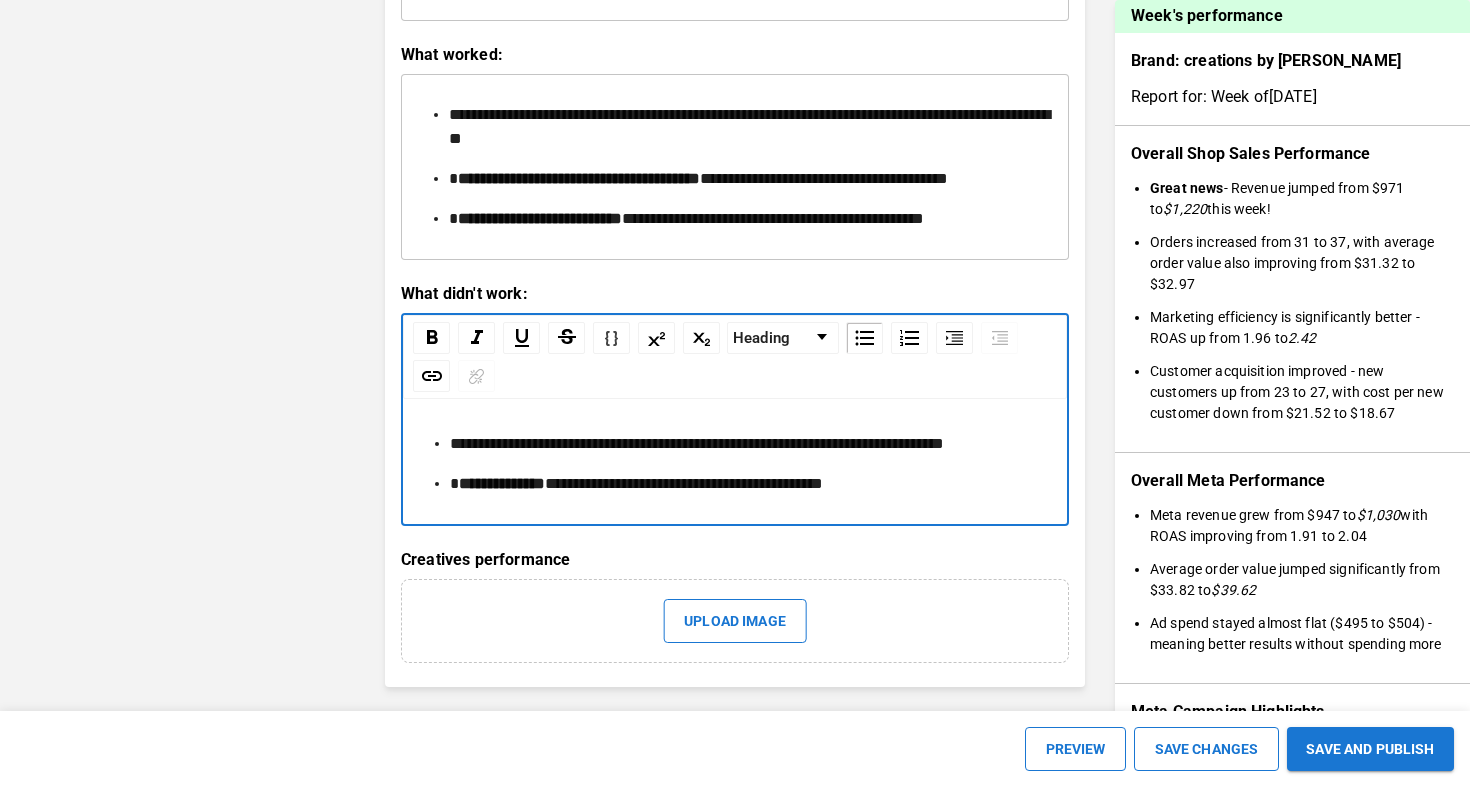 click on "**********" at bounding box center [747, 484] 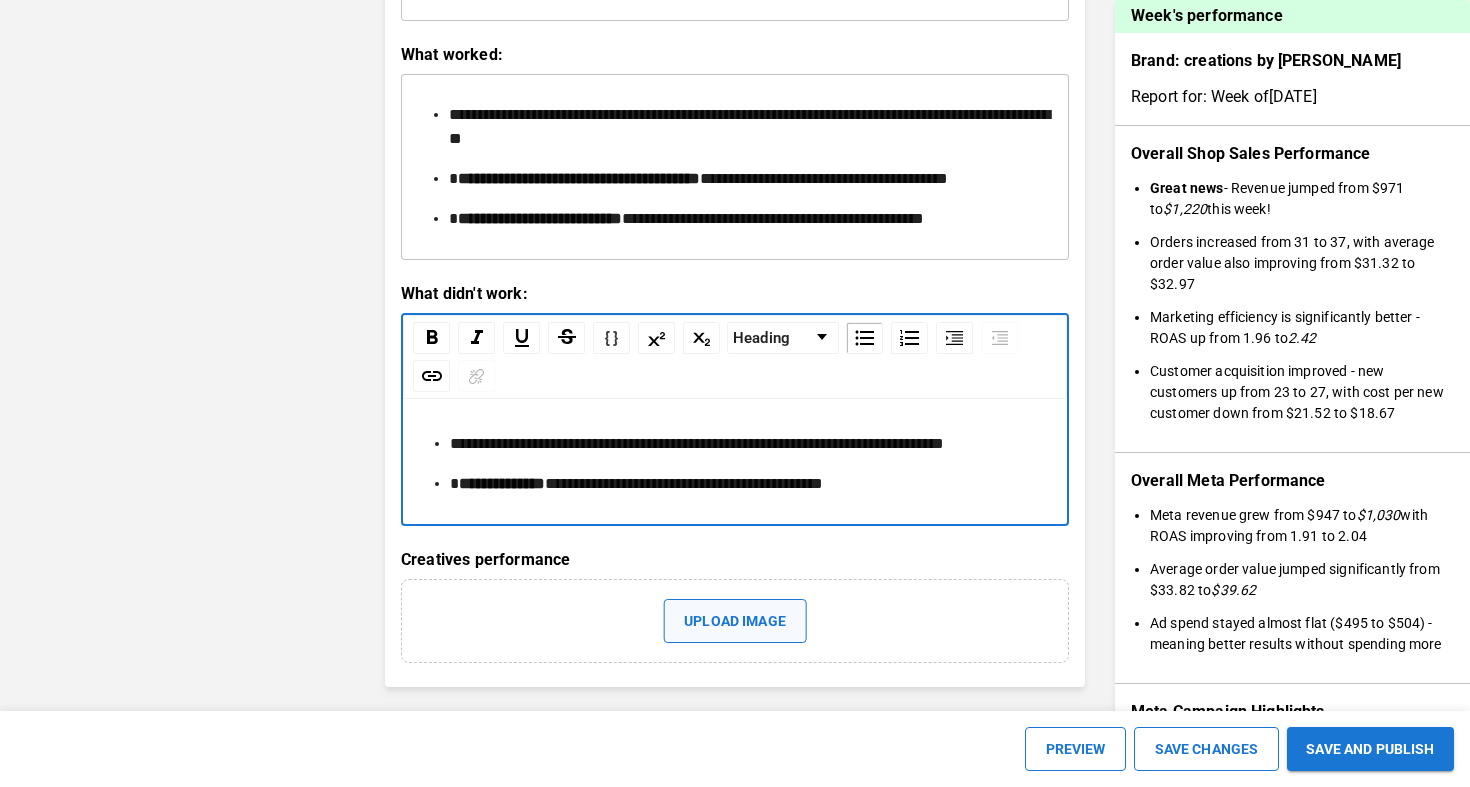 click on "Upload image" at bounding box center [735, 621] 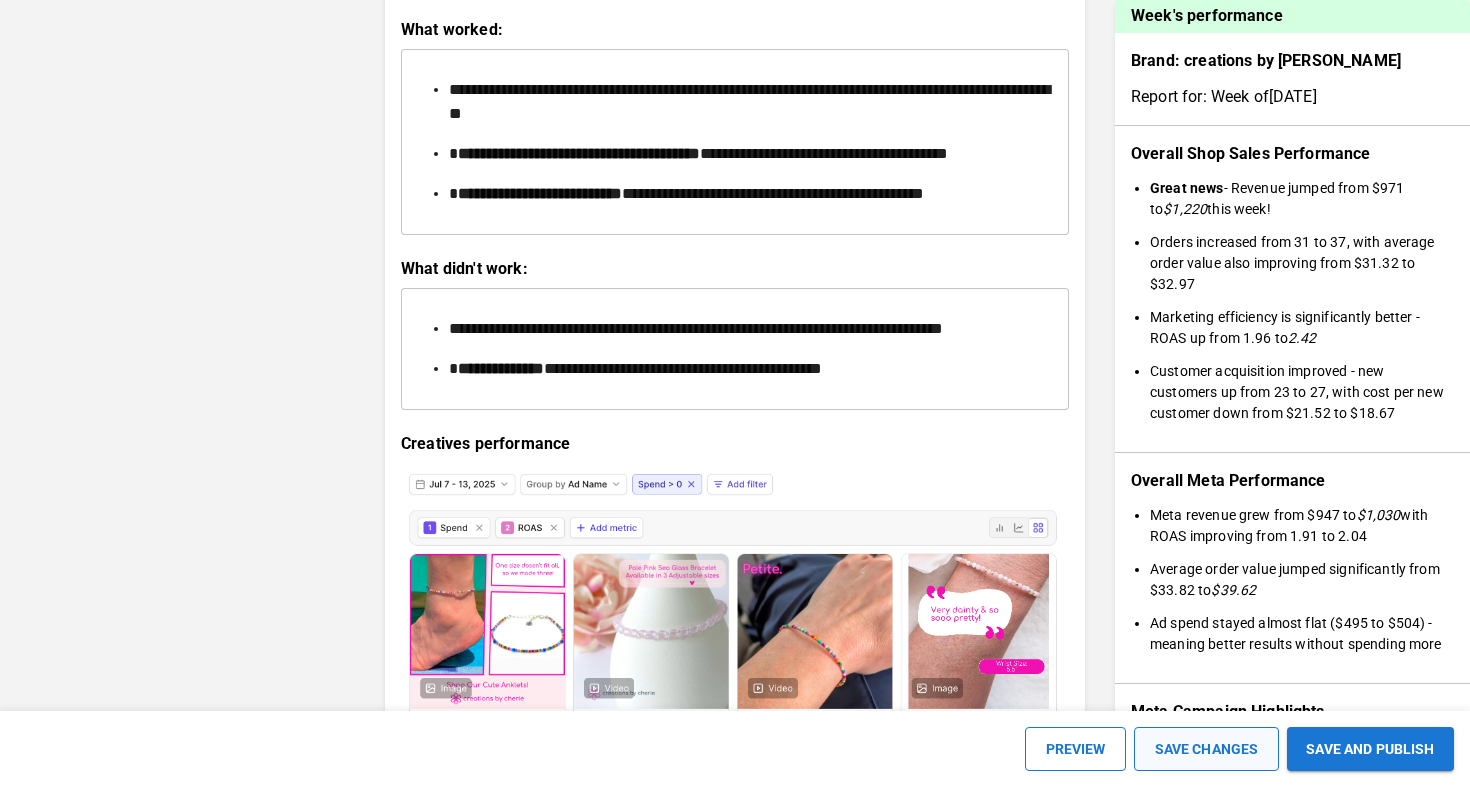 scroll, scrollTop: 2886, scrollLeft: 0, axis: vertical 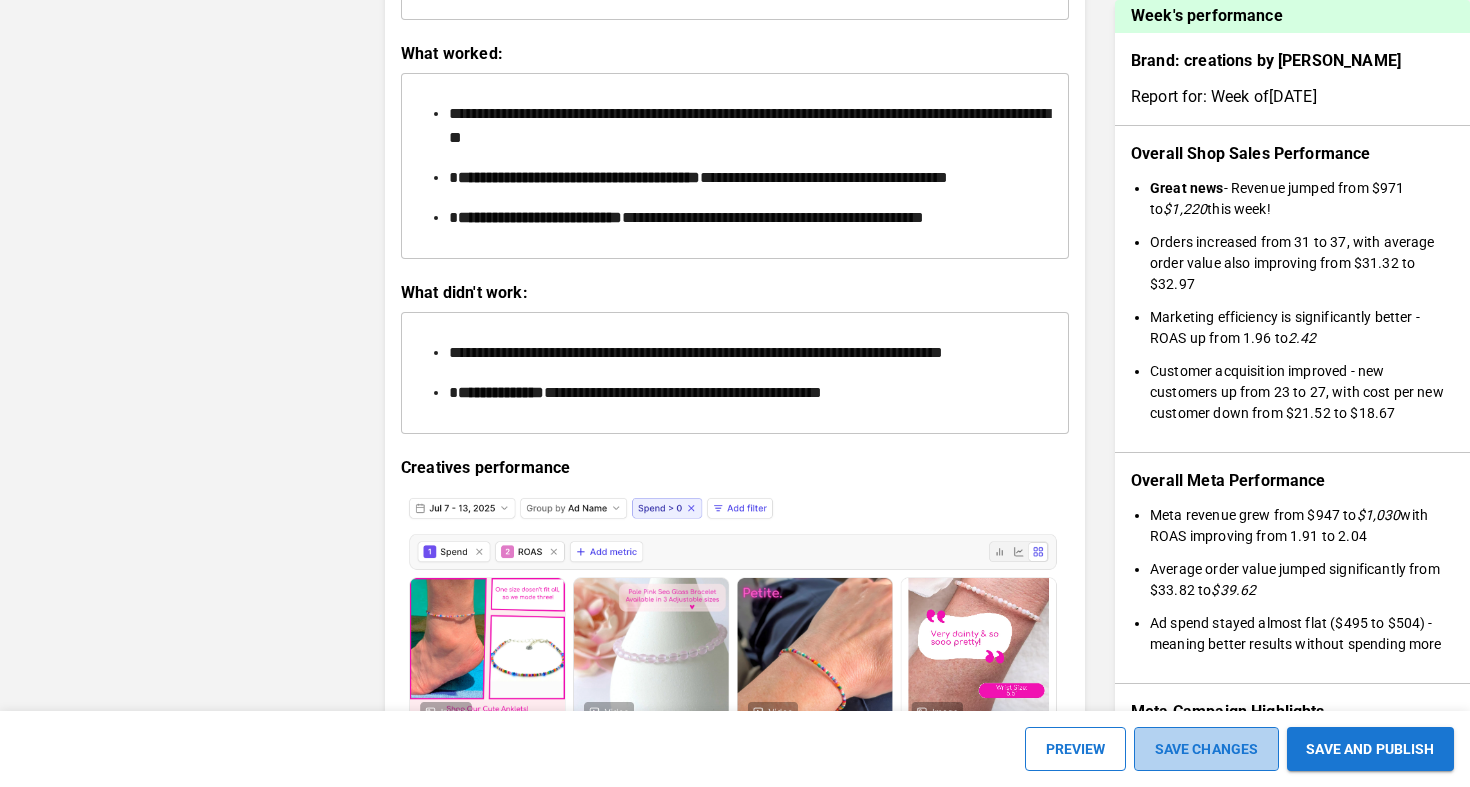 click on "SAVE CHANGES" at bounding box center (1206, 749) 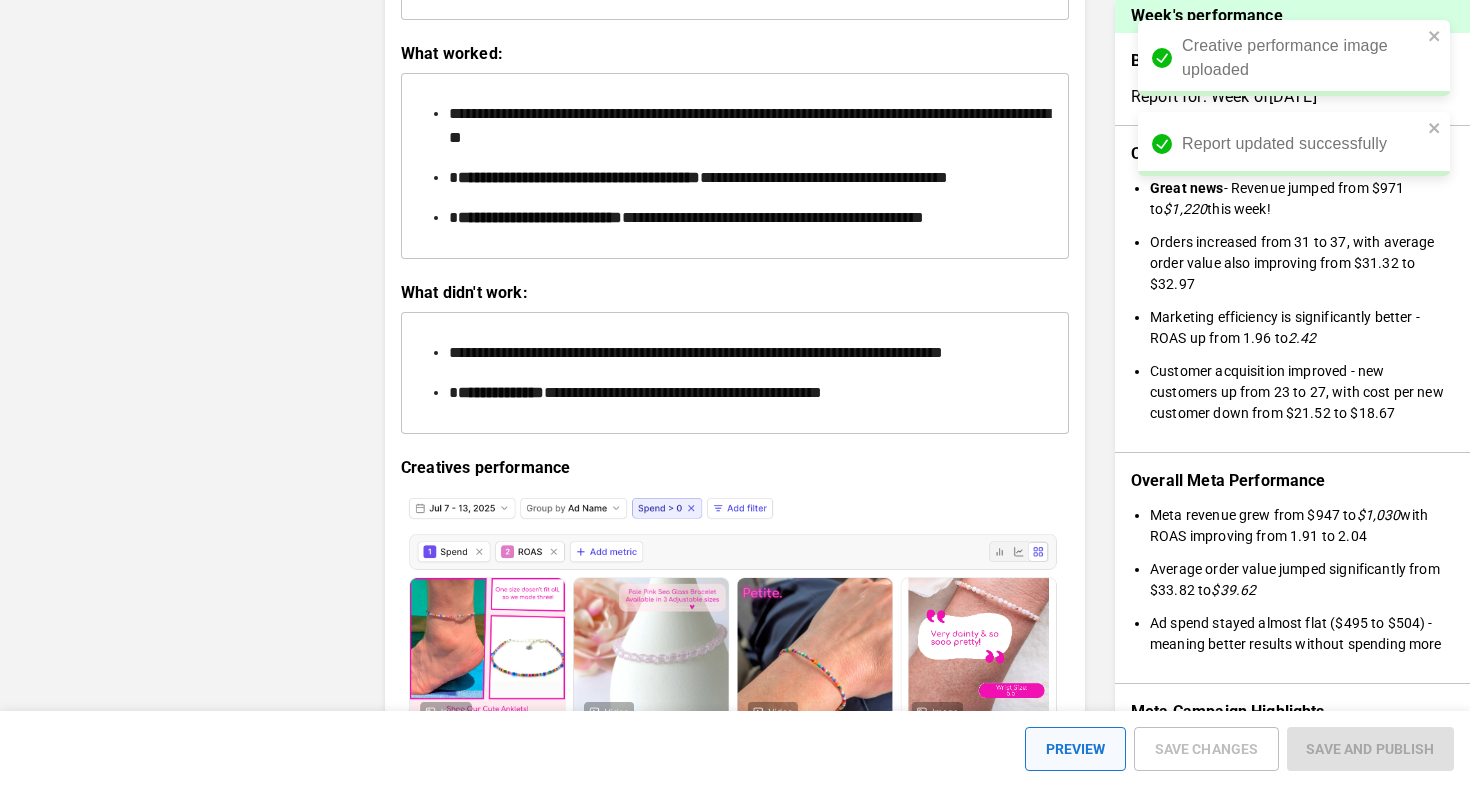 click on "PREVIEW" at bounding box center [1075, 749] 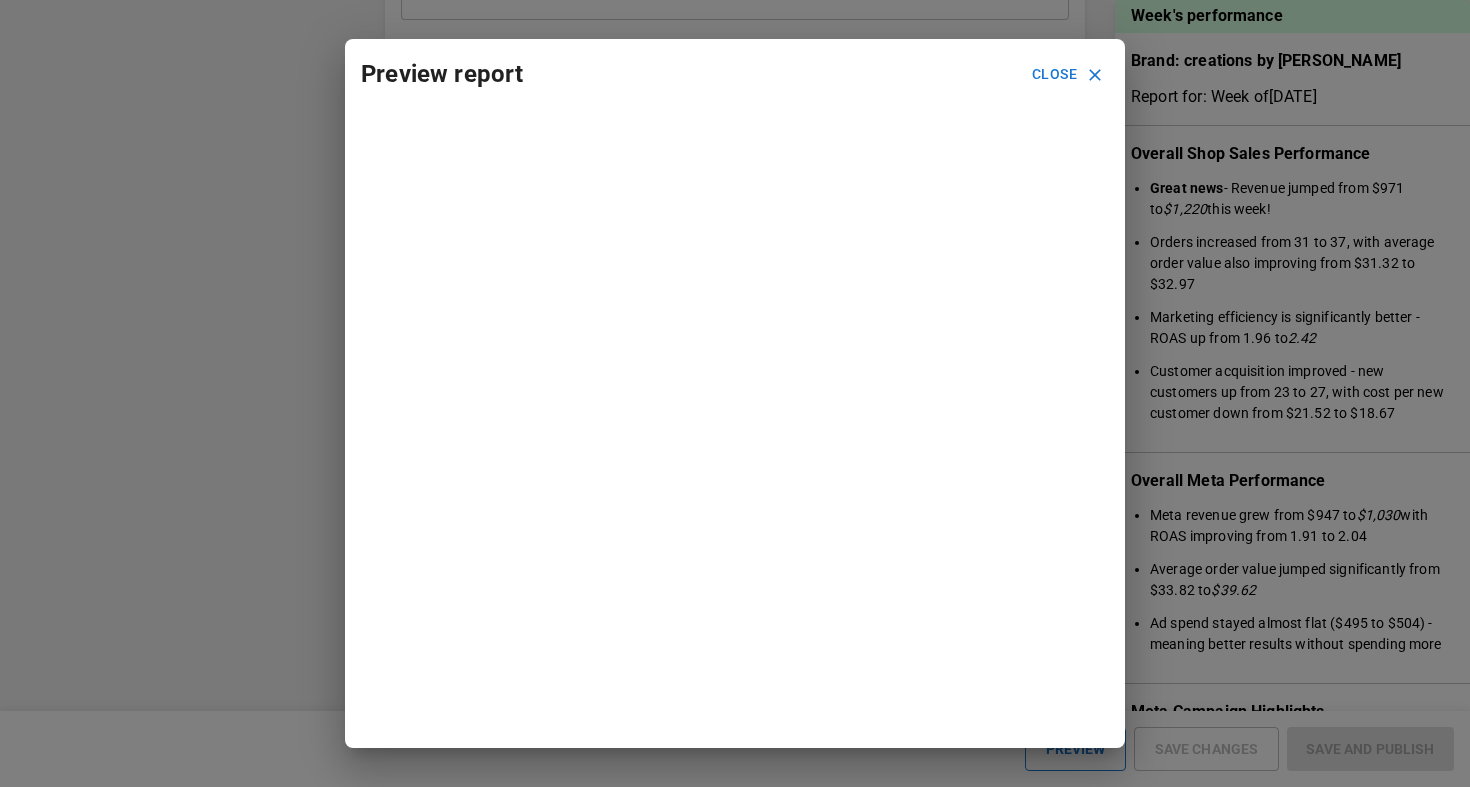 click on "Preview report Close" at bounding box center [735, 393] 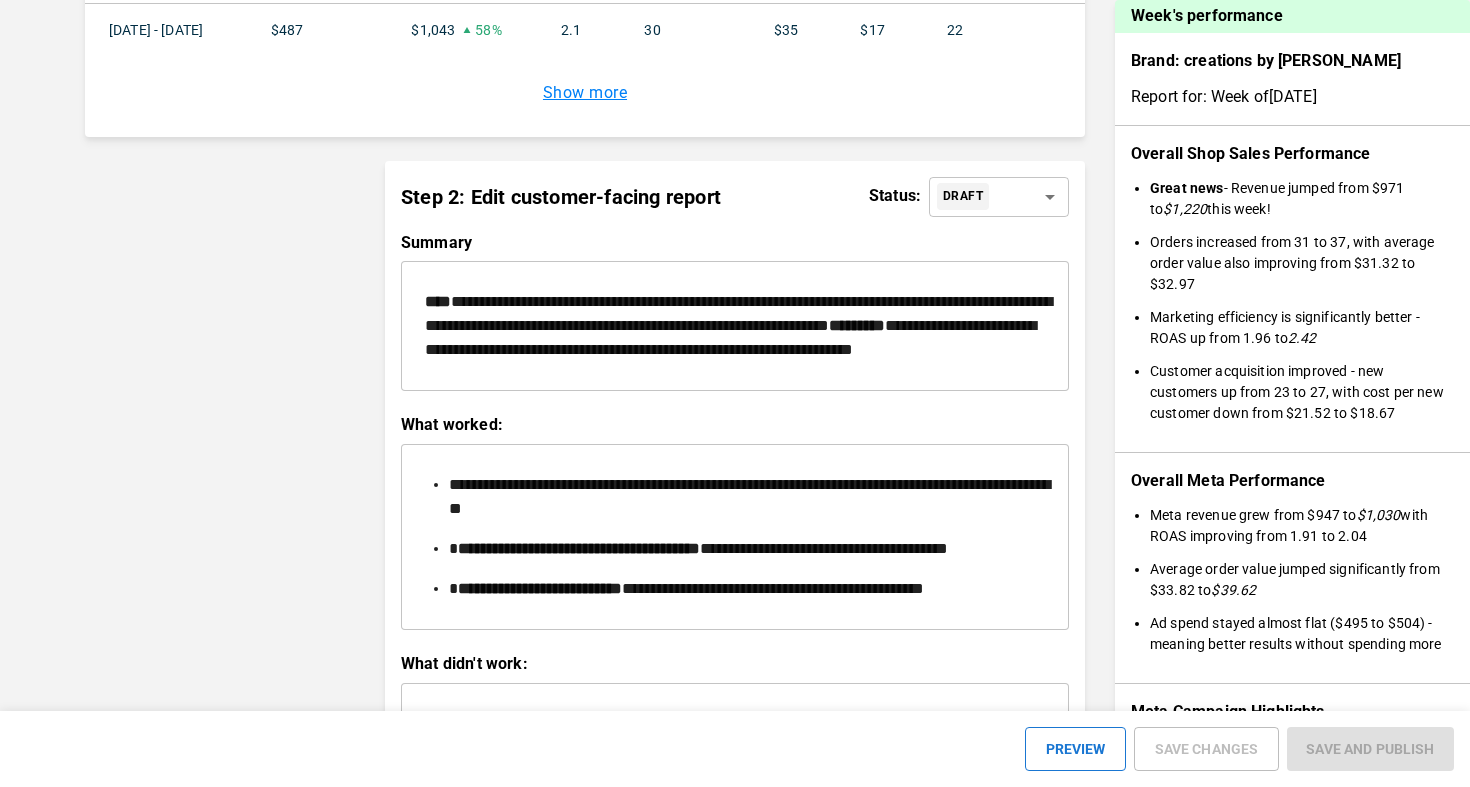 scroll, scrollTop: 2603, scrollLeft: 0, axis: vertical 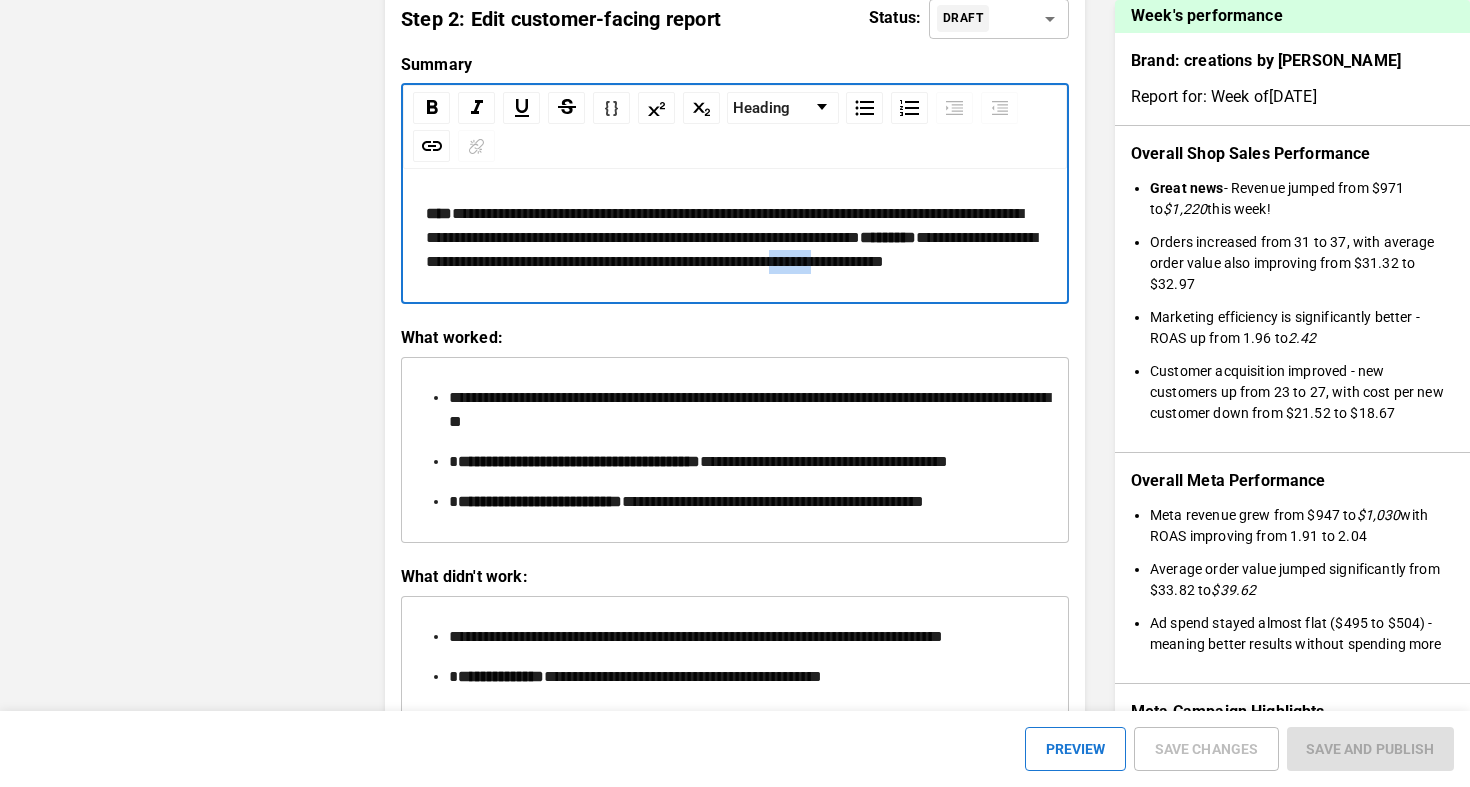 drag, startPoint x: 468, startPoint y: 356, endPoint x: 513, endPoint y: 356, distance: 45 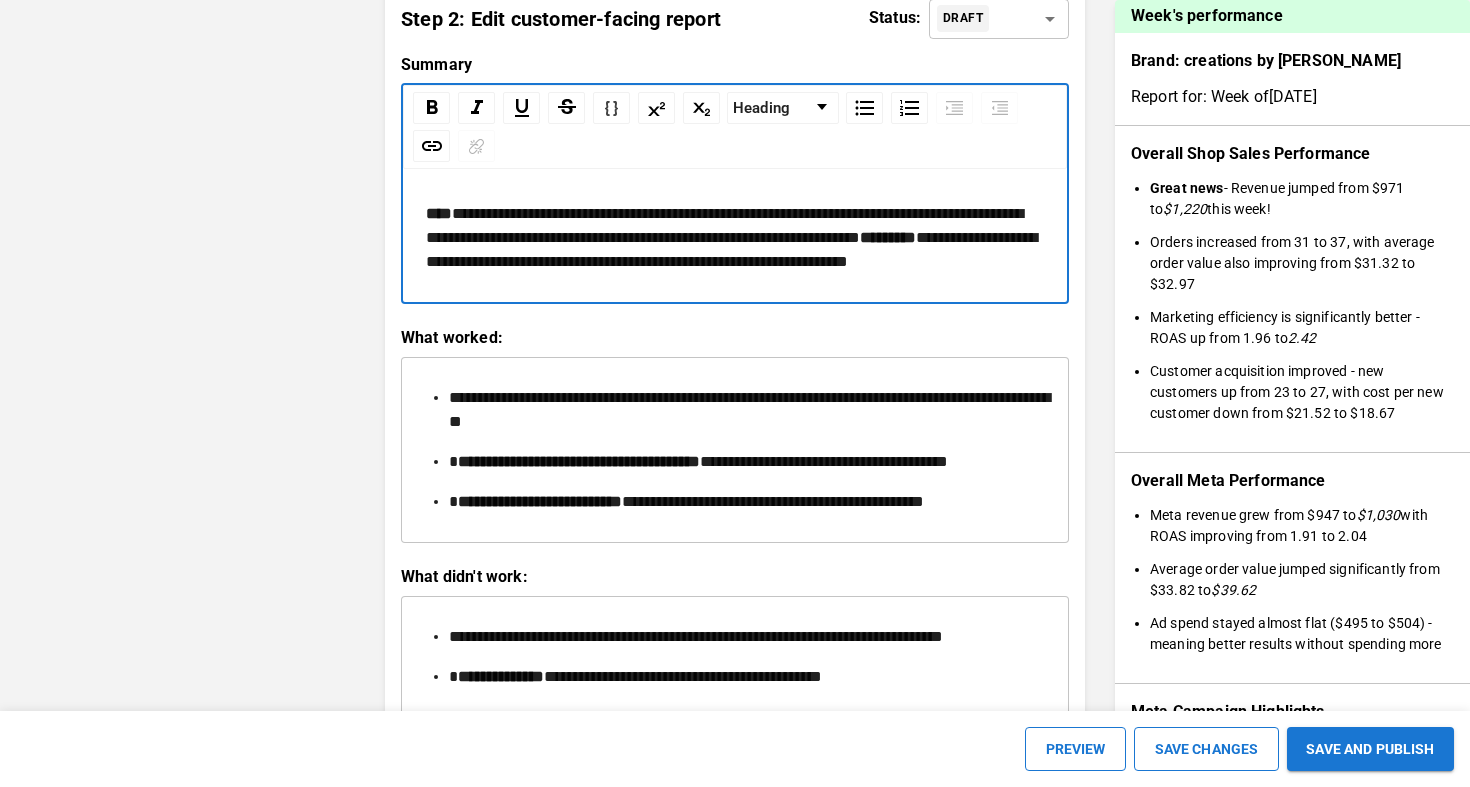 click on "**********" at bounding box center [731, 249] 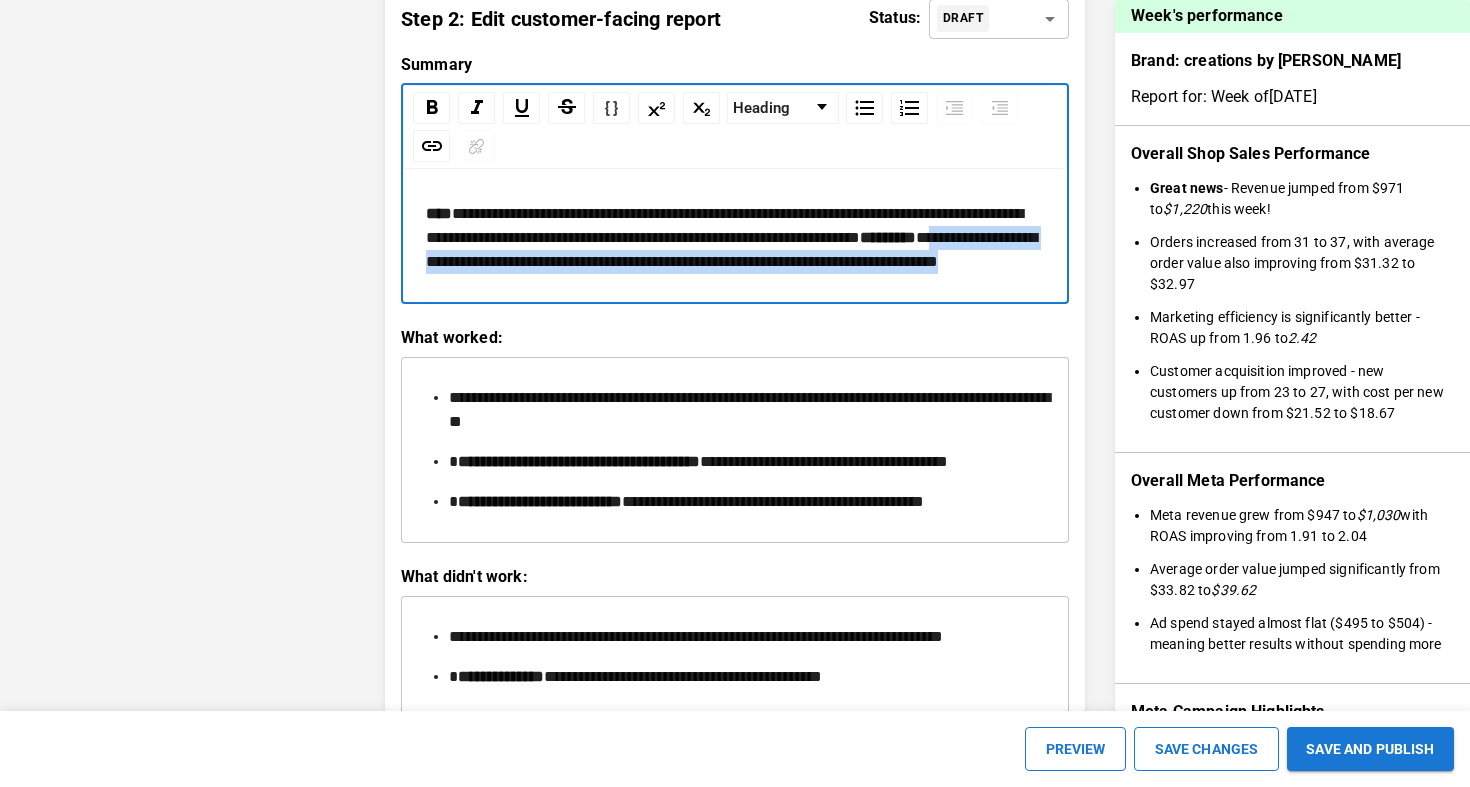 drag, startPoint x: 504, startPoint y: 333, endPoint x: 664, endPoint y: 359, distance: 162.09874 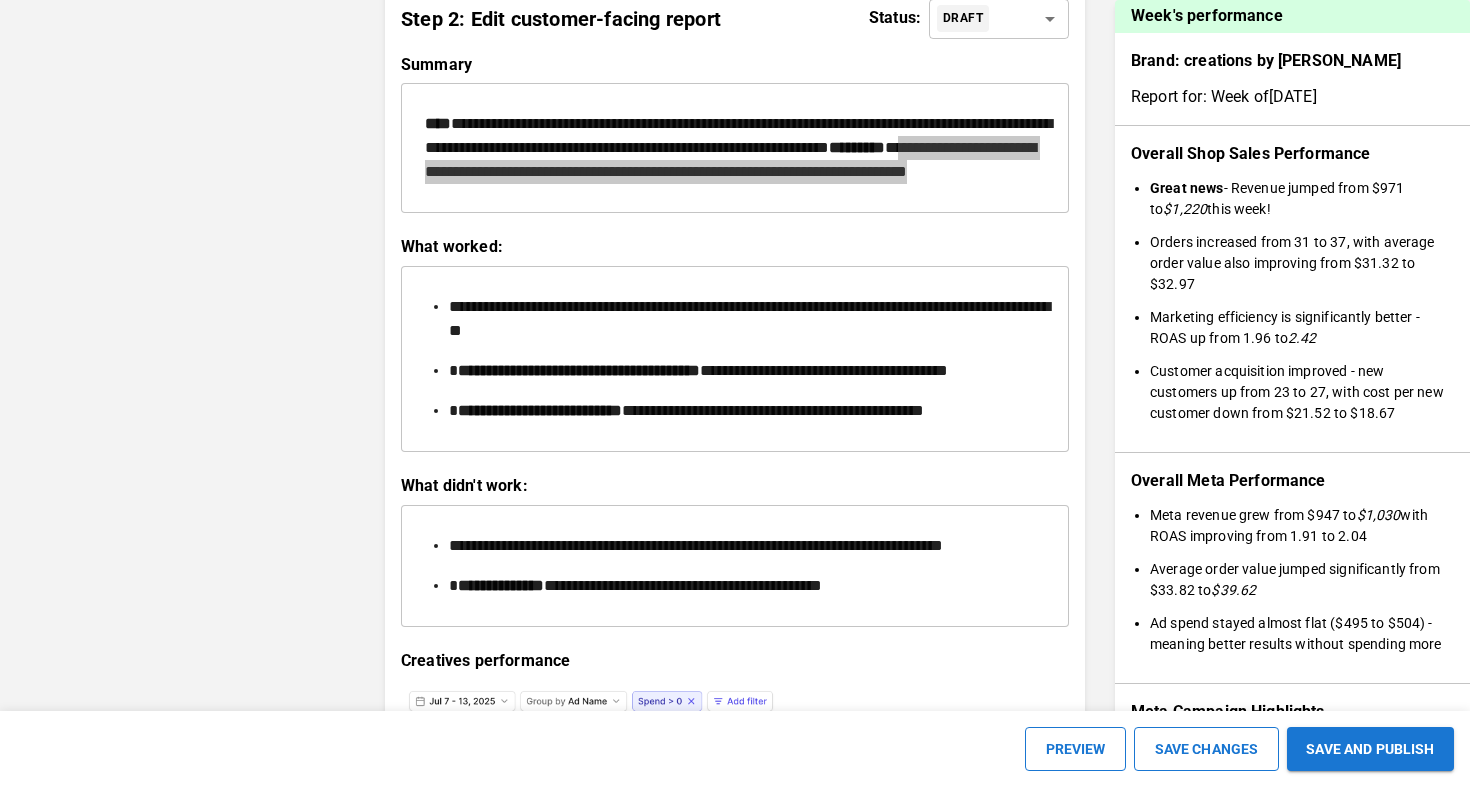 scroll, scrollTop: 2603, scrollLeft: 0, axis: vertical 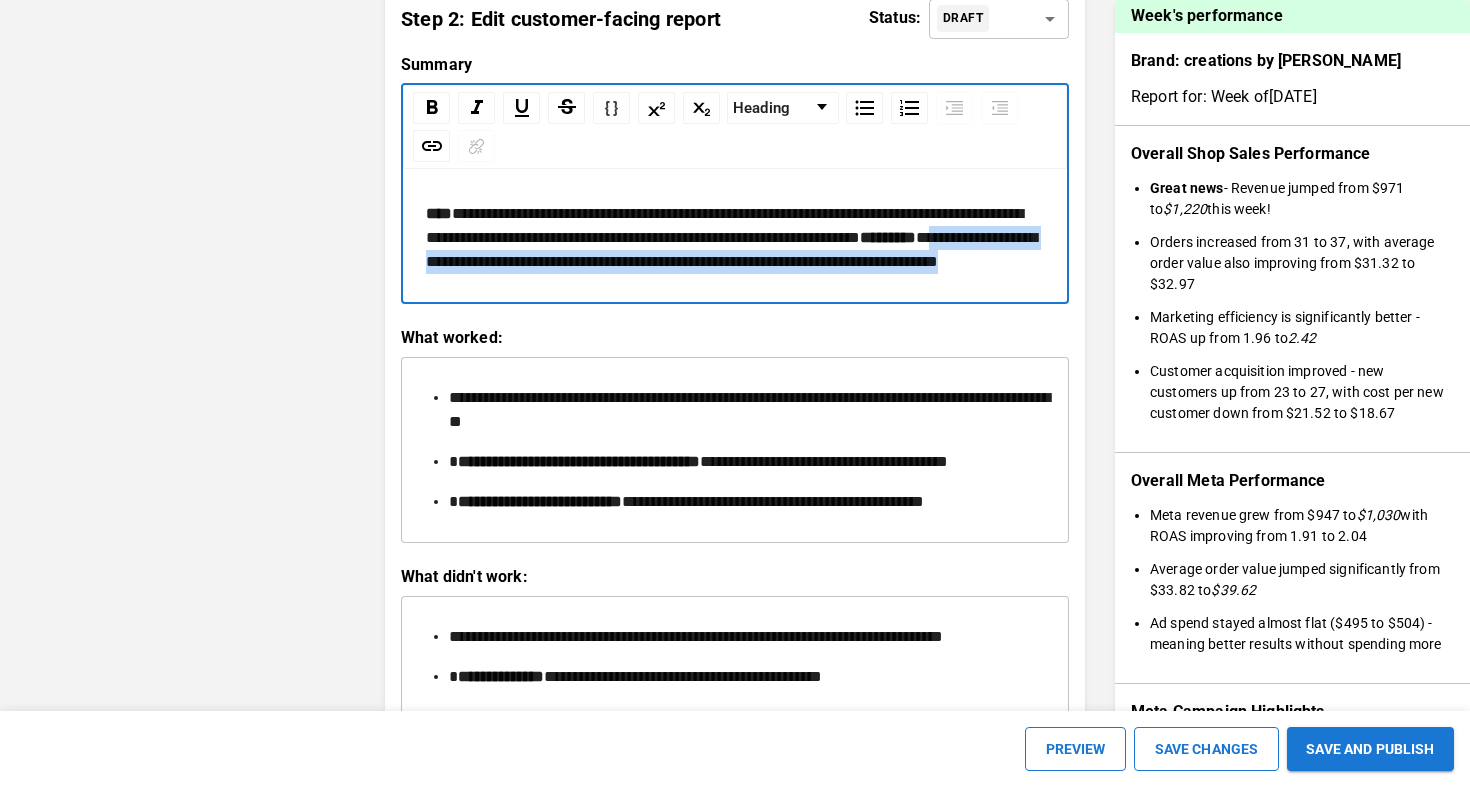 click on "**********" at bounding box center [735, 238] 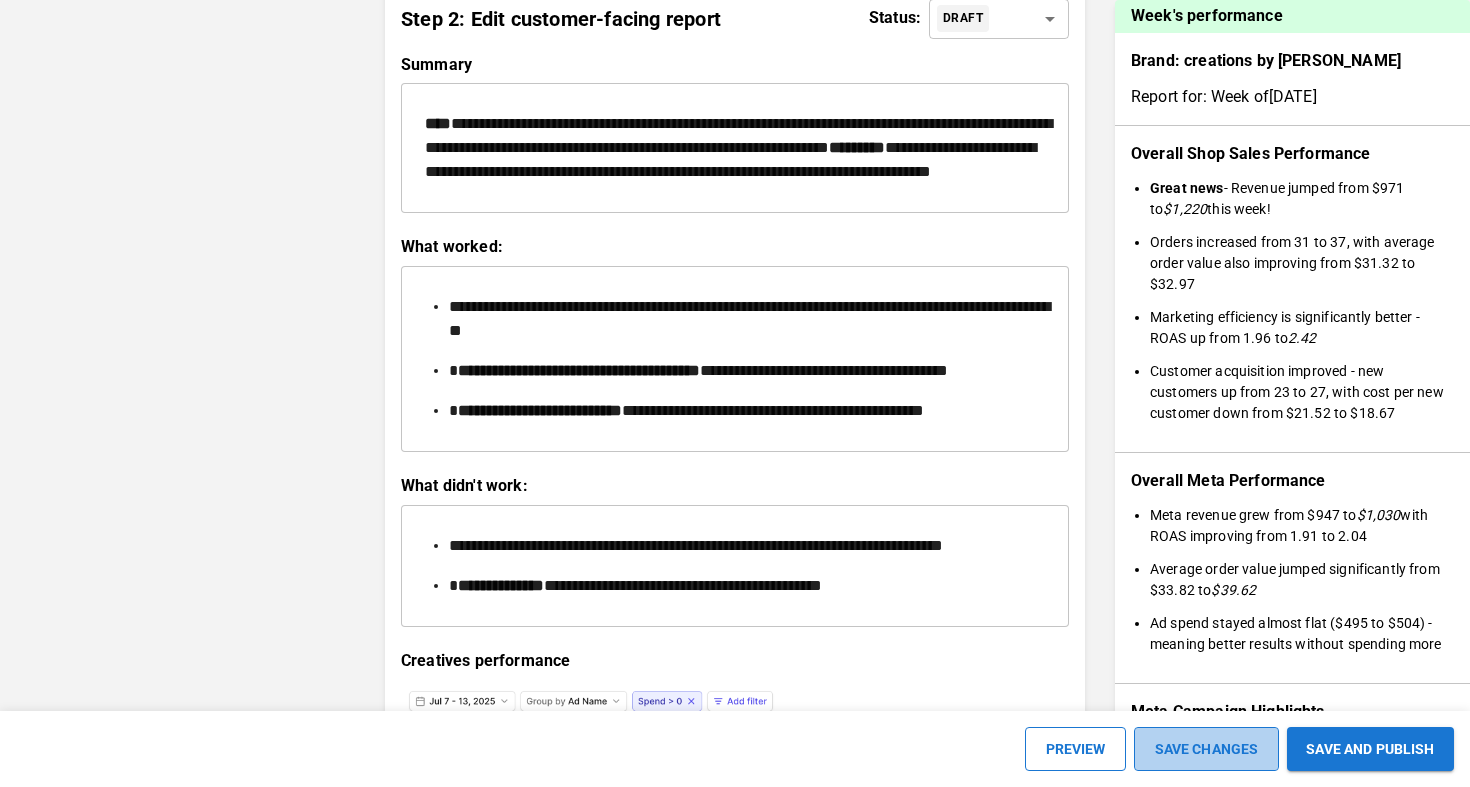 click on "SAVE CHANGES" at bounding box center [1206, 749] 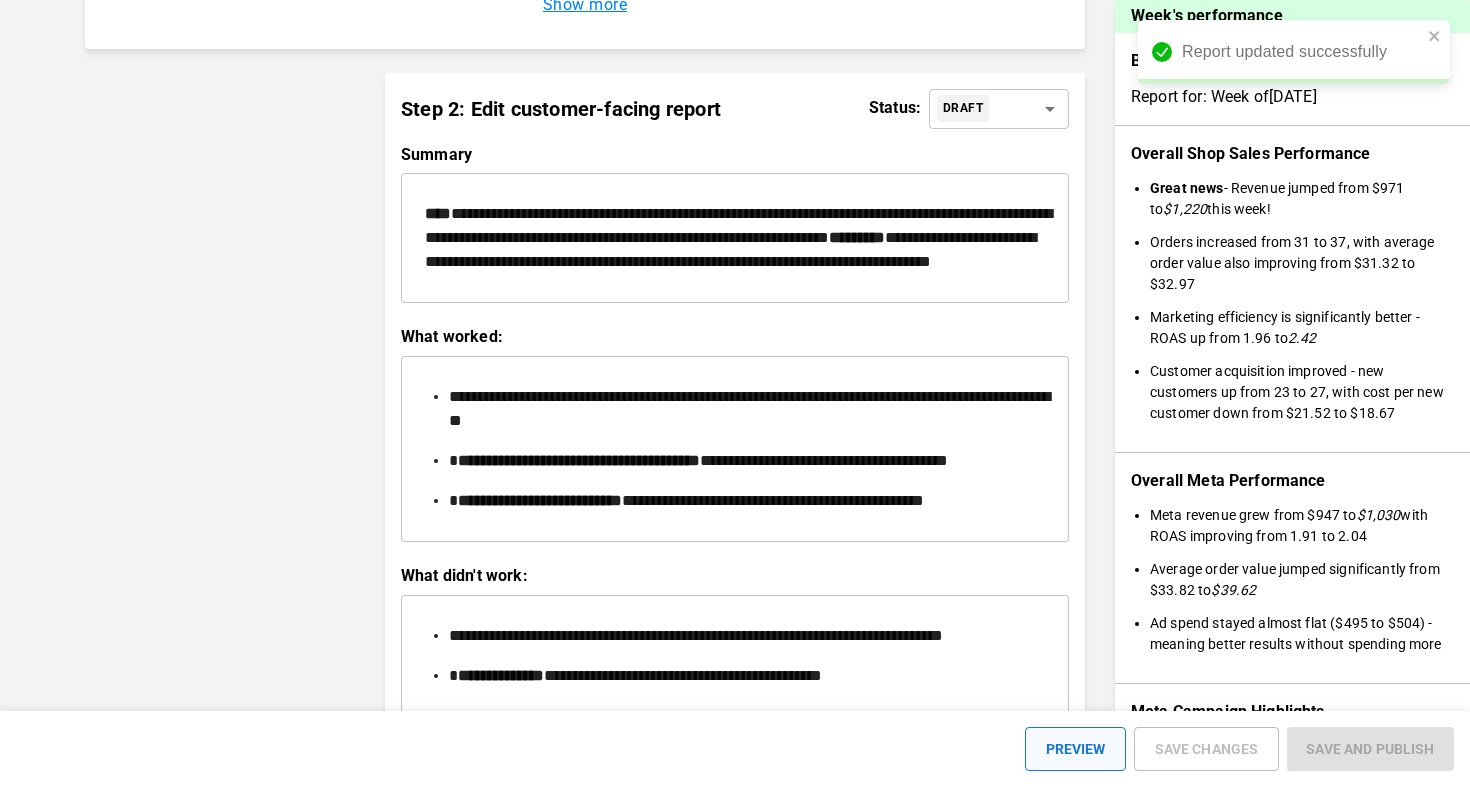click on "PREVIEW" at bounding box center [1075, 749] 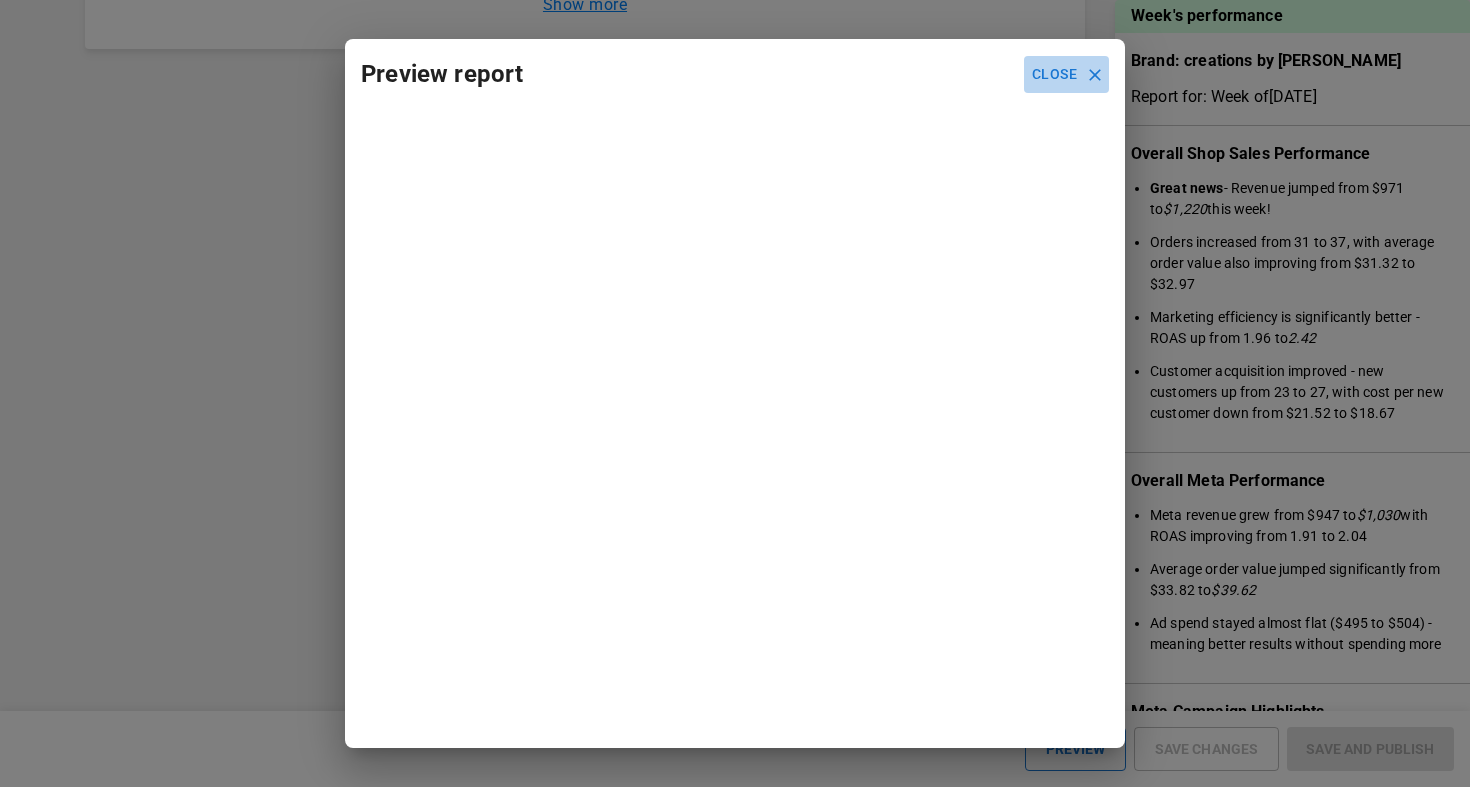 click on "Close" at bounding box center [1066, 74] 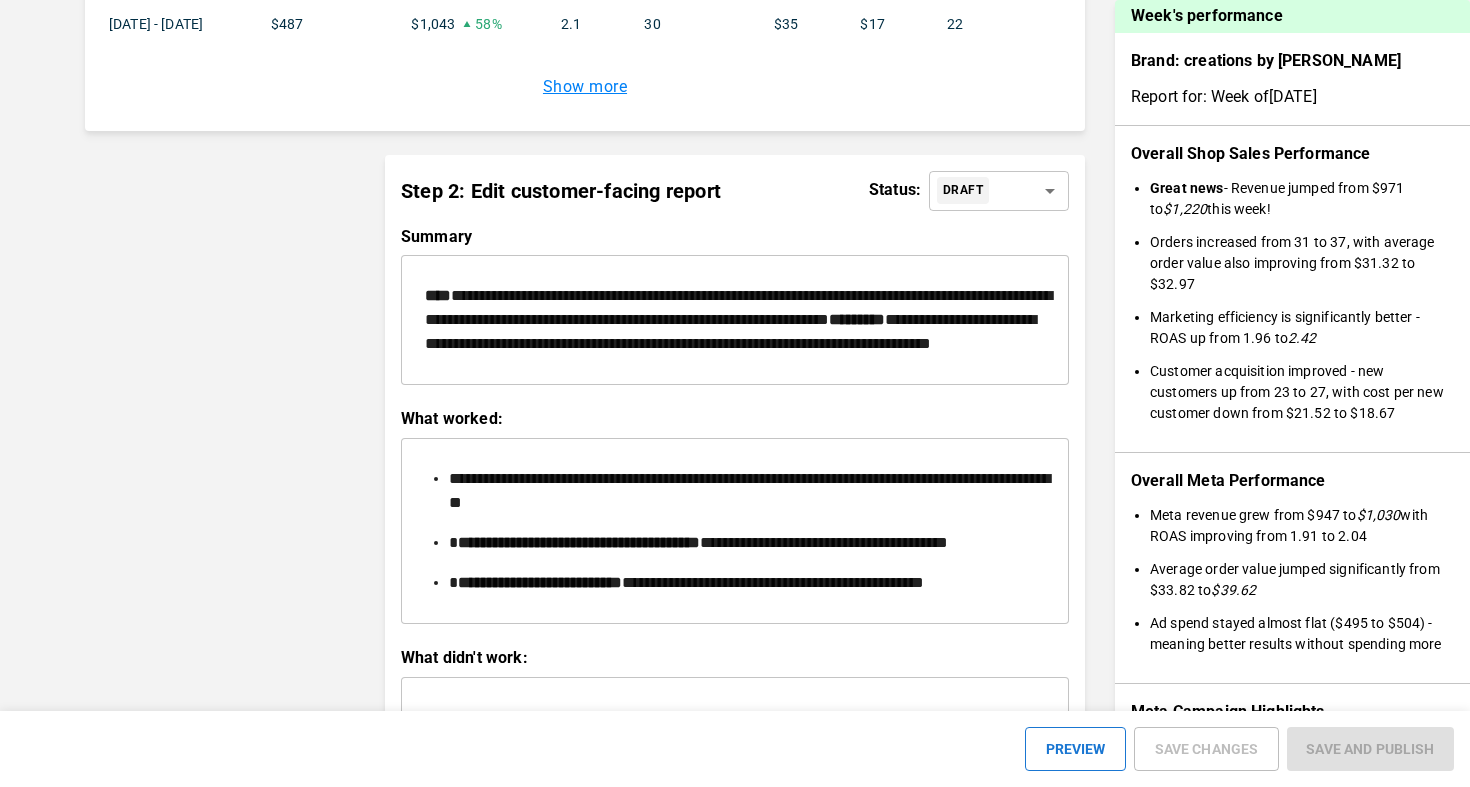 scroll, scrollTop: 2407, scrollLeft: 0, axis: vertical 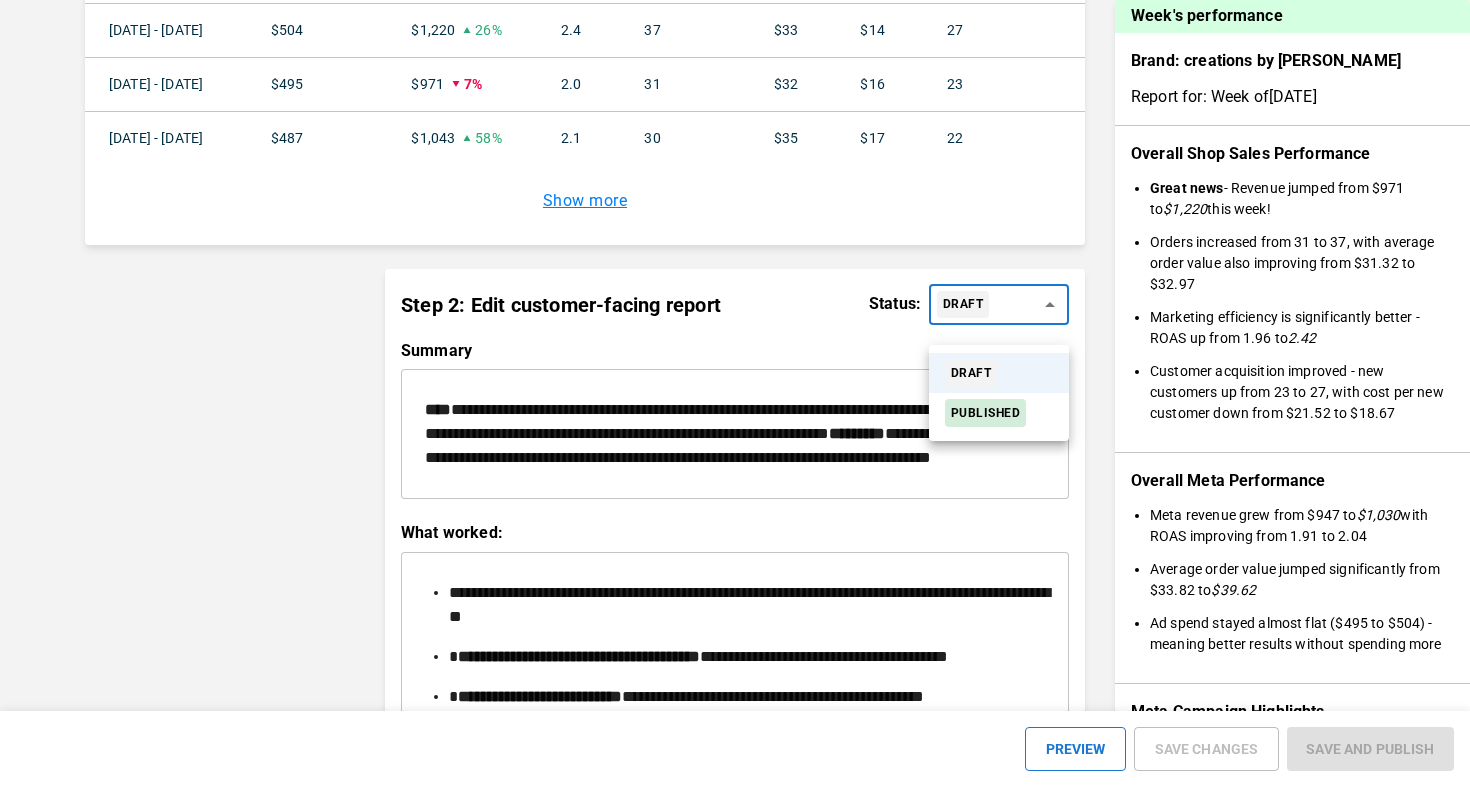 click on "BRANDS TOOLS CONTENT LIBRARIES GLOBAL CONFIGS BRAND QUICKSTART Week's performance Brand:   creations by [PERSON_NAME] Report for: Week of  [DATE] Overall Shop Sales Performance Great news  - Revenue jumped from $971 to  $1,220  this week! Orders increased from 31 to 37, with average order value also improving from $31.32 to $32.97 Marketing efficiency is significantly better - ROAS up from 1.96 to  2.42 Customer acquisition improved - new customers up from 23 to 27, with cost per new customer down from $21.52 to $18.67 Overall Meta Performance Meta revenue grew from $947 to  $1,030  with ROAS improving from 1.91 to 2.04 Average order value jumped significantly from $33.82 to  $39.62 Ad spend stayed almost flat ($495 to $504) - meaning better results without spending more Meta Campaign Highlights NDL Targeted Campaign  is performing much better than the broad Scaling Campaign: 2.21 ROAS  vs 1.35 ROAS $14.95 cost per purchase  vs $18.01 6.59% conversion rate  vs 4.59% 1.35 ) Meta Creative Highlights Top performer" at bounding box center [735, -343] 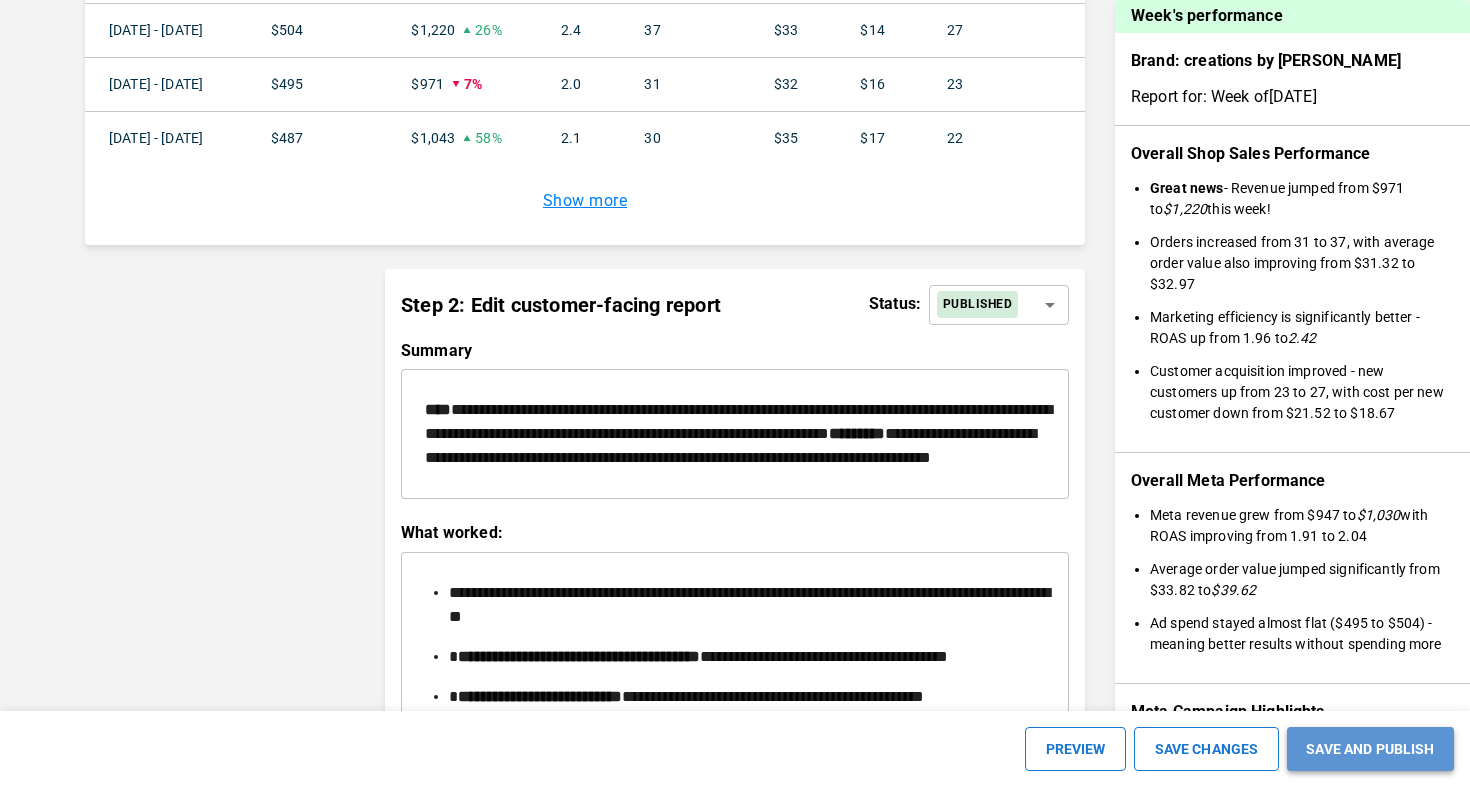 click on "SAVE AND PUBLISH" at bounding box center [1370, 749] 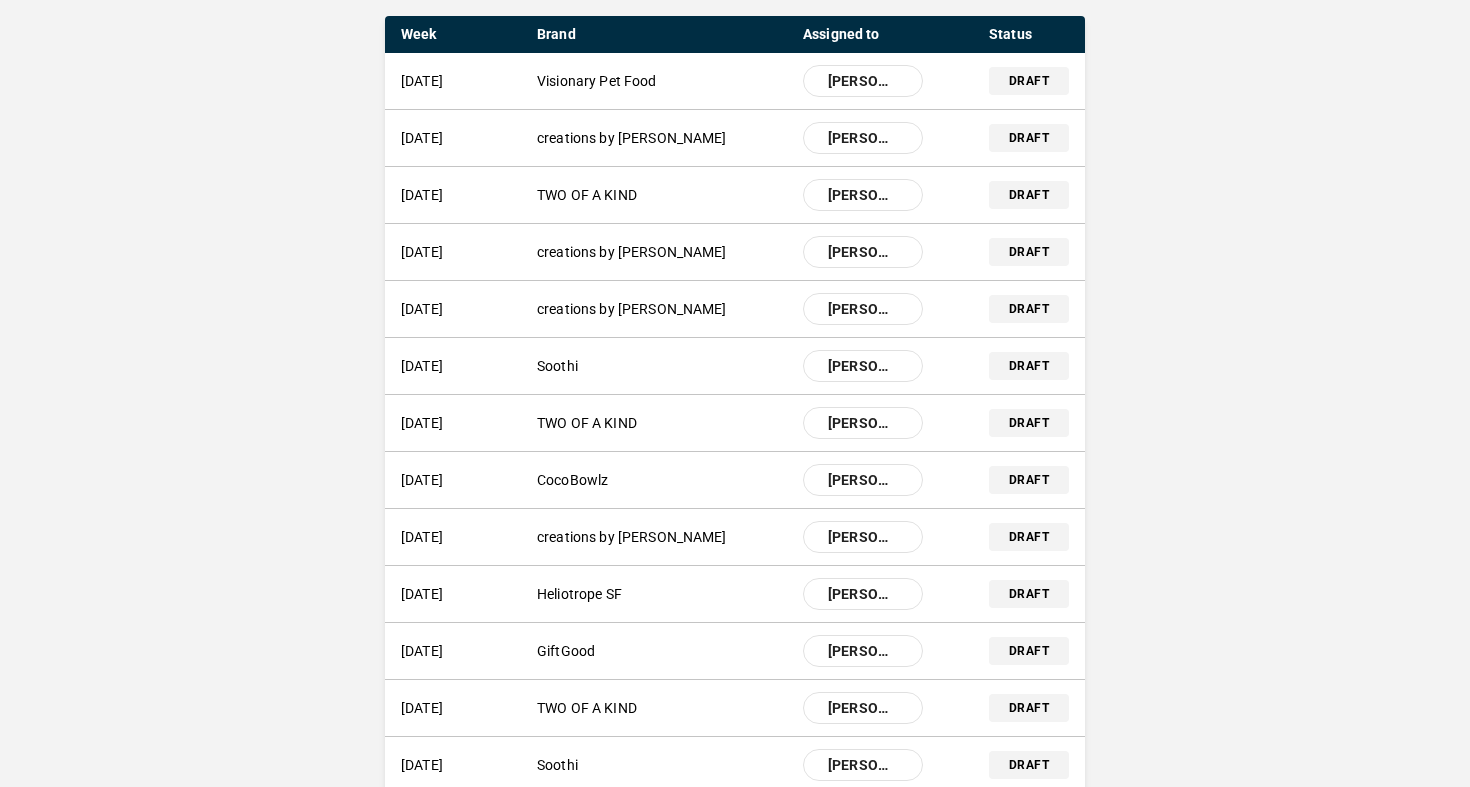 scroll, scrollTop: 219, scrollLeft: 0, axis: vertical 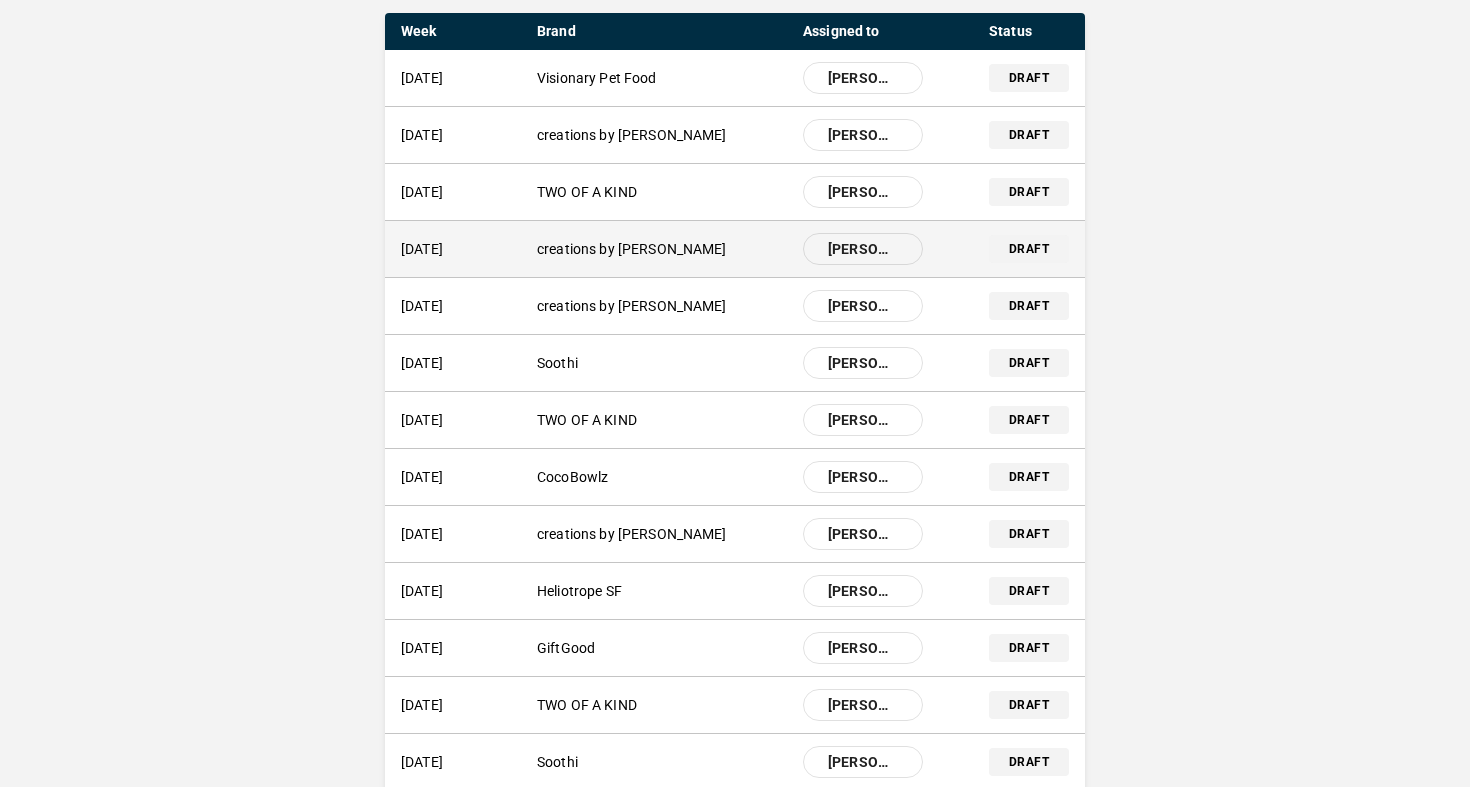 click on "creations by [PERSON_NAME]" at bounding box center (662, 249) 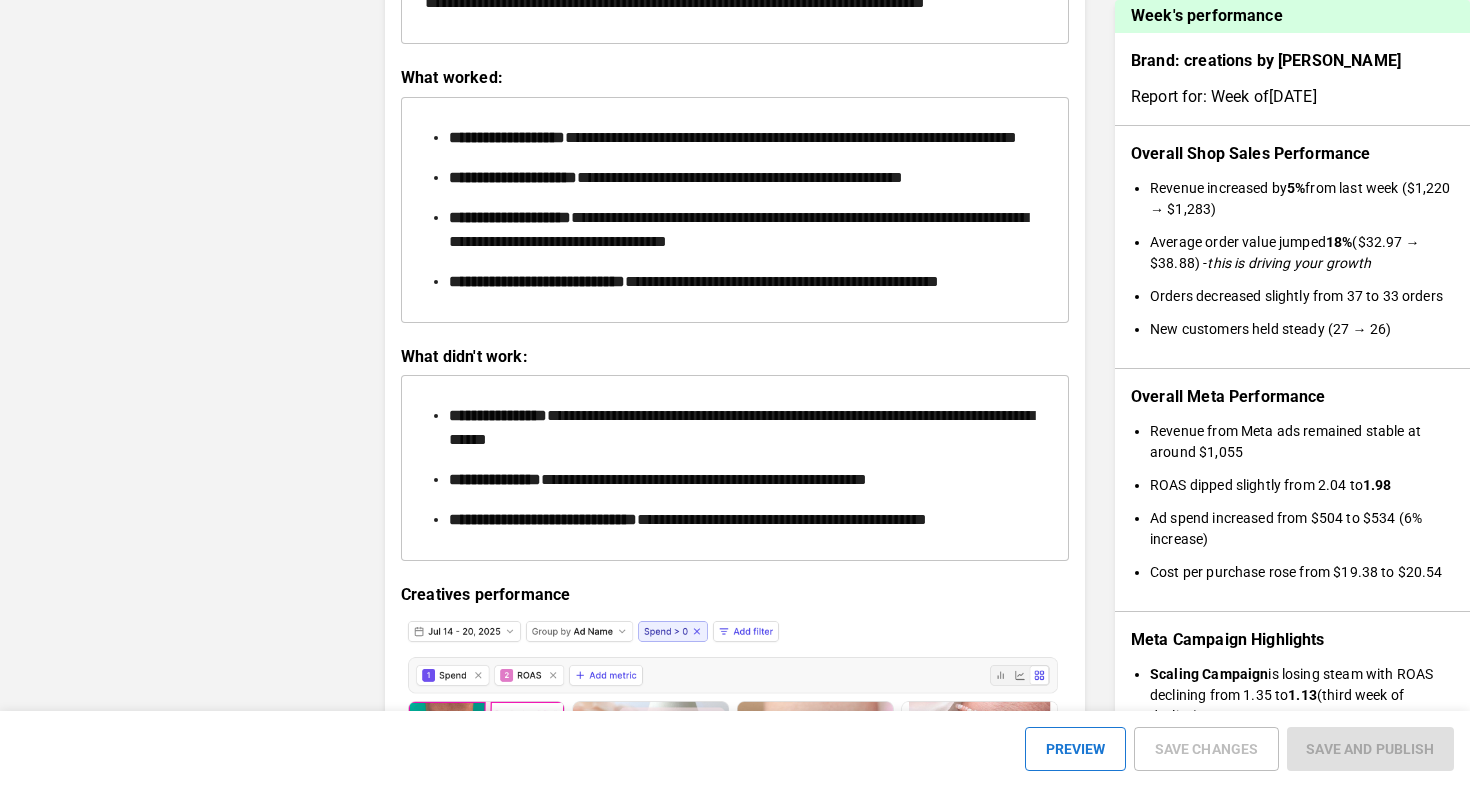 scroll, scrollTop: 3047, scrollLeft: 0, axis: vertical 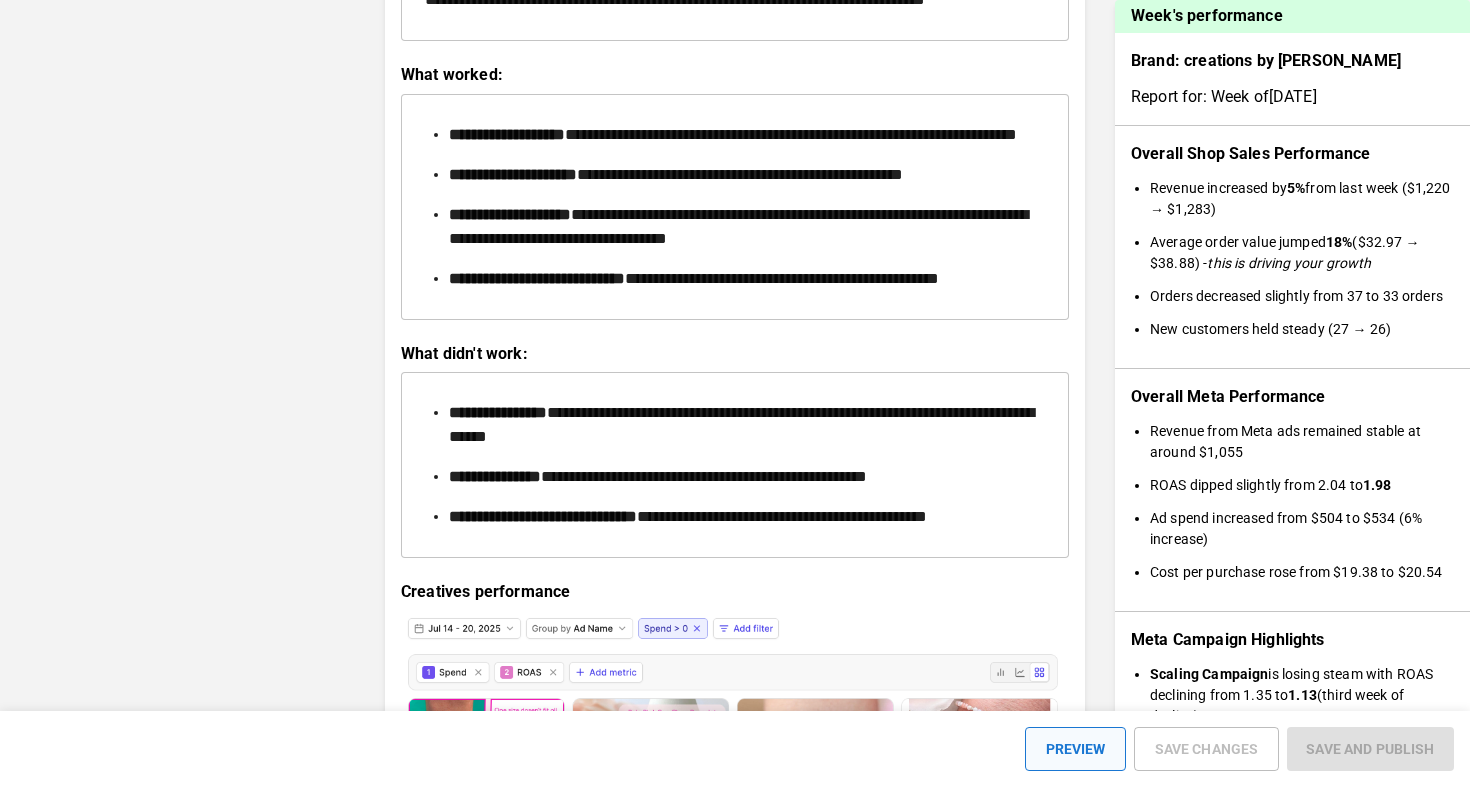 click on "PREVIEW" at bounding box center (1075, 749) 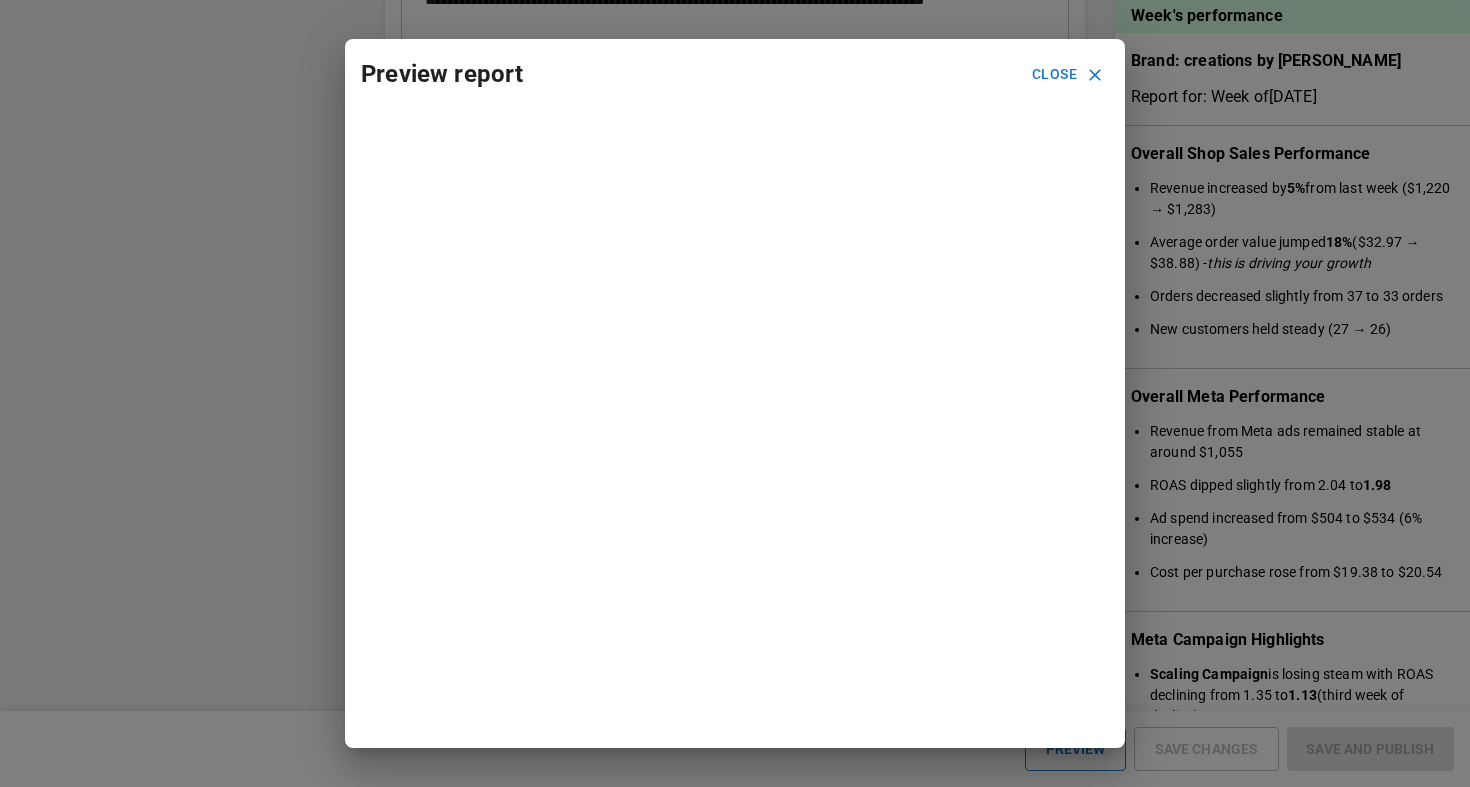 click on "Close" at bounding box center [1066, 74] 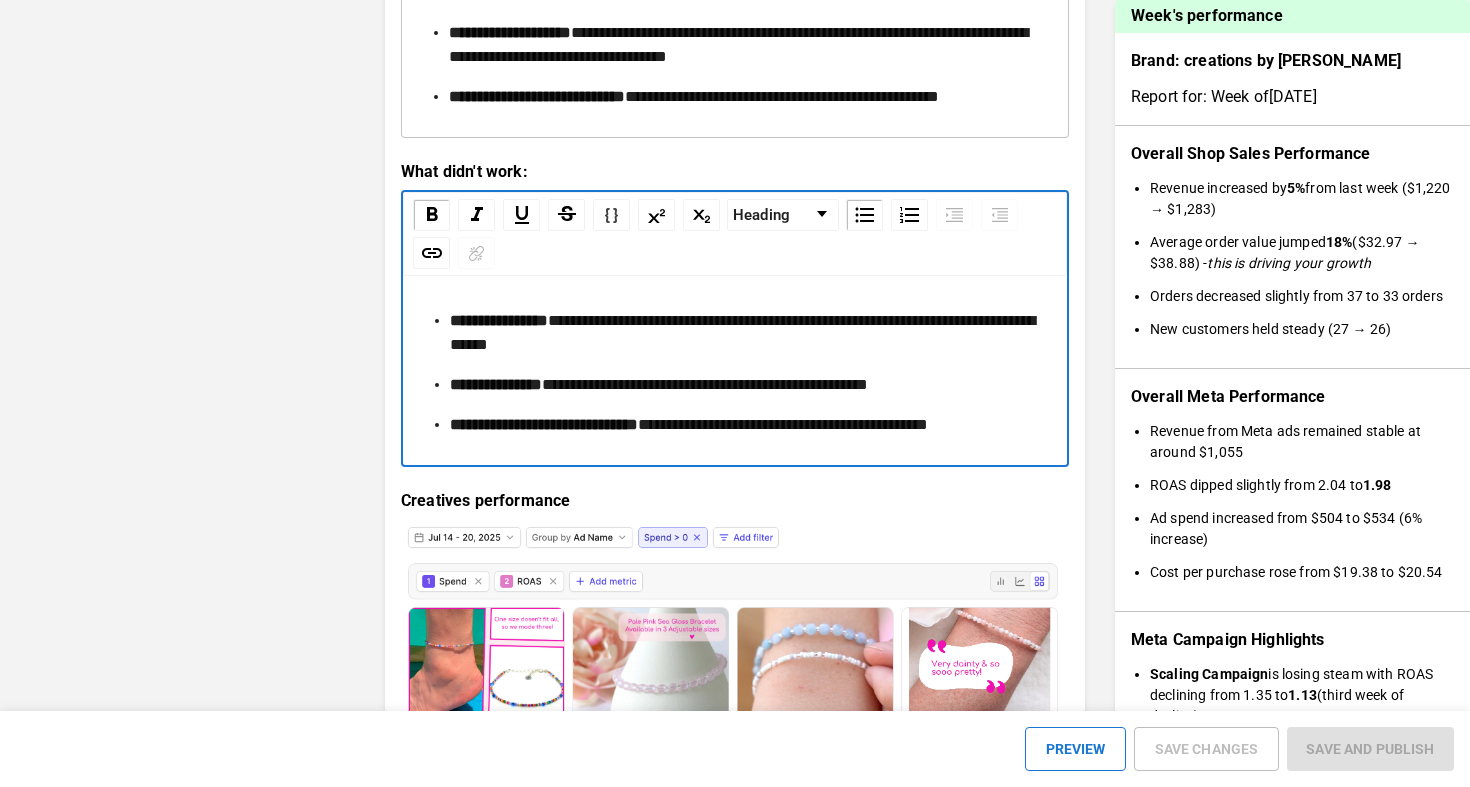 scroll, scrollTop: 3319, scrollLeft: 0, axis: vertical 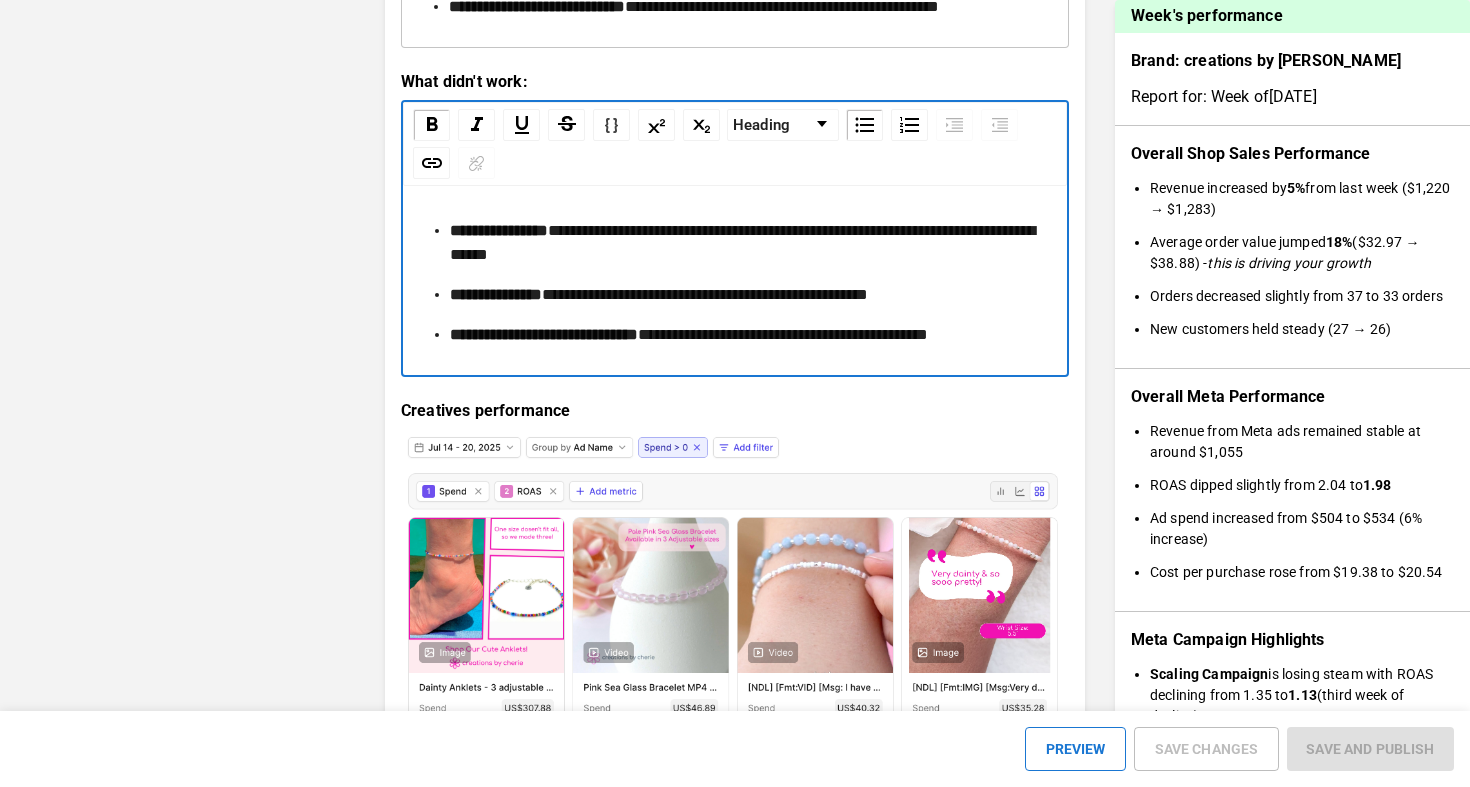 click on "**********" at bounding box center [705, 294] 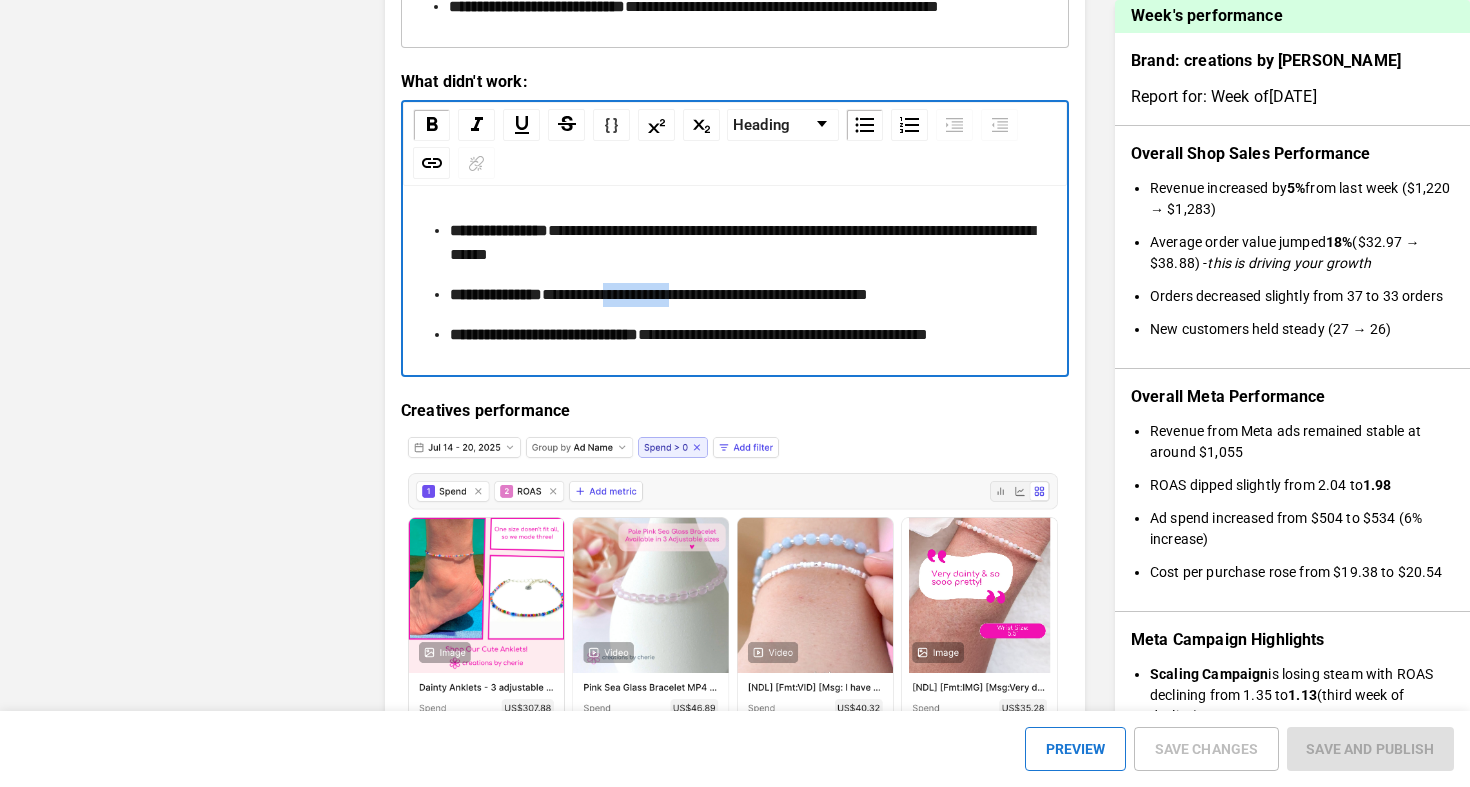 click on "**********" at bounding box center (705, 294) 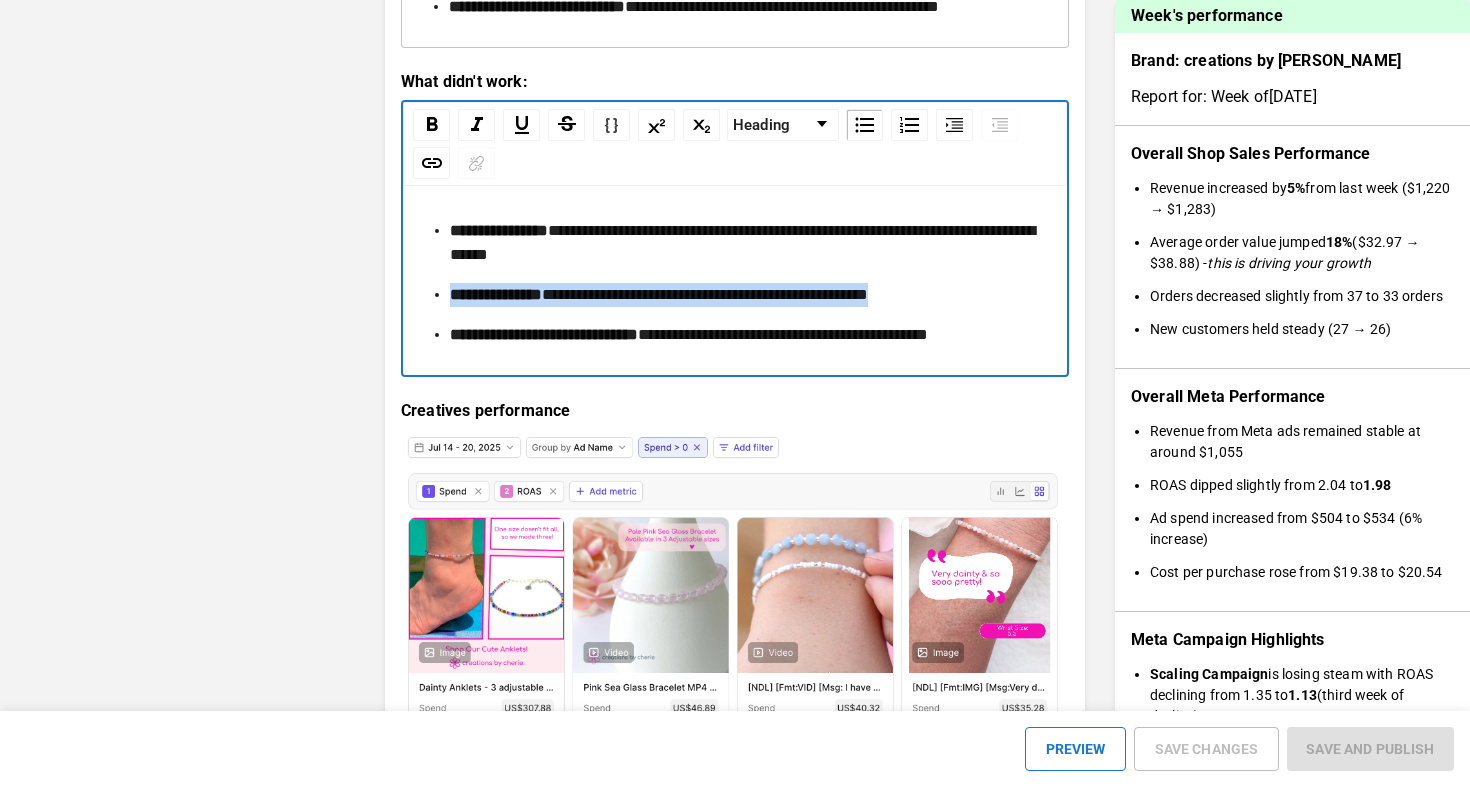 click on "**********" at bounding box center (705, 294) 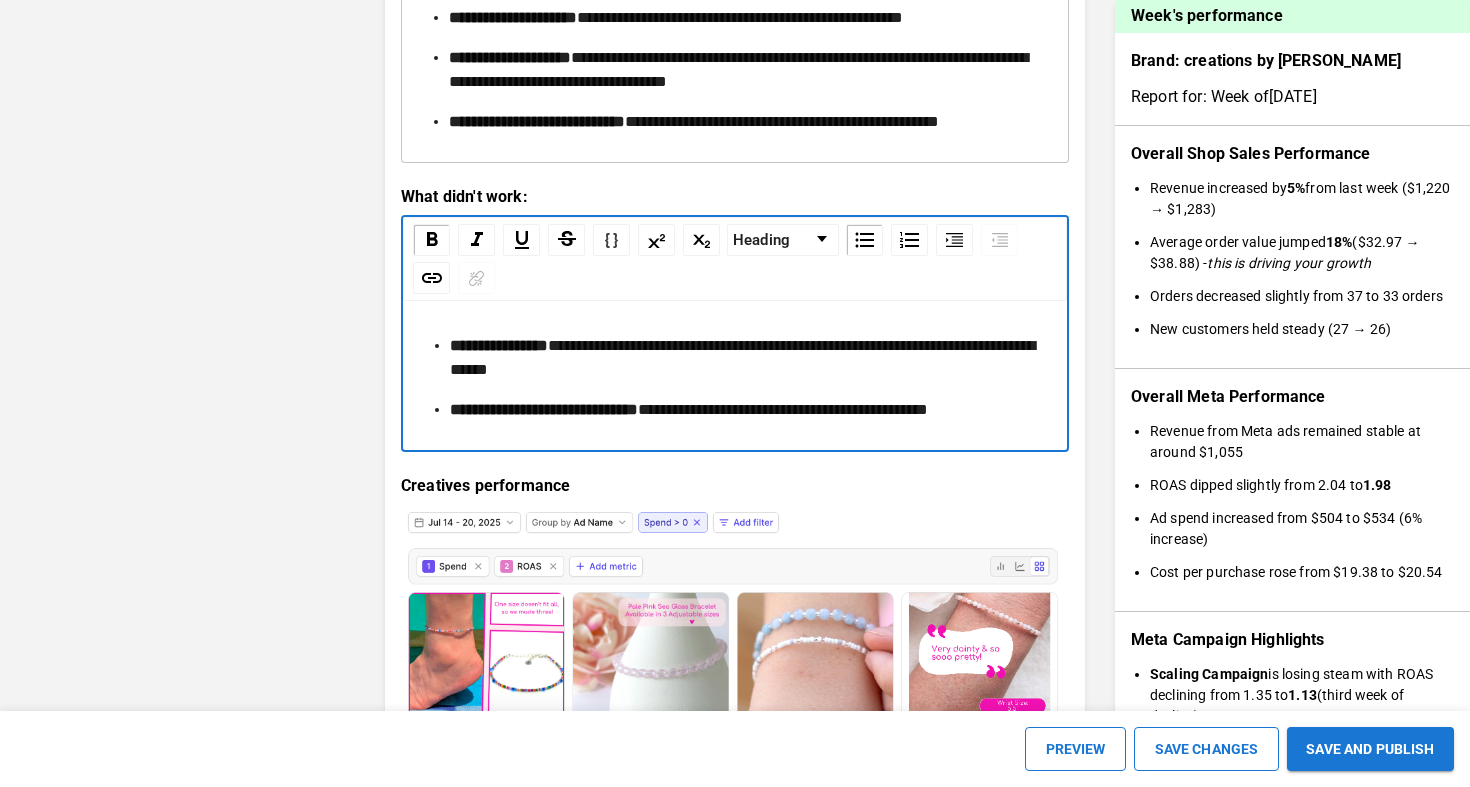 scroll, scrollTop: 3198, scrollLeft: 0, axis: vertical 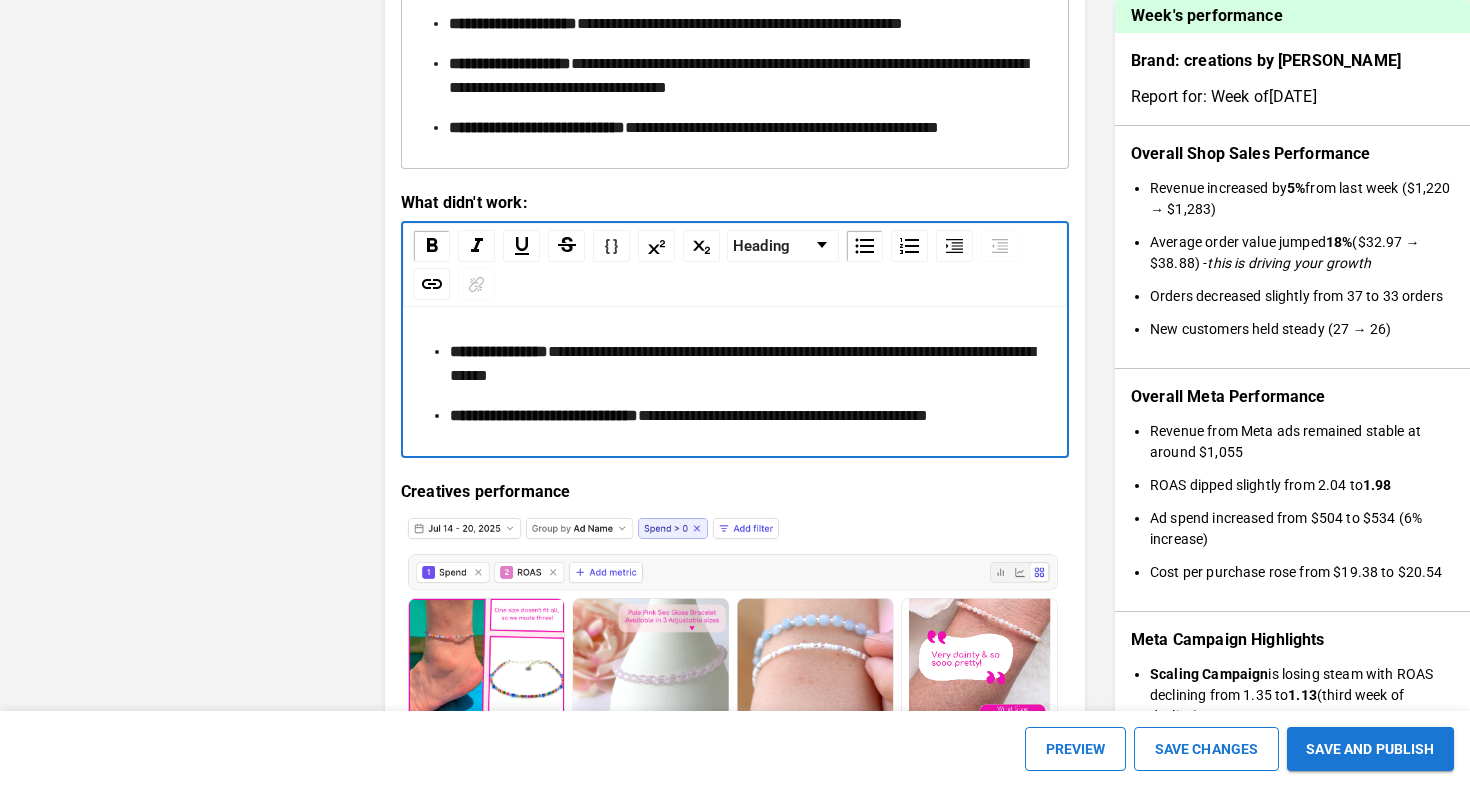 click on "**********" at bounding box center [742, 363] 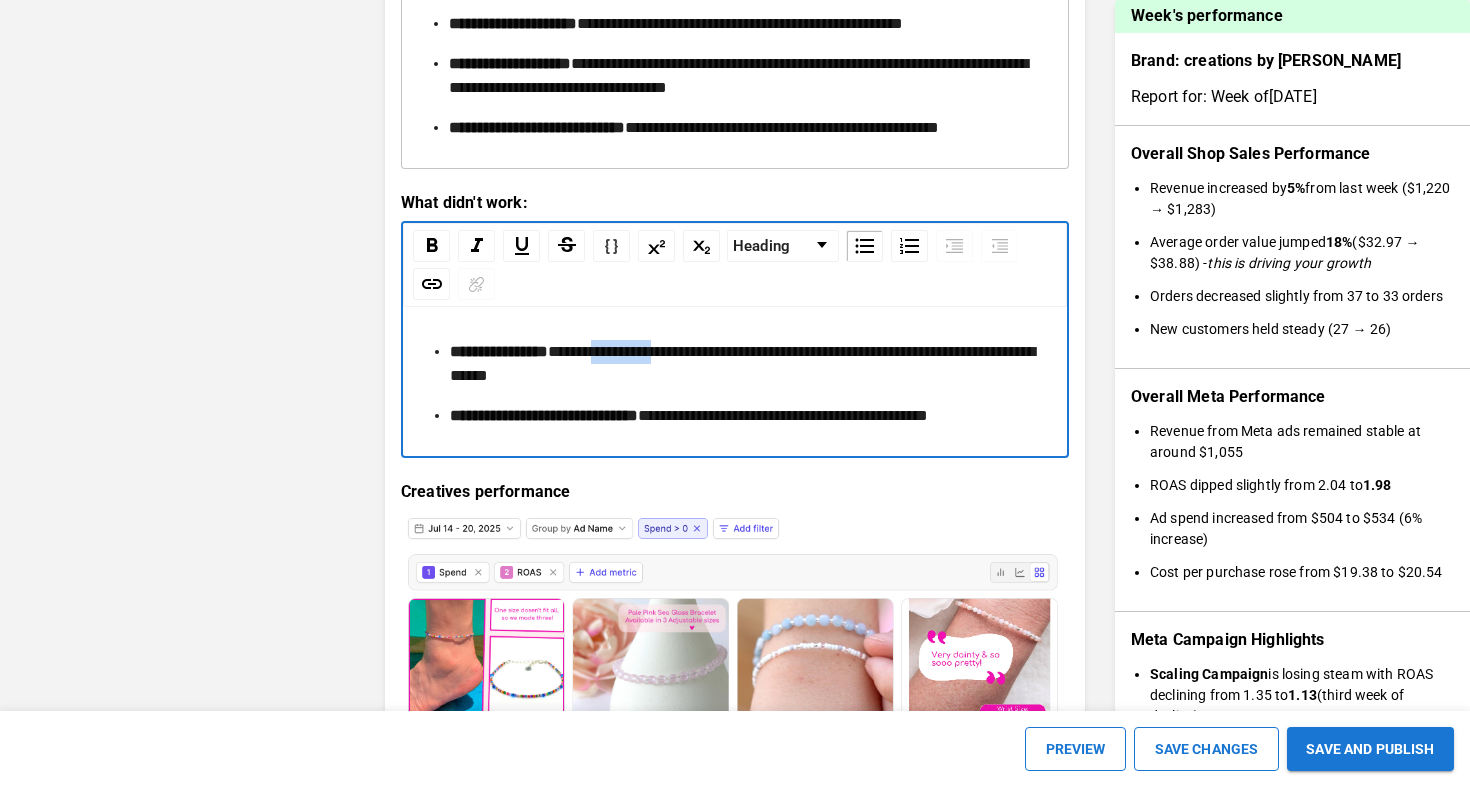 click on "**********" at bounding box center (742, 363) 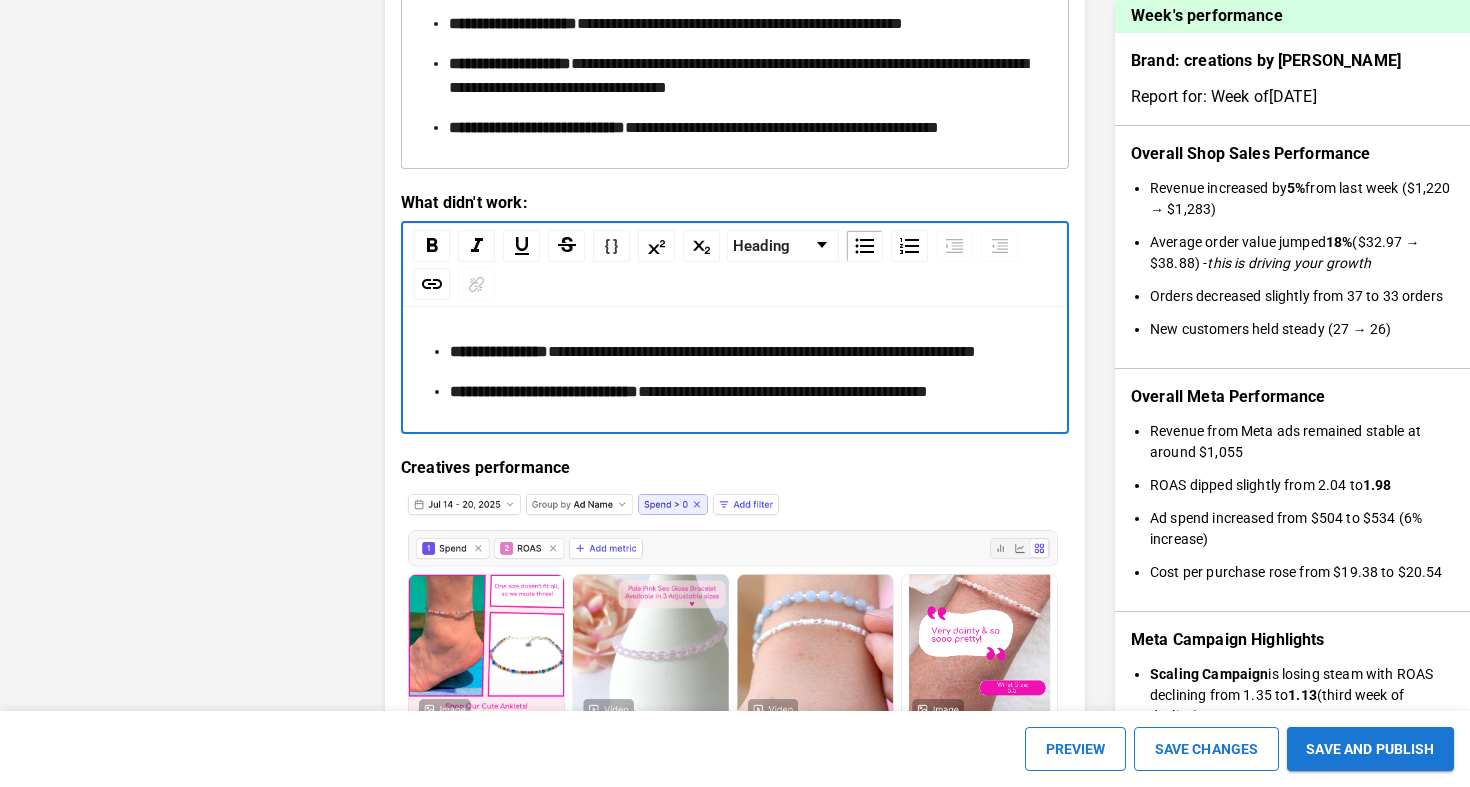 type 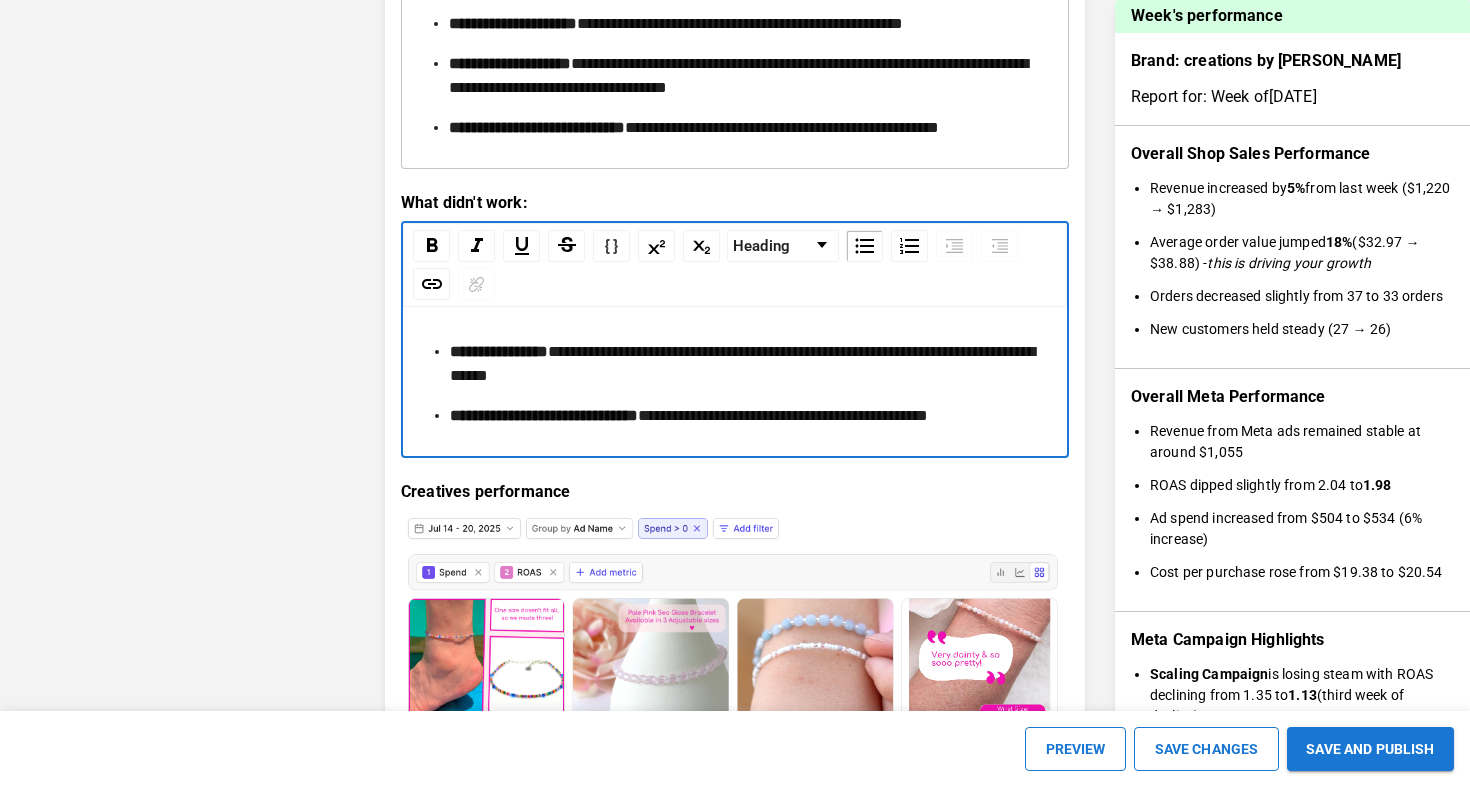 click on "**********" at bounding box center [742, 363] 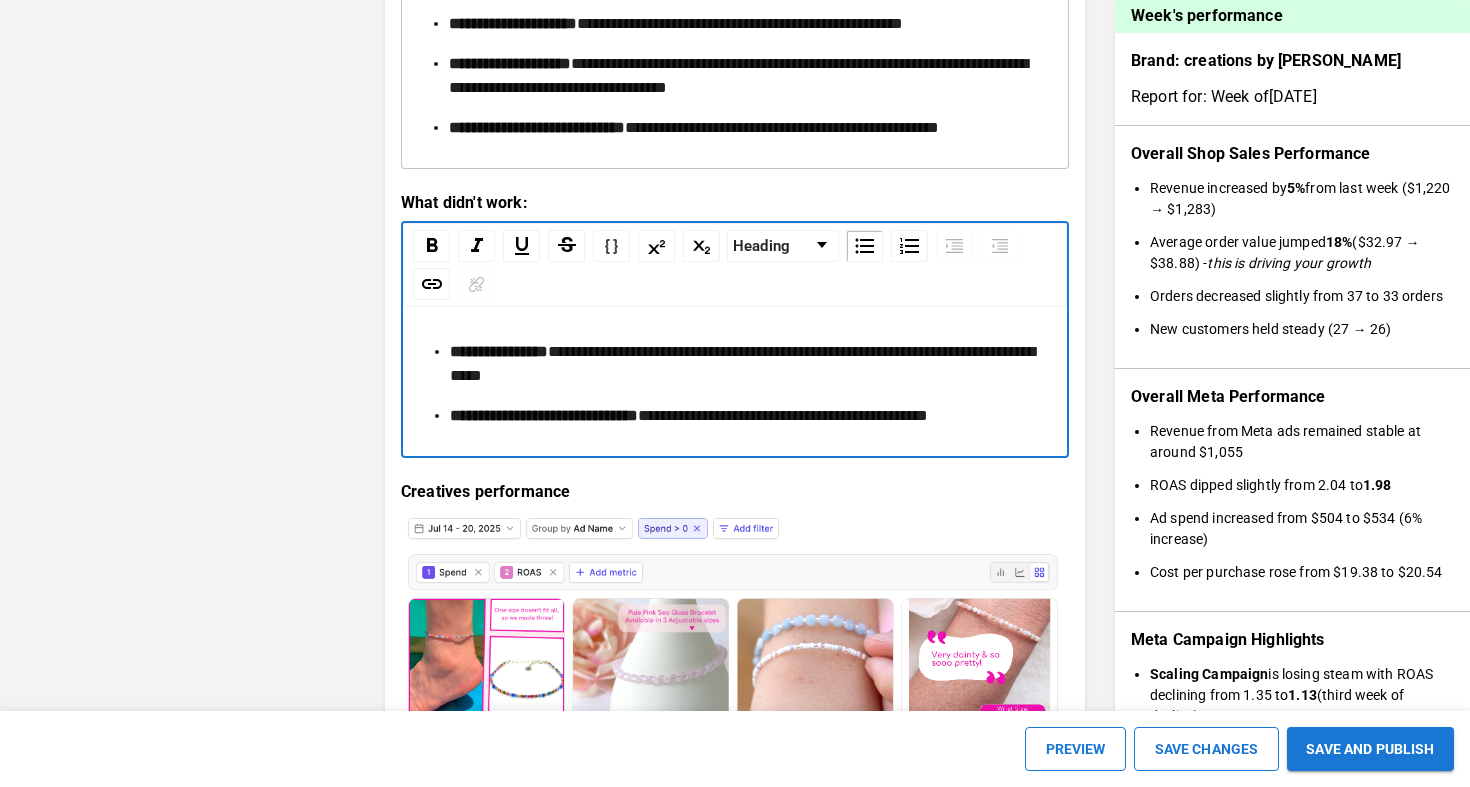 click on "**********" at bounding box center (742, 363) 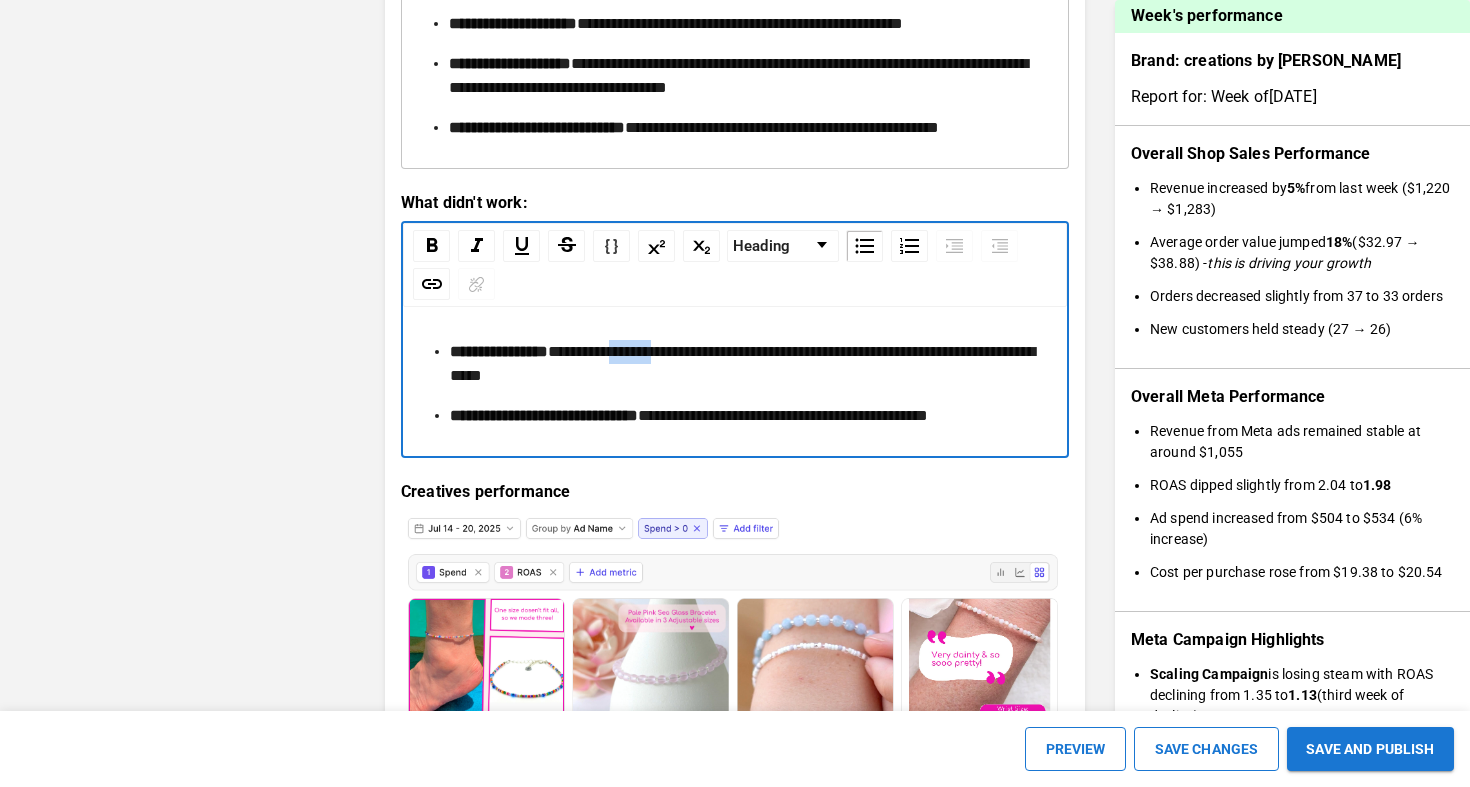 click on "**********" at bounding box center (742, 363) 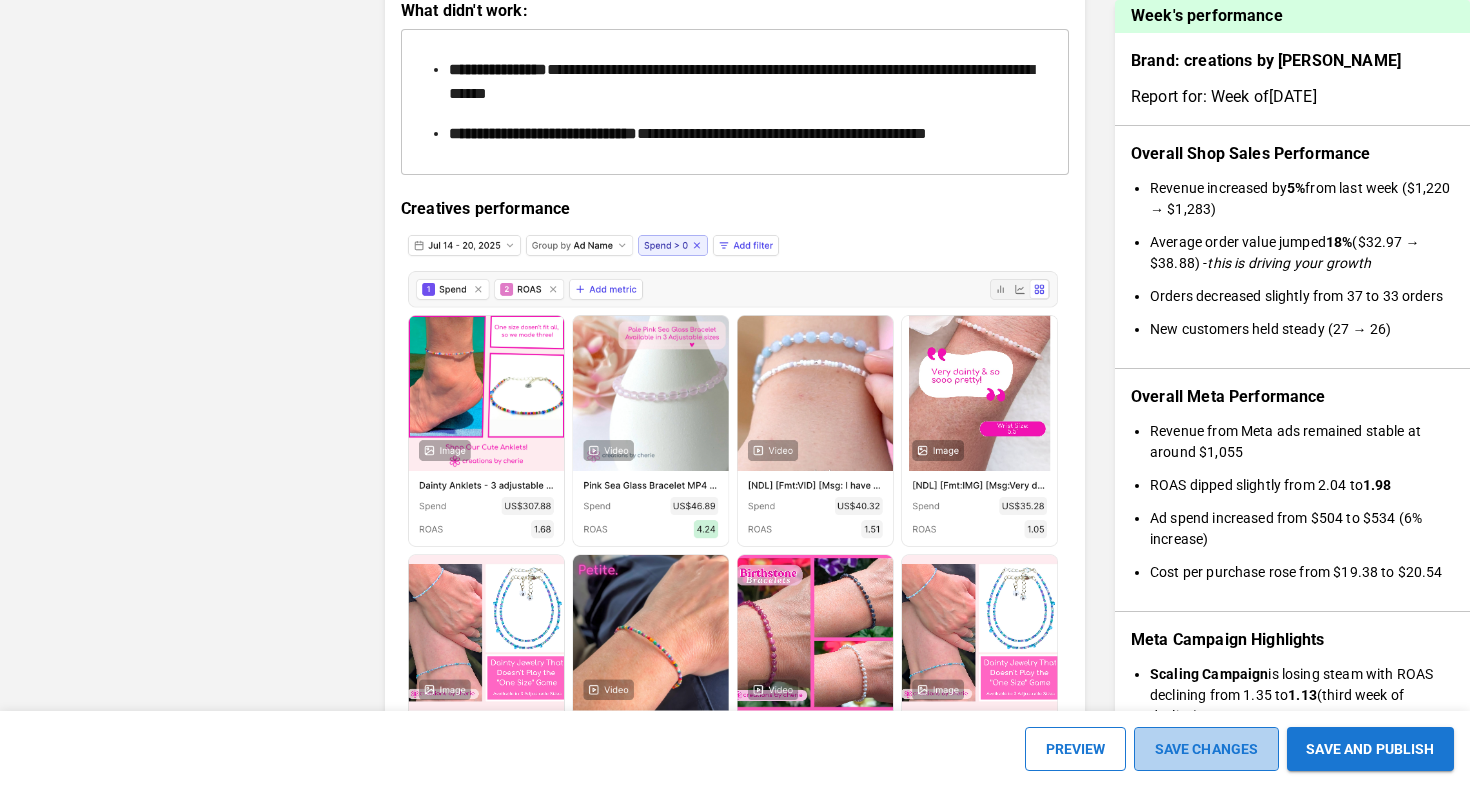 scroll, scrollTop: 3300, scrollLeft: 0, axis: vertical 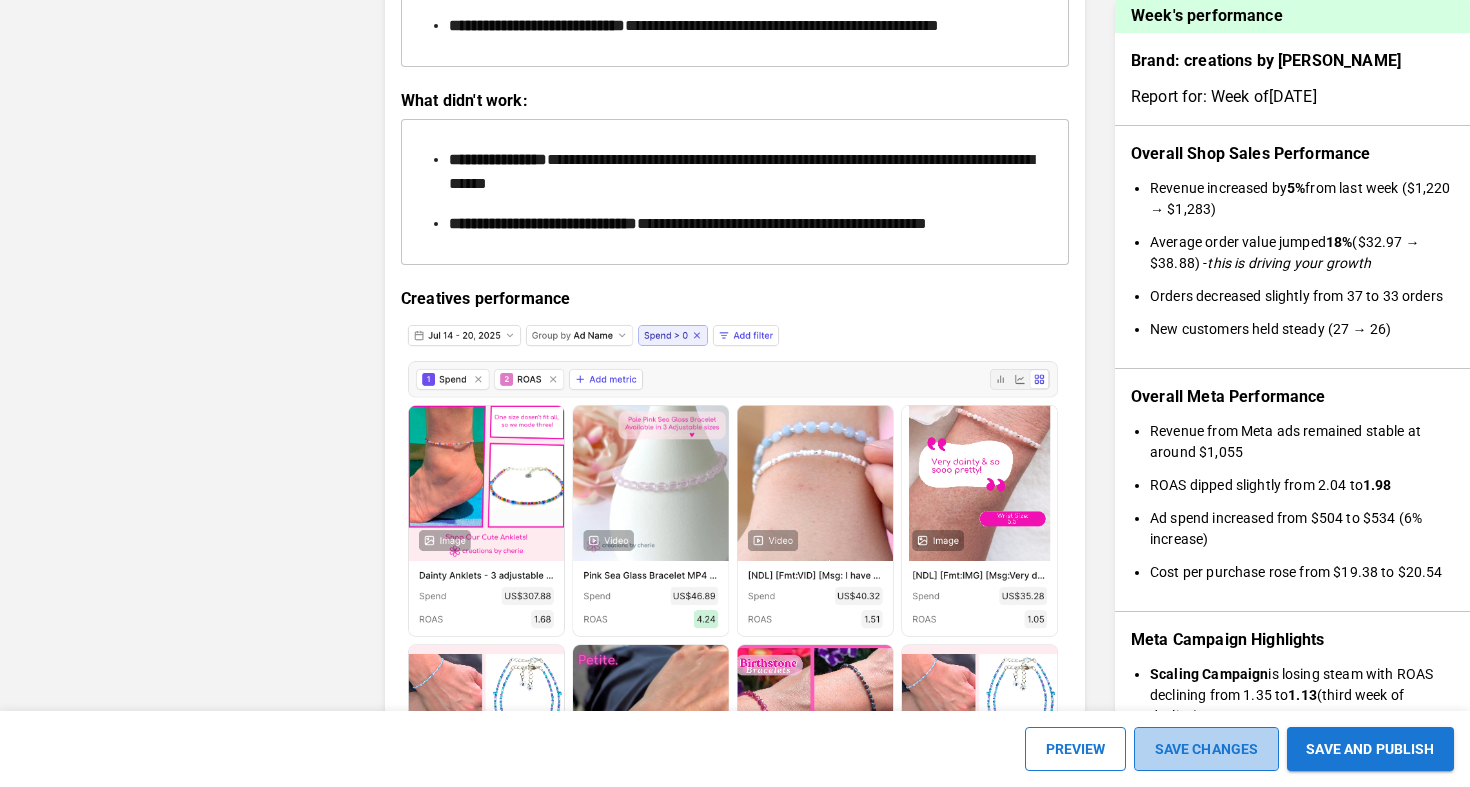 click on "SAVE CHANGES" at bounding box center [1206, 749] 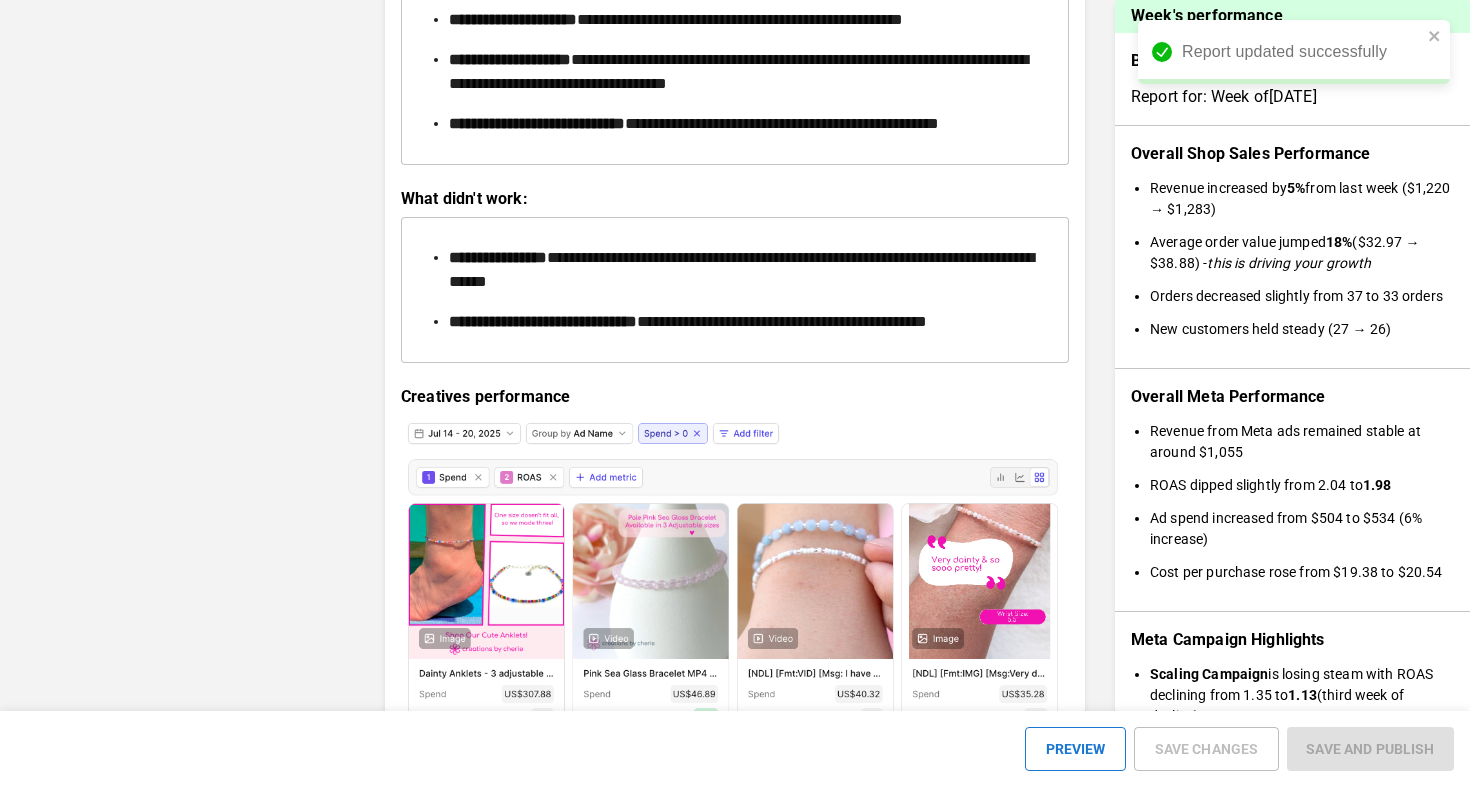 scroll, scrollTop: 3188, scrollLeft: 0, axis: vertical 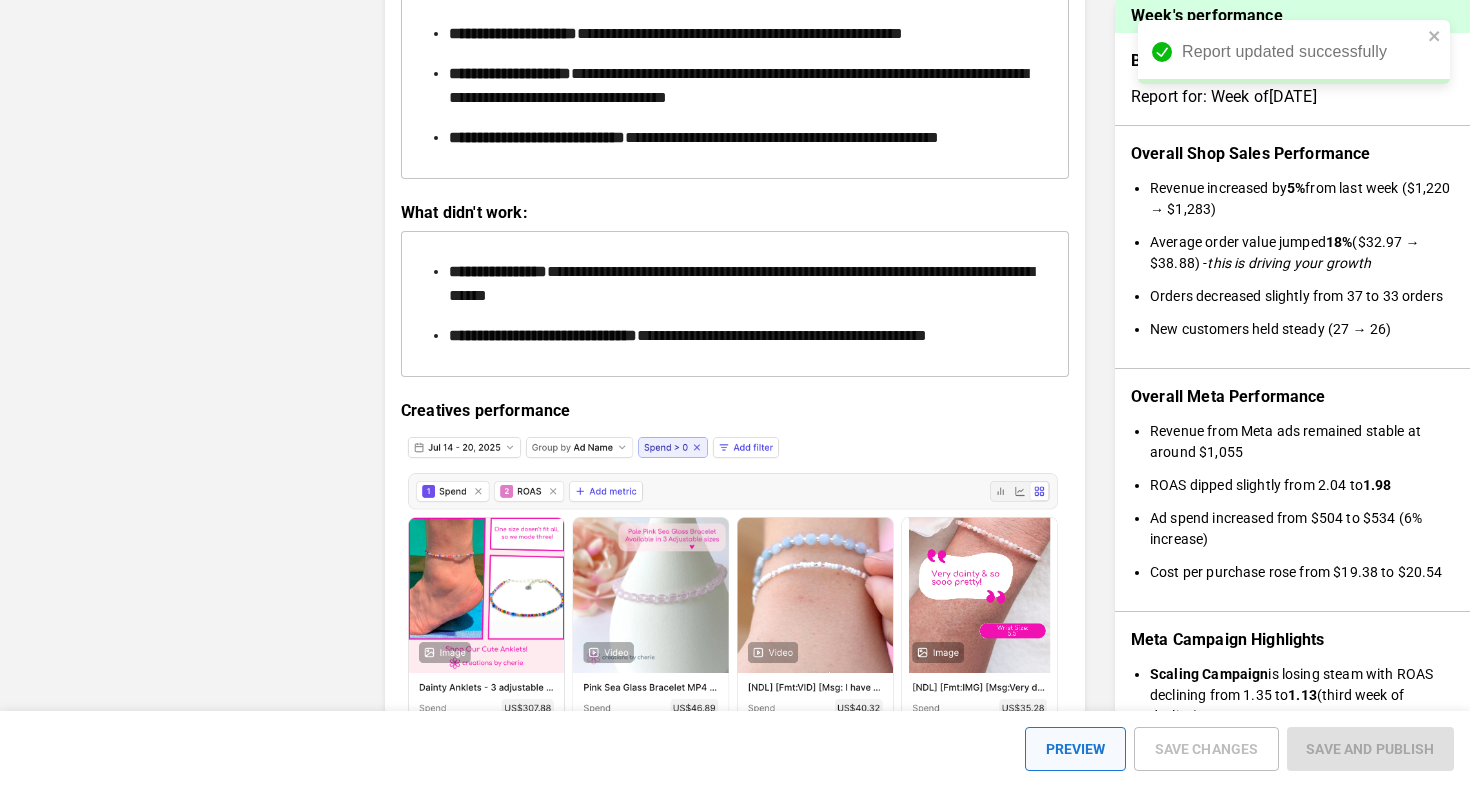 click on "PREVIEW" at bounding box center [1075, 749] 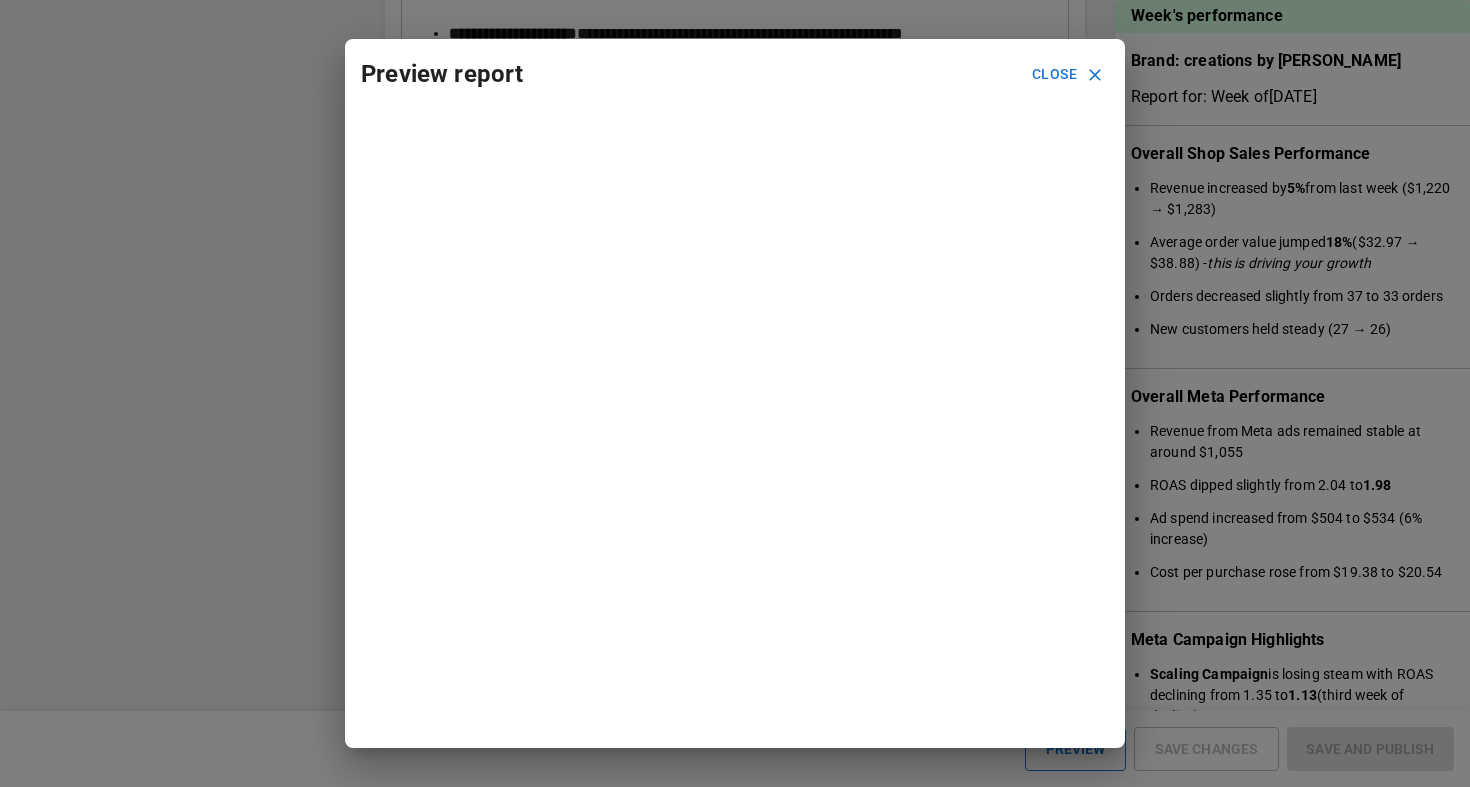 click on "Close" at bounding box center (1066, 74) 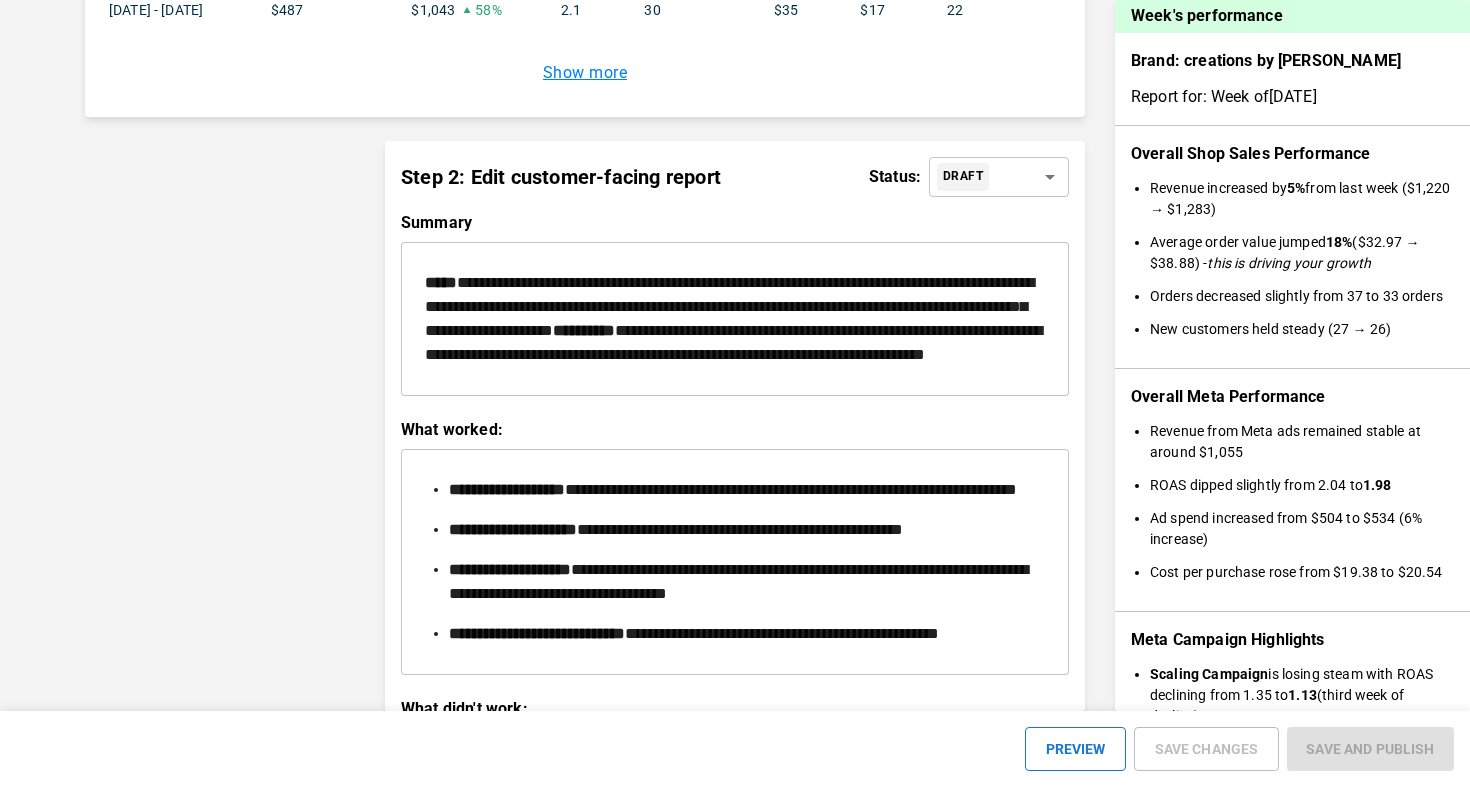 scroll, scrollTop: 2652, scrollLeft: 0, axis: vertical 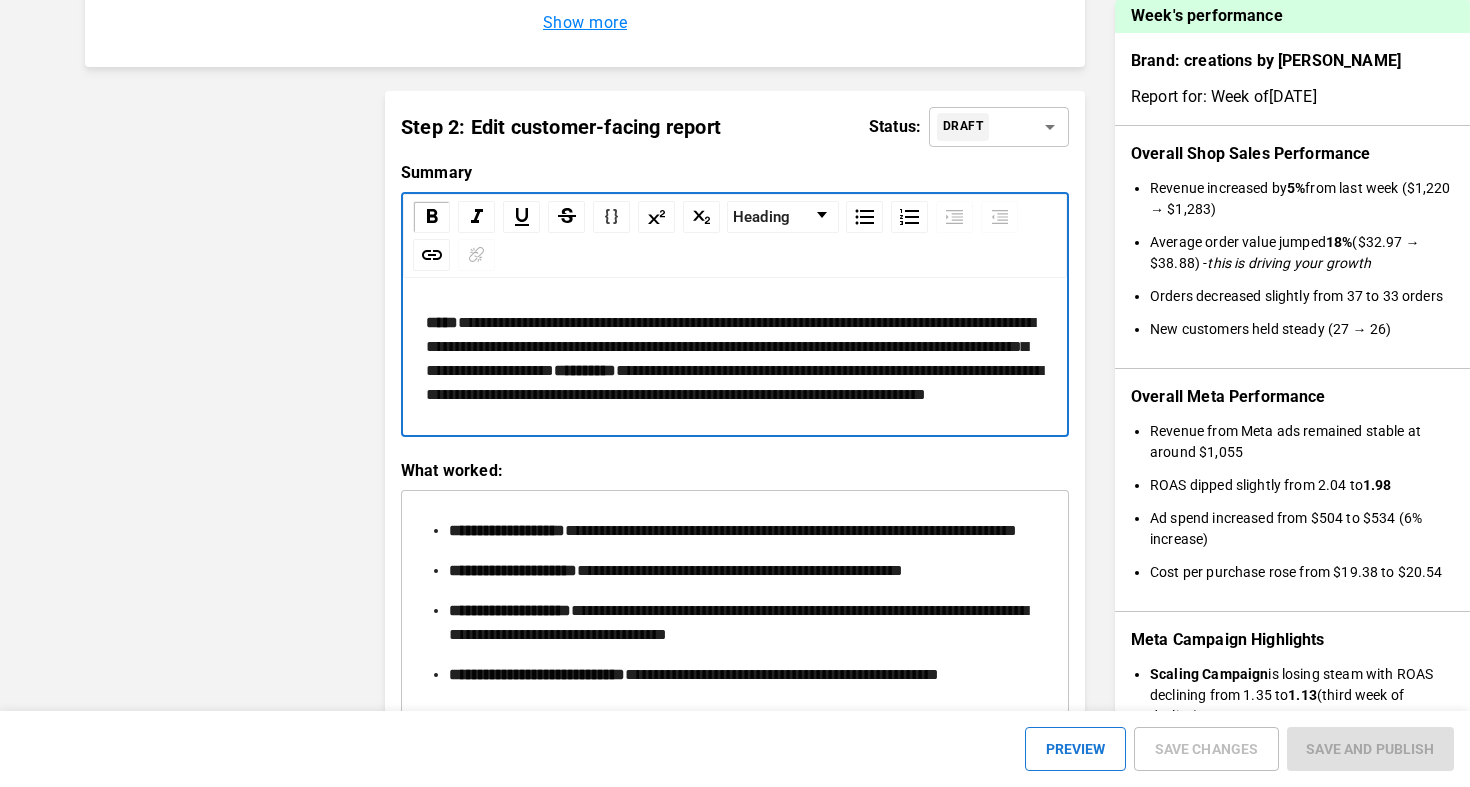 click on "**********" at bounding box center (734, 382) 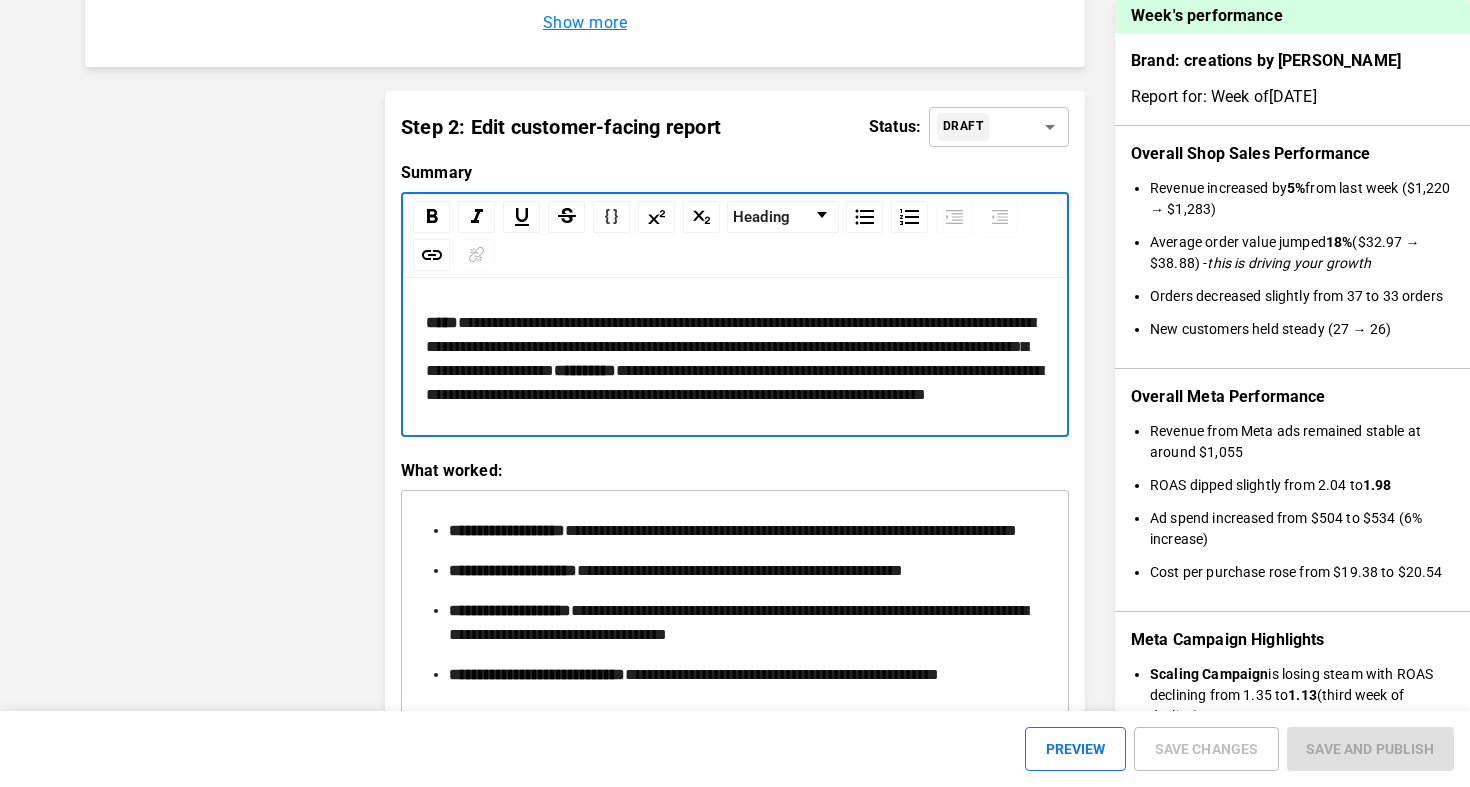type 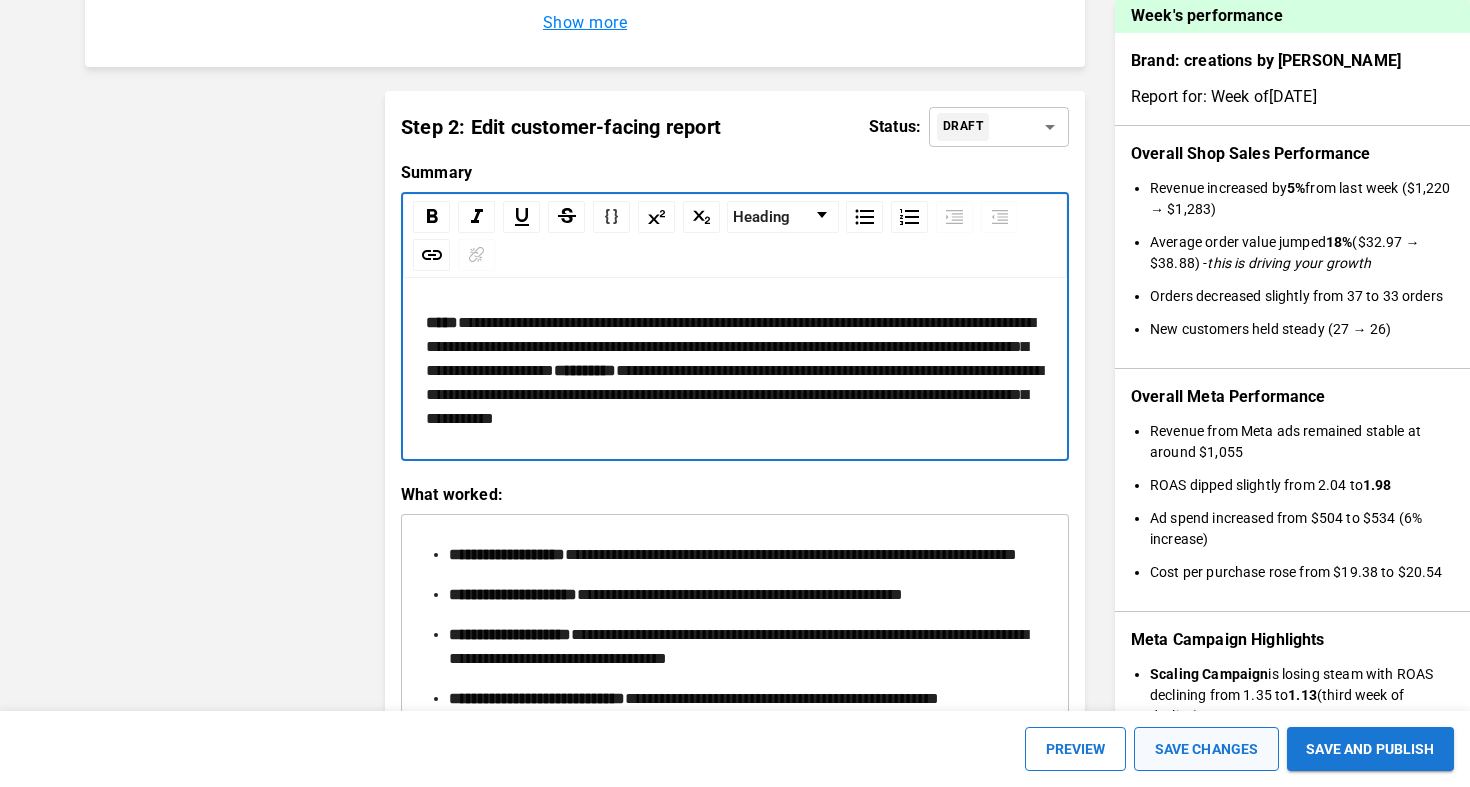 click on "SAVE CHANGES" at bounding box center (1206, 749) 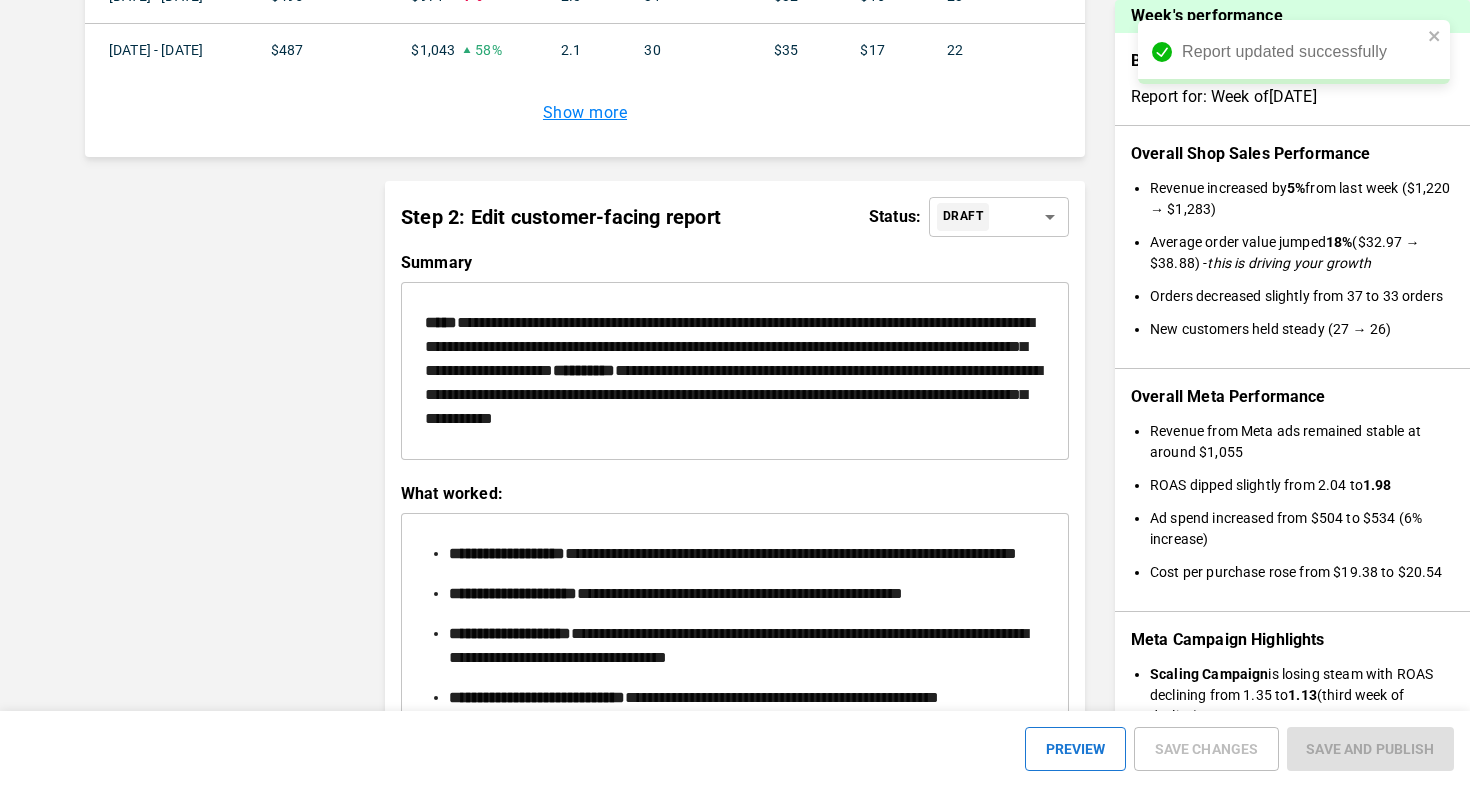 click on "Report updated successfully BRANDS TOOLS CONTENT LIBRARIES GLOBAL CONFIGS BRAND QUICKSTART Week's performance Brand:   creations by [PERSON_NAME] Report for: Week of  [DATE] Overall Shop Sales Performance Revenue increased by  5%  from last week ($1,220 → $1,283) Average order value jumped  18%  ($32.97 → $38.88) -  this is driving your growth Orders decreased slightly from 37 to 33 orders New customers held steady (27 → 26) Overall Meta Performance Revenue from Meta ads remained stable at around $1,055 ROAS dipped slightly from 2.04 to  1.98 Ad spend increased from $504 to $534 (6% increase) Cost per purchase rose from $19.38 to $20.54 Meta Campaign Highlights Scaling Campaign  is losing steam with ROAS declining from 1.35 to  1.13  (third week of decline) [Theme:Scale Winners]  campaign is the star performer with  2.24 ROAS  in its first week [Theme:Testing]  campaign saw ROAS drop from 2.21 to  1.43  (35% decrease) No campaigns are in "Learning Limited" status (good news!) Meta Creative Highlights" at bounding box center [735, -337] 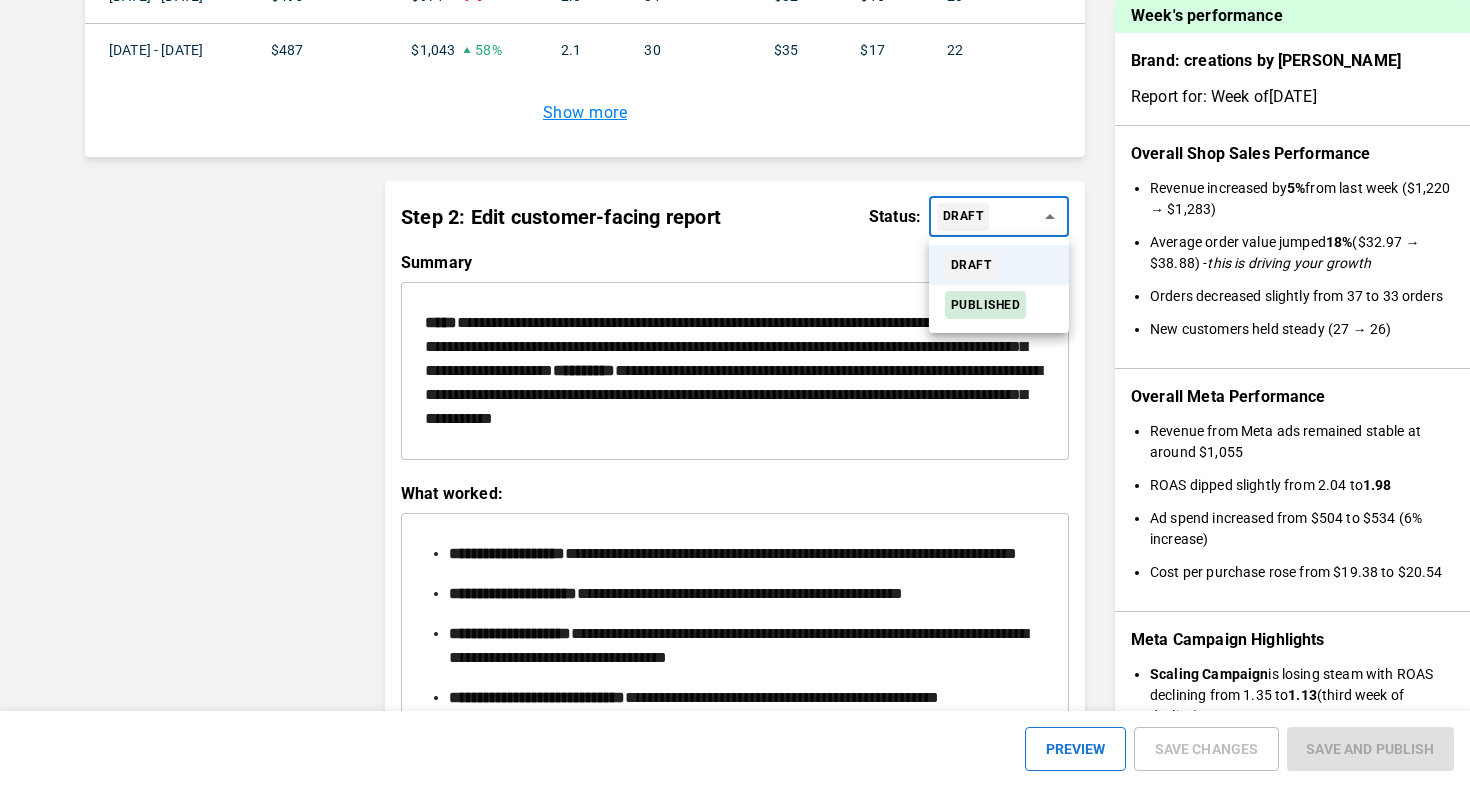 click at bounding box center [735, 393] 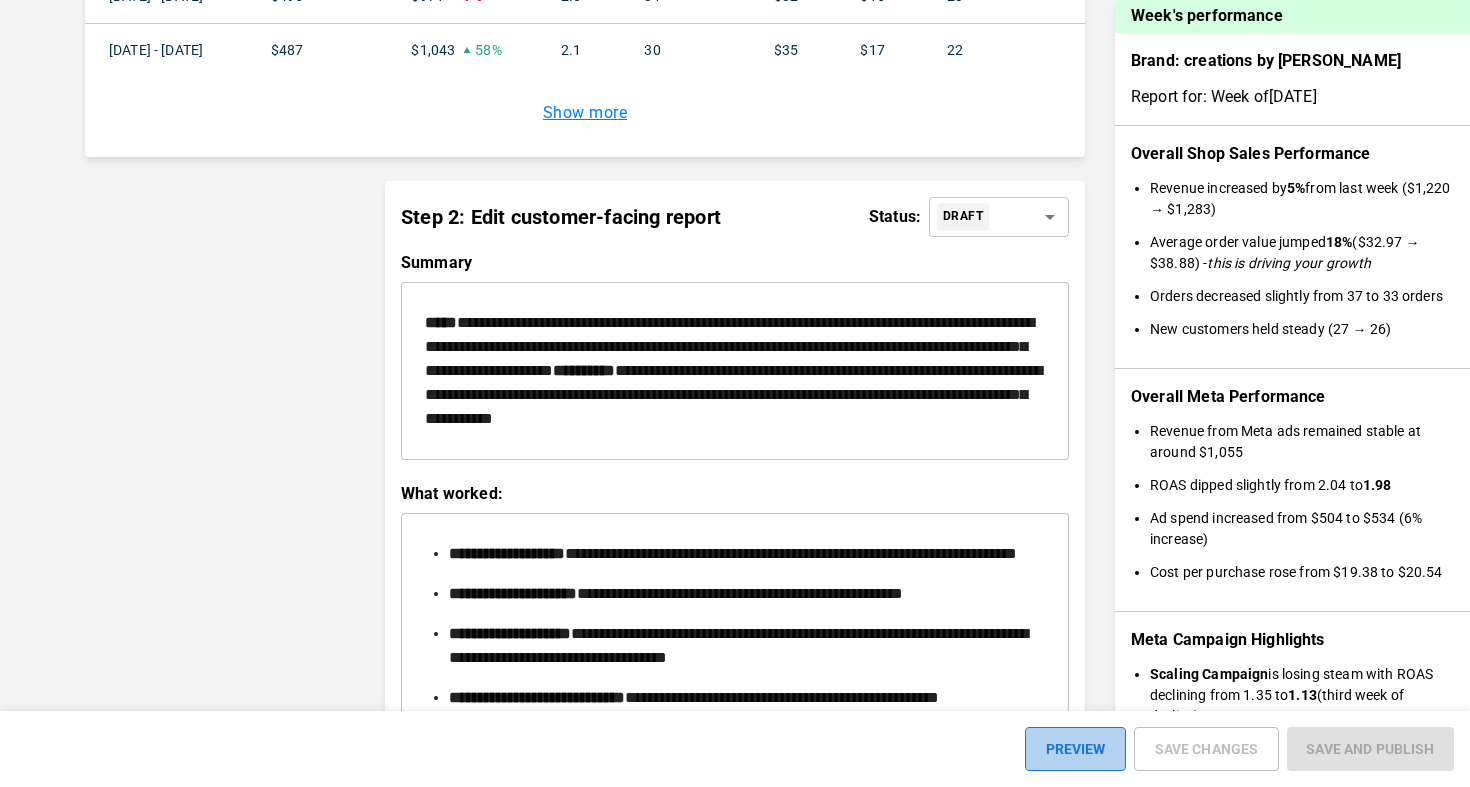 click on "PREVIEW" at bounding box center [1075, 749] 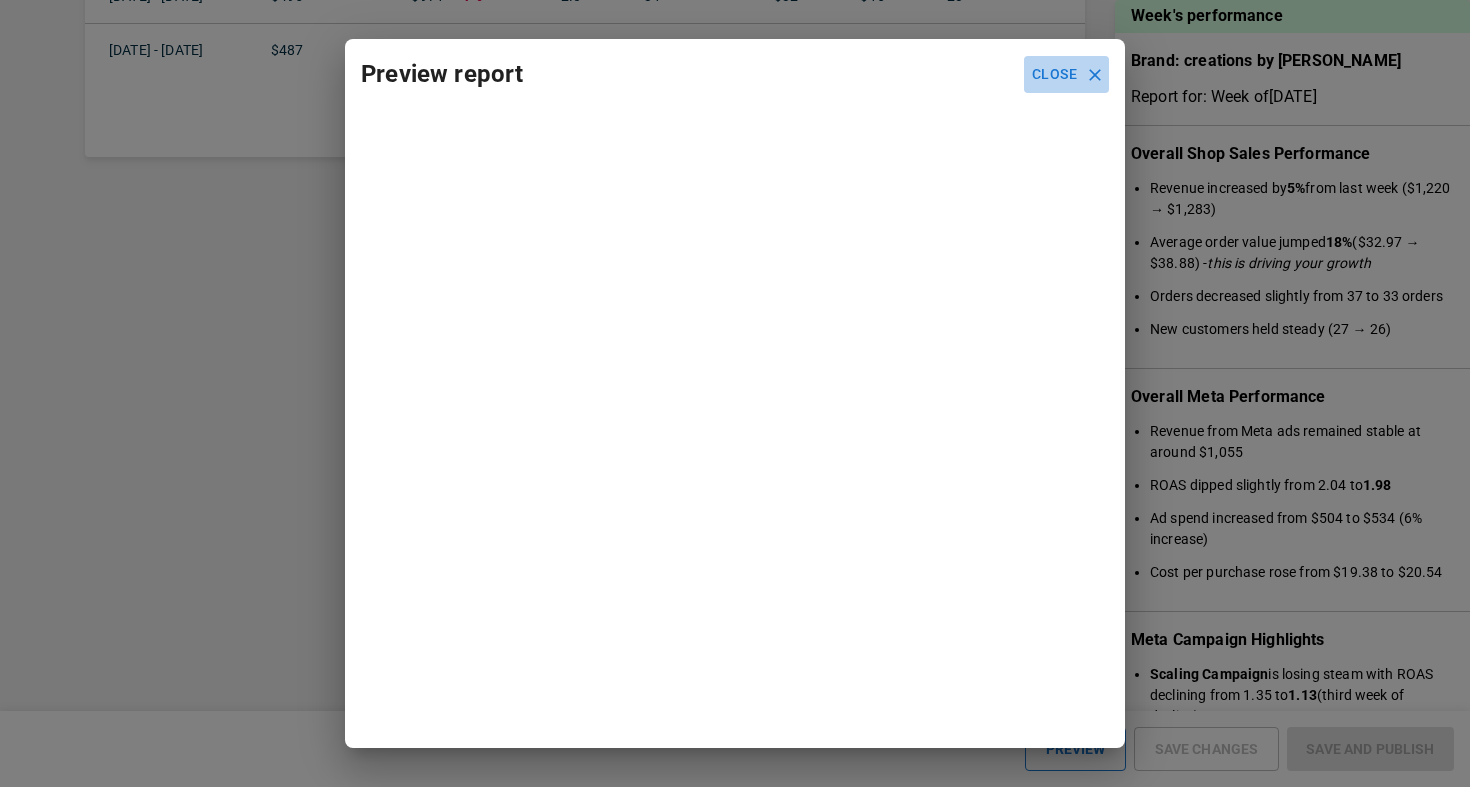 click on "Close" at bounding box center (1066, 74) 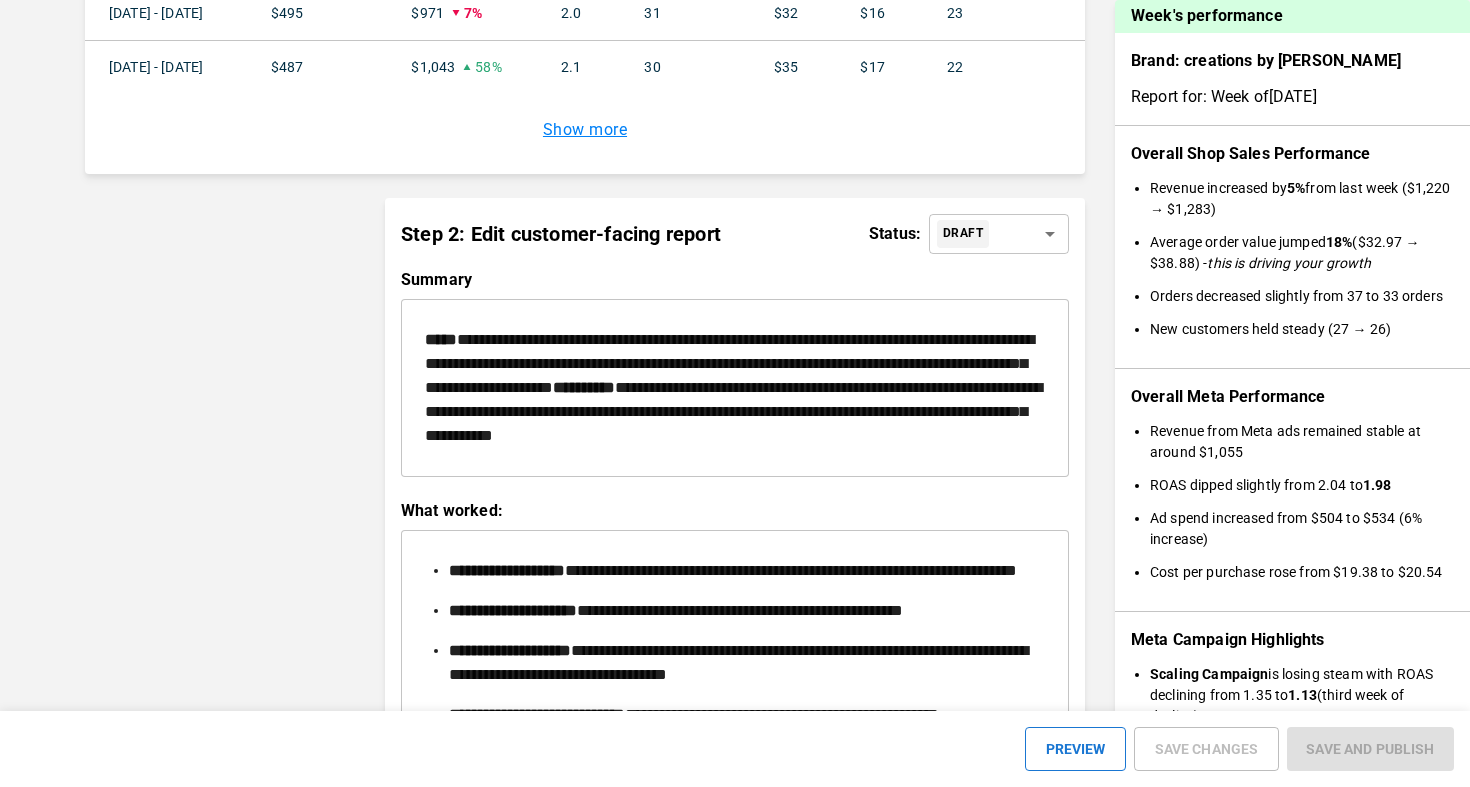 scroll, scrollTop: 2600, scrollLeft: 0, axis: vertical 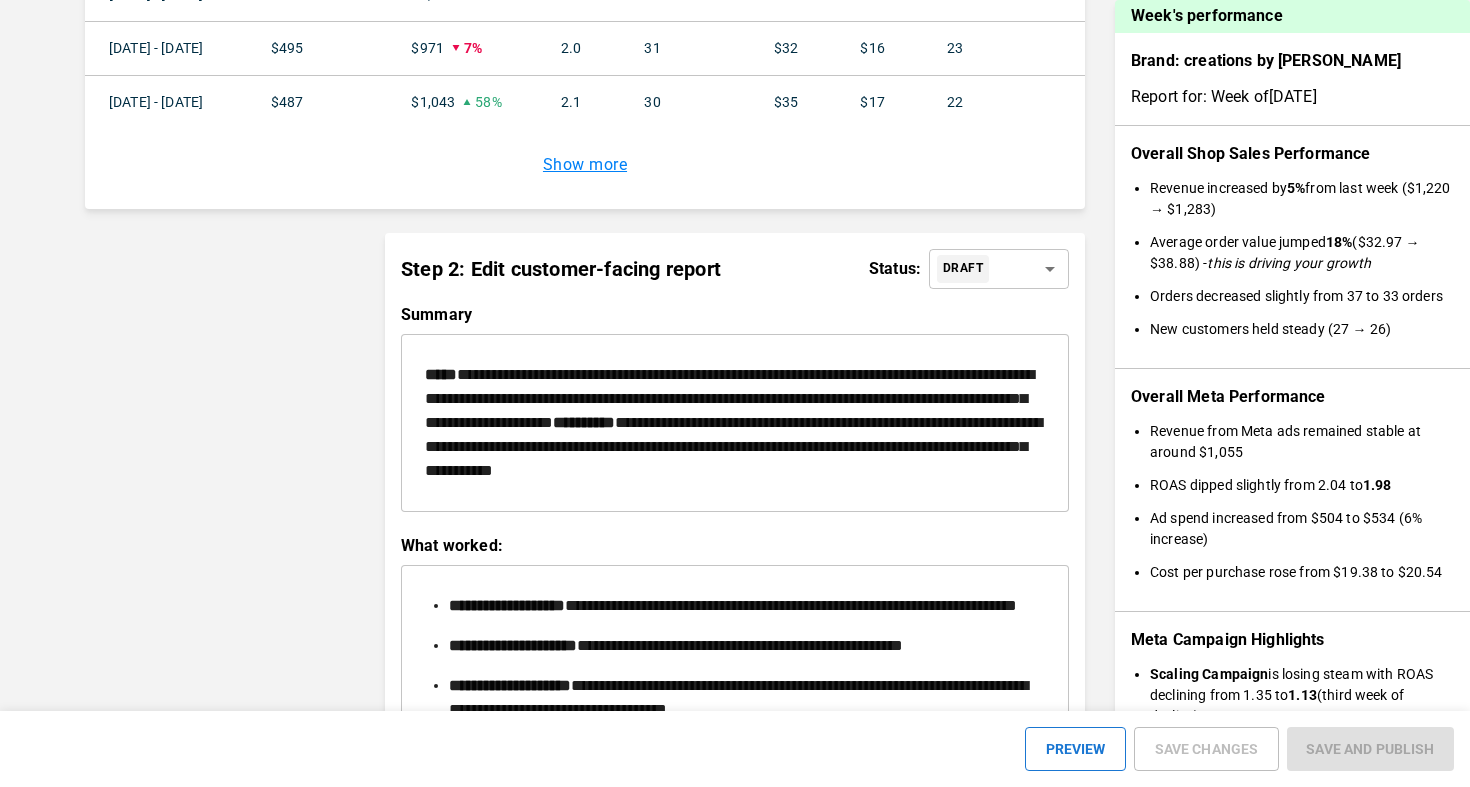 click on "BRANDS TOOLS CONTENT LIBRARIES GLOBAL CONFIGS BRAND QUICKSTART Week's performance Brand:   creations by [PERSON_NAME] Report for: Week of  [DATE] Overall Shop Sales Performance Revenue increased by  5%  from last week ($1,220 → $1,283) Average order value jumped  18%  ($32.97 → $38.88) -  this is driving your growth Orders decreased slightly from 37 to 33 orders New customers held steady (27 → 26) Overall Meta Performance Revenue from Meta ads remained stable at around $1,055 ROAS dipped slightly from 2.04 to  1.98 Ad spend increased from $504 to $534 (6% increase) Cost per purchase rose from $19.38 to $20.54 Meta Campaign Highlights Scaling Campaign  is losing steam with ROAS declining from 1.35 to  1.13  (third week of decline) [Theme:Scale Winners]  campaign is the star performer with  2.24 ROAS  in its first week [Theme:Testing]  campaign saw ROAS drop from 2.21 to  1.43  (35% decrease) No campaigns are in "Learning Limited" status (good news!) Meta Creative Highlights Top Performers:  (4.70 ROAS)" at bounding box center (735, -285) 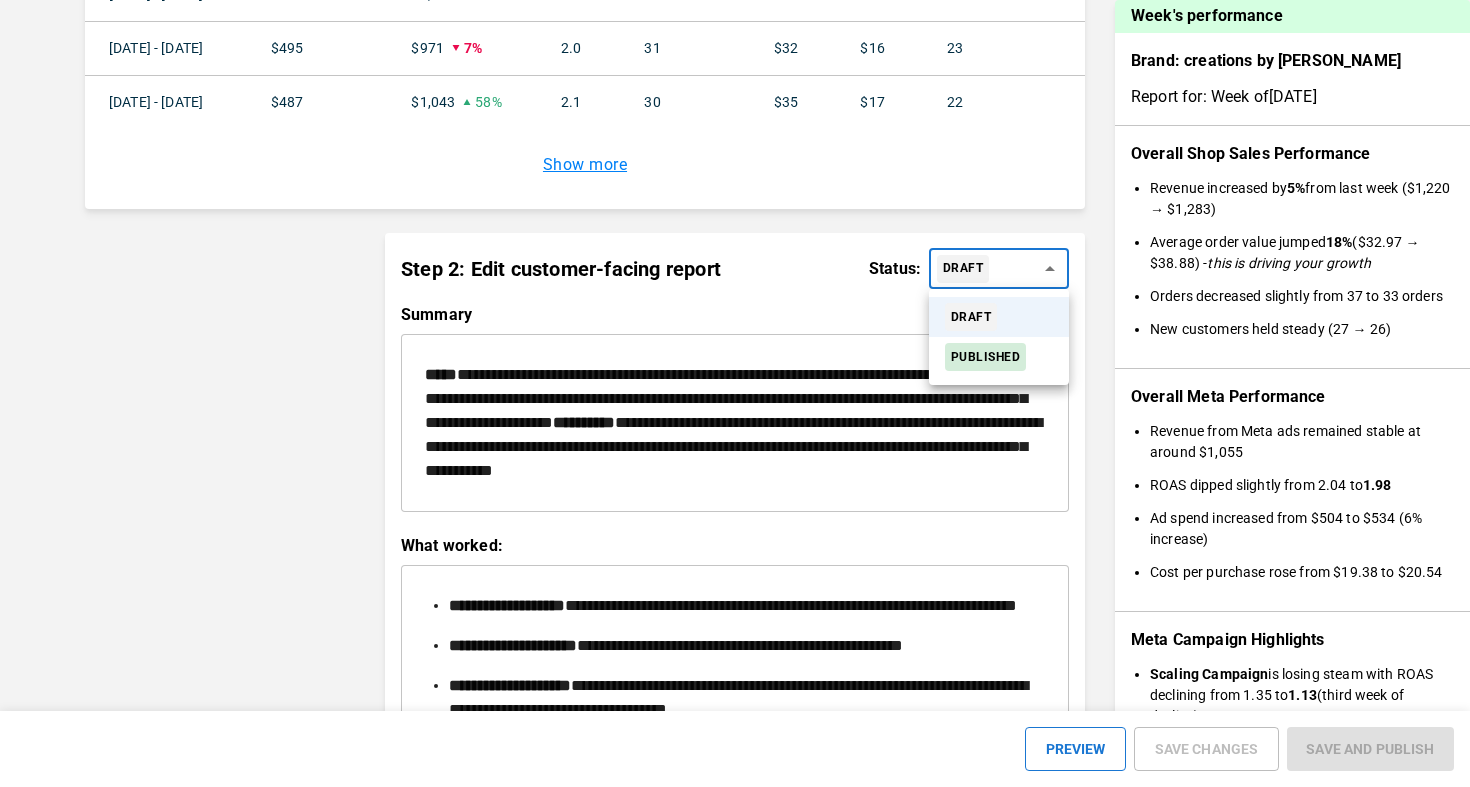 click on "PUBLISHED" at bounding box center [985, 357] 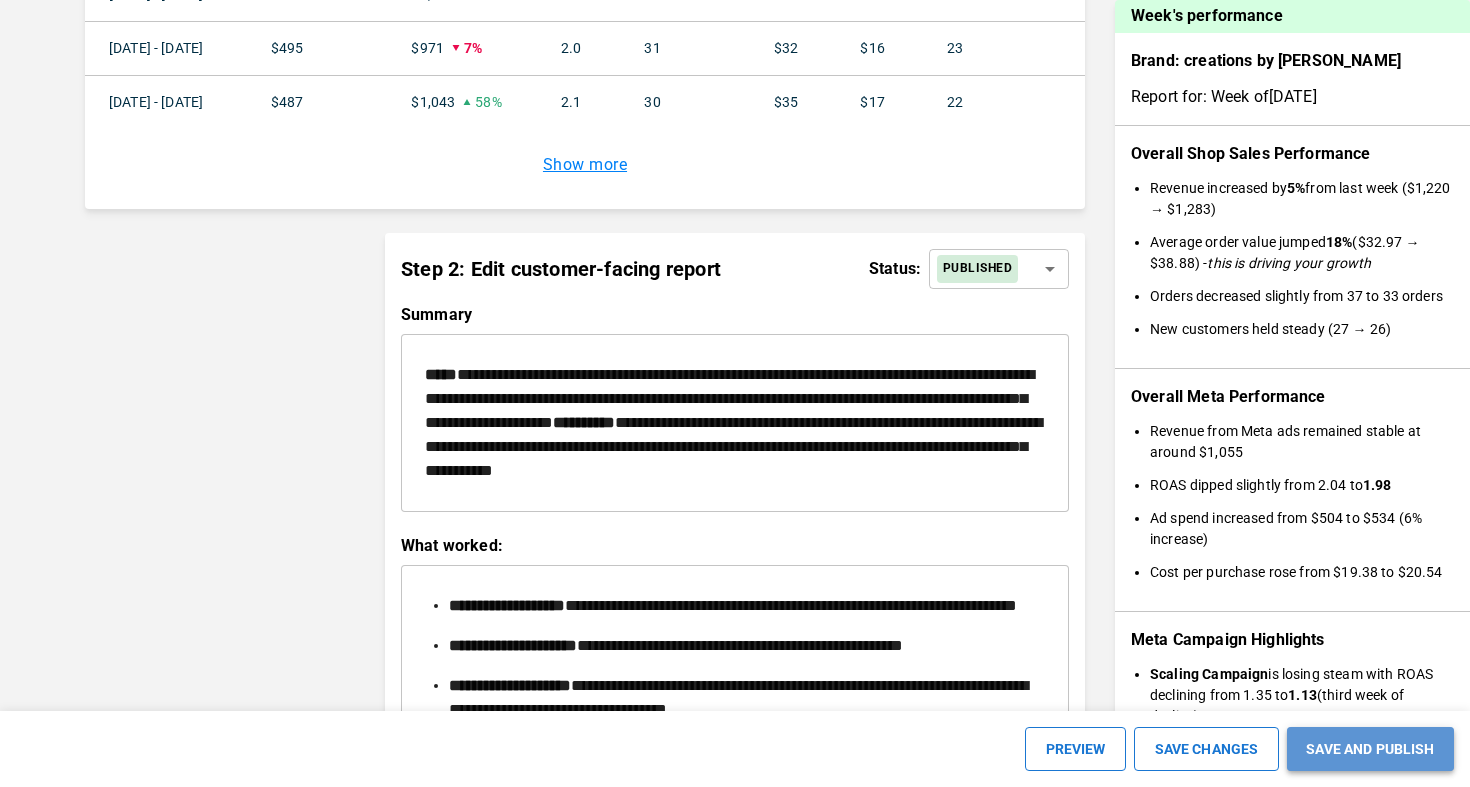 click on "SAVE AND PUBLISH" at bounding box center [1370, 749] 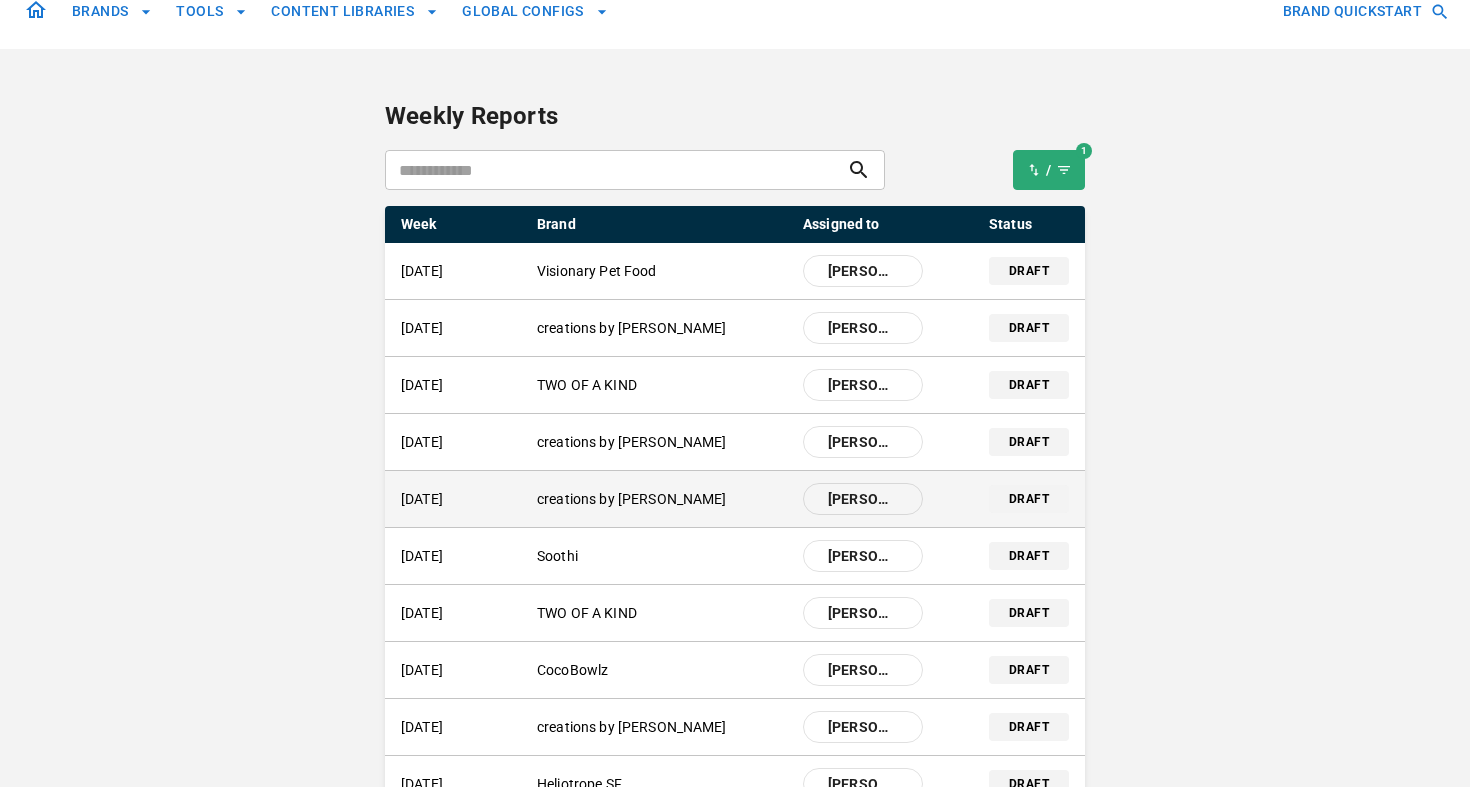 scroll, scrollTop: 0, scrollLeft: 0, axis: both 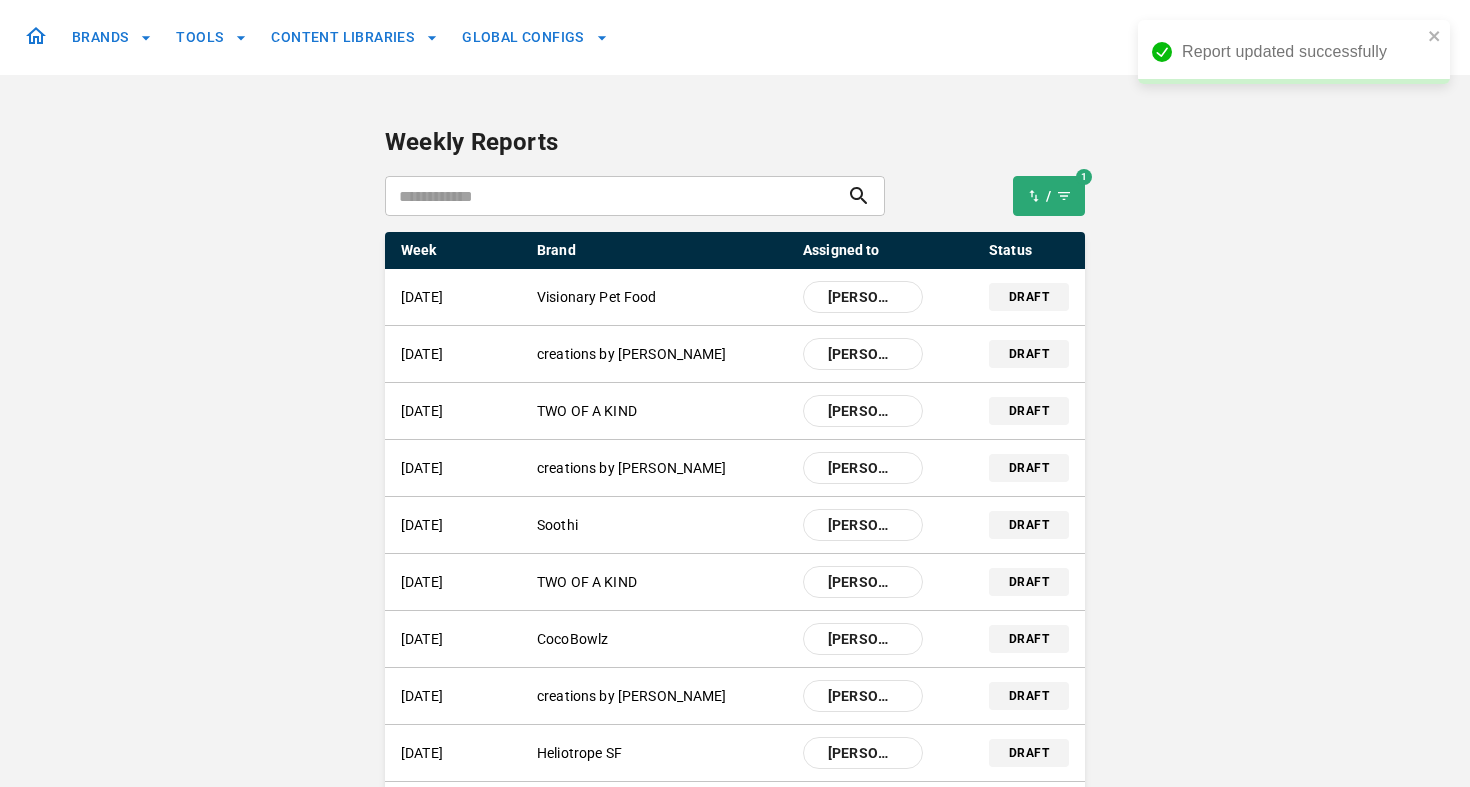 click 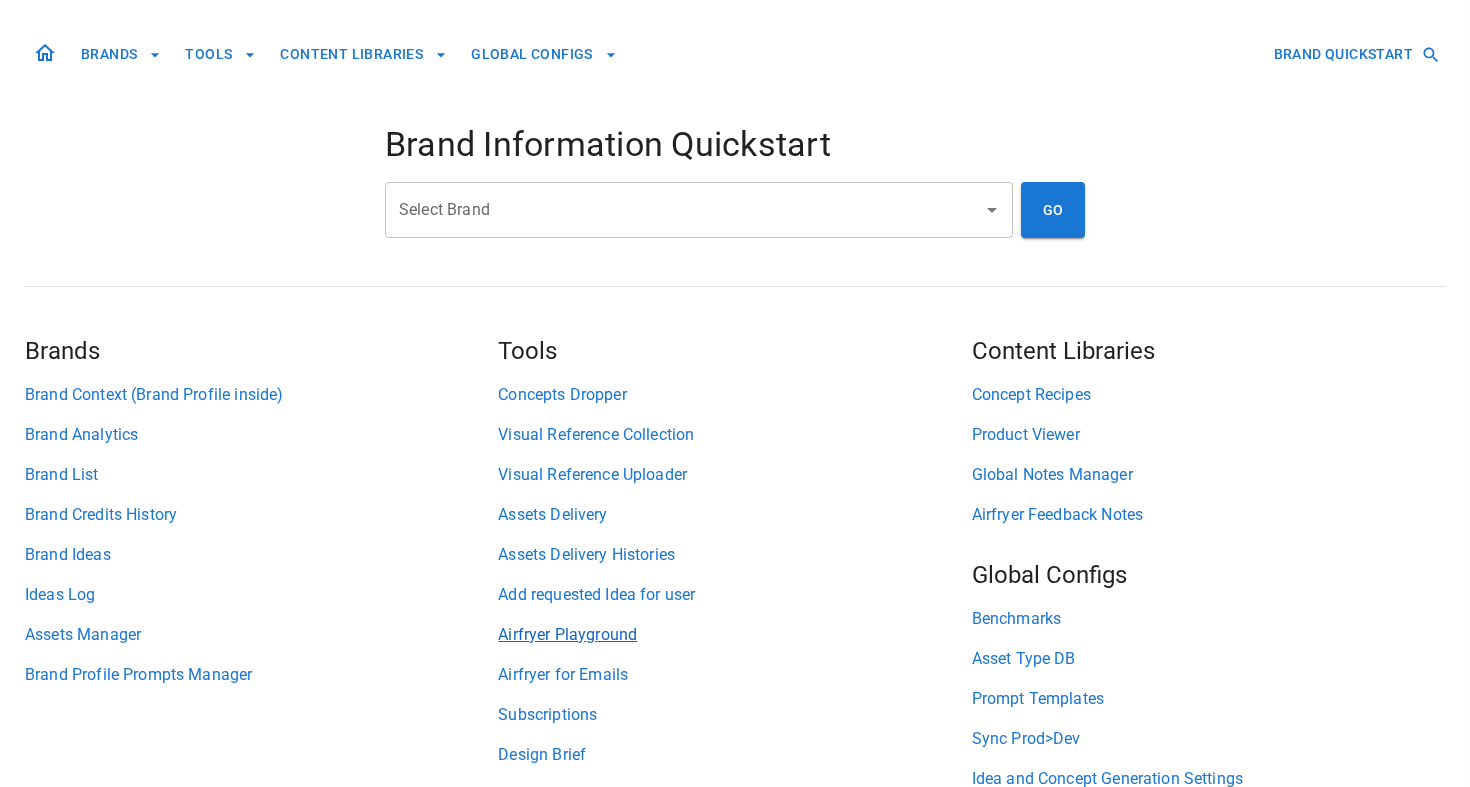 scroll, scrollTop: 92, scrollLeft: 0, axis: vertical 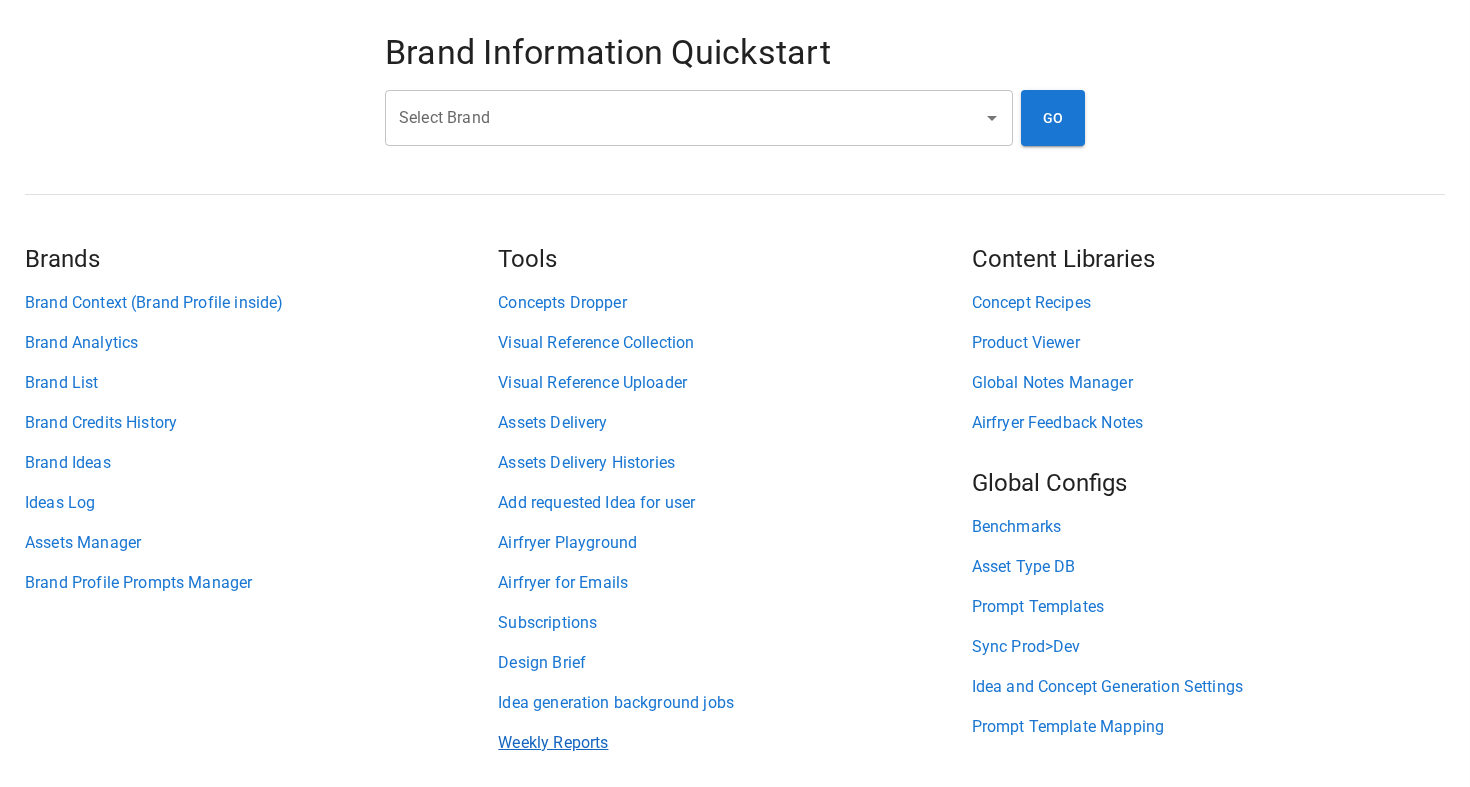 click on "Weekly Reports" at bounding box center (734, 743) 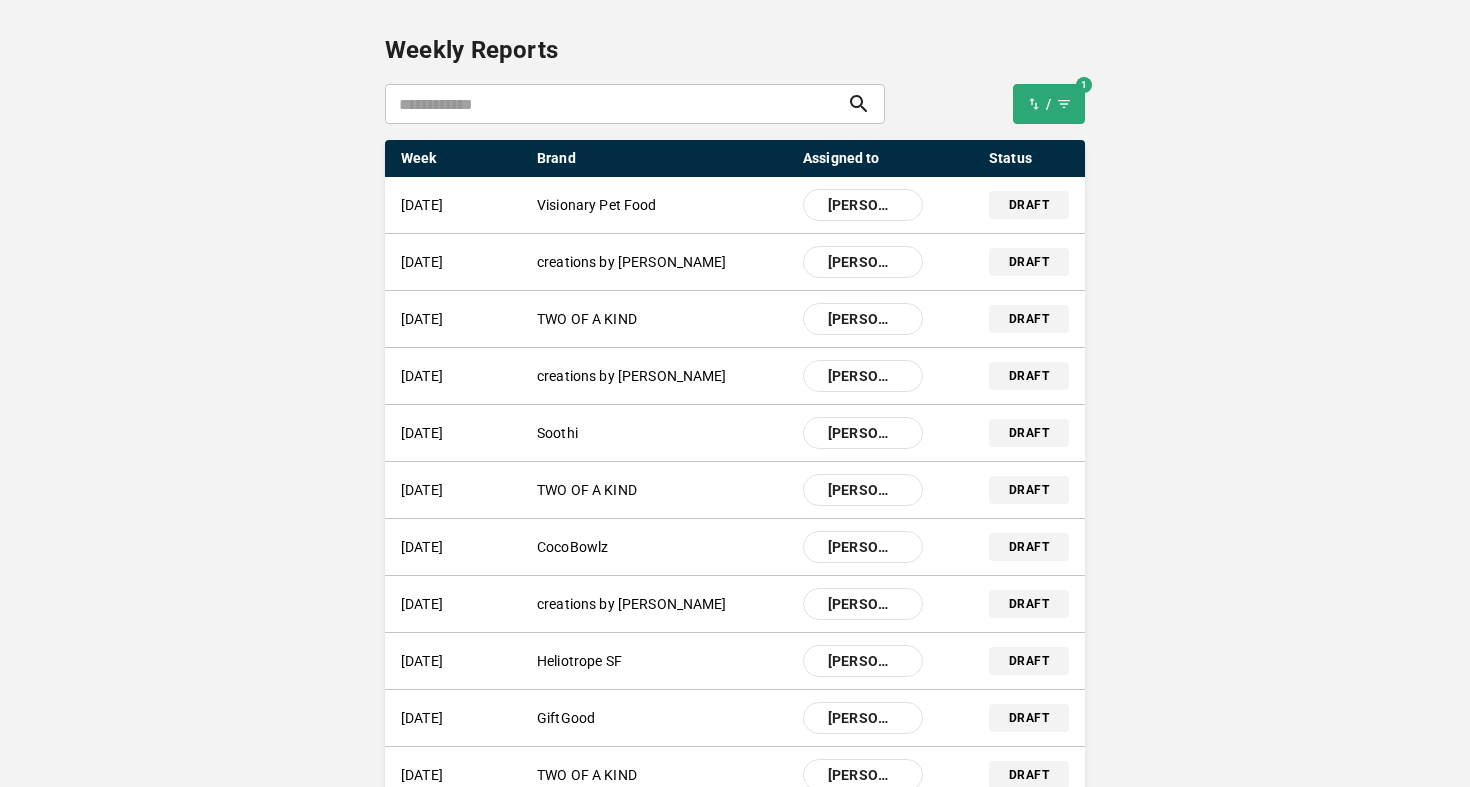 scroll, scrollTop: 0, scrollLeft: 0, axis: both 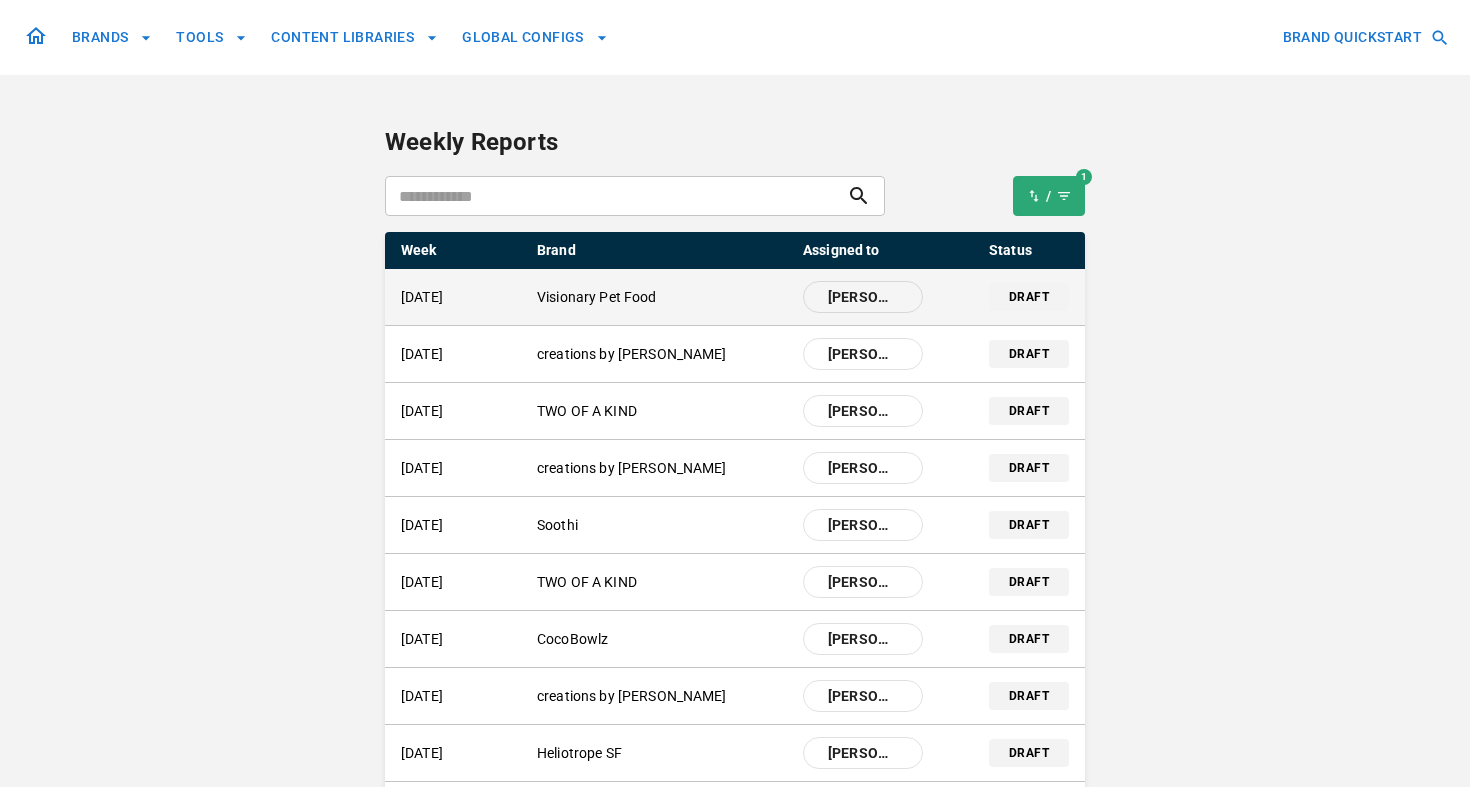click on "Visionary Pet Food" at bounding box center (662, 297) 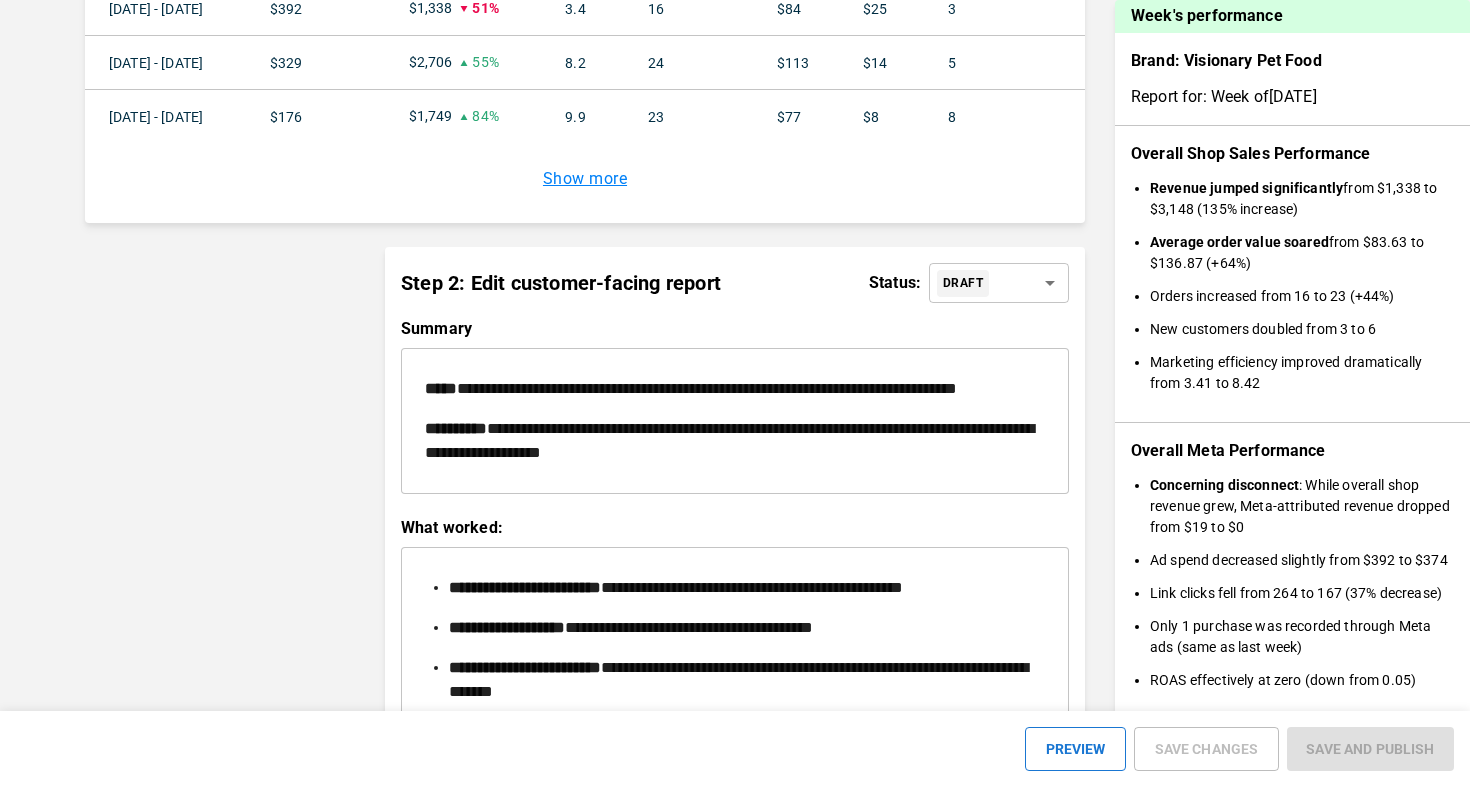 scroll, scrollTop: 2383, scrollLeft: 0, axis: vertical 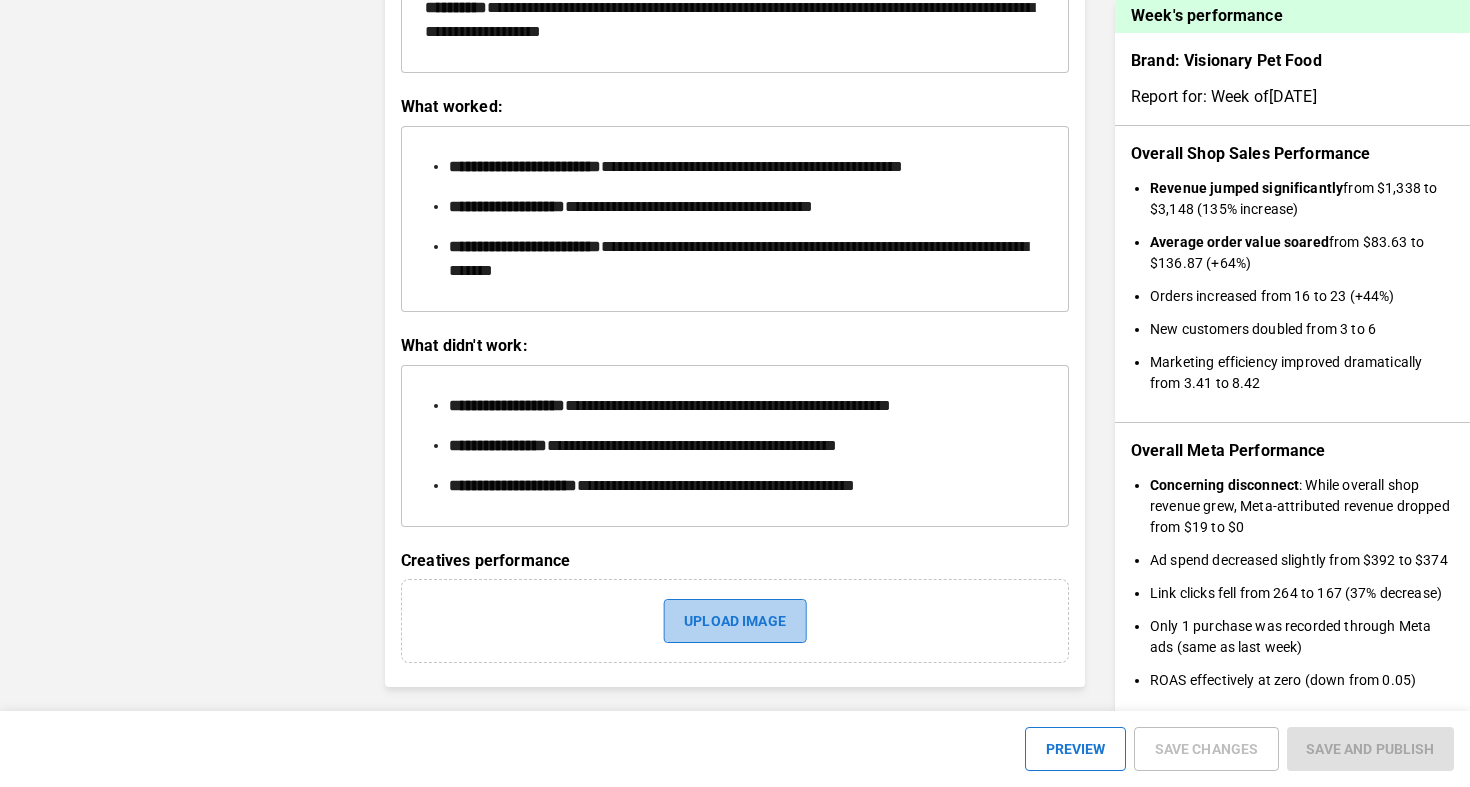 click on "Upload image" at bounding box center [735, 621] 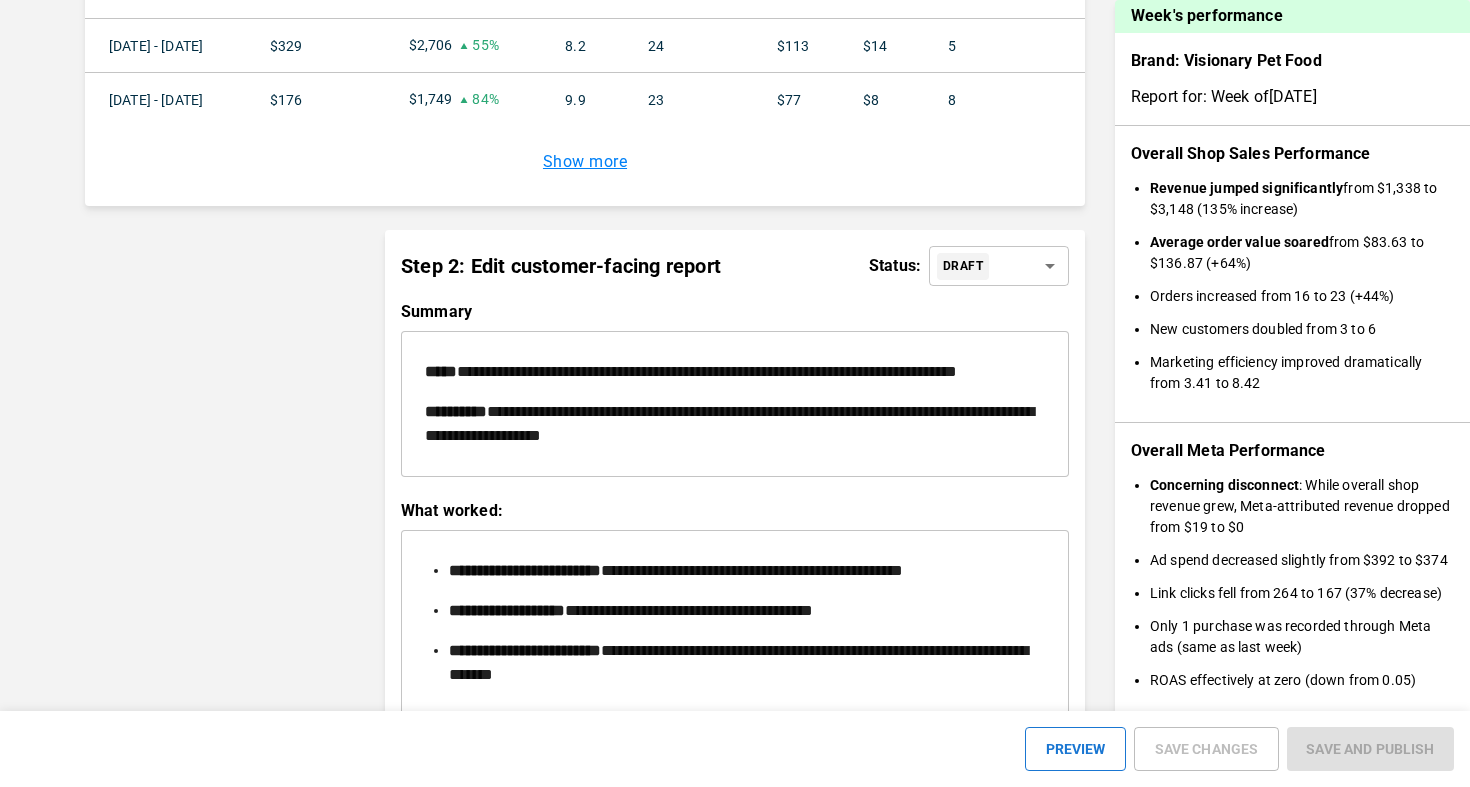 scroll, scrollTop: 1942, scrollLeft: 0, axis: vertical 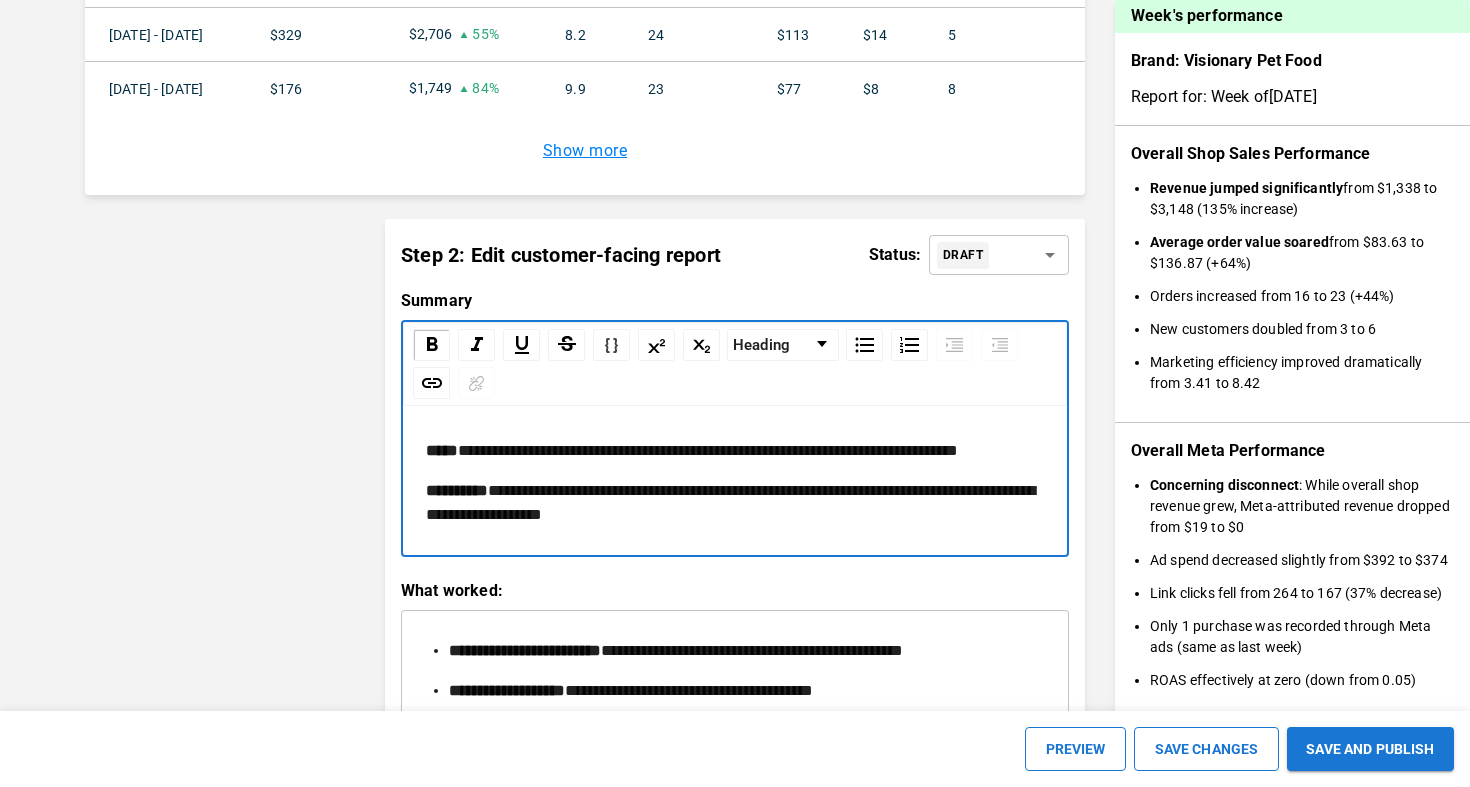 click on "**********" at bounding box center [735, 483] 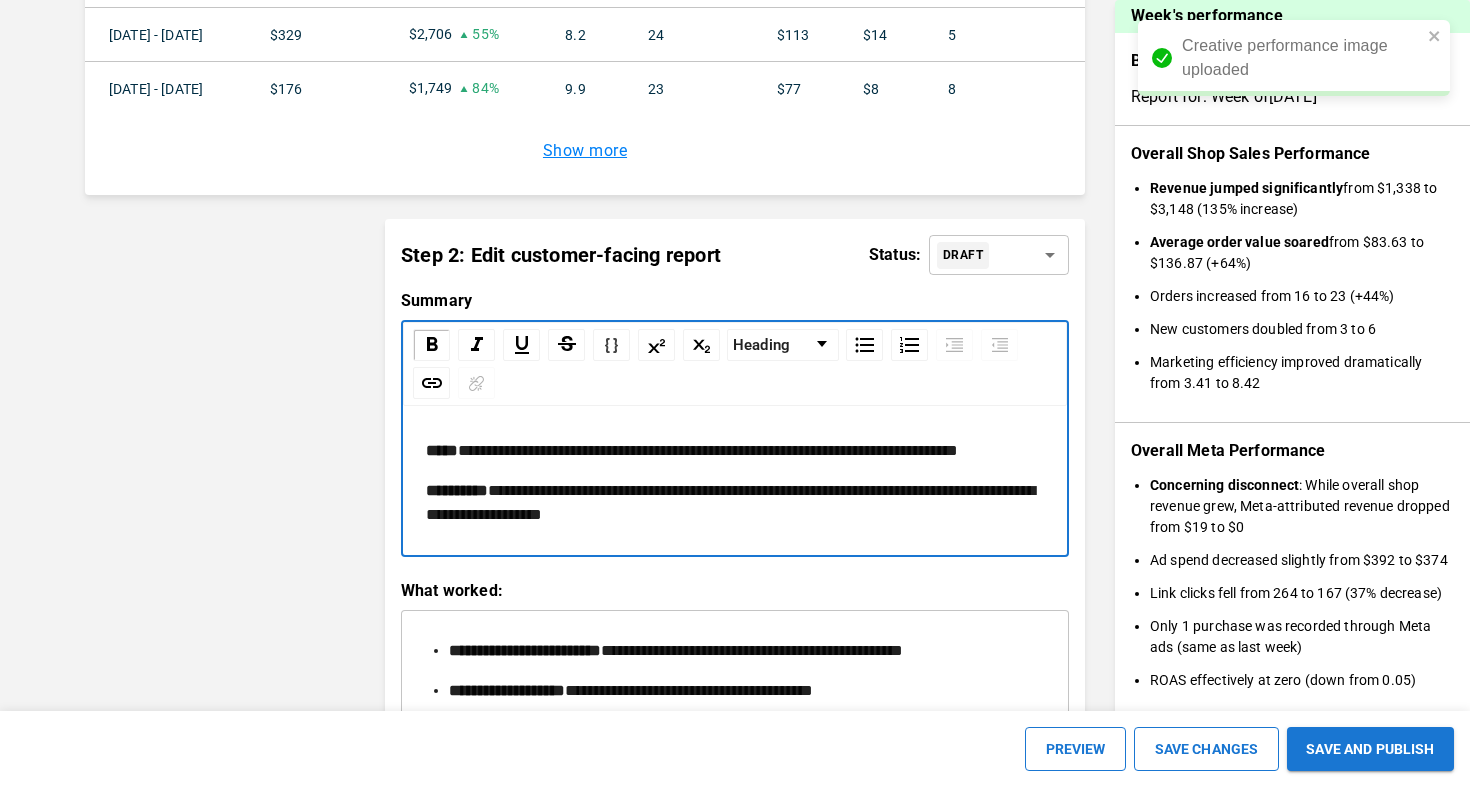 click on "**********" at bounding box center [735, 451] 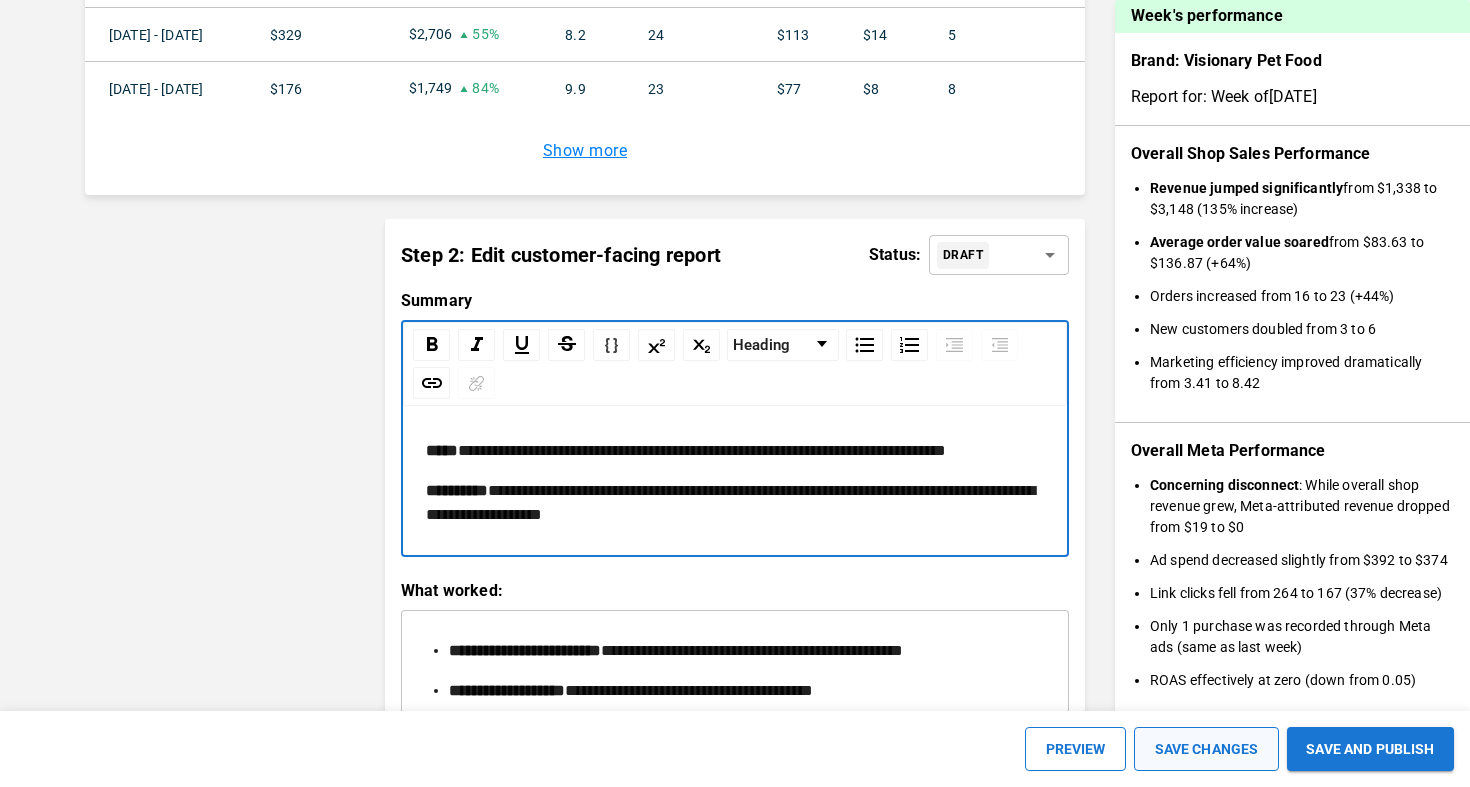 scroll, scrollTop: 1852, scrollLeft: 0, axis: vertical 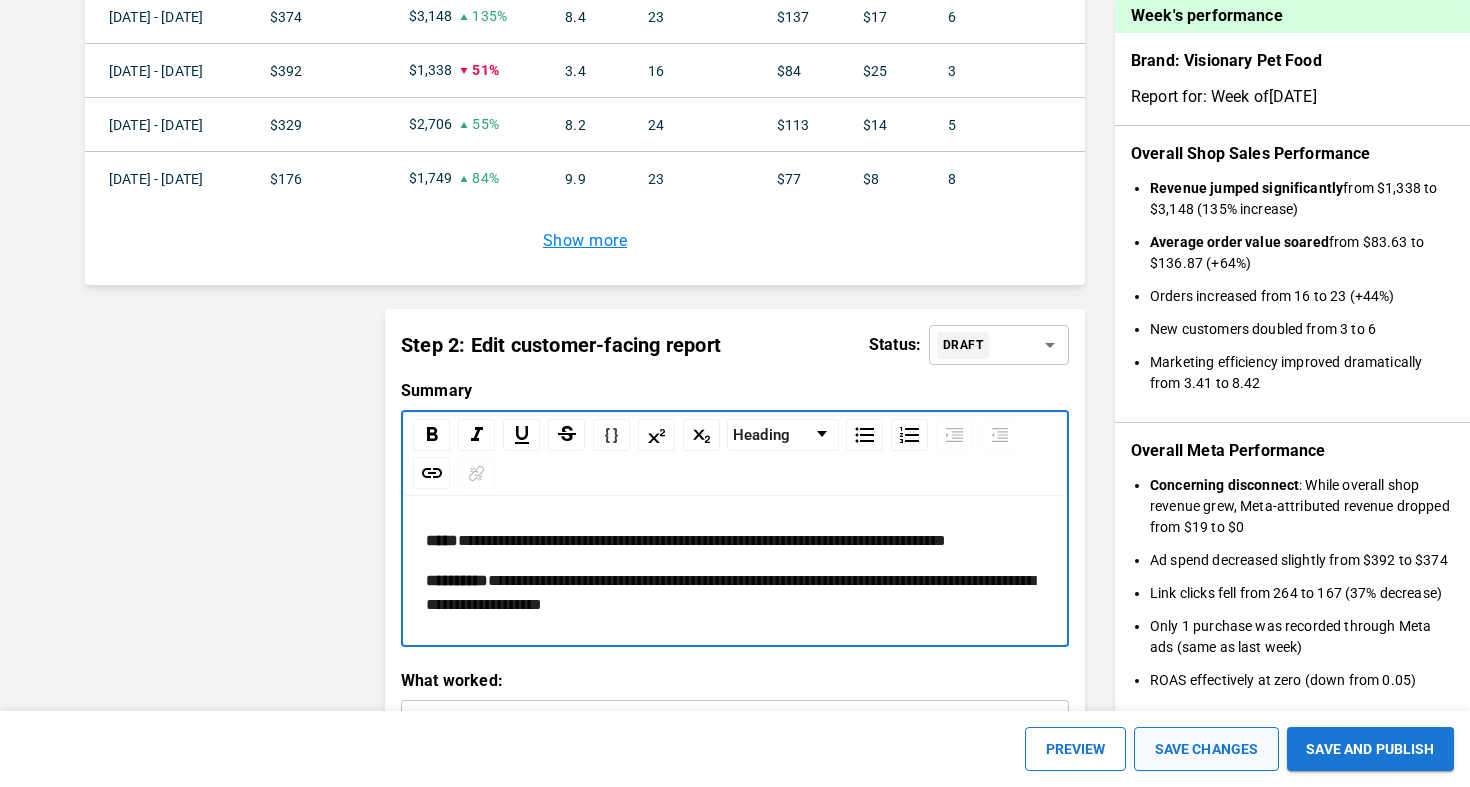 click on "SAVE CHANGES" at bounding box center (1206, 749) 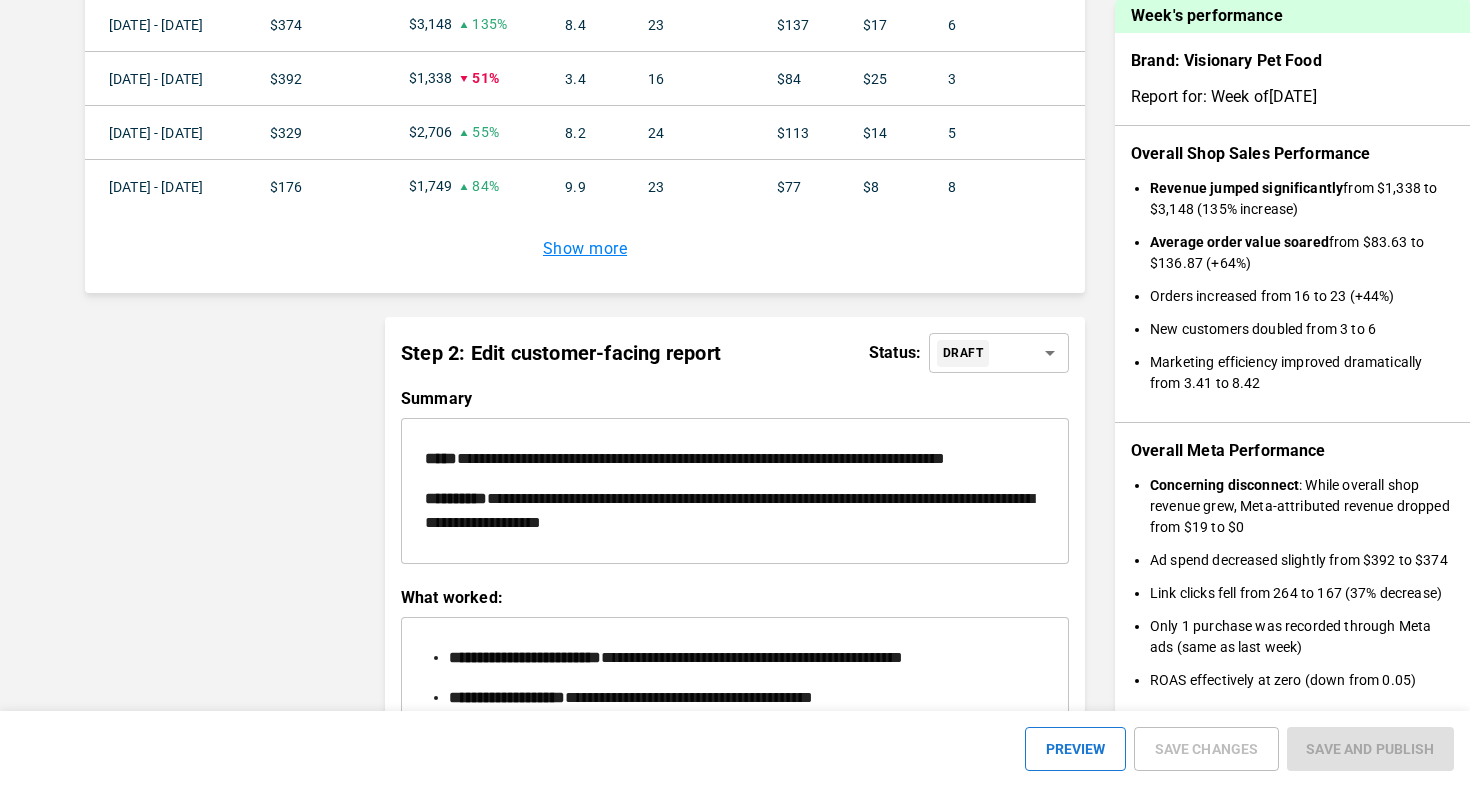 scroll, scrollTop: 1910, scrollLeft: 0, axis: vertical 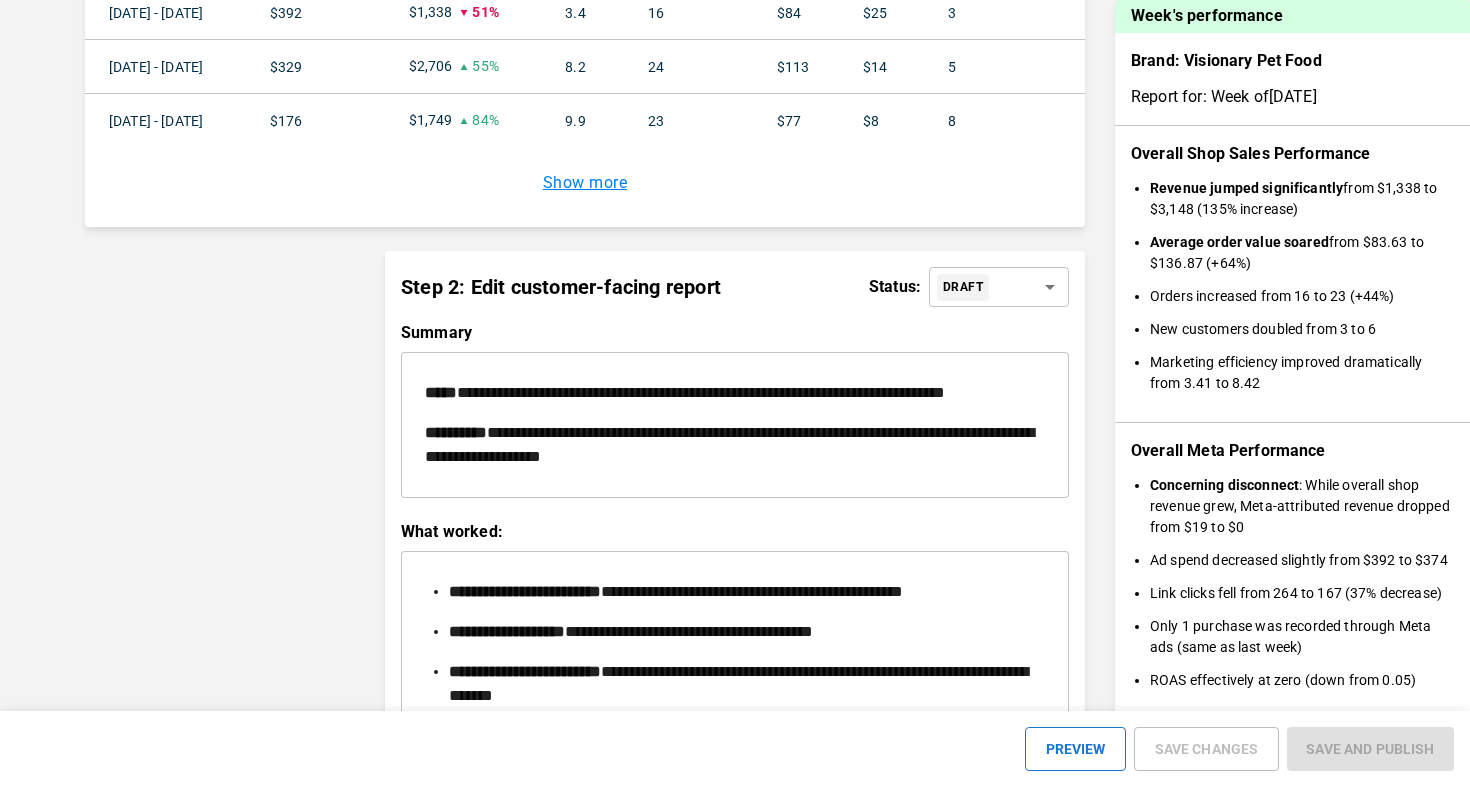 click on "**********" at bounding box center [735, 425] 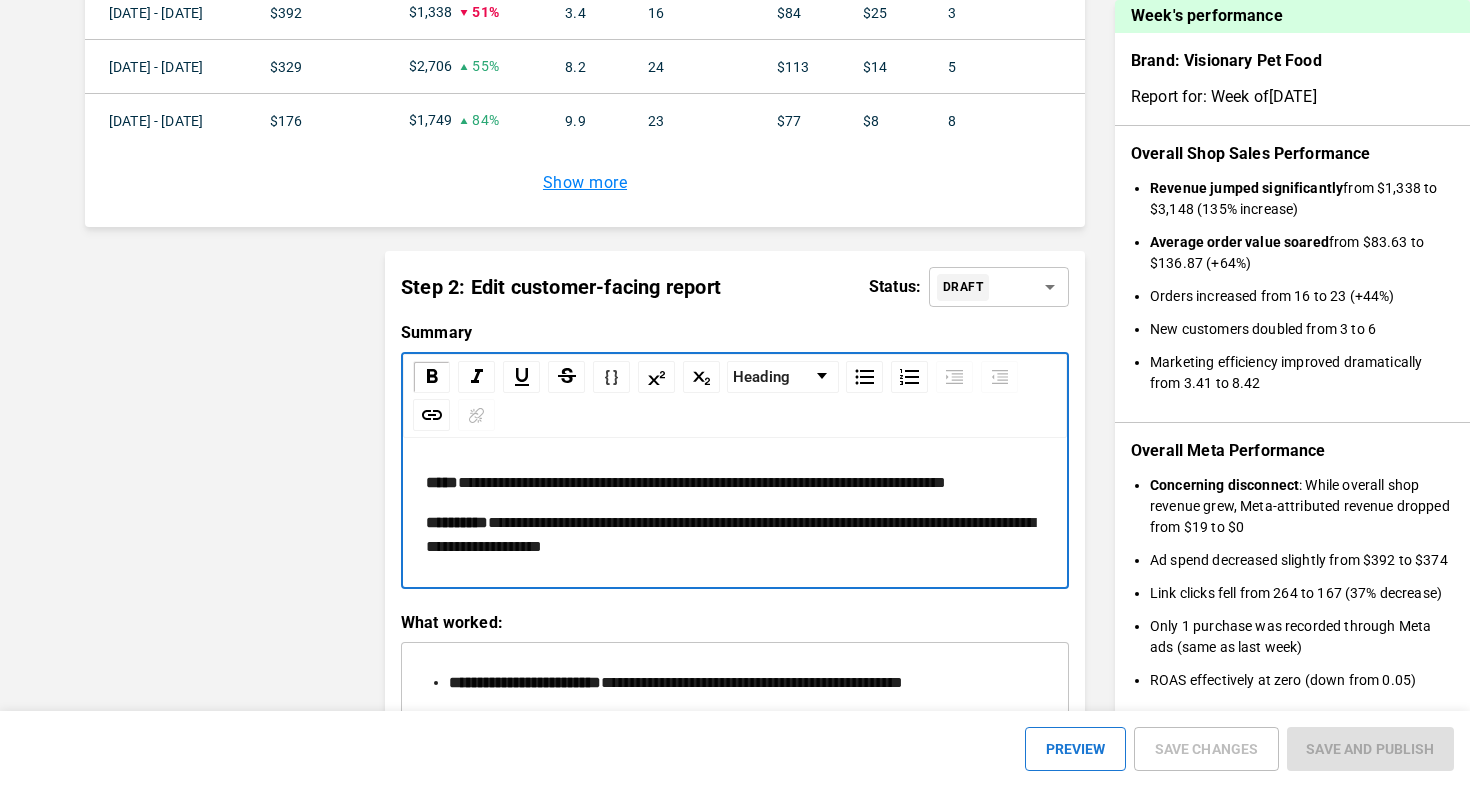 click on "**********" at bounding box center (735, 483) 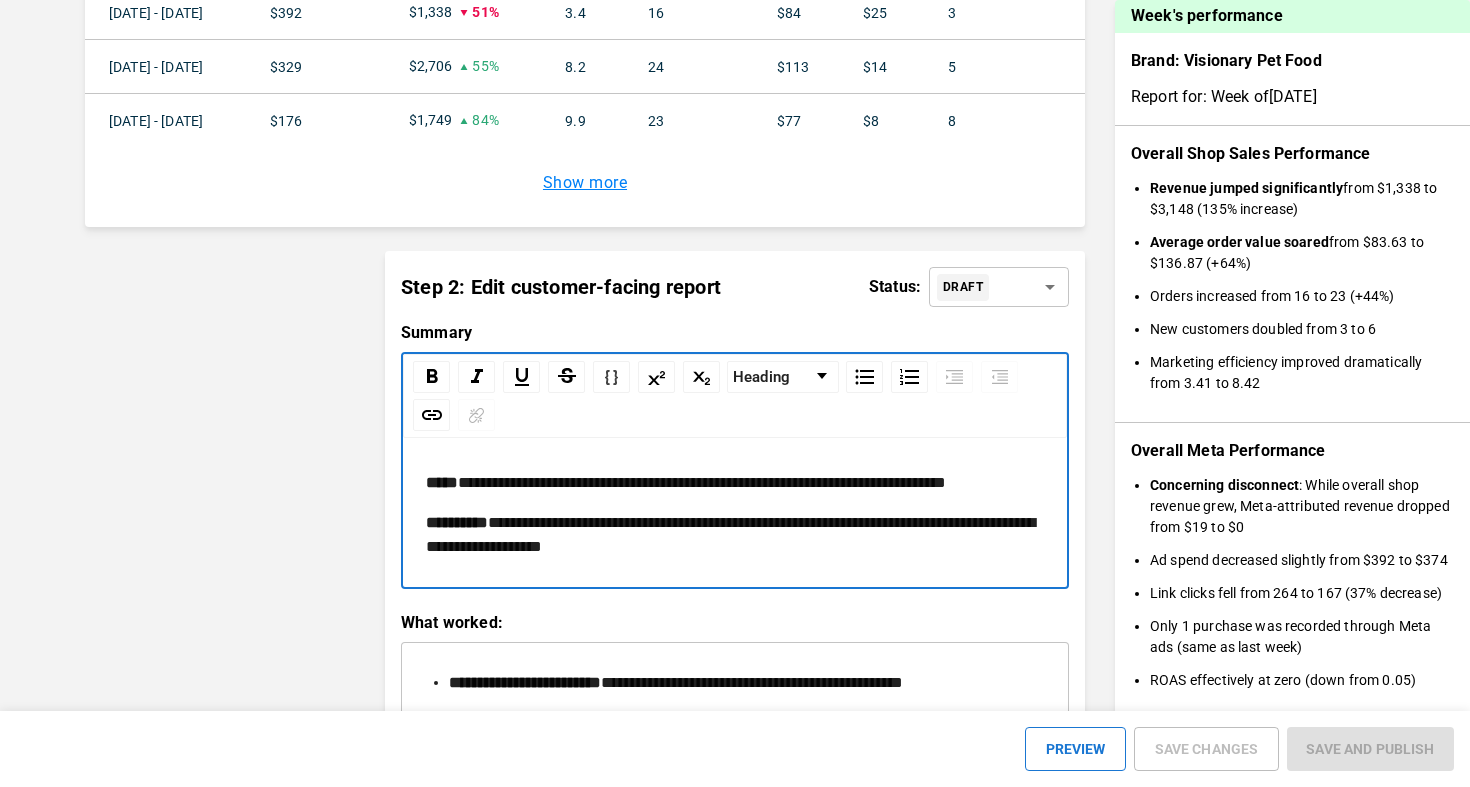 paste 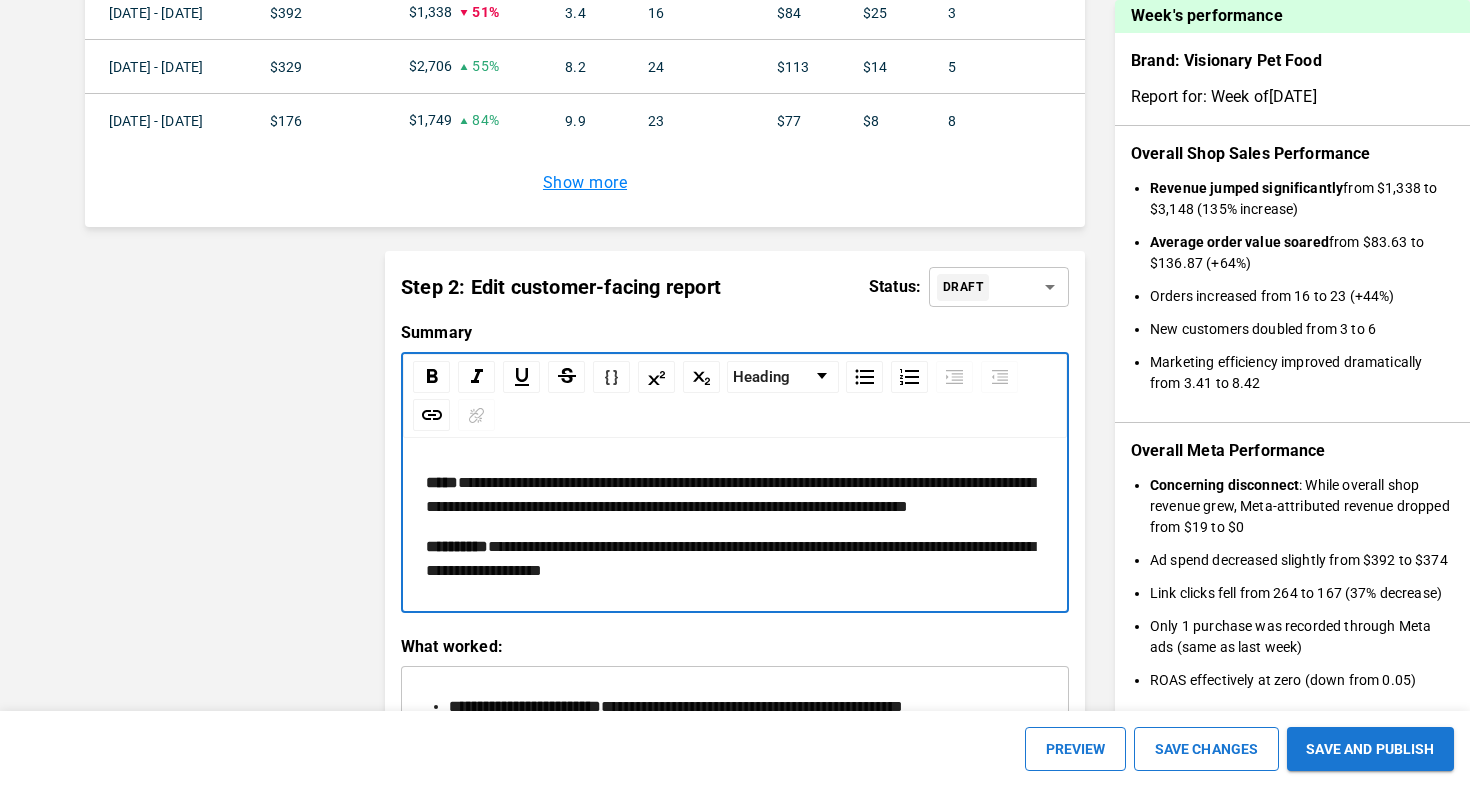 click on "**********" at bounding box center [730, 494] 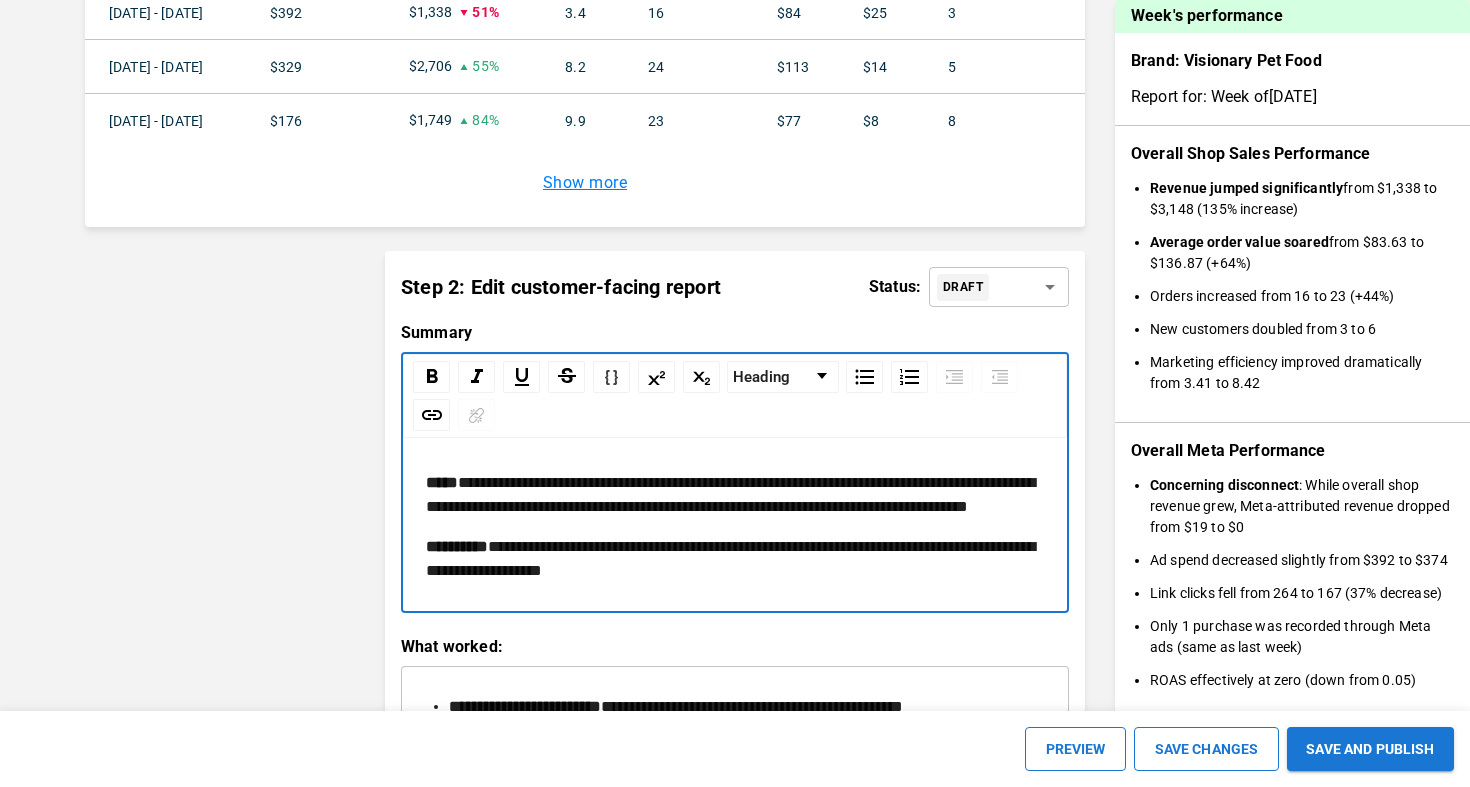 scroll, scrollTop: 1820, scrollLeft: 0, axis: vertical 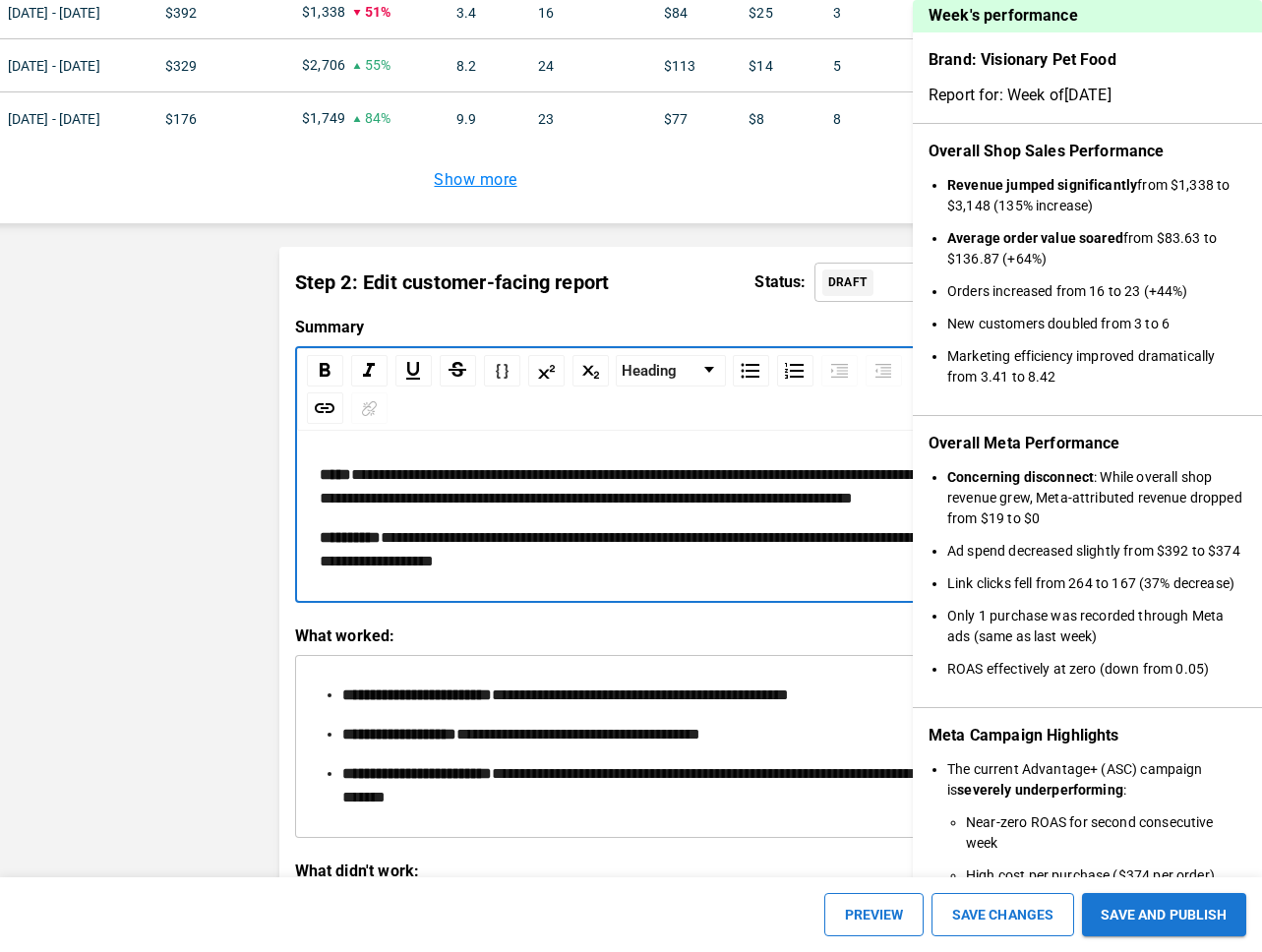 click on "Week's performance" at bounding box center (1087, 16) 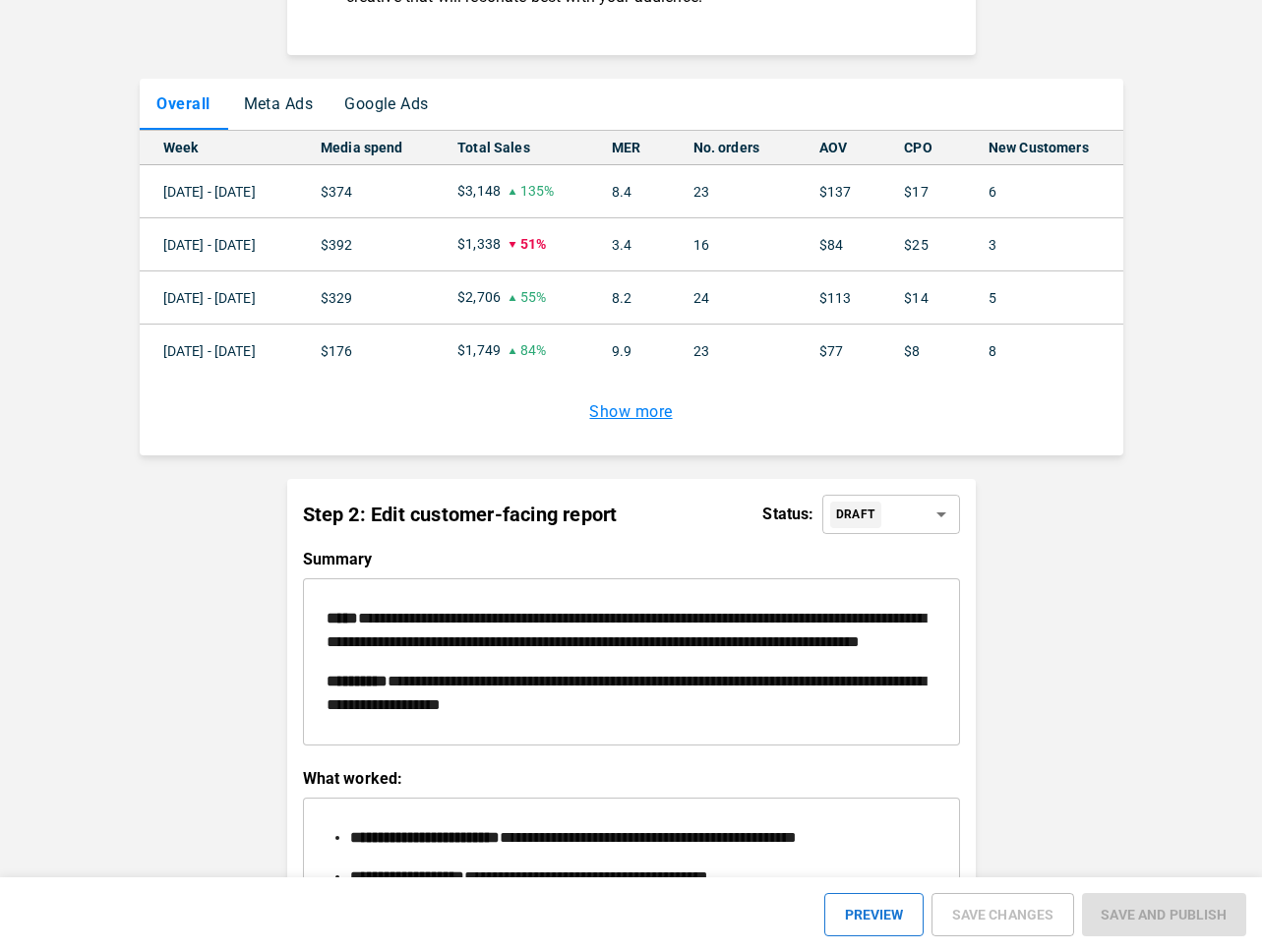 scroll, scrollTop: 1671, scrollLeft: 0, axis: vertical 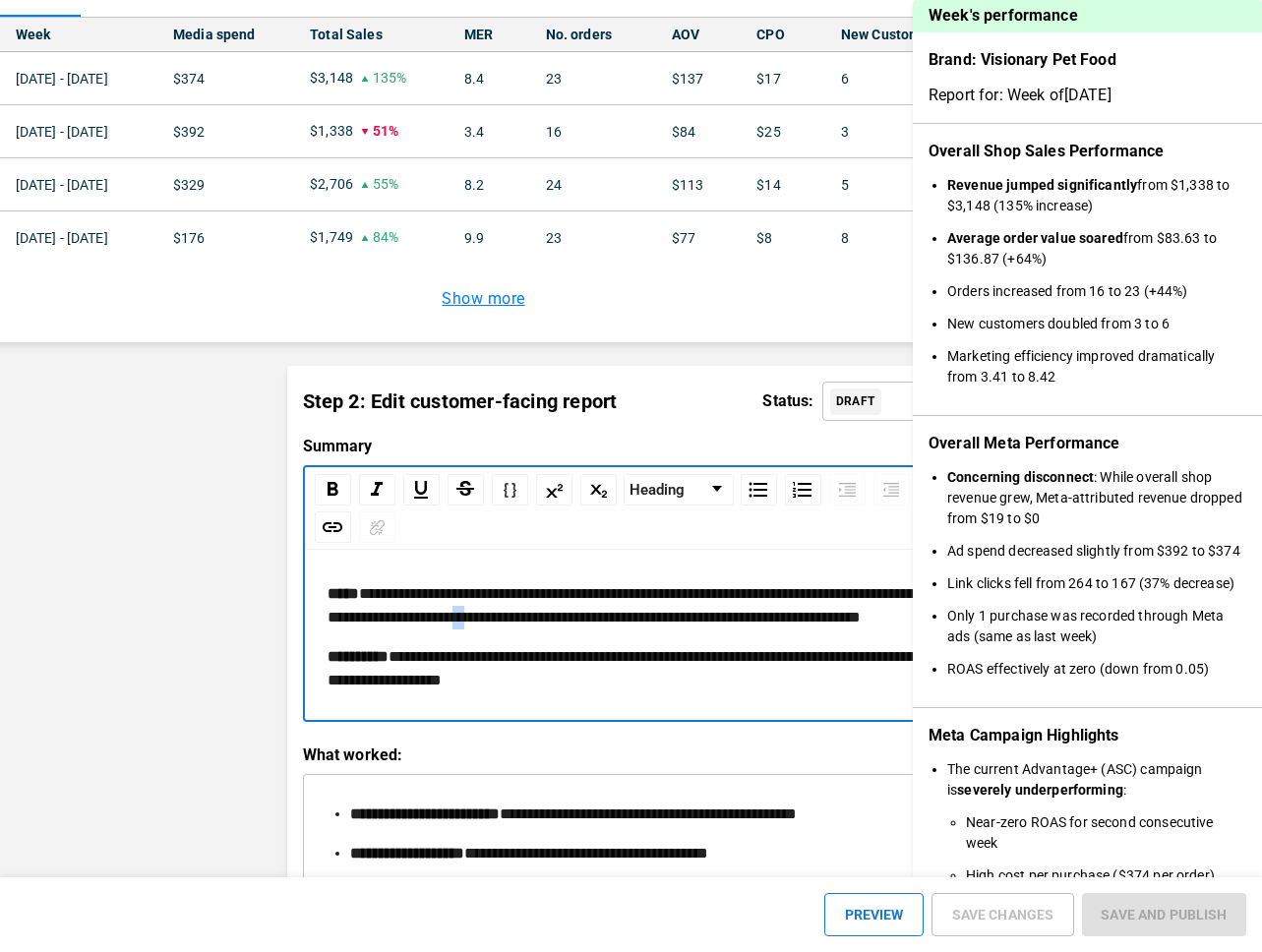 drag, startPoint x: 676, startPoint y: 617, endPoint x: 690, endPoint y: 618, distance: 14.035669 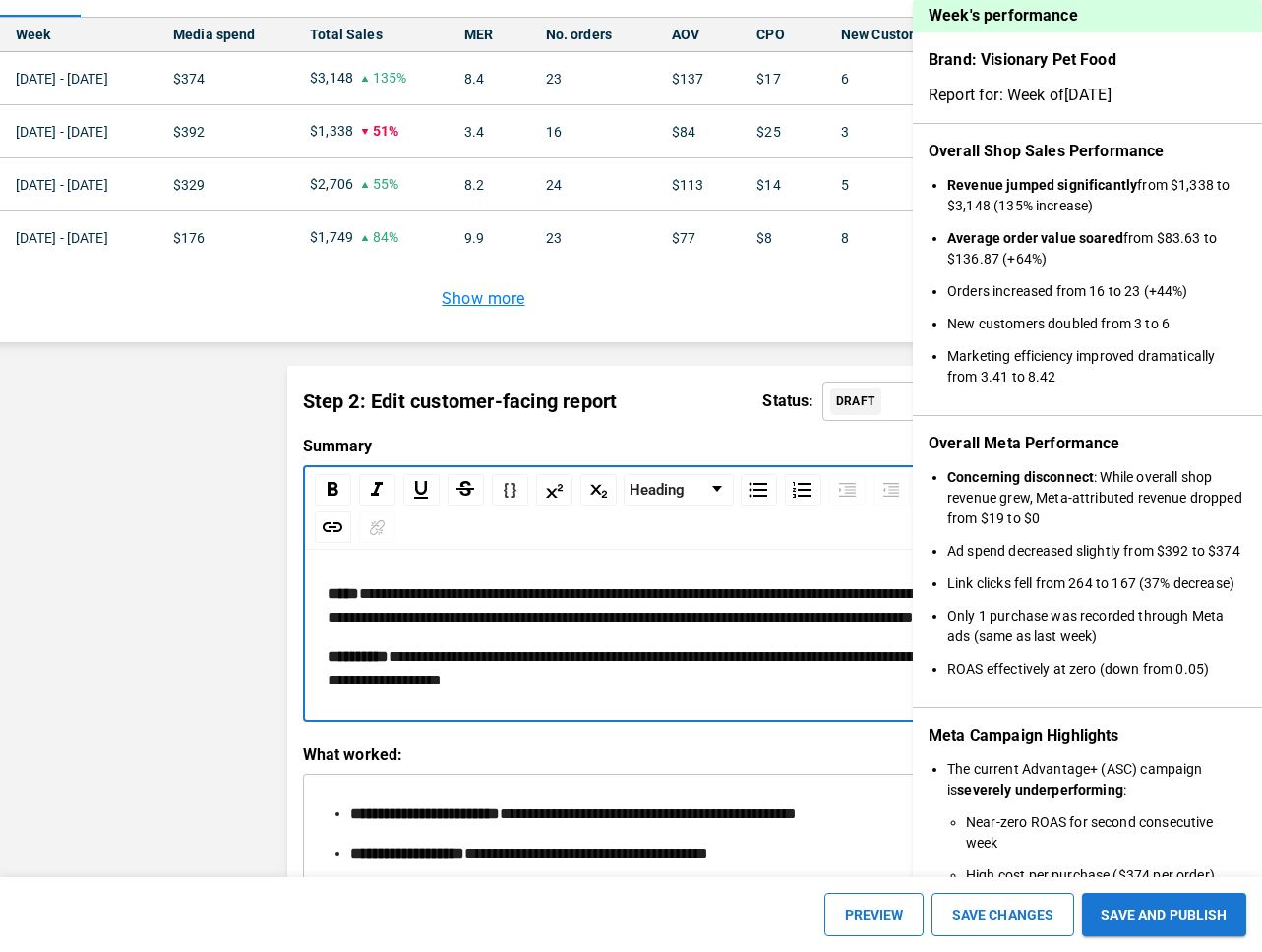 click on "**********" at bounding box center (627, 605) 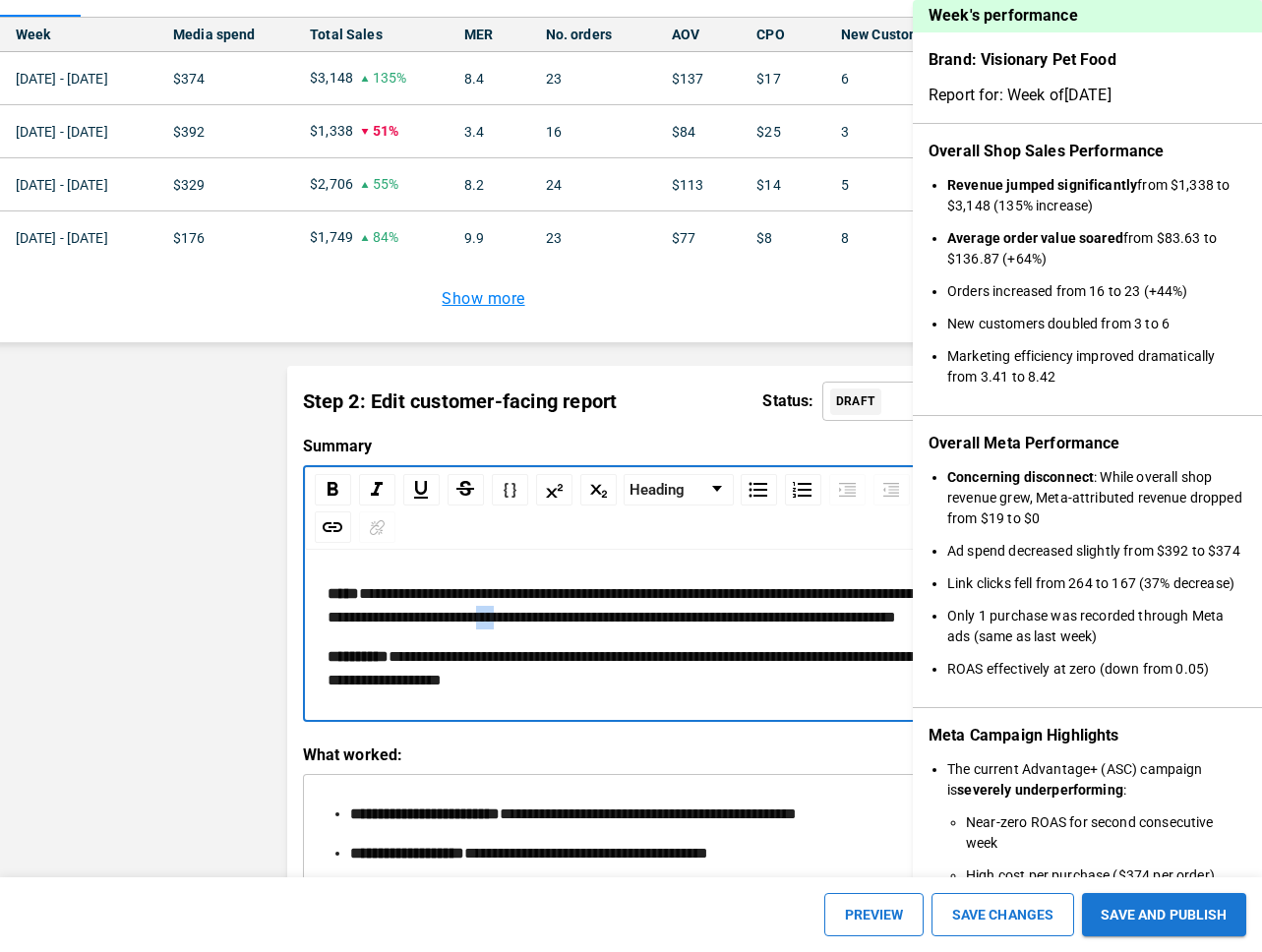 drag, startPoint x: 704, startPoint y: 619, endPoint x: 729, endPoint y: 618, distance: 25.019992 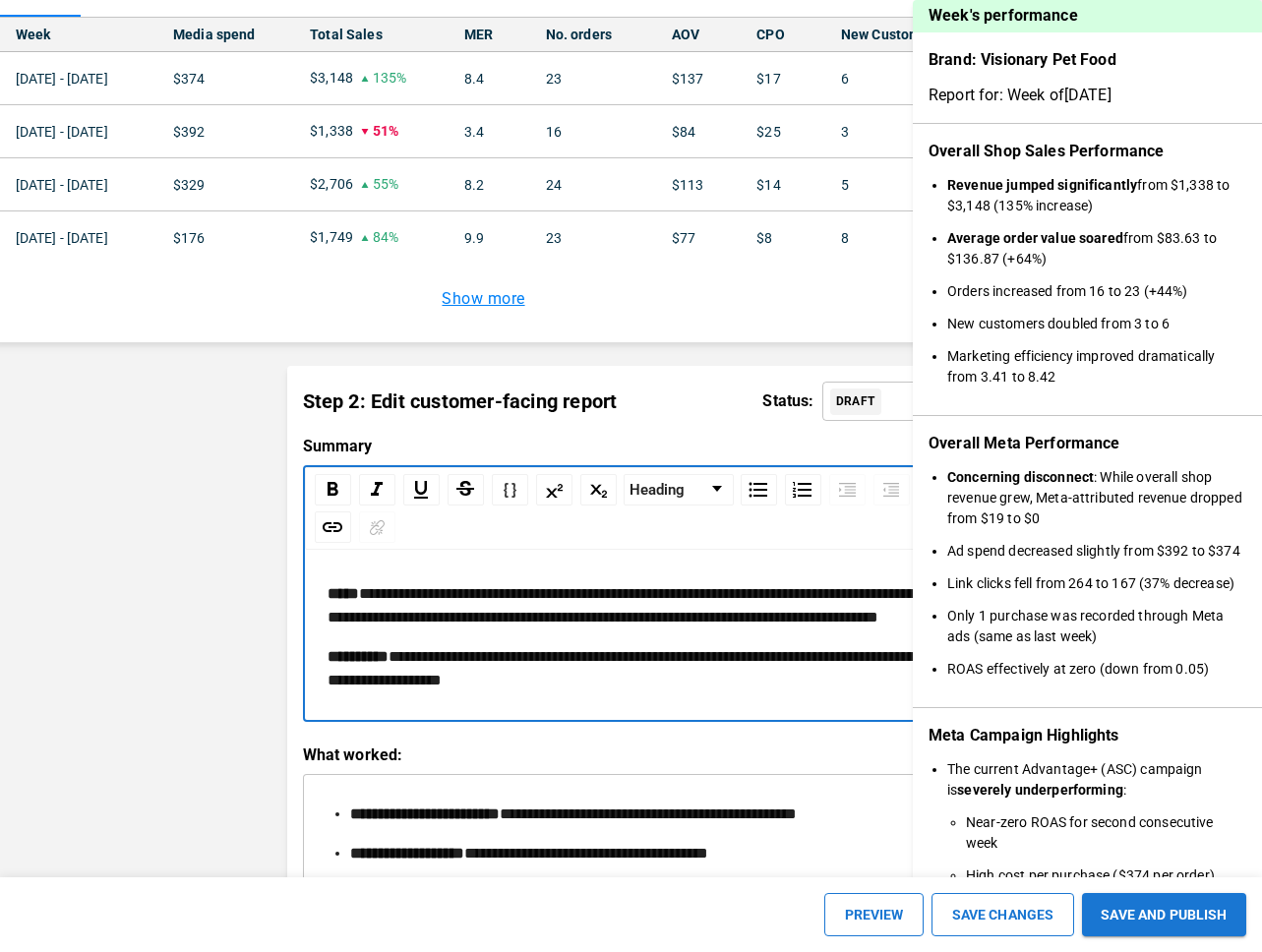scroll, scrollTop: 1759, scrollLeft: 8, axis: both 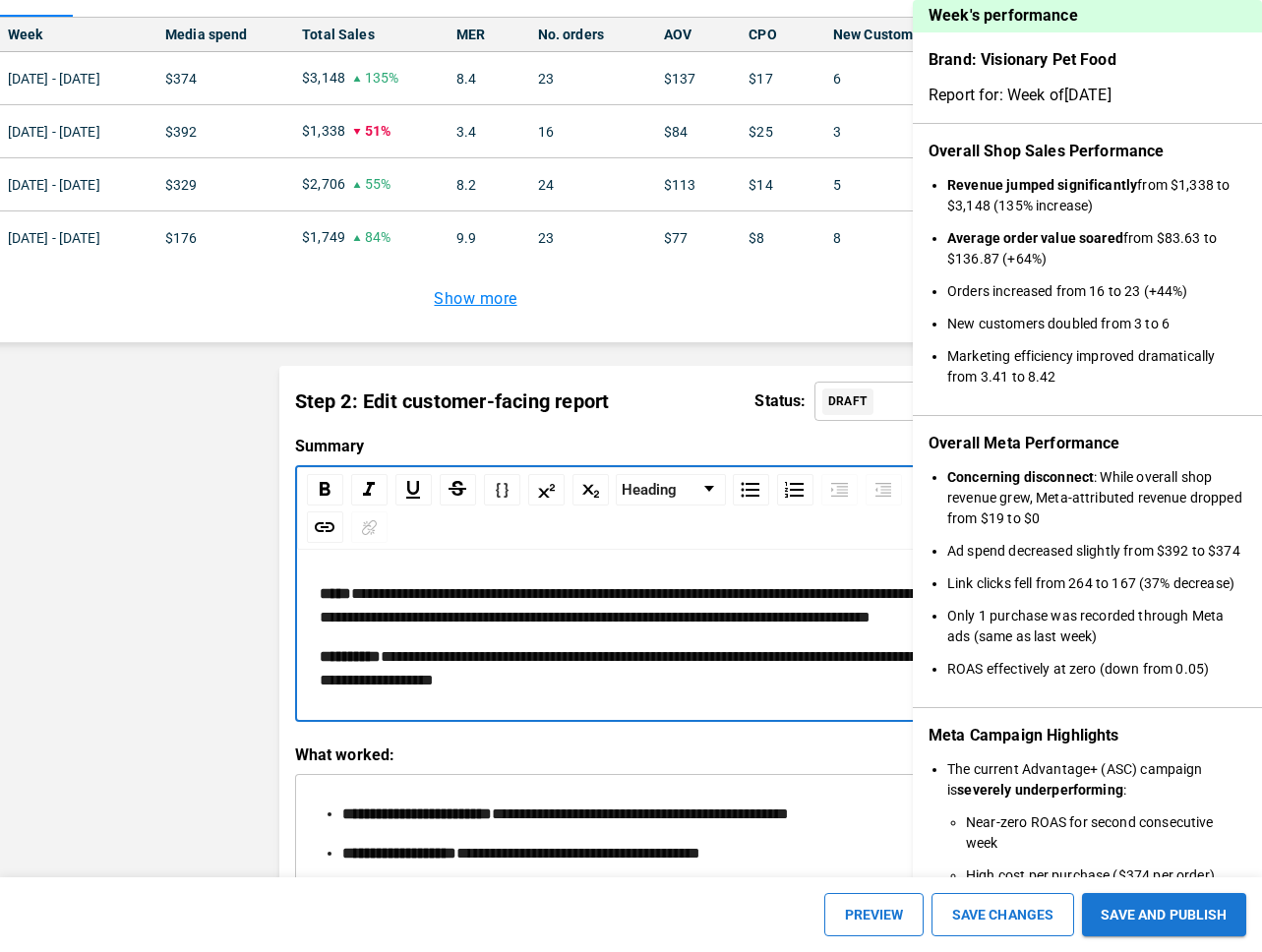 click on "**********" at bounding box center [619, 605] 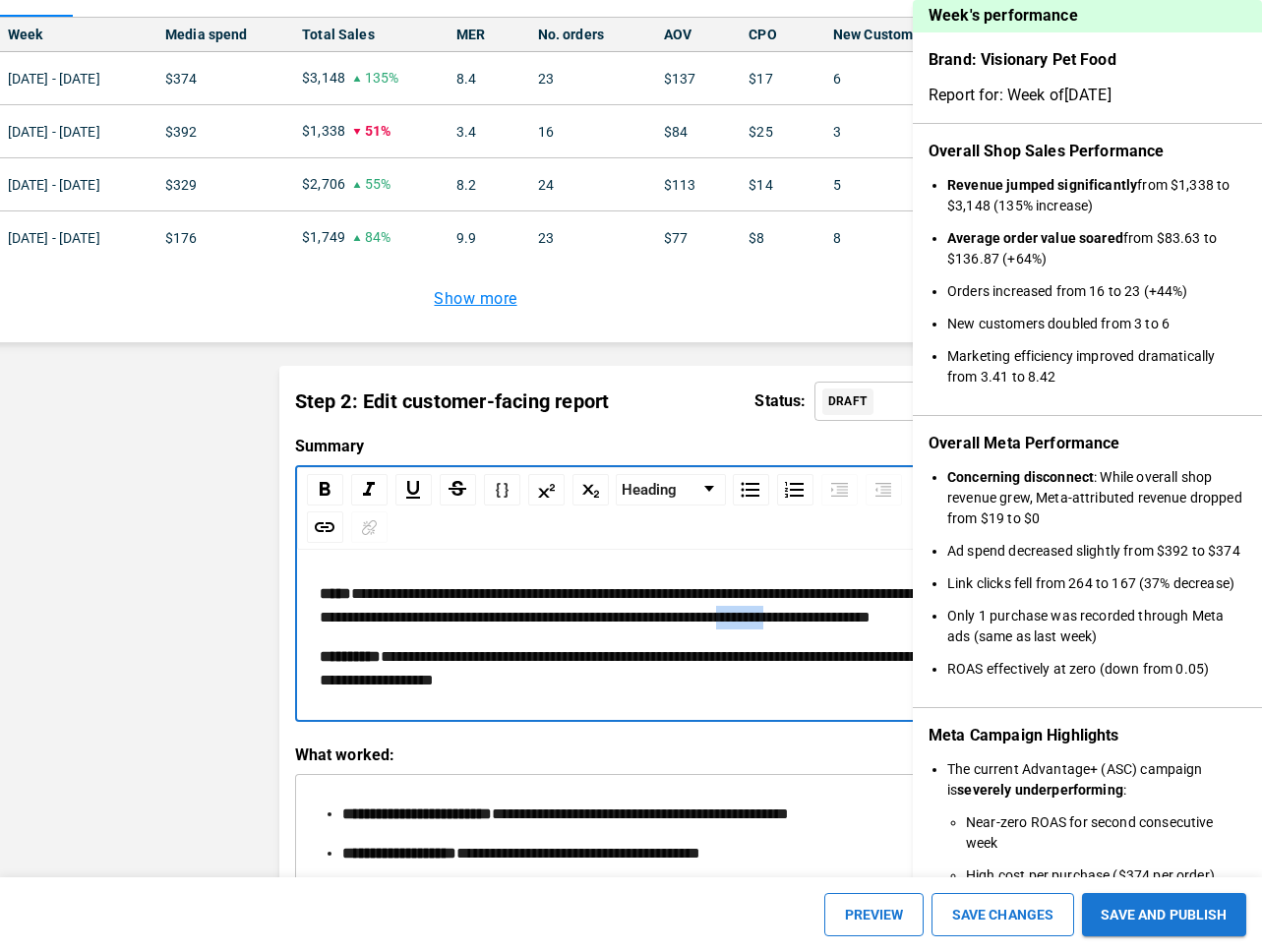 click on "**********" at bounding box center (619, 605) 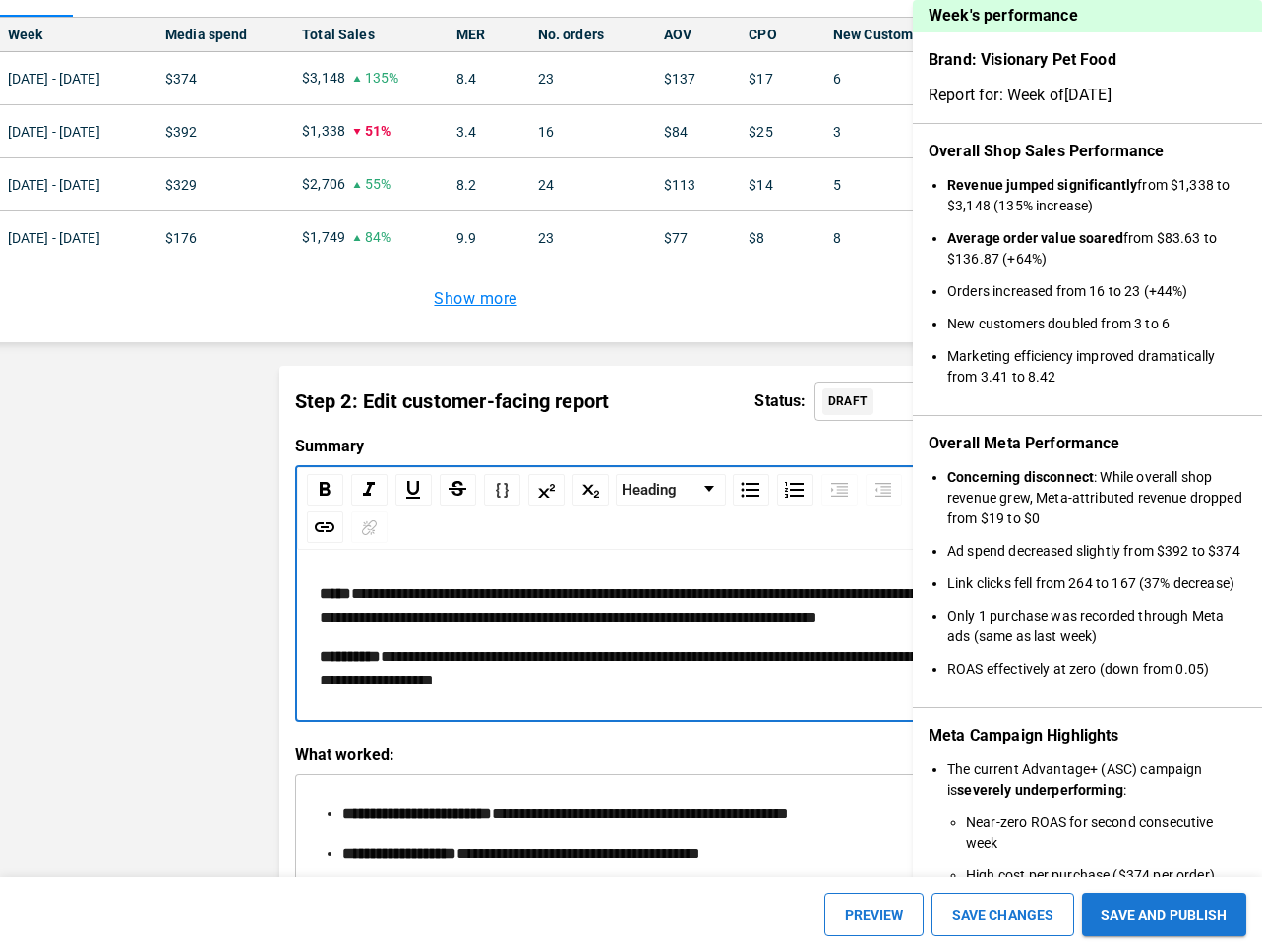 click on "**********" at bounding box center (619, 605) 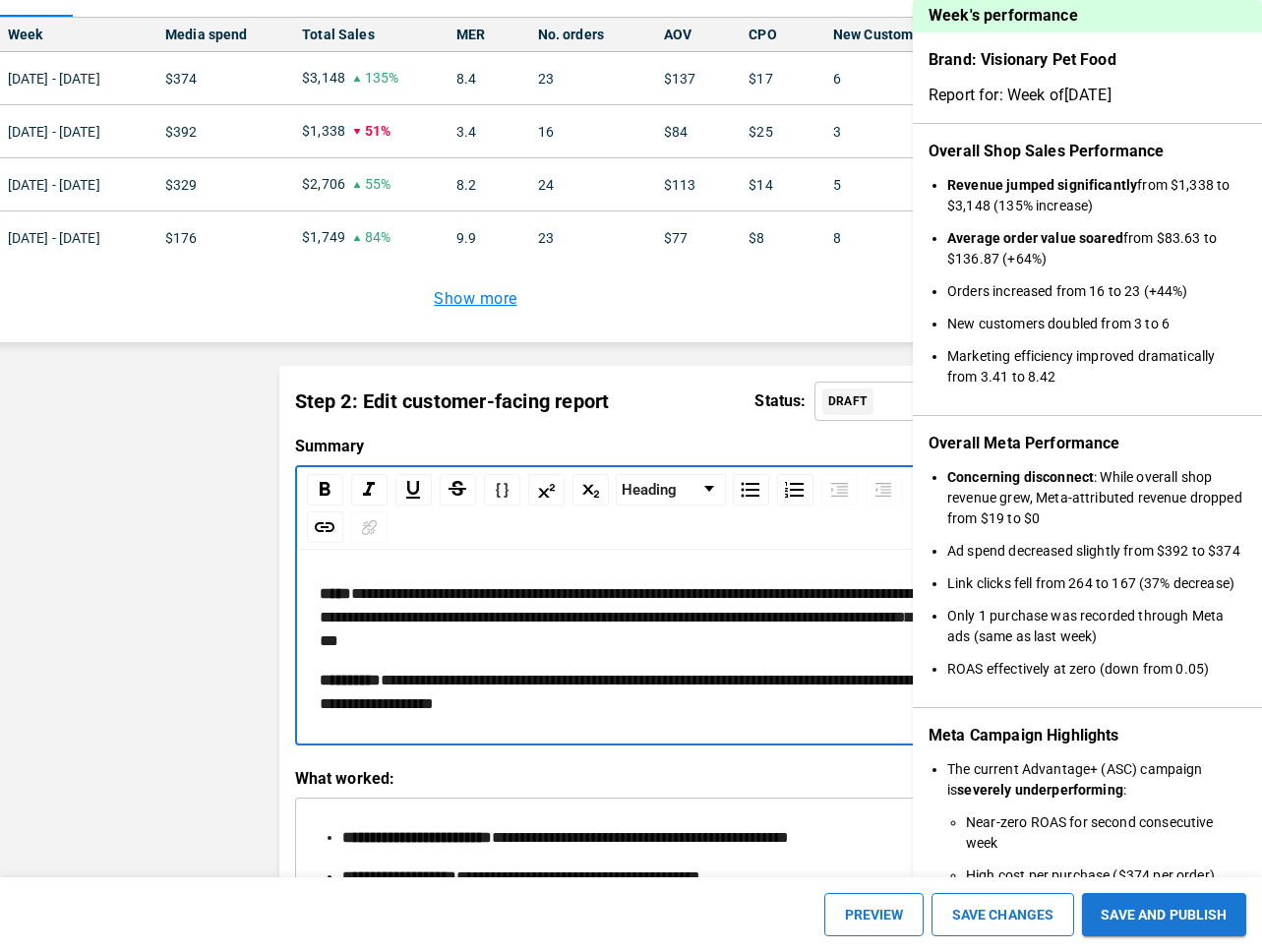 click on "**********" at bounding box center (624, 649) 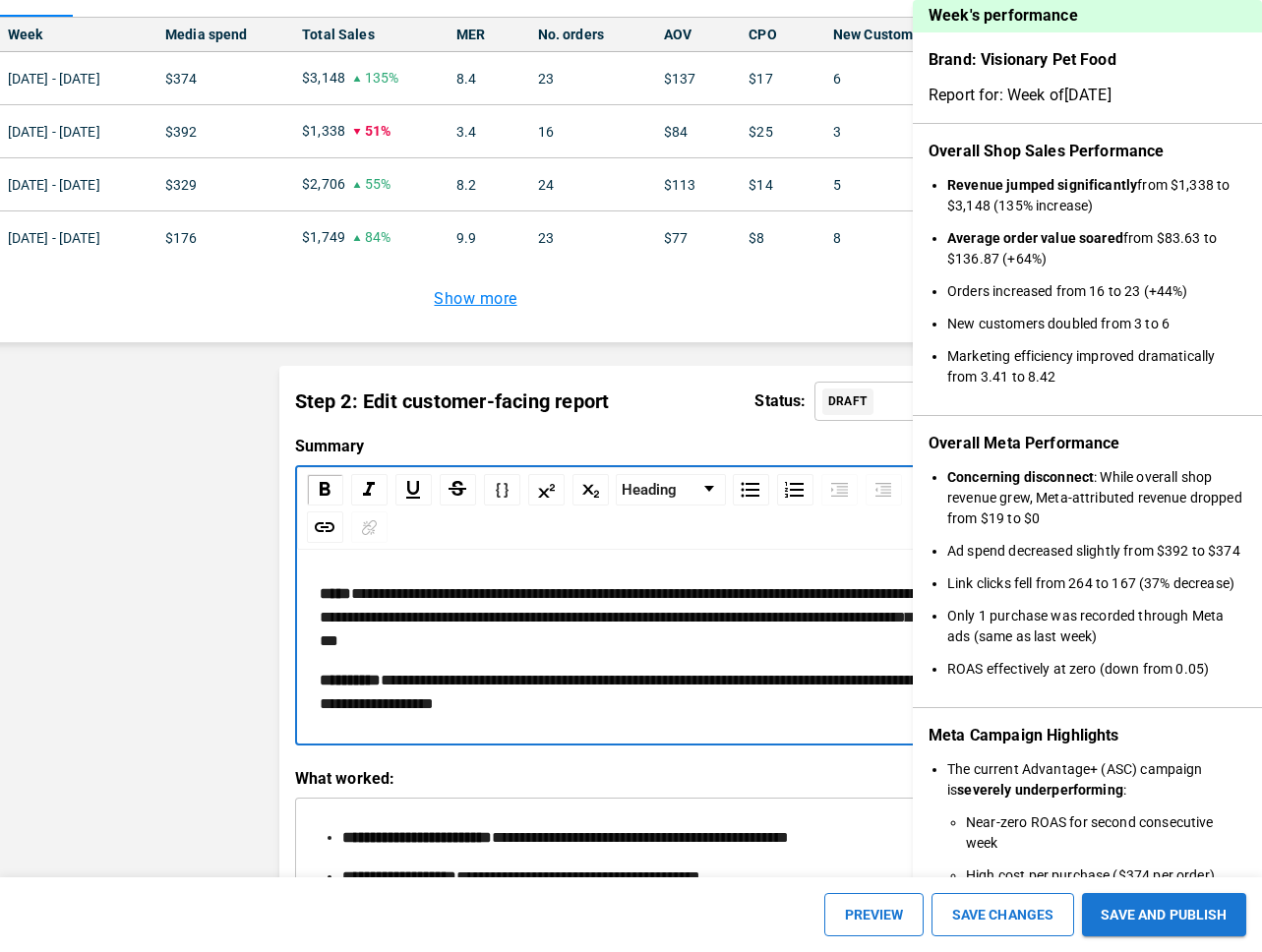 click on "**********" at bounding box center (619, 617) 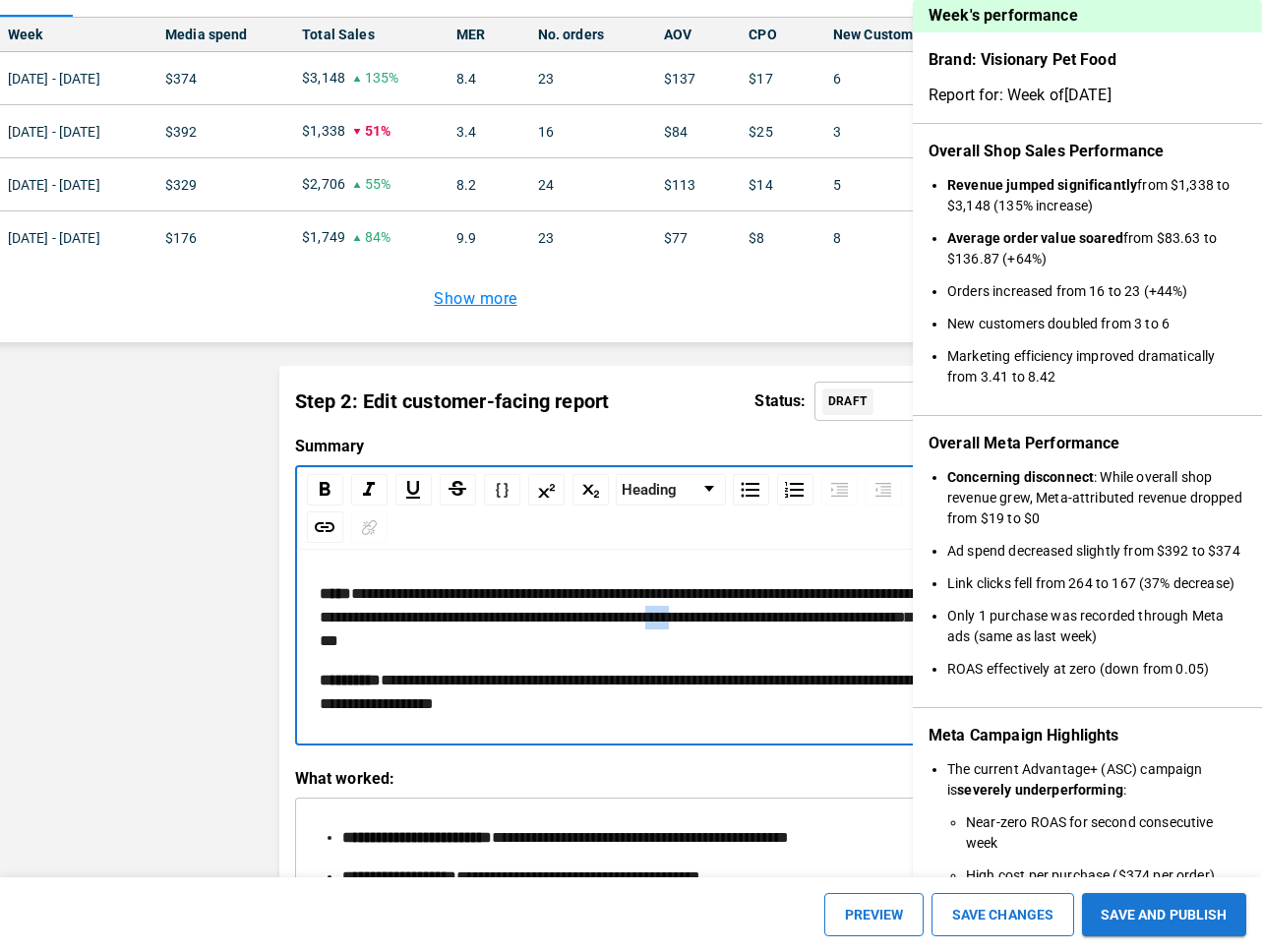 click on "**********" at bounding box center (619, 617) 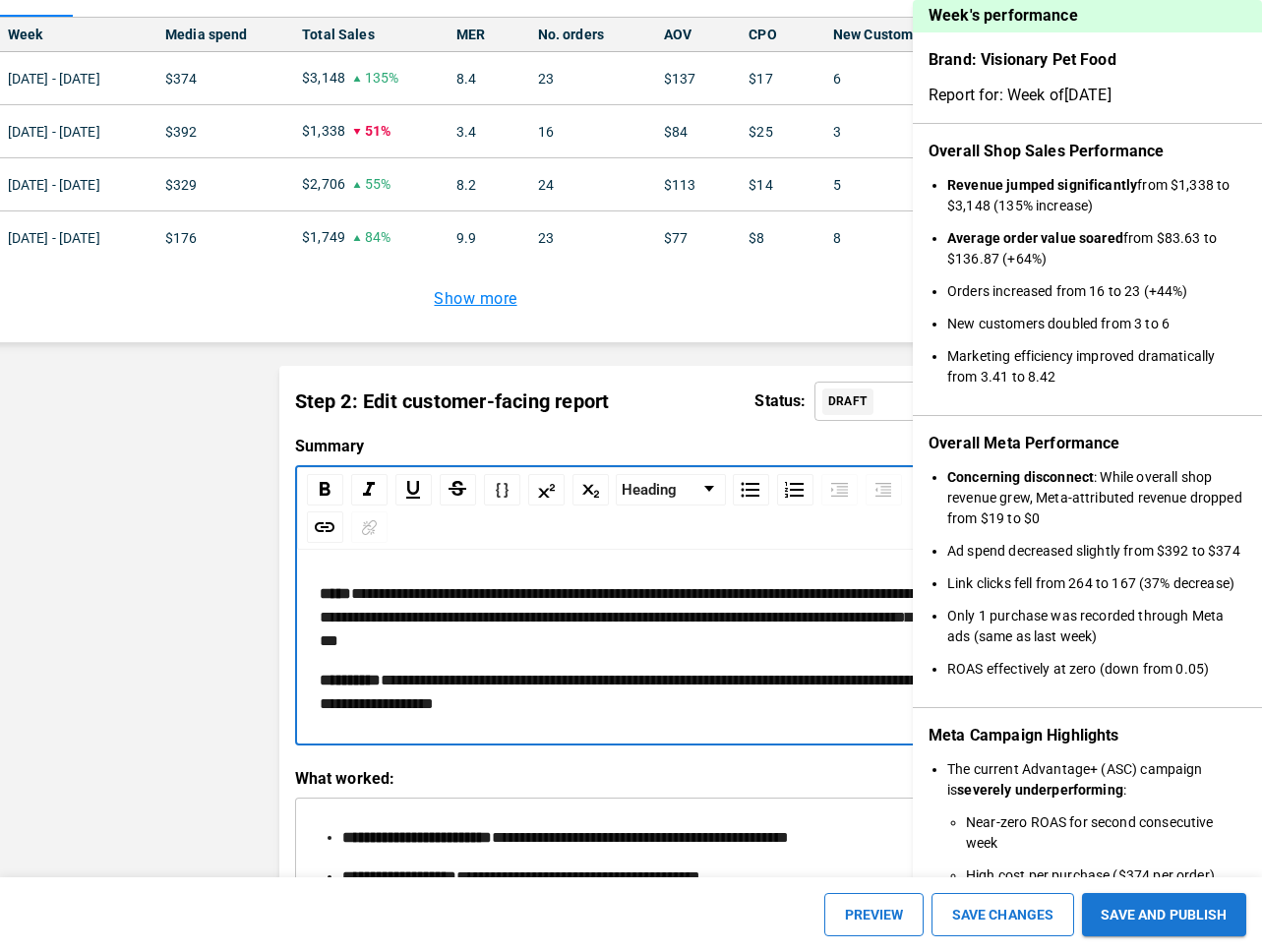 click on "**********" at bounding box center [619, 617] 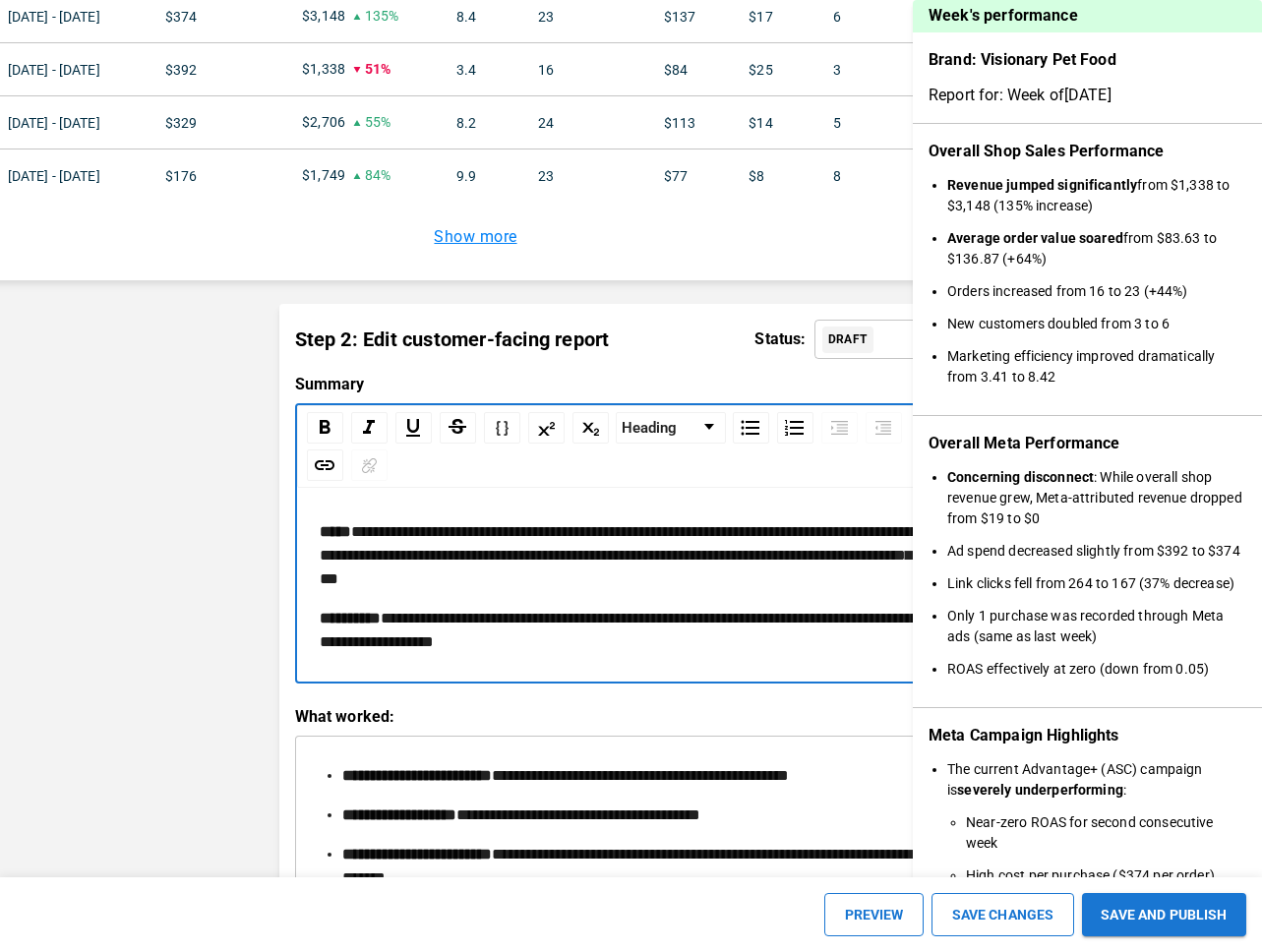 scroll, scrollTop: 1825, scrollLeft: 8, axis: both 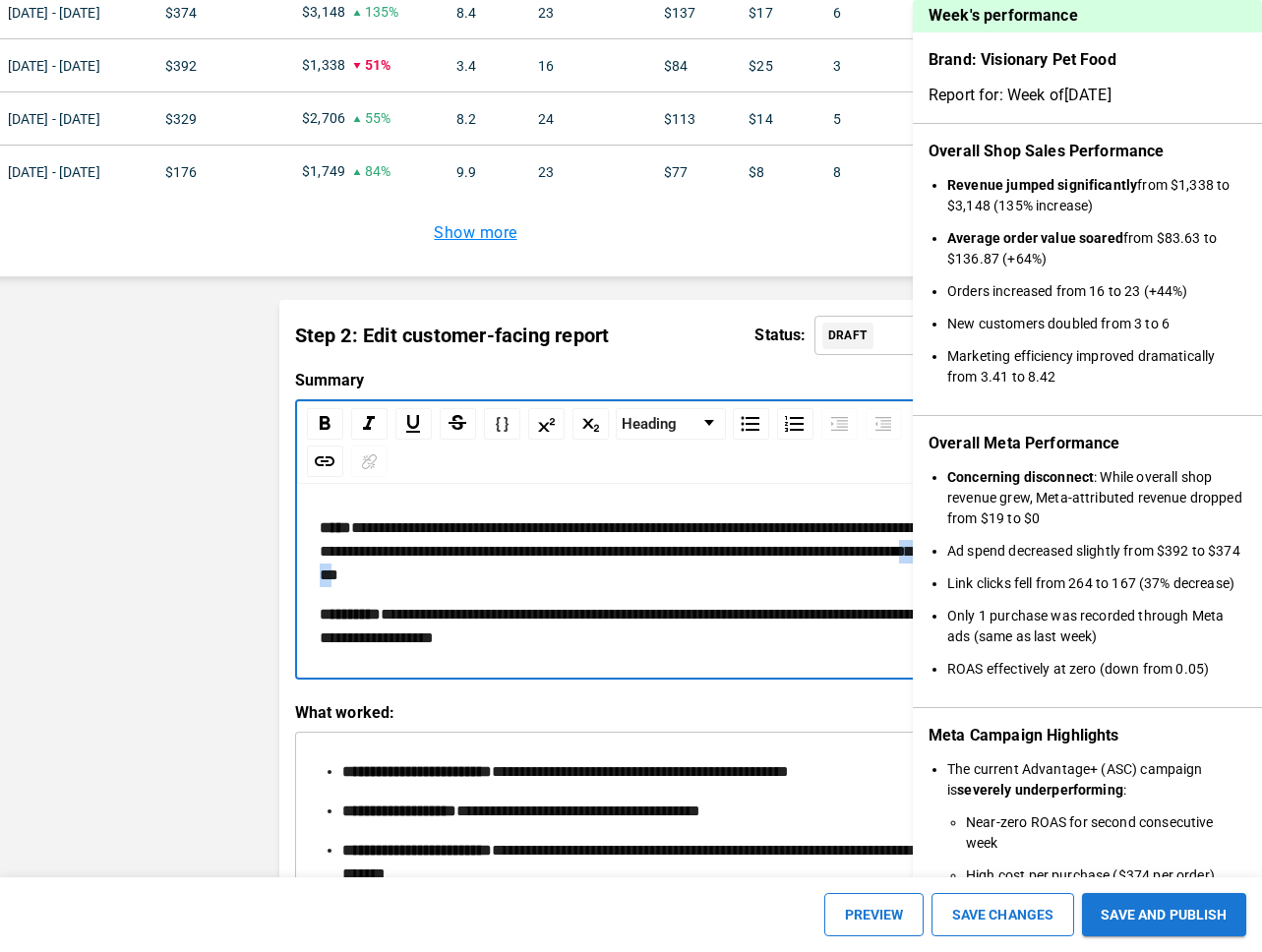 drag, startPoint x: 625, startPoint y: 577, endPoint x: 655, endPoint y: 577, distance: 30 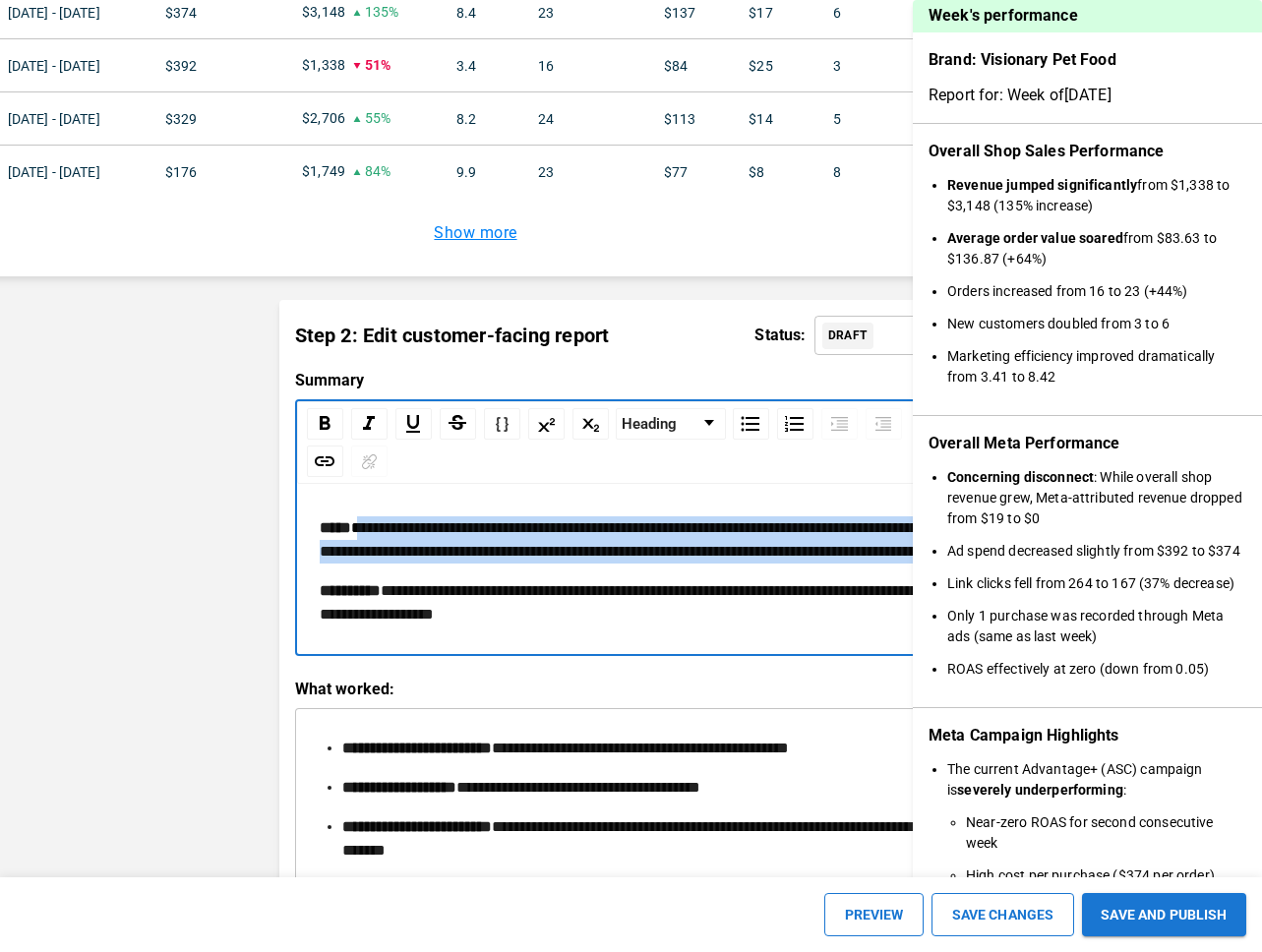 drag, startPoint x: 697, startPoint y: 579, endPoint x: 369, endPoint y: 528, distance: 331.94126 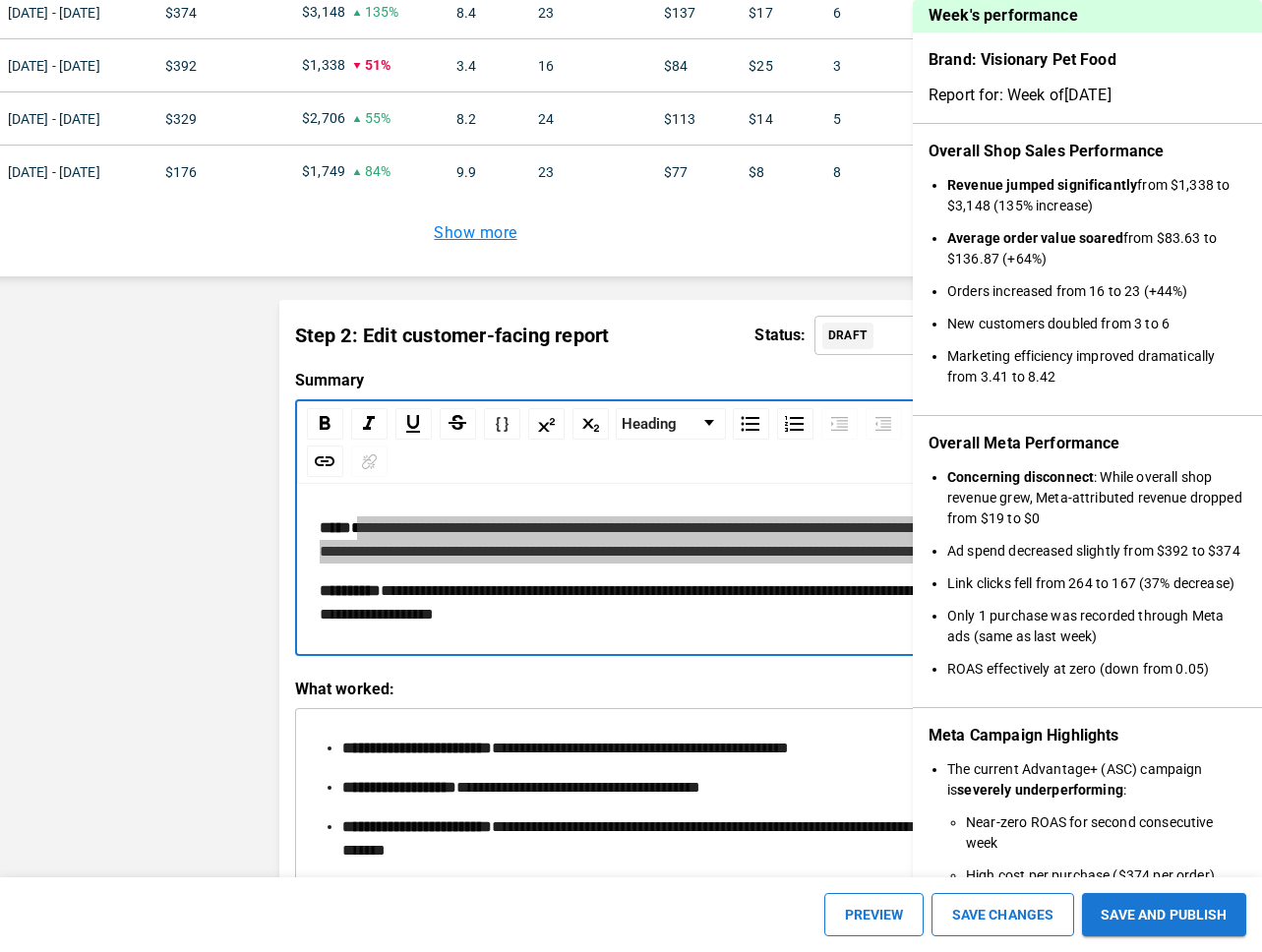 scroll, scrollTop: 1737, scrollLeft: 8, axis: both 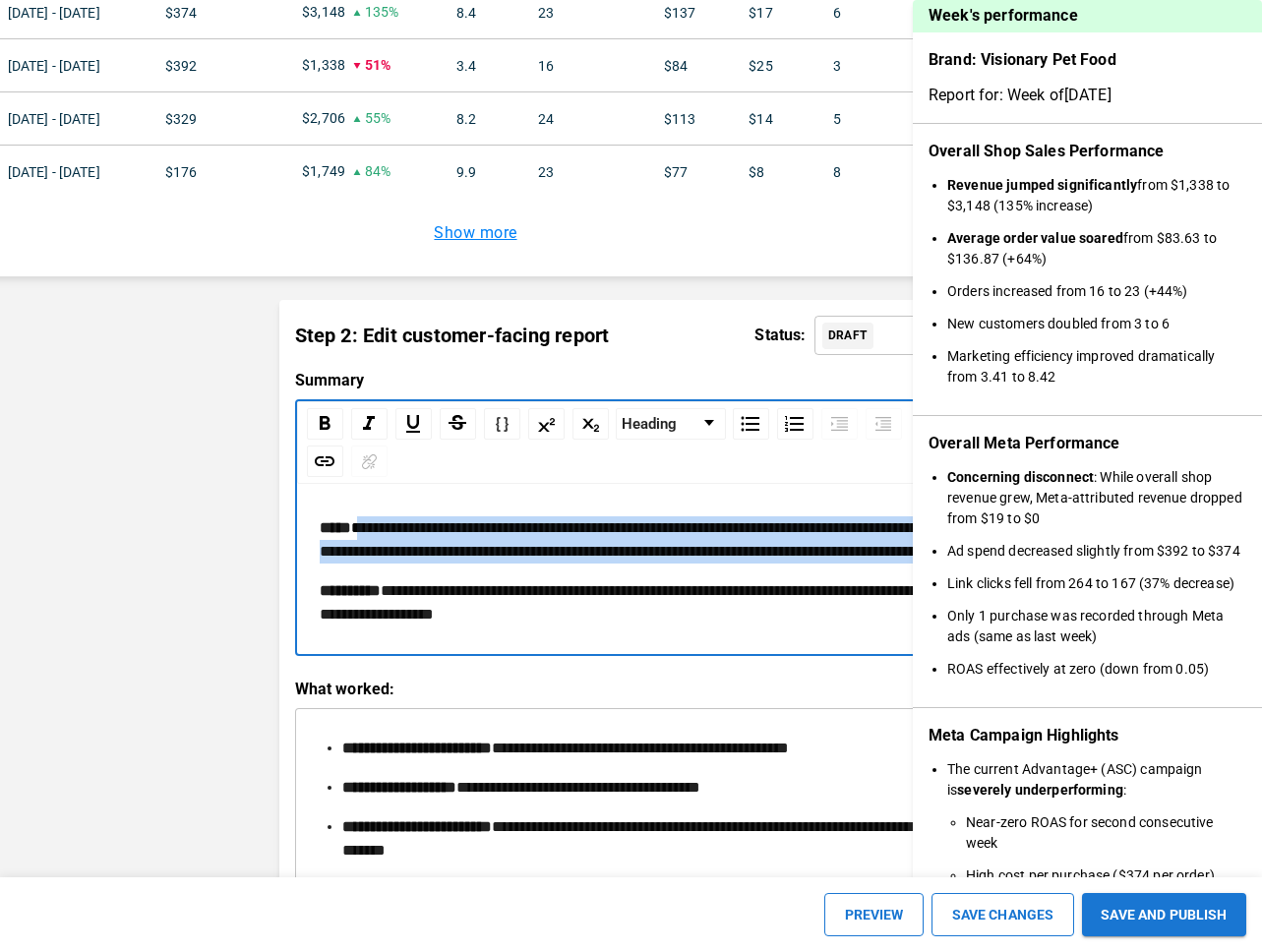 click on "**********" at bounding box center [622, 539] 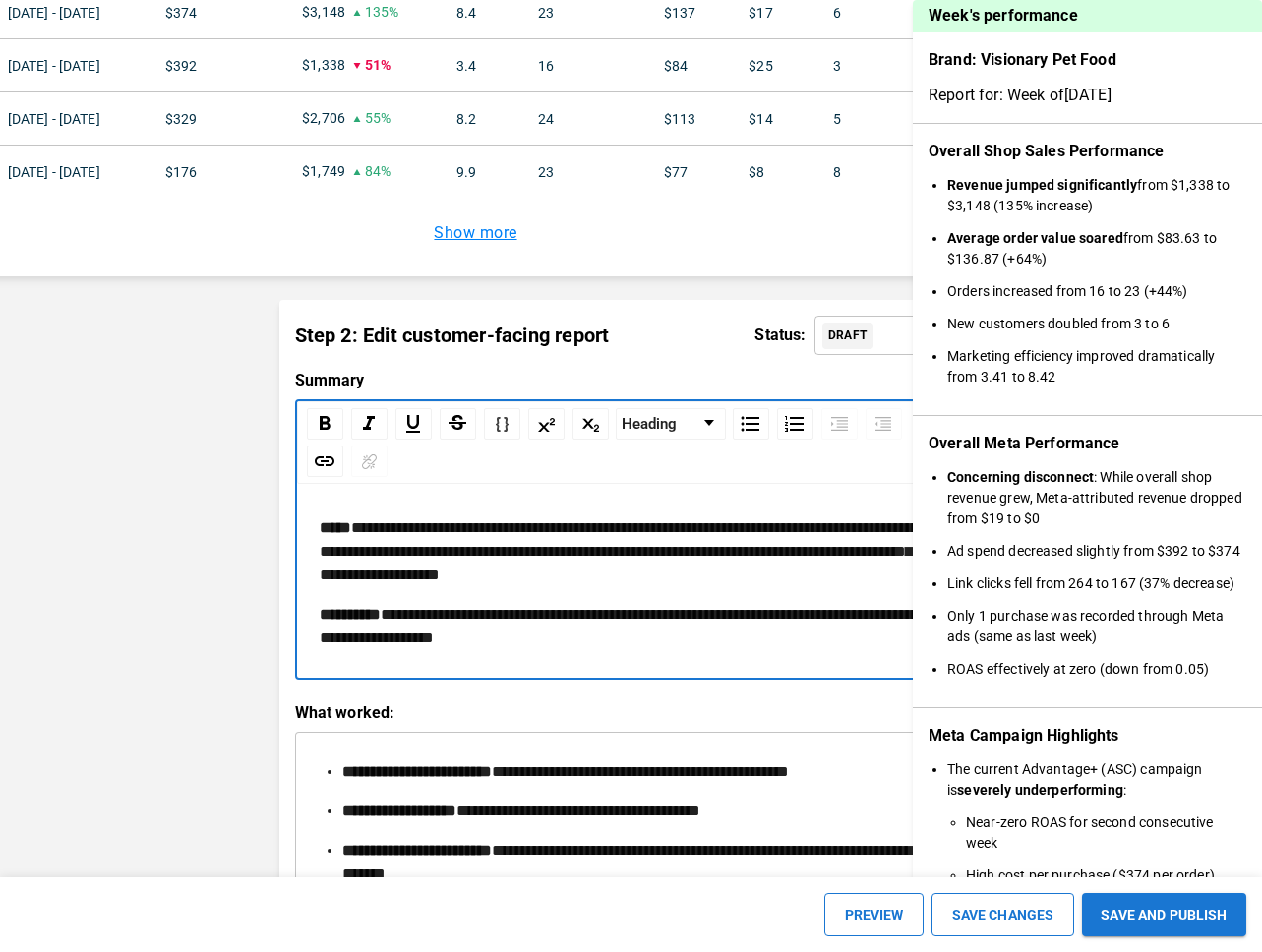 scroll, scrollTop: 1911, scrollLeft: 8, axis: both 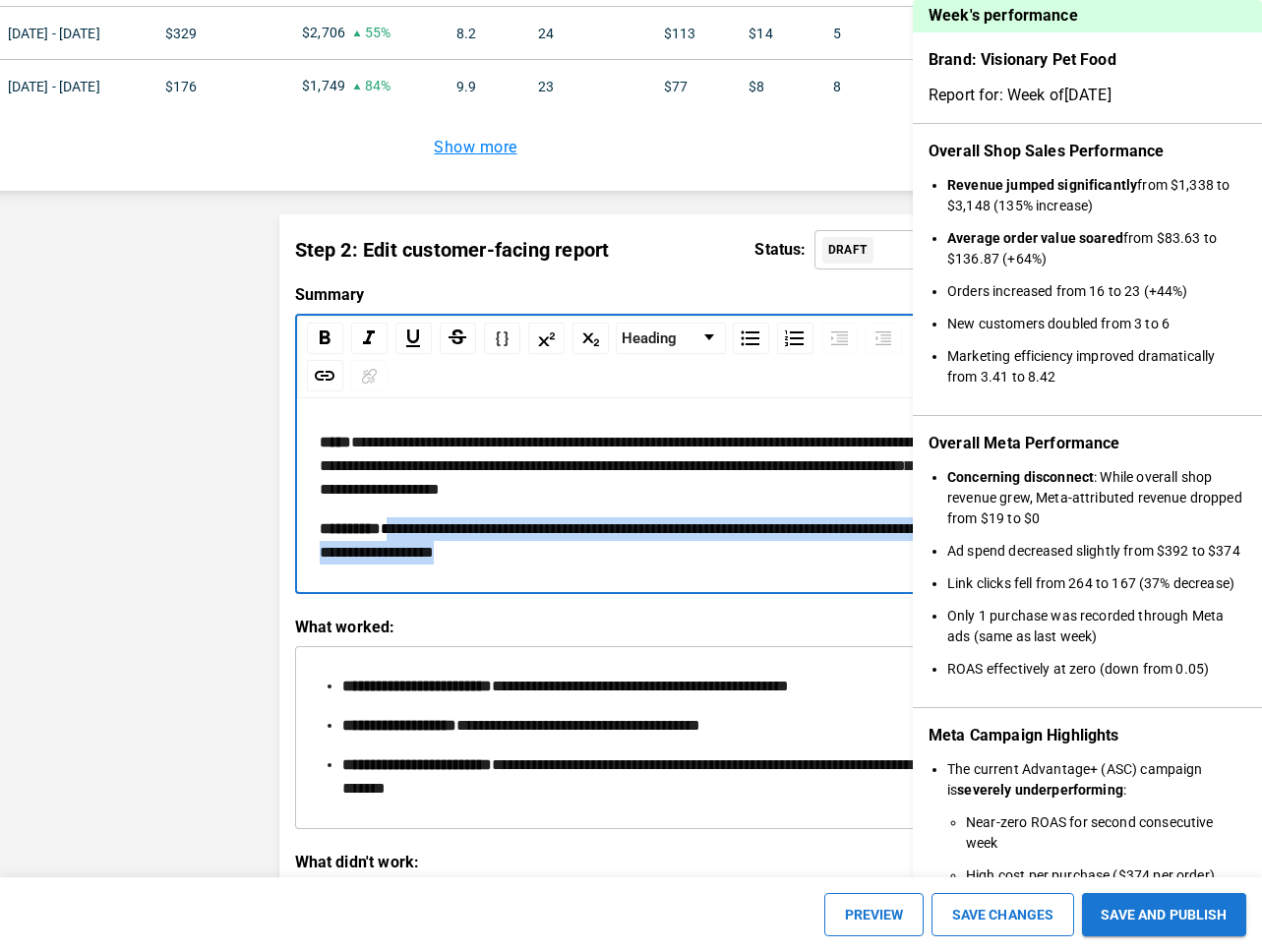 drag, startPoint x: 396, startPoint y: 531, endPoint x: 633, endPoint y: 548, distance: 237.60892 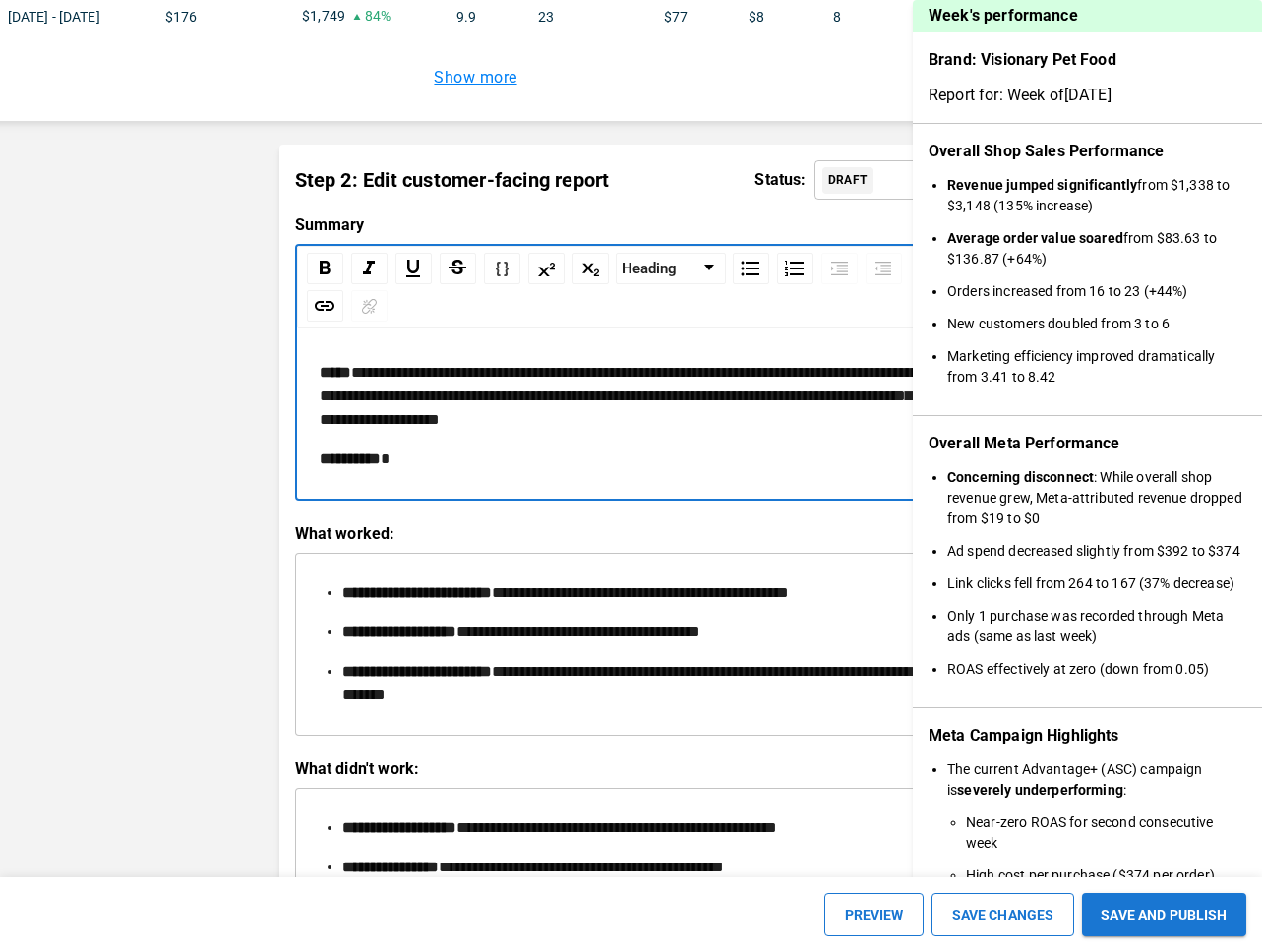 scroll, scrollTop: 1987, scrollLeft: 8, axis: both 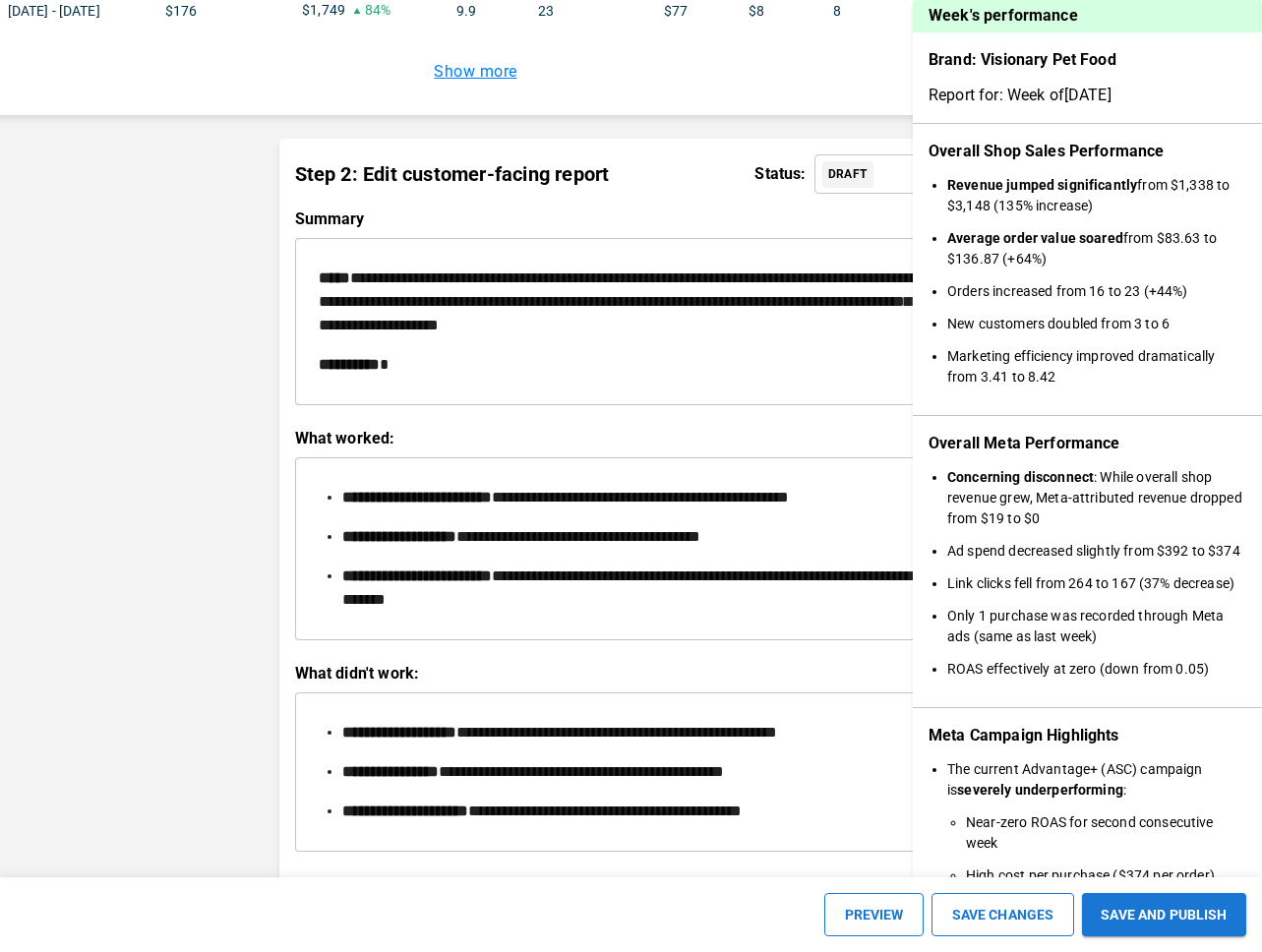 click on "← Back to Weekly Reports Brand:   Visionary Pet Food   (ID:  PQuQRTHXwUZjg5H1nJSE ) Report for:  Week of   [DATE] Step 1: Review summary of week's performance Hide Overall Shop Sales Performance Revenue jumped significantly  from $1,338 to $3,148 (135% increase) Average order value soared  from $83.63 to $136.87 (+64%) Orders increased from 16 to 23 (+44%) New customers doubled from 3 to 6 Marketing efficiency improved dramatically from 3.41 to 8.42 Overall Meta Performance Concerning disconnect : While overall shop revenue grew, Meta-attributed revenue dropped from $19 to $0 Ad spend decreased slightly from $392 to $374 Link clicks fell from 264 to 167 (37% decrease) Only 1 purchase was recorded through Meta ads (same as last week) ROAS effectively at zero (down from 0.05) Meta Campaign Highlights The current Advantage+ (ASC) campaign is  severely underperforming : Near-zero ROAS for second consecutive week High cost per purchase ($374 per order) Declining click-through rates (-29% week-over-week) MER" at bounding box center [624, -136] 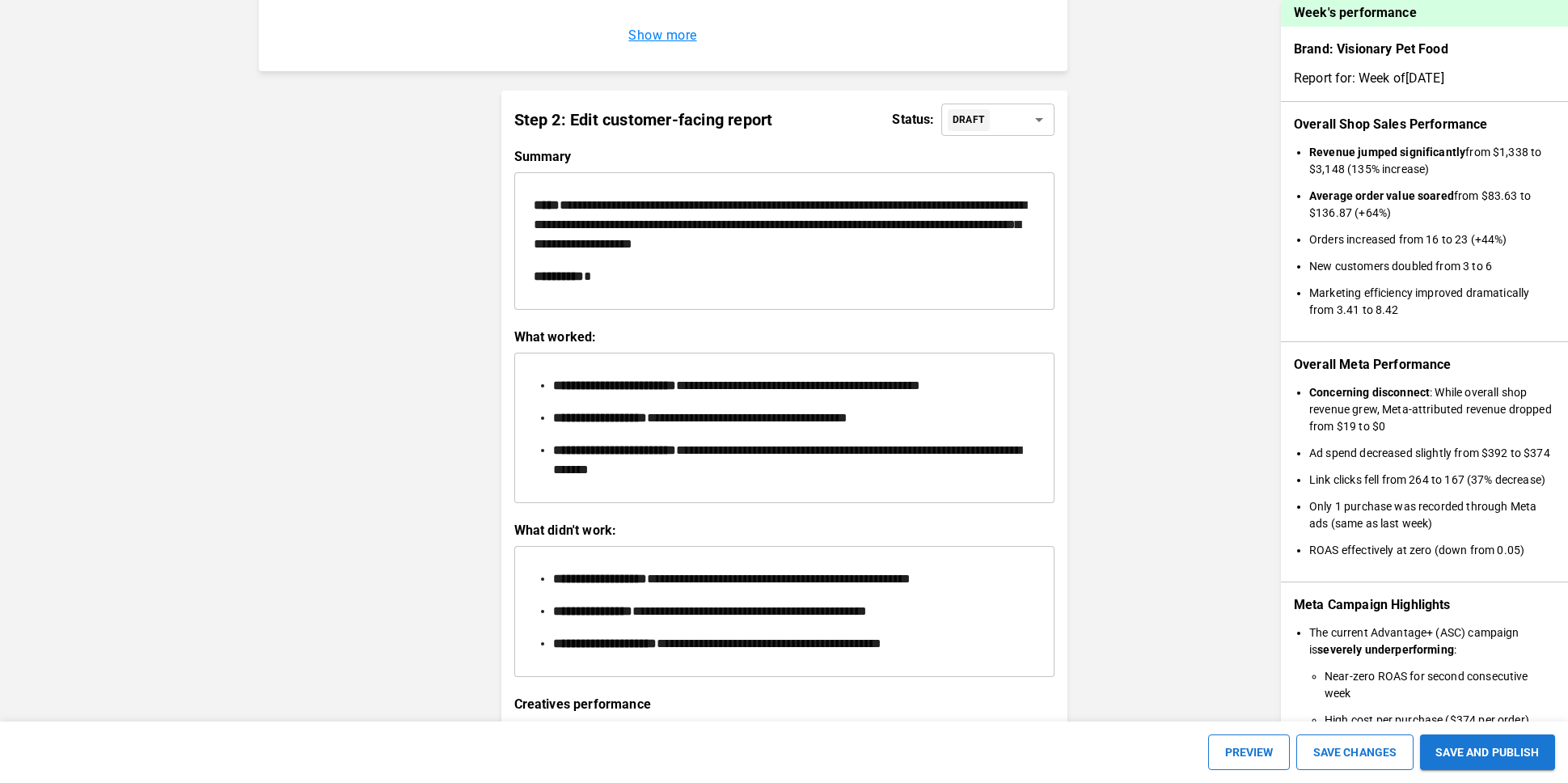 scroll, scrollTop: 2242, scrollLeft: 0, axis: vertical 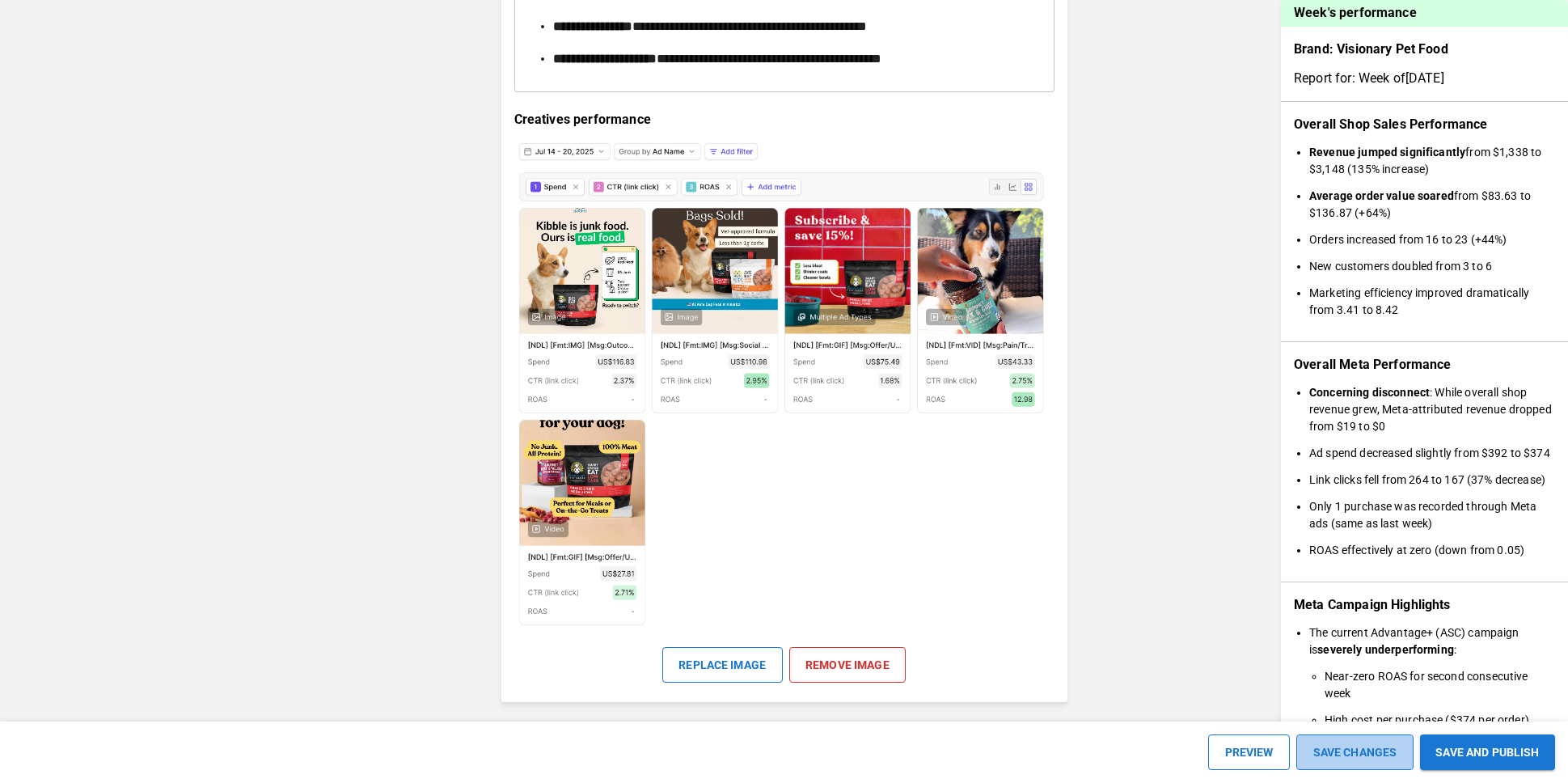 click on "SAVE CHANGES" at bounding box center (1355, 752) 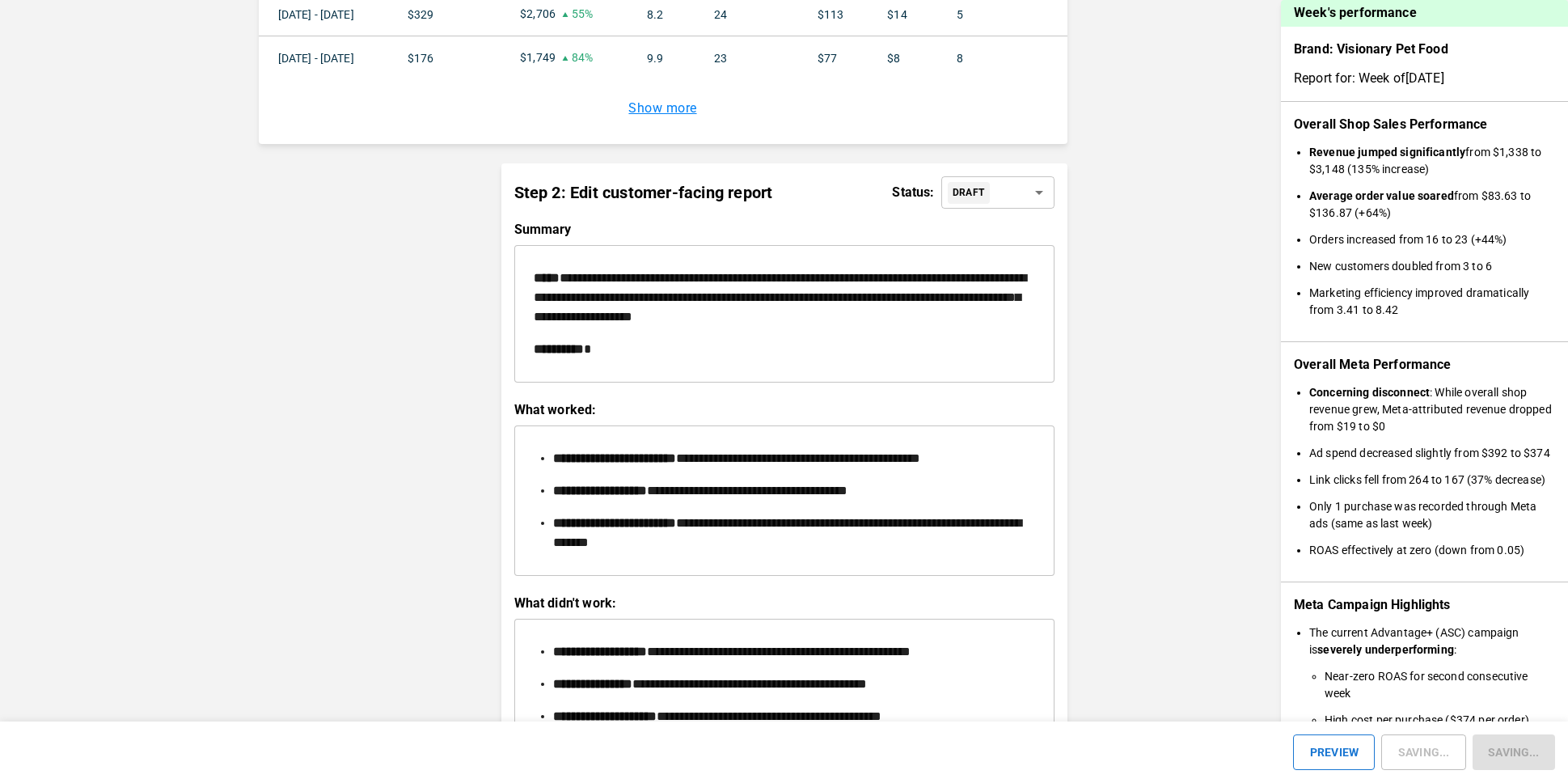 scroll, scrollTop: 1581, scrollLeft: 0, axis: vertical 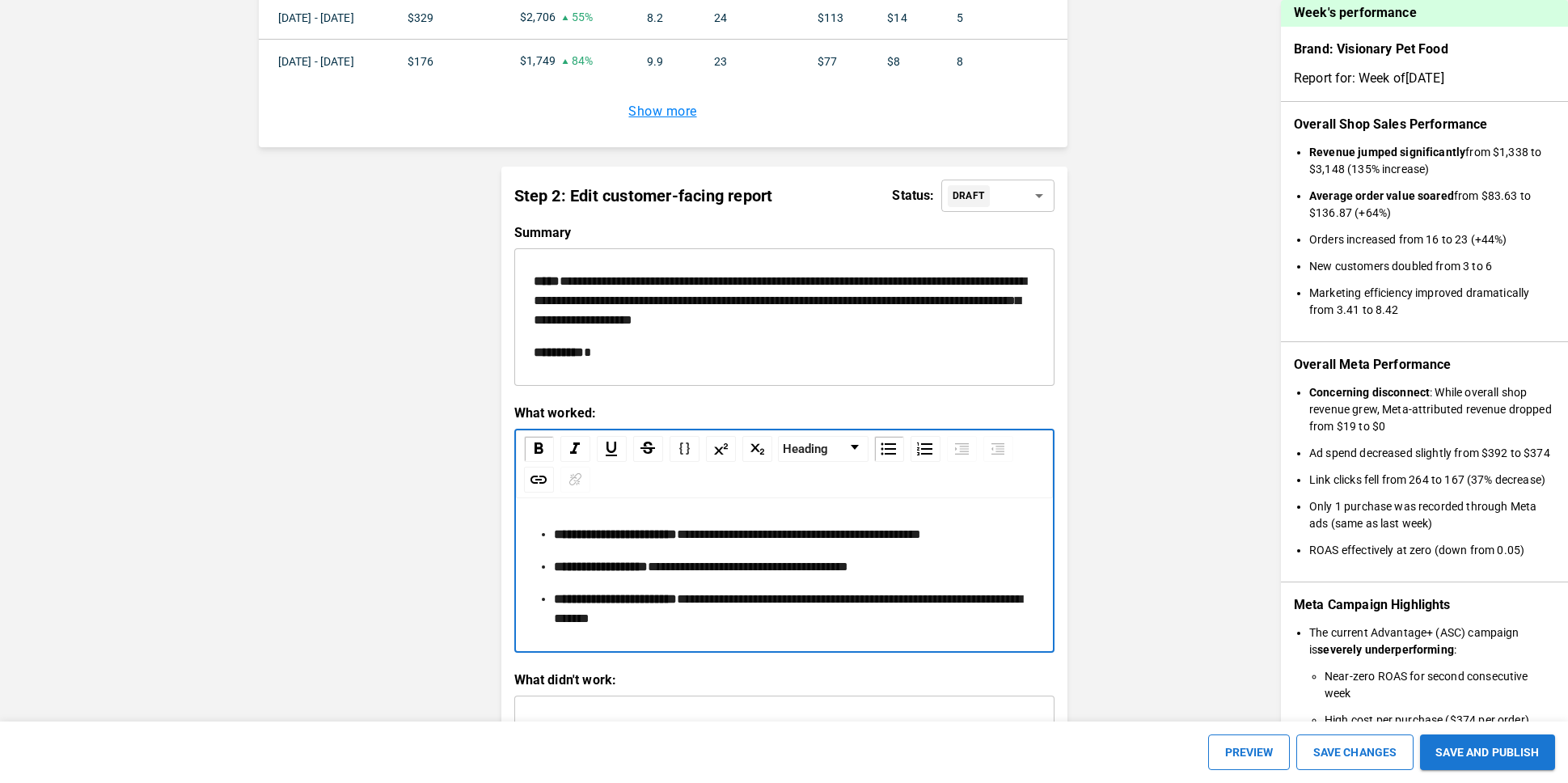 drag, startPoint x: 1028, startPoint y: 463, endPoint x: 667, endPoint y: 462, distance: 361.00139 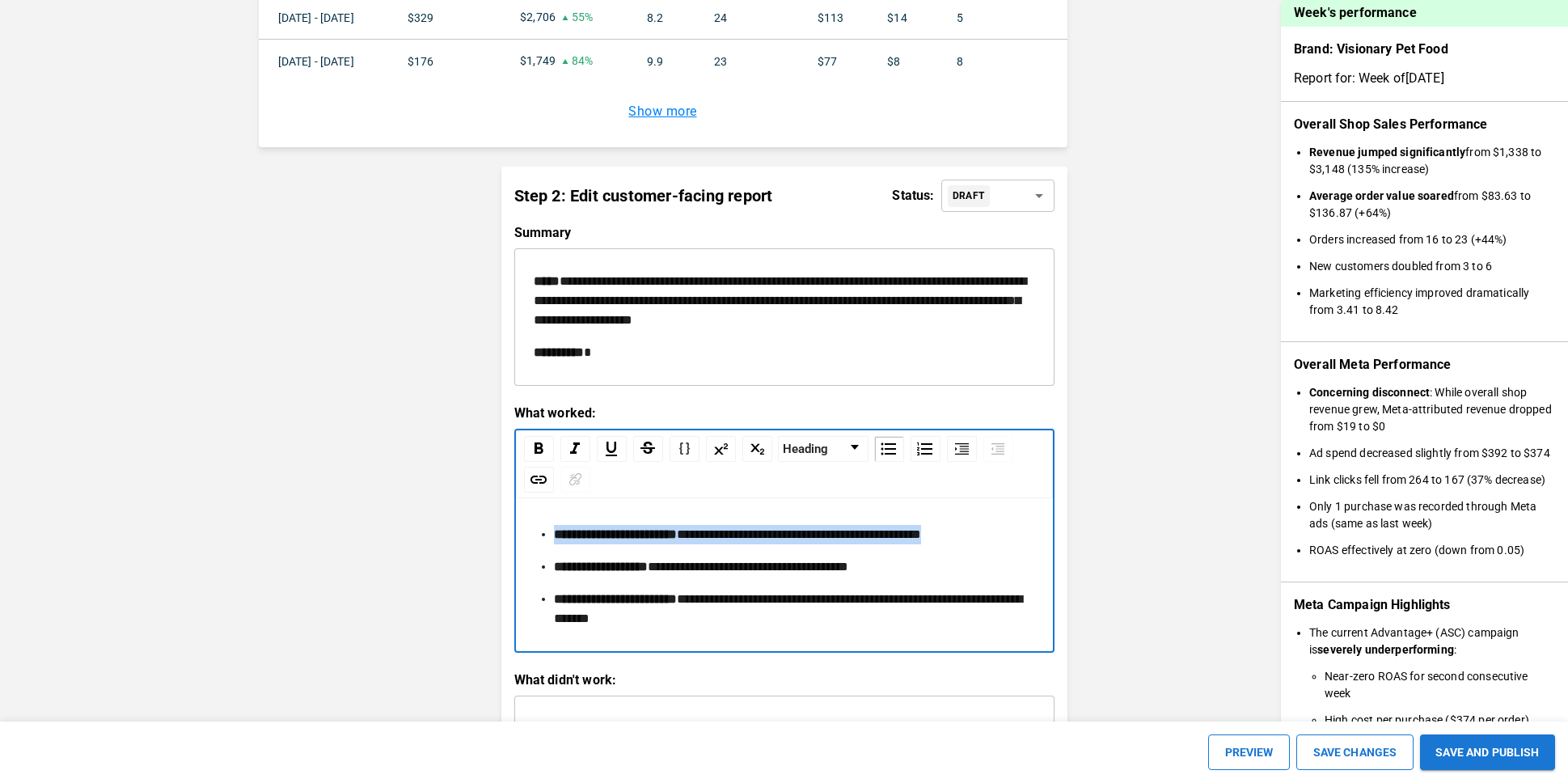 drag, startPoint x: 554, startPoint y: 535, endPoint x: 1032, endPoint y: 537, distance: 478.0042 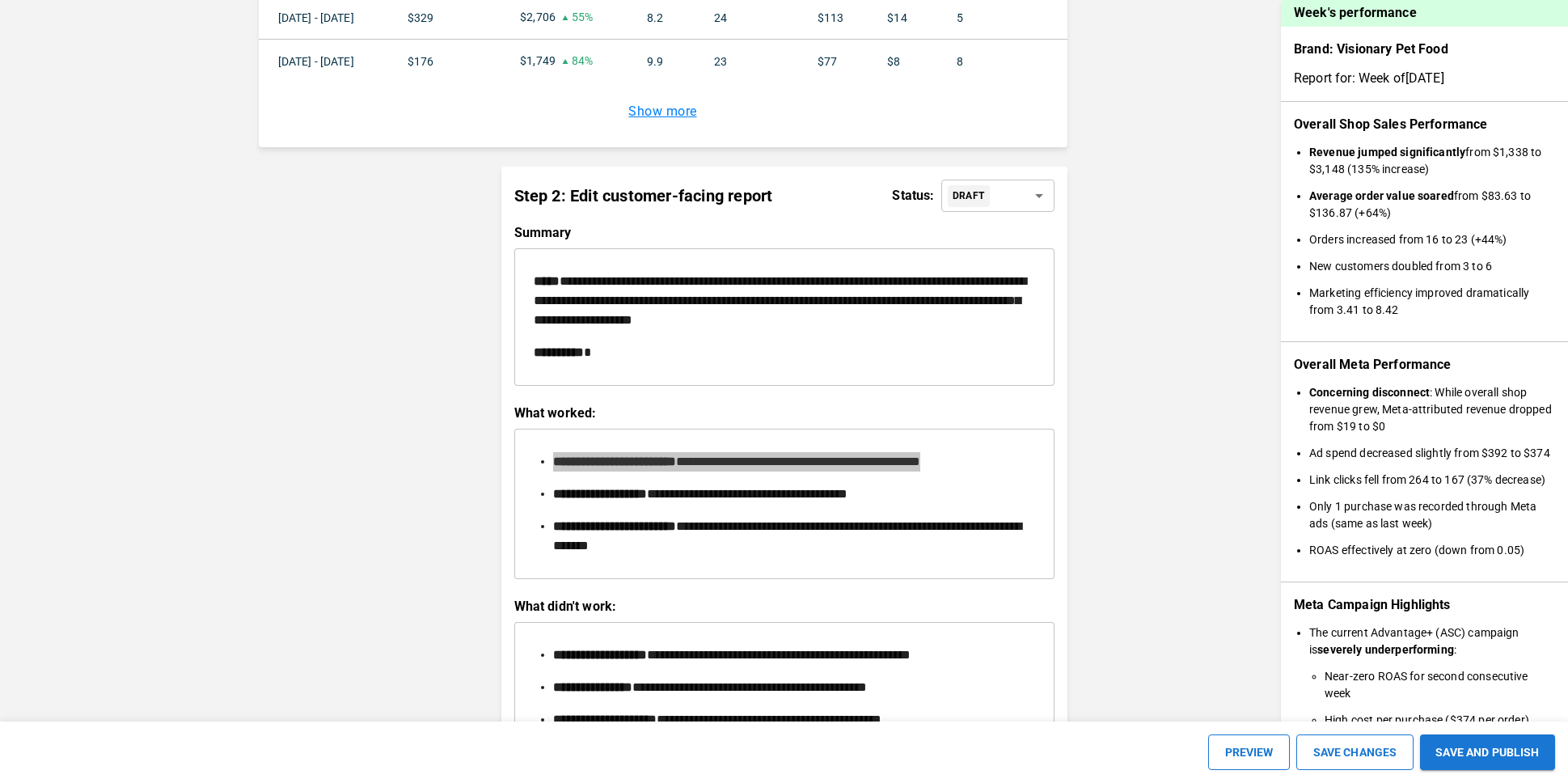 scroll, scrollTop: 1509, scrollLeft: 0, axis: vertical 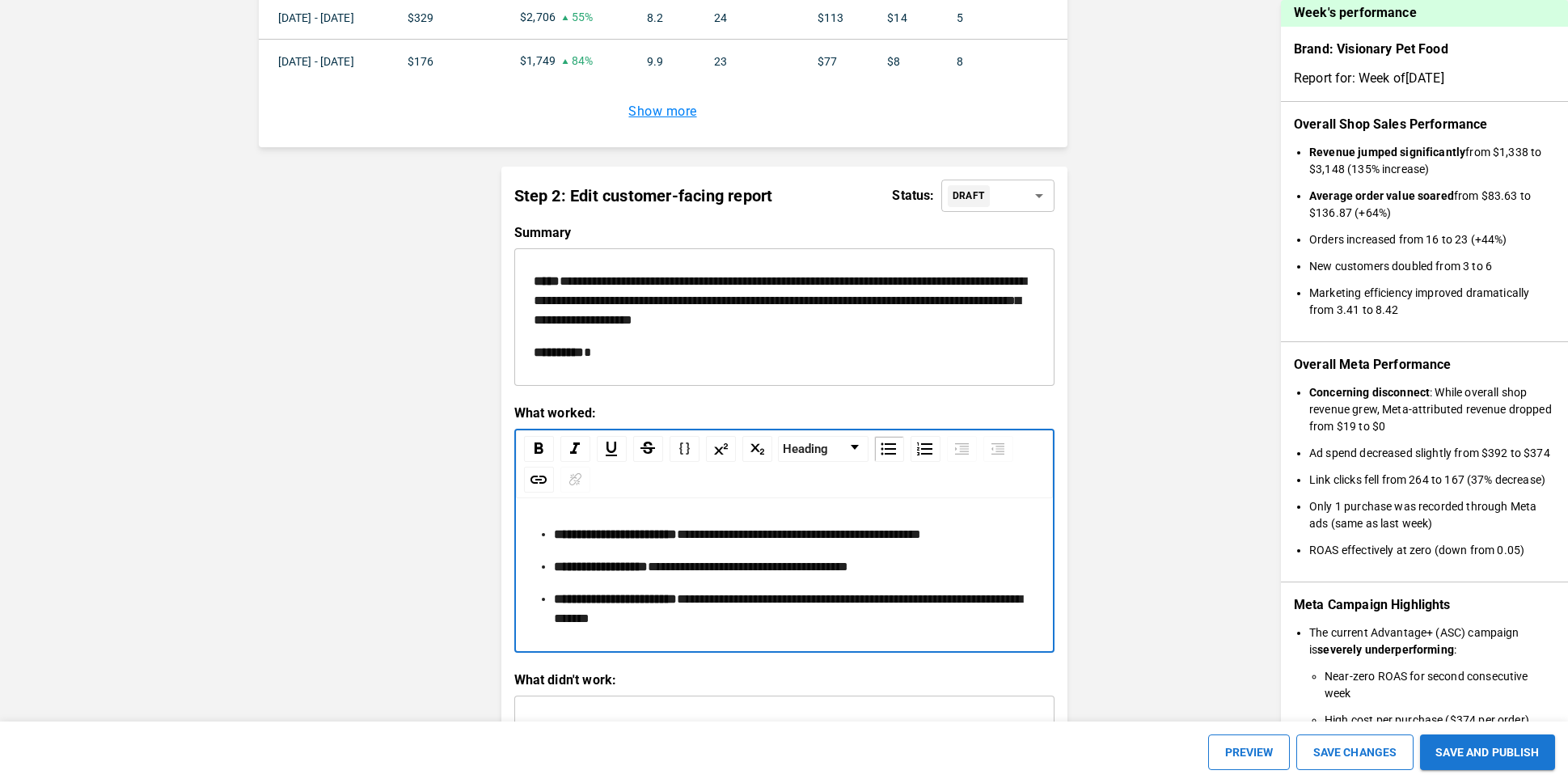 click on "**********" at bounding box center [784, 577] 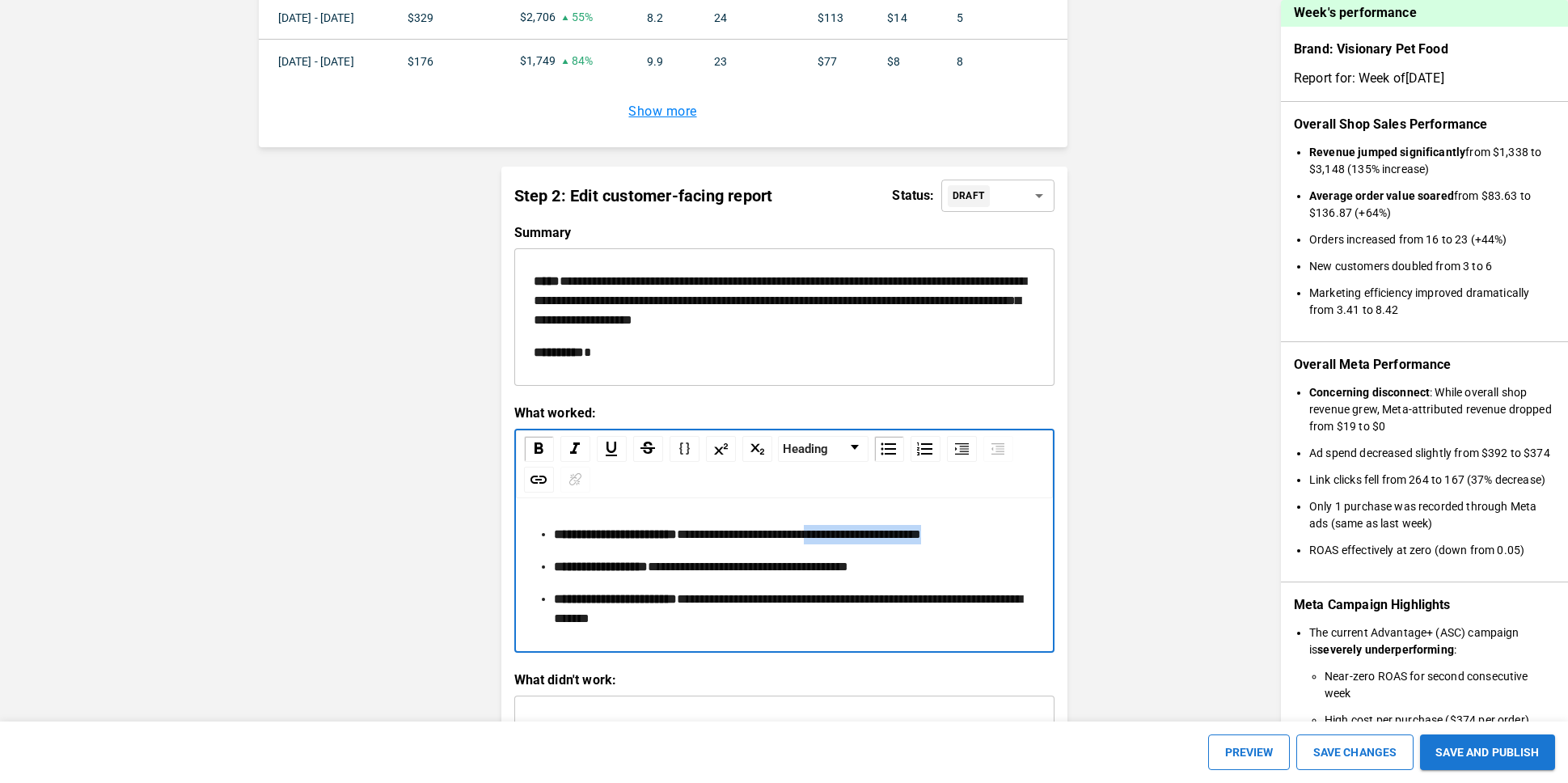drag, startPoint x: 876, startPoint y: 537, endPoint x: 1026, endPoint y: 539, distance: 150.01333 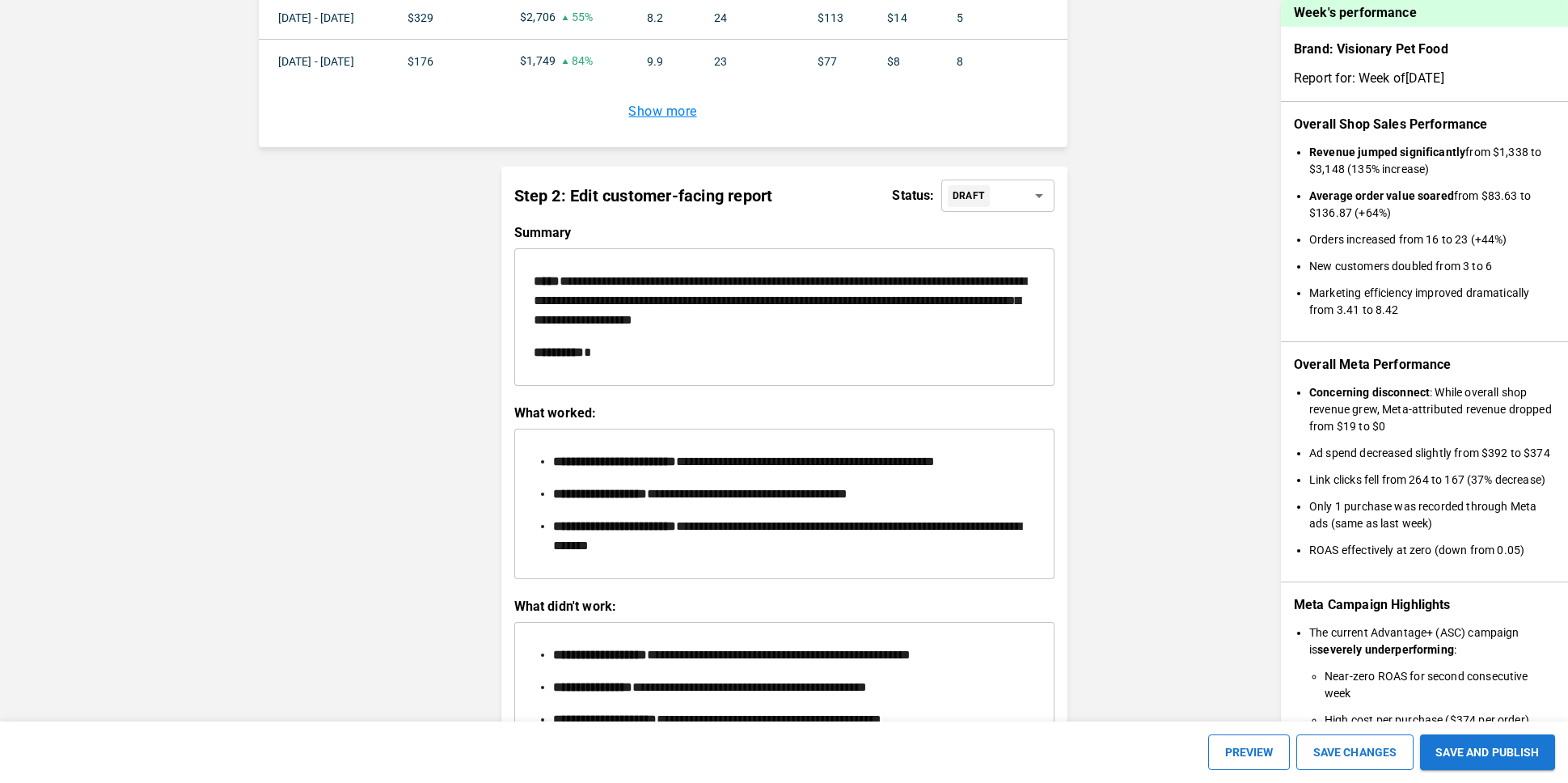 scroll, scrollTop: 1509, scrollLeft: 0, axis: vertical 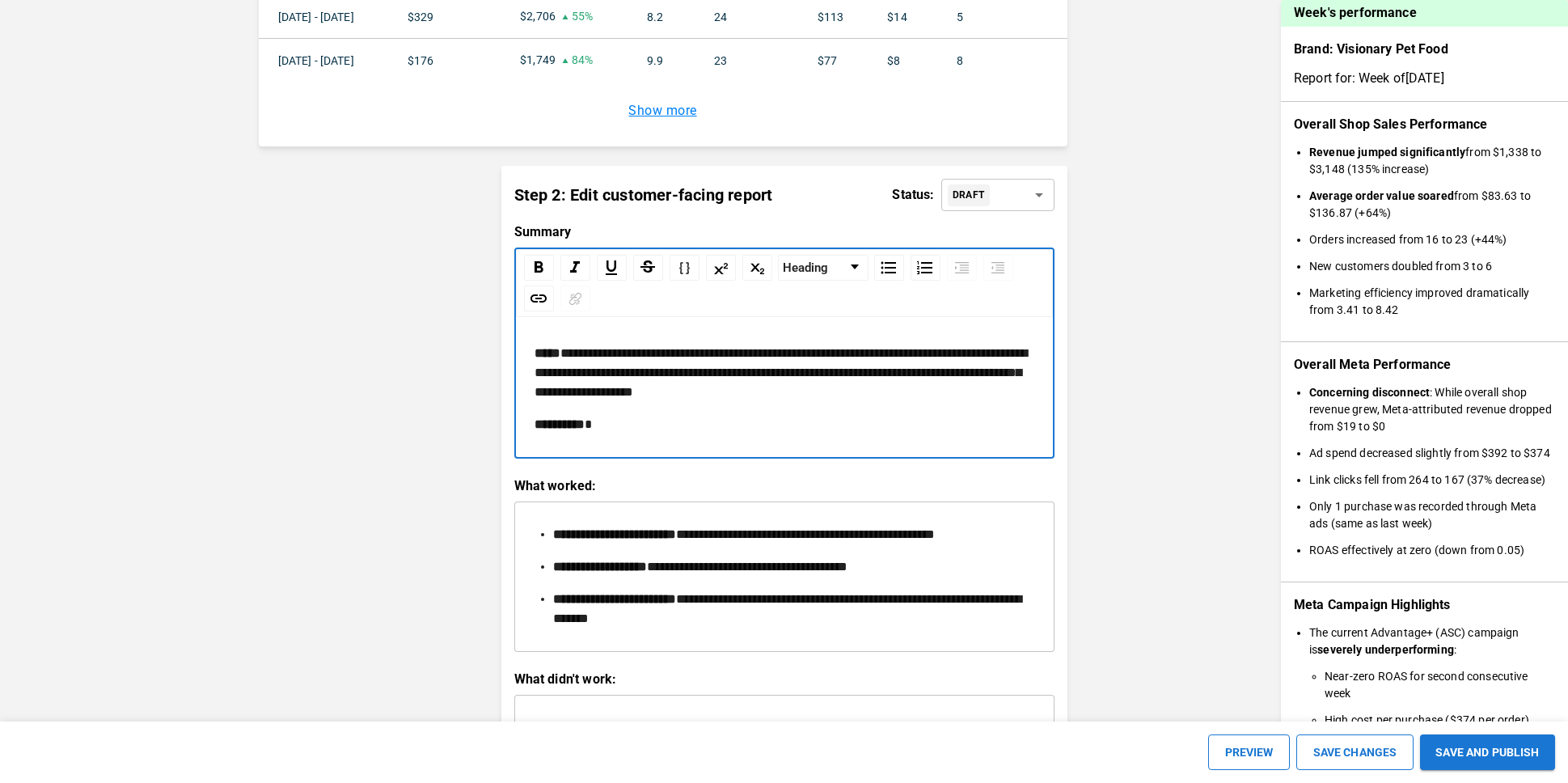click on "**********" at bounding box center (784, 389) 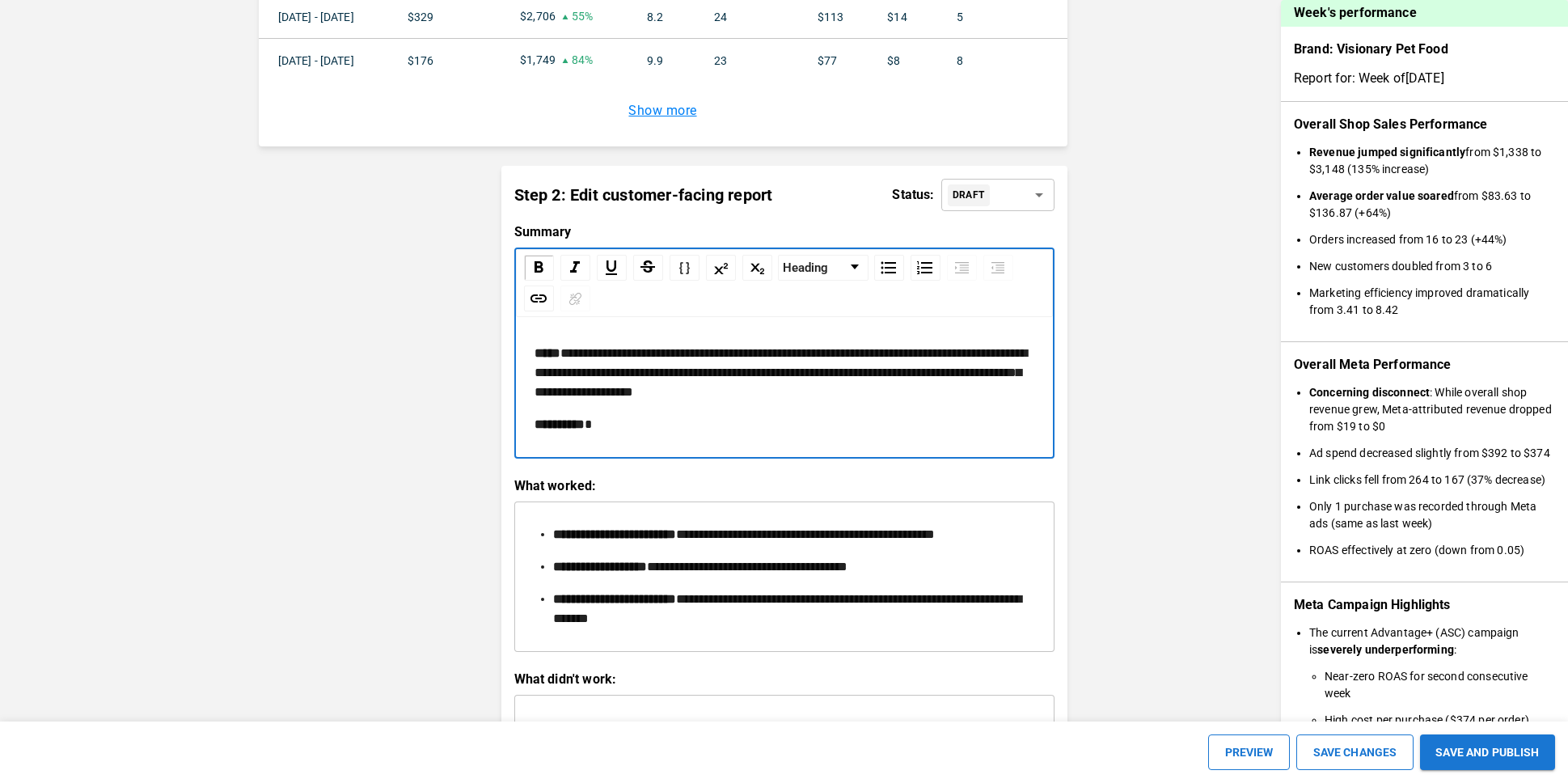click on "**********" at bounding box center [780, 372] 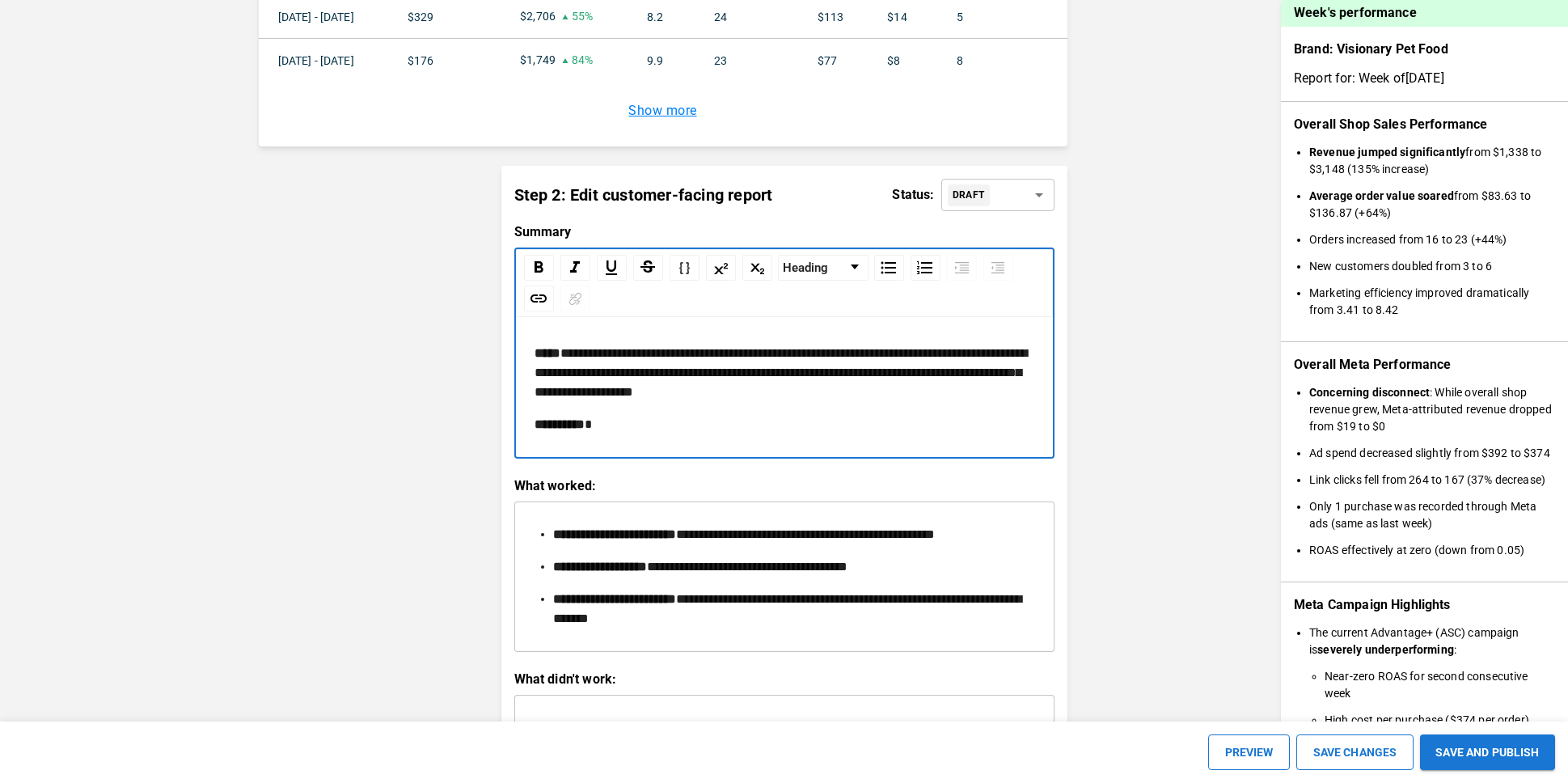 click on "**********" at bounding box center [780, 372] 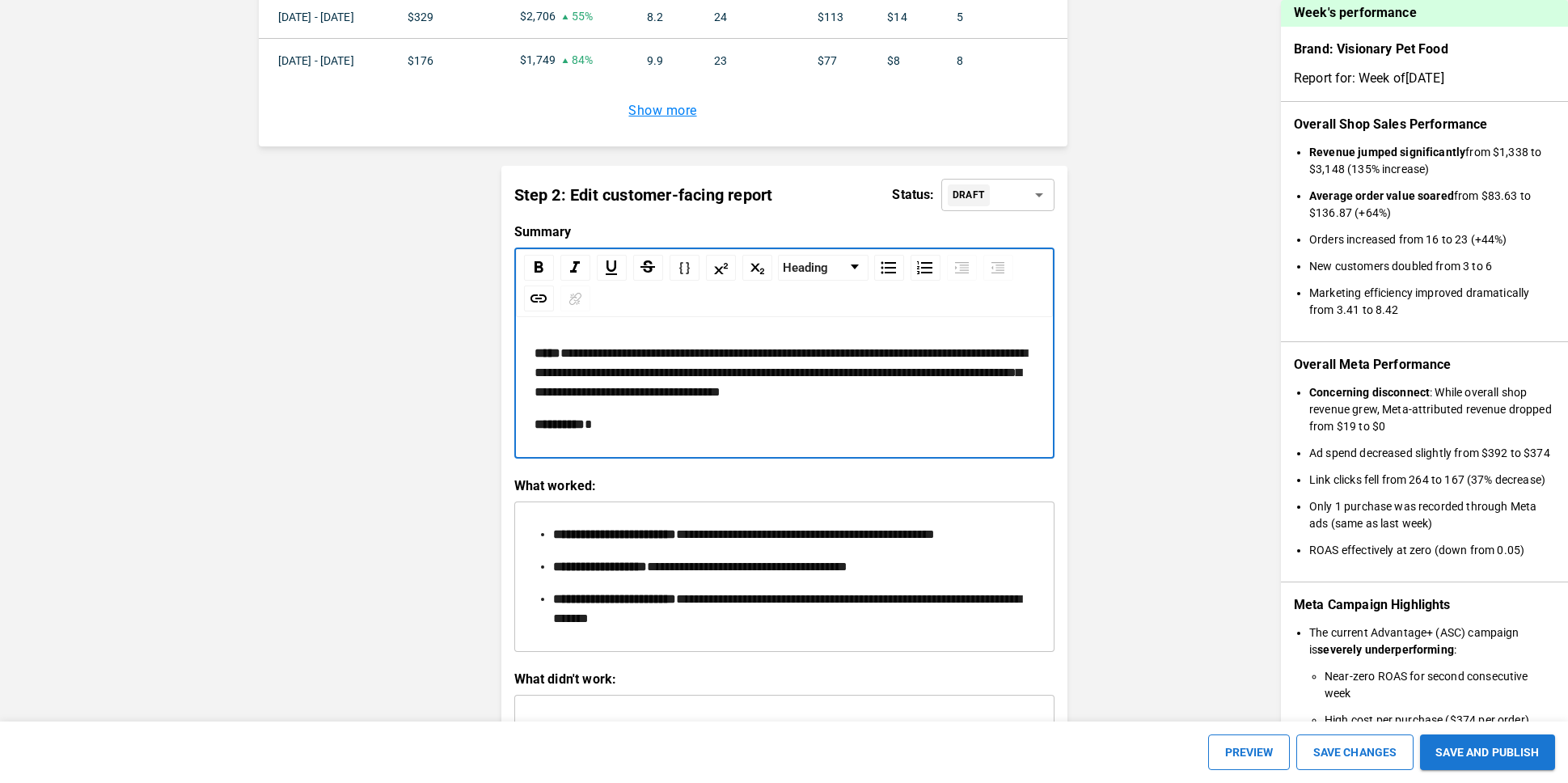 click on "**********" at bounding box center (780, 372) 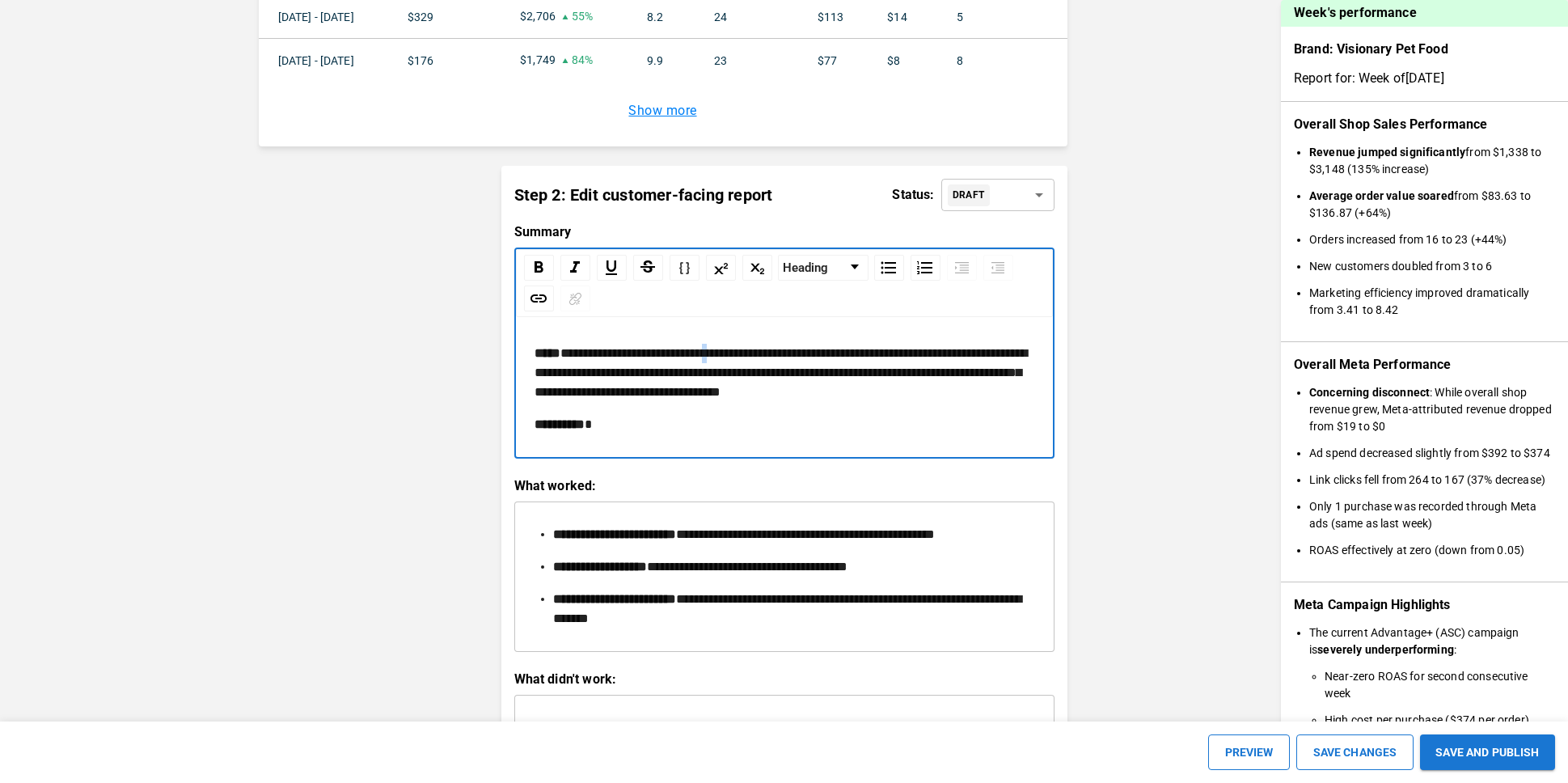 click on "**********" at bounding box center [780, 372] 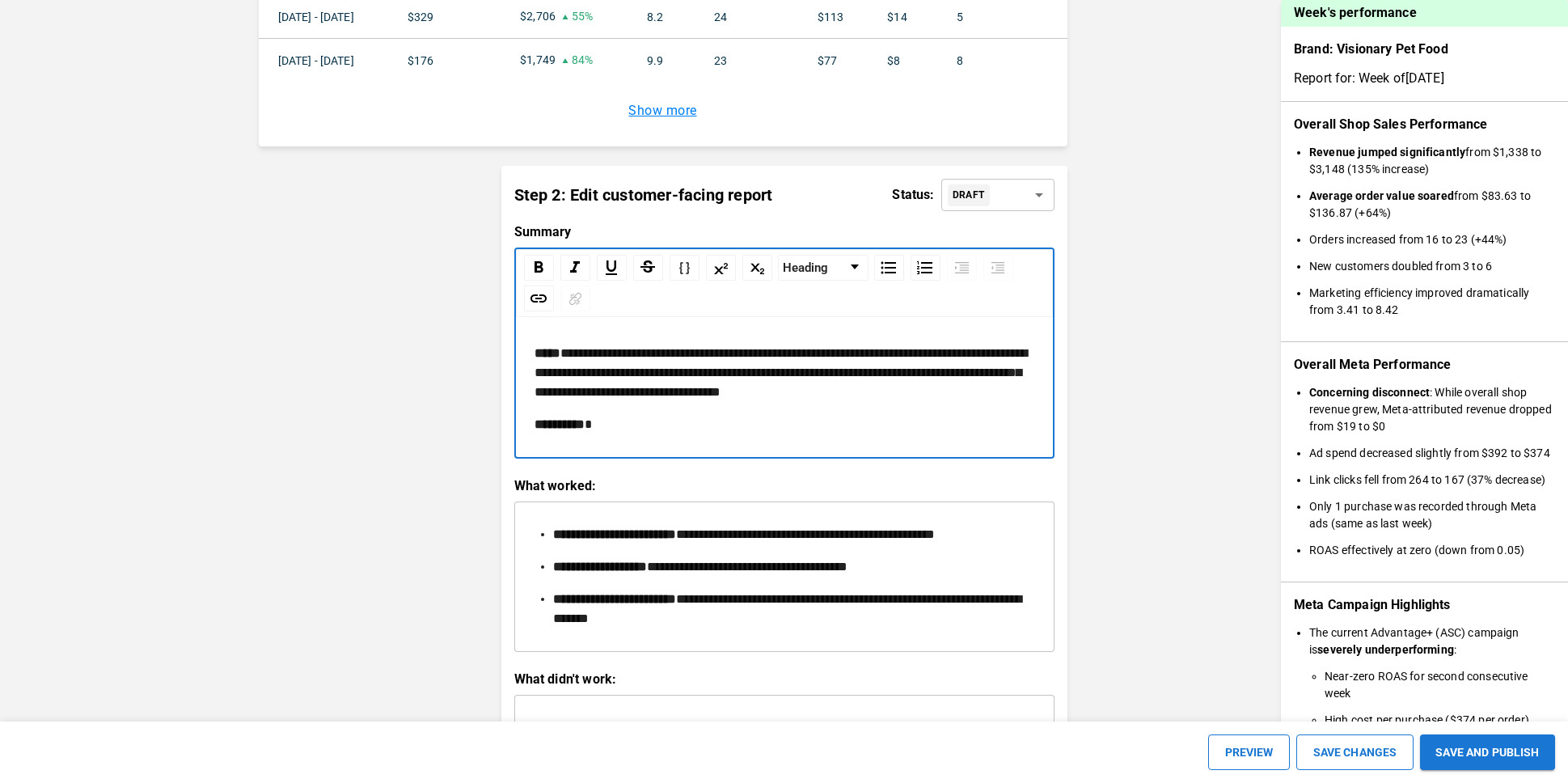 click on "**********" at bounding box center (780, 372) 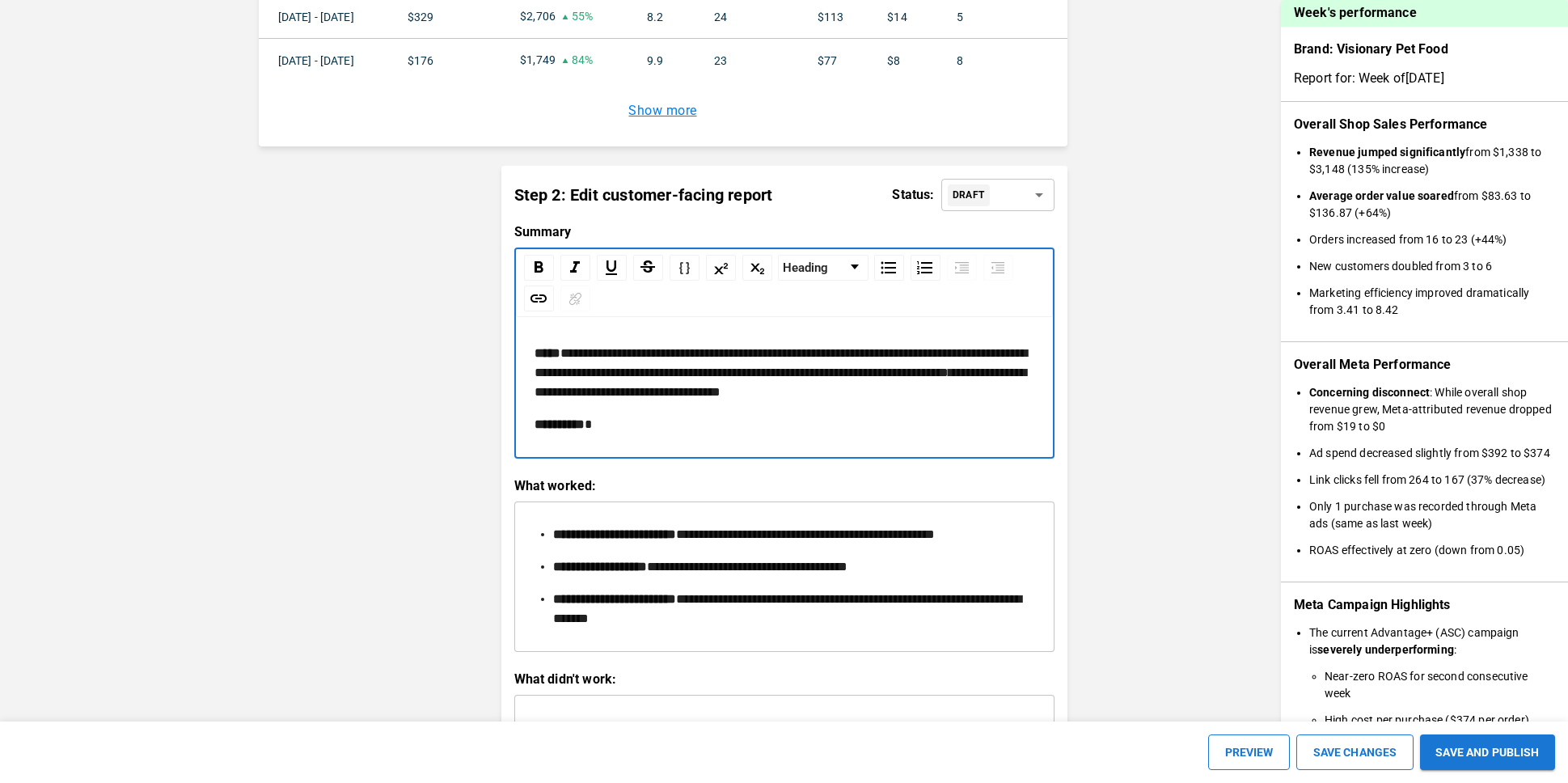 click on "**********" at bounding box center [780, 382] 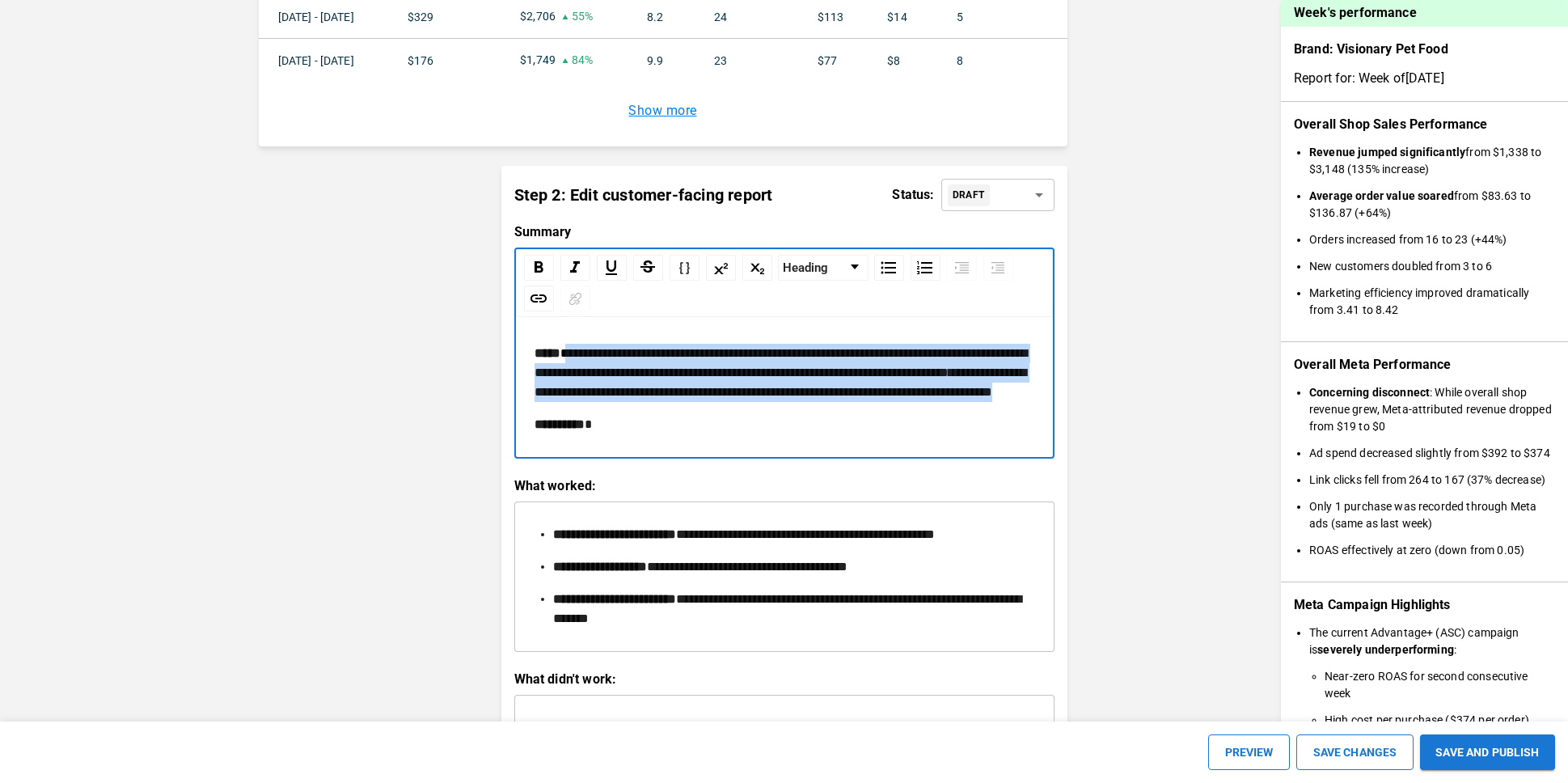 drag, startPoint x: 910, startPoint y: 409, endPoint x: 573, endPoint y: 356, distance: 341.1422 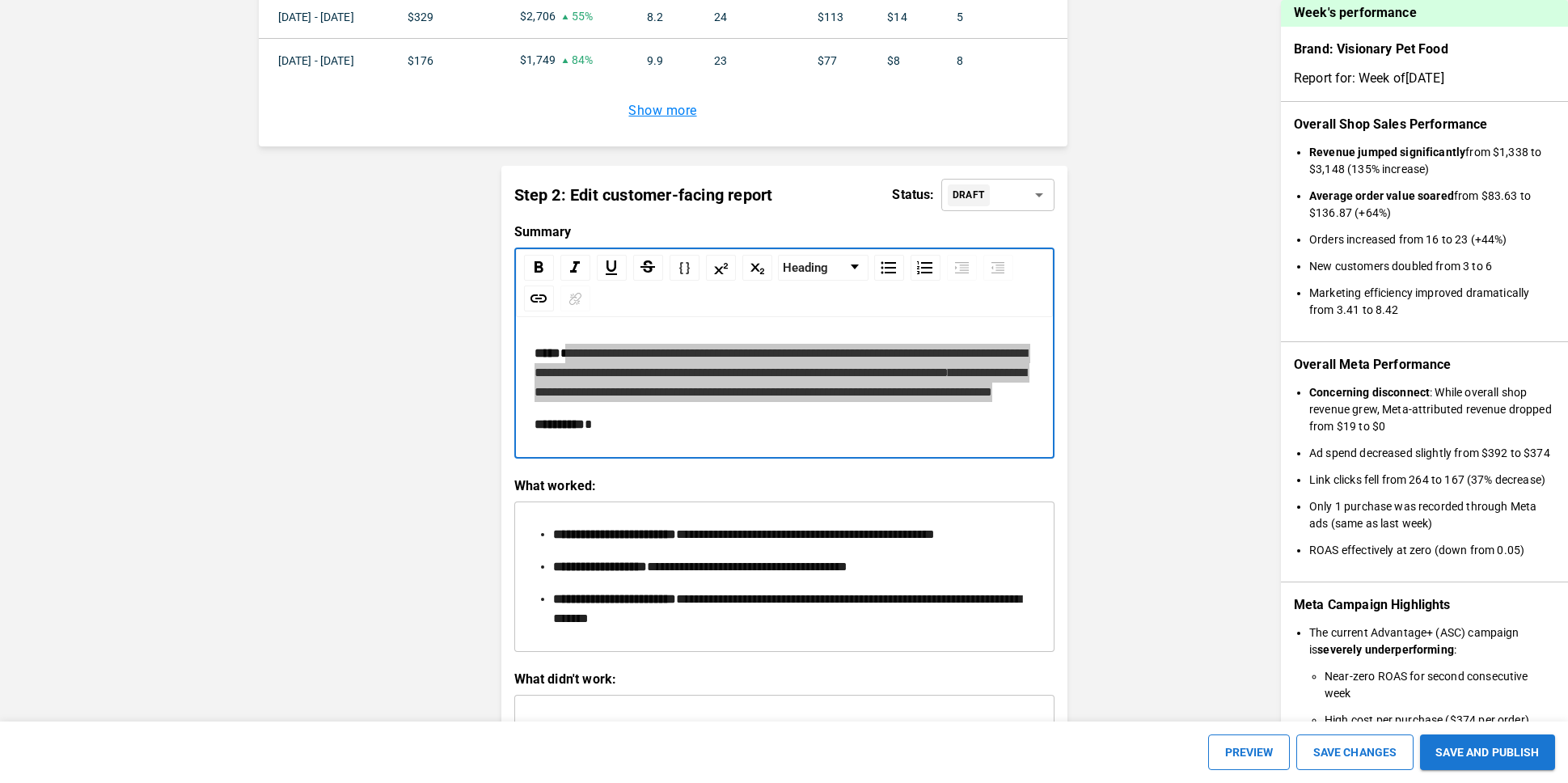 scroll, scrollTop: 1509, scrollLeft: 0, axis: vertical 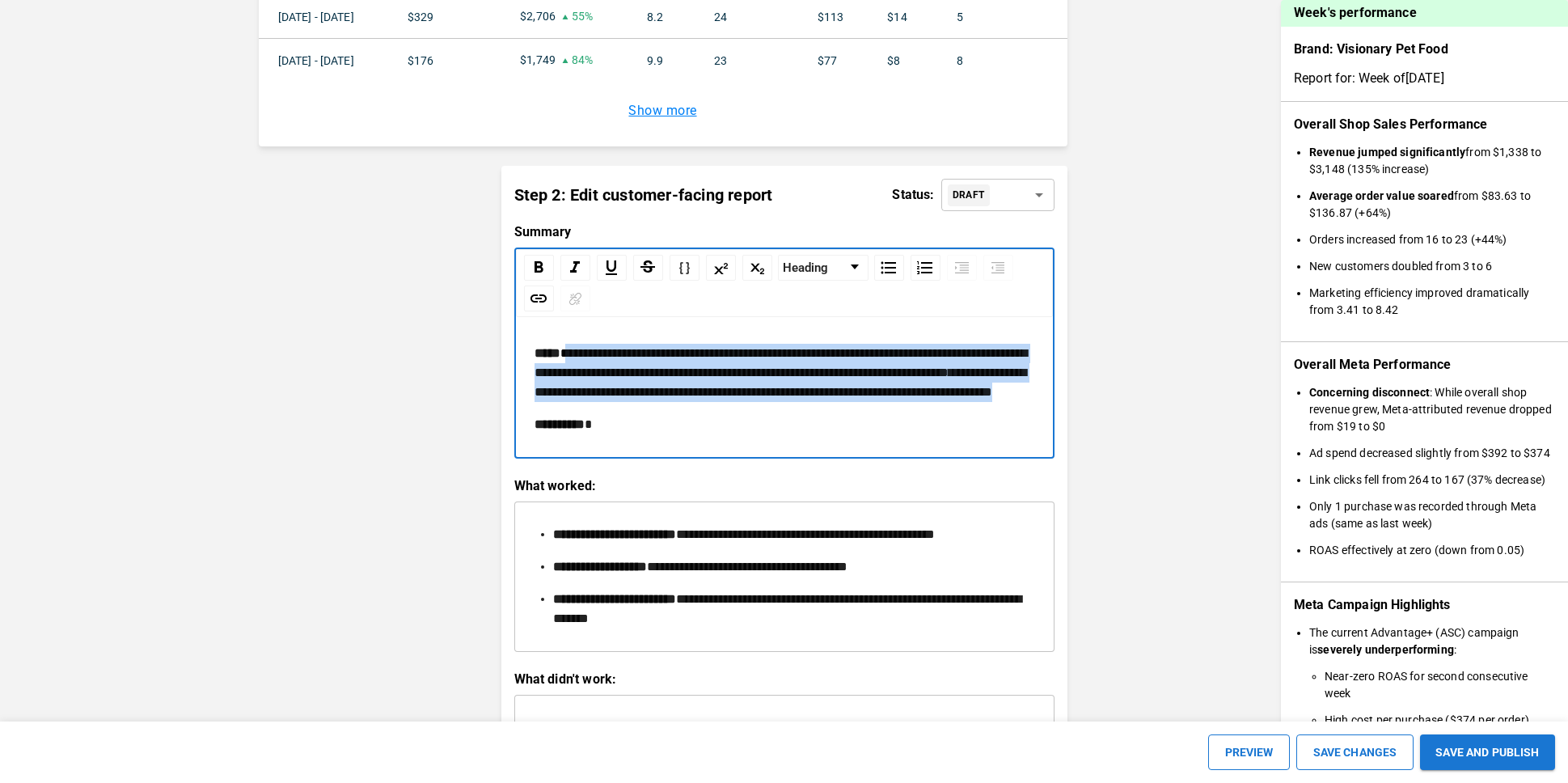 click on "**********" at bounding box center [780, 362] 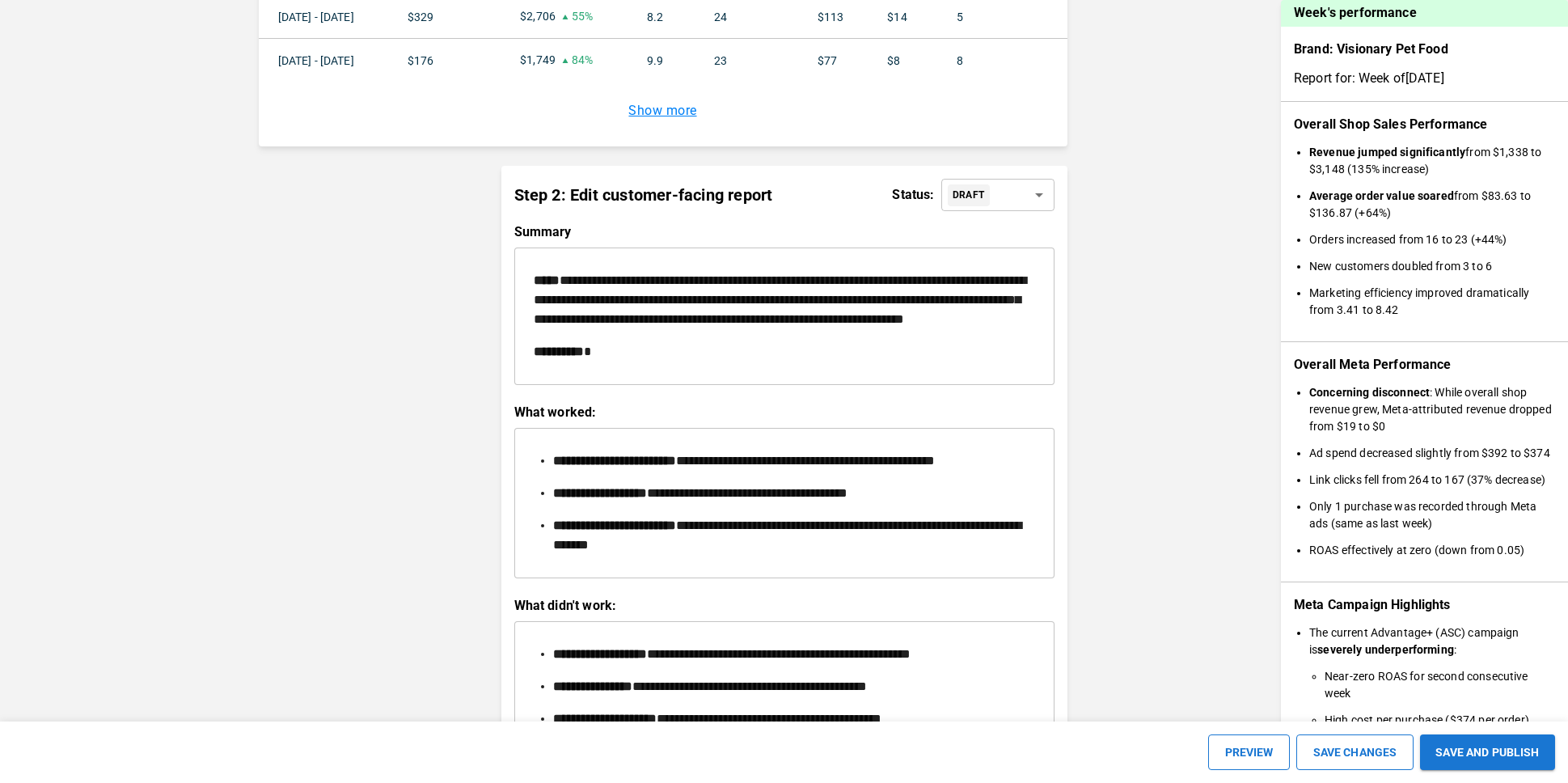 click on "**********" at bounding box center (784, 783) 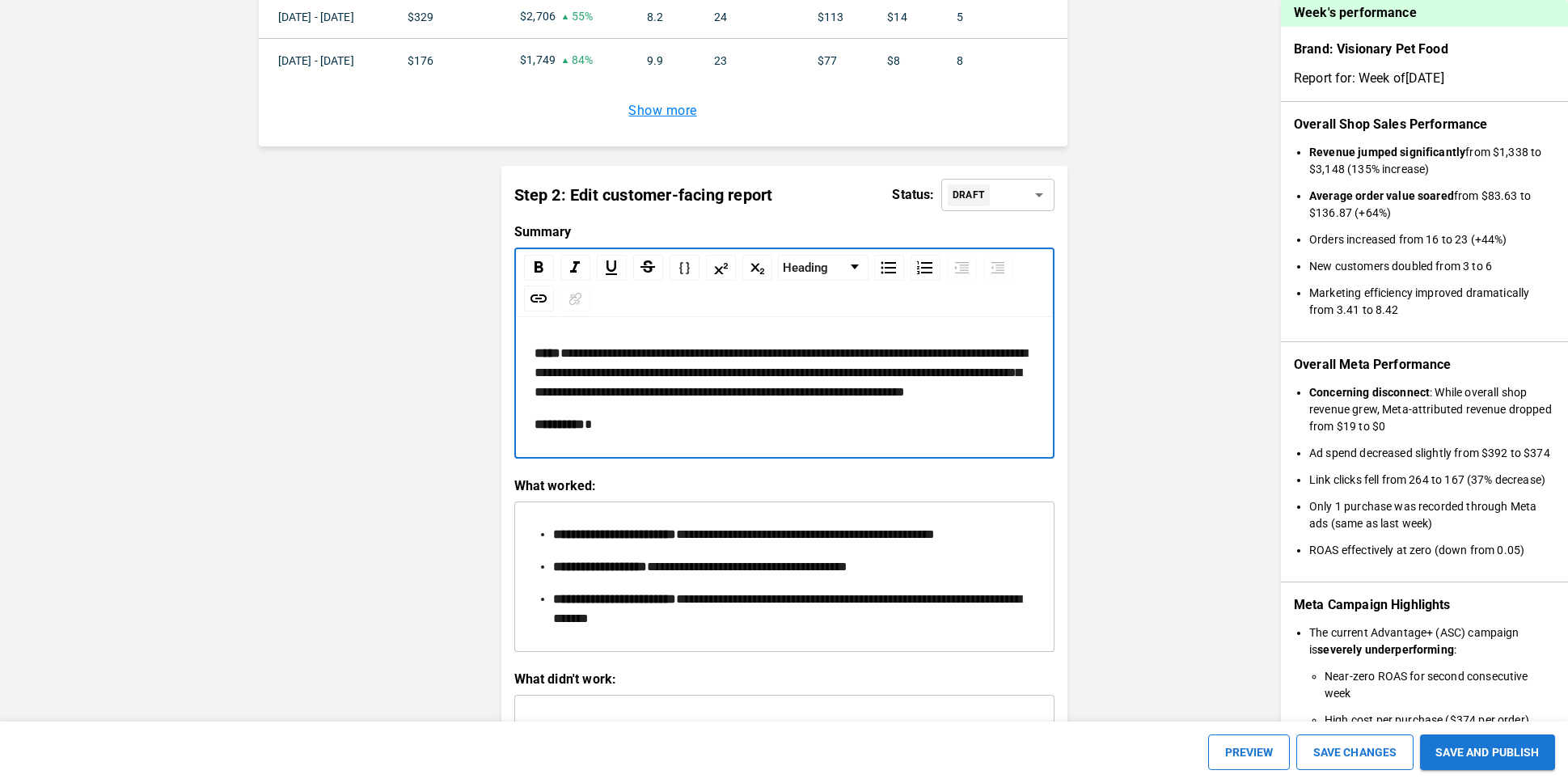 click on "**********" at bounding box center (784, 425) 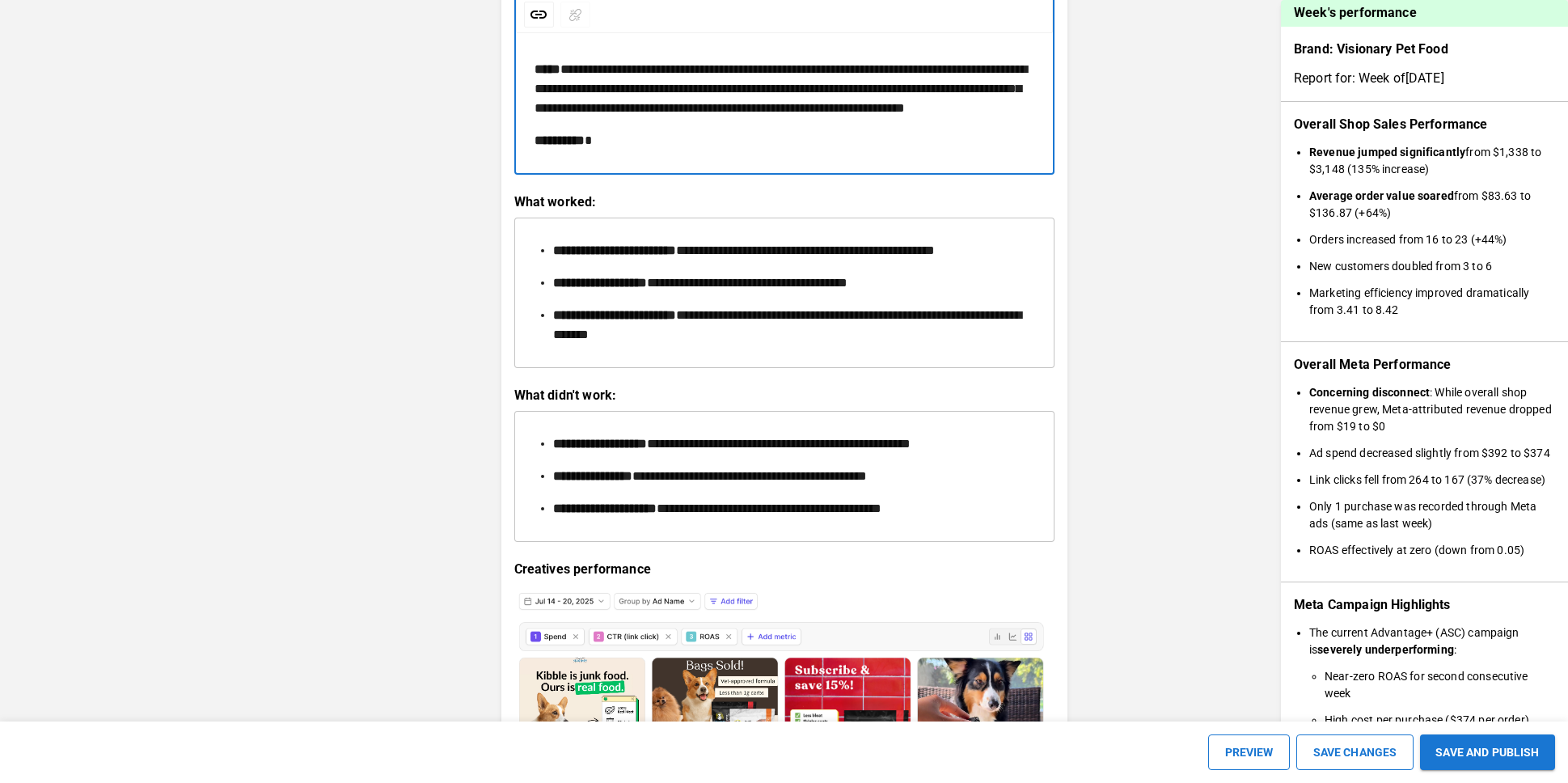 scroll, scrollTop: 1871, scrollLeft: 0, axis: vertical 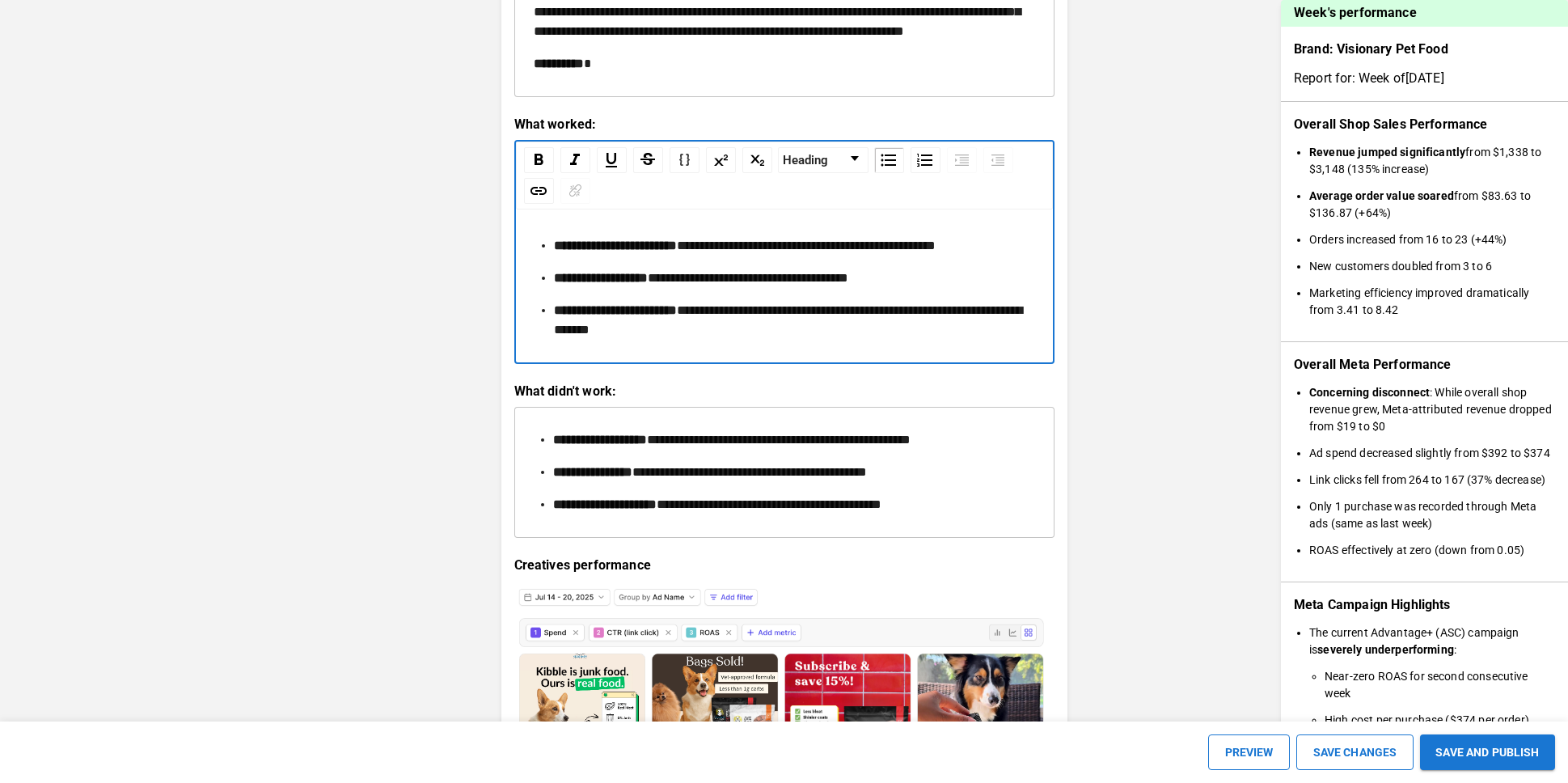 drag, startPoint x: 759, startPoint y: 366, endPoint x: 852, endPoint y: 364, distance: 93.0215 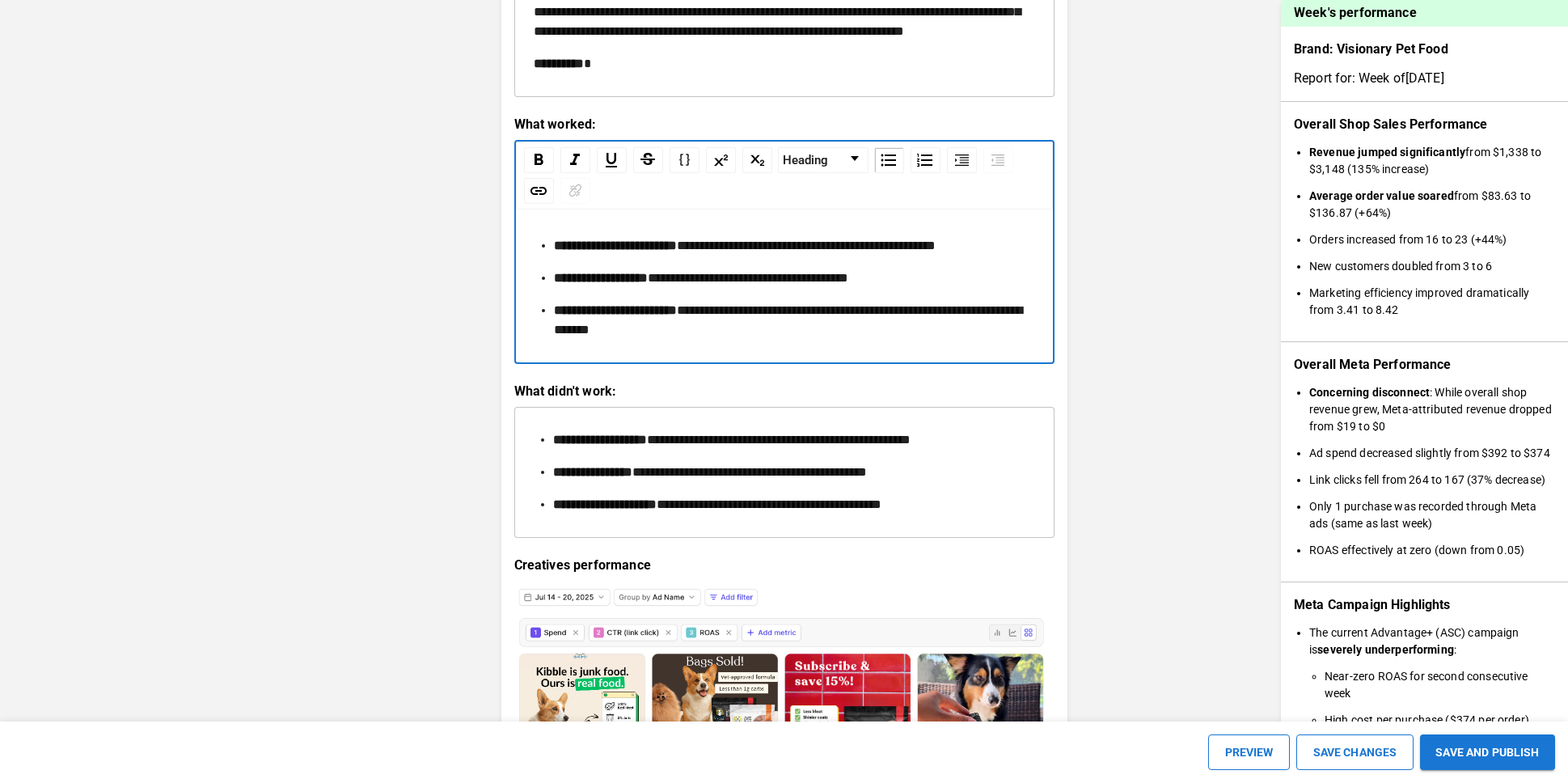 click on "**********" at bounding box center (788, 320) 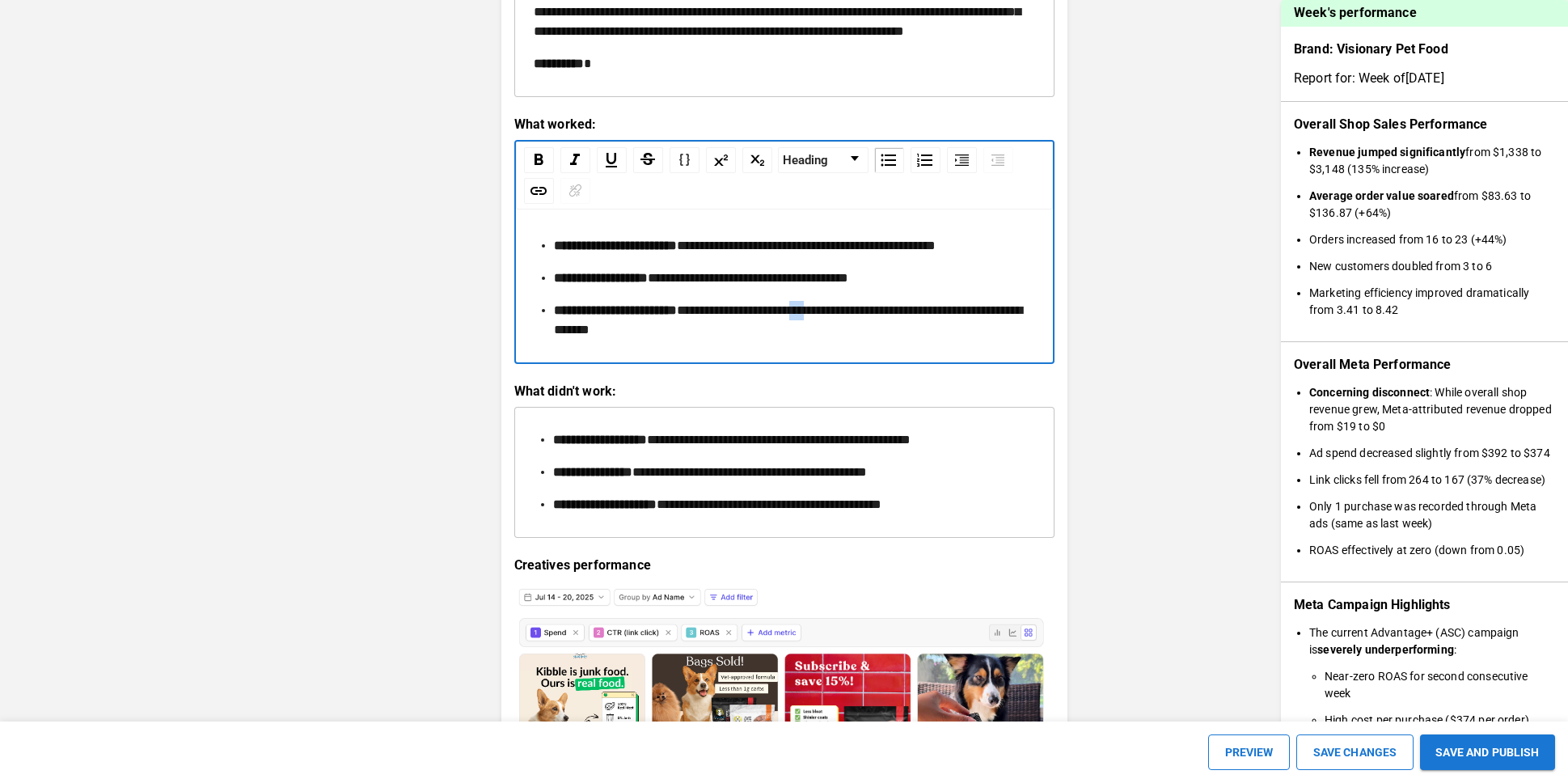 click on "**********" at bounding box center (788, 320) 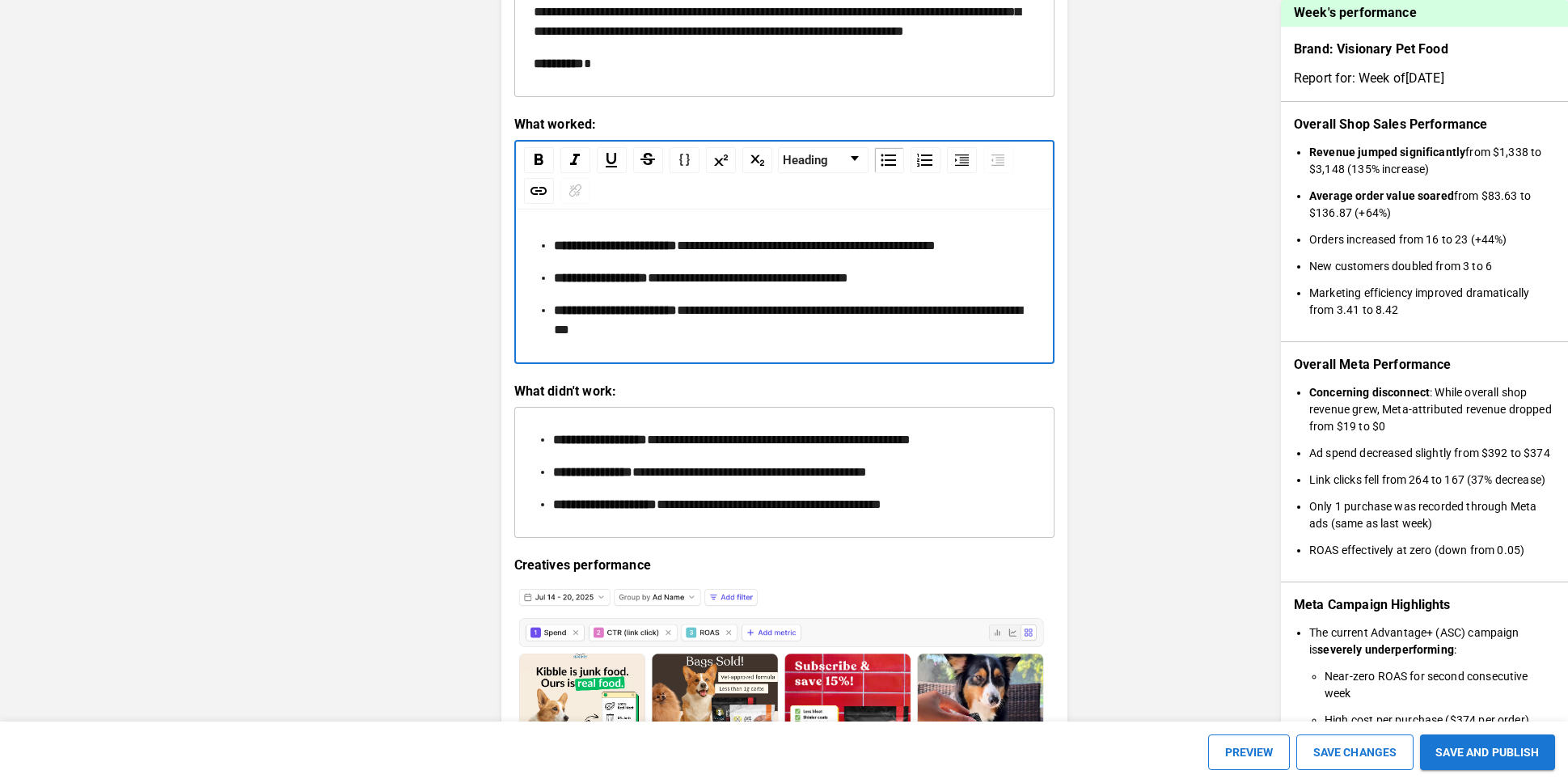 click on "**********" at bounding box center [788, 320] 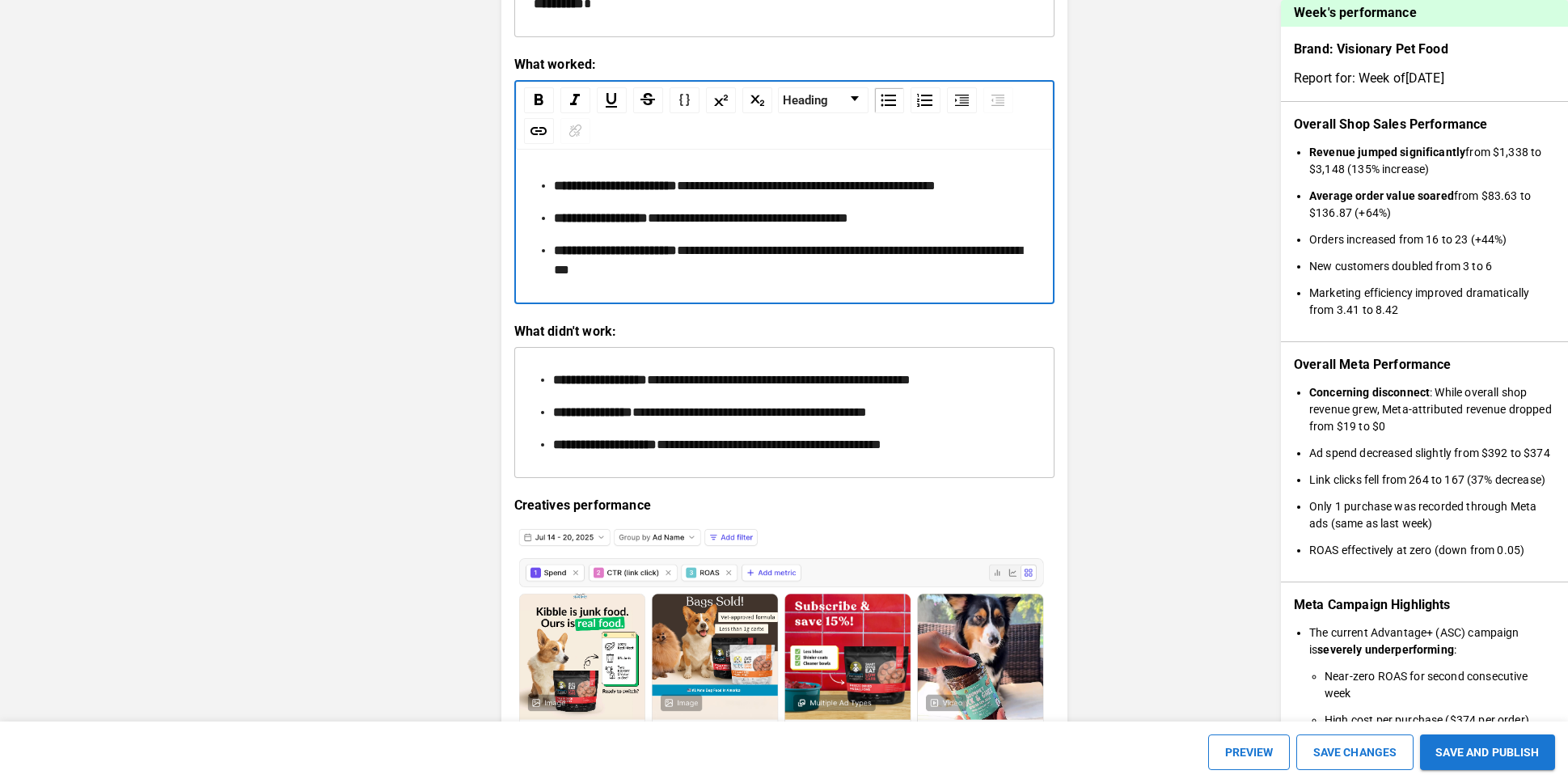 scroll, scrollTop: 1932, scrollLeft: 0, axis: vertical 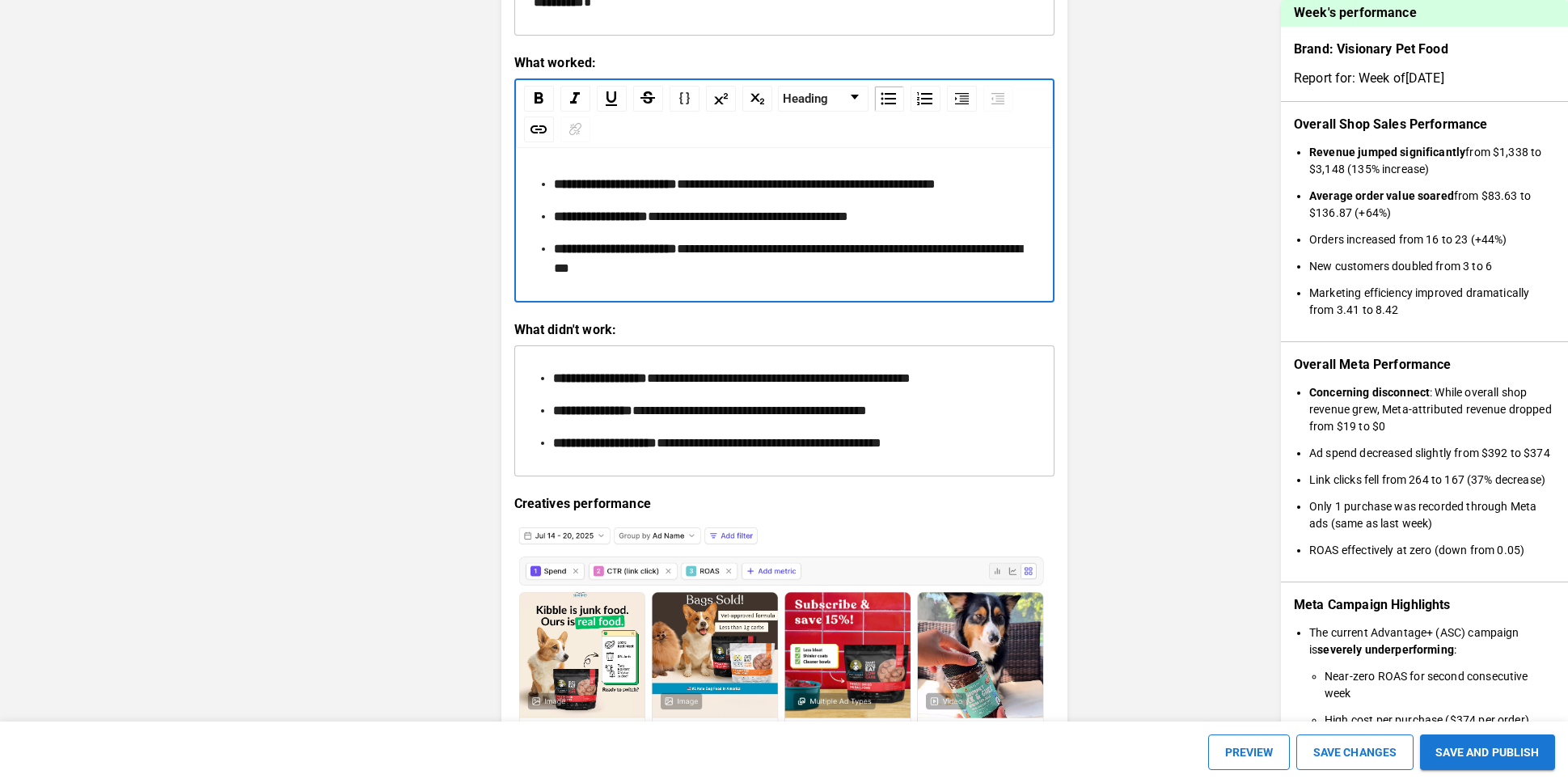 click on "**********" at bounding box center [788, 258] 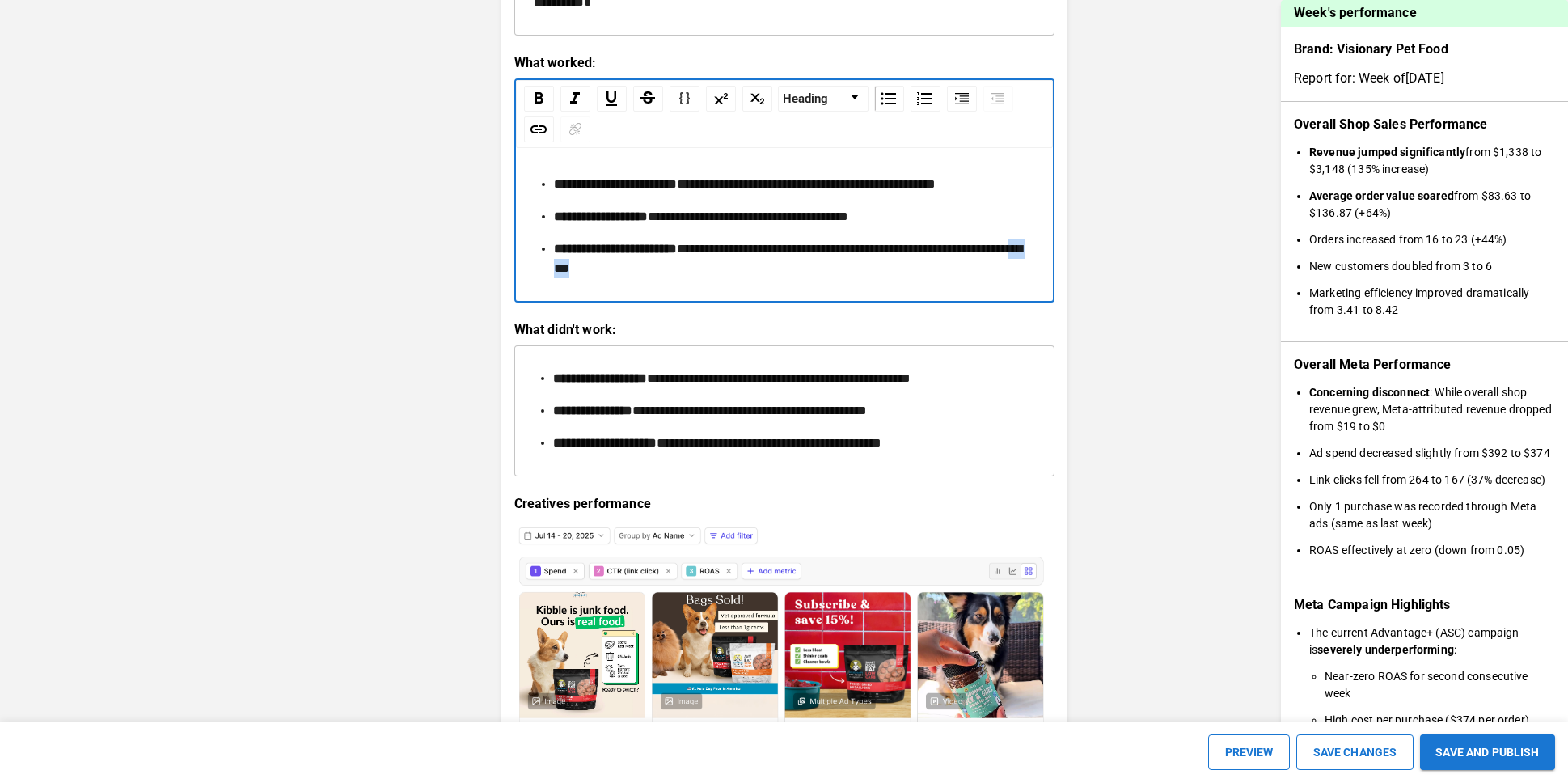 click on "**********" at bounding box center (788, 258) 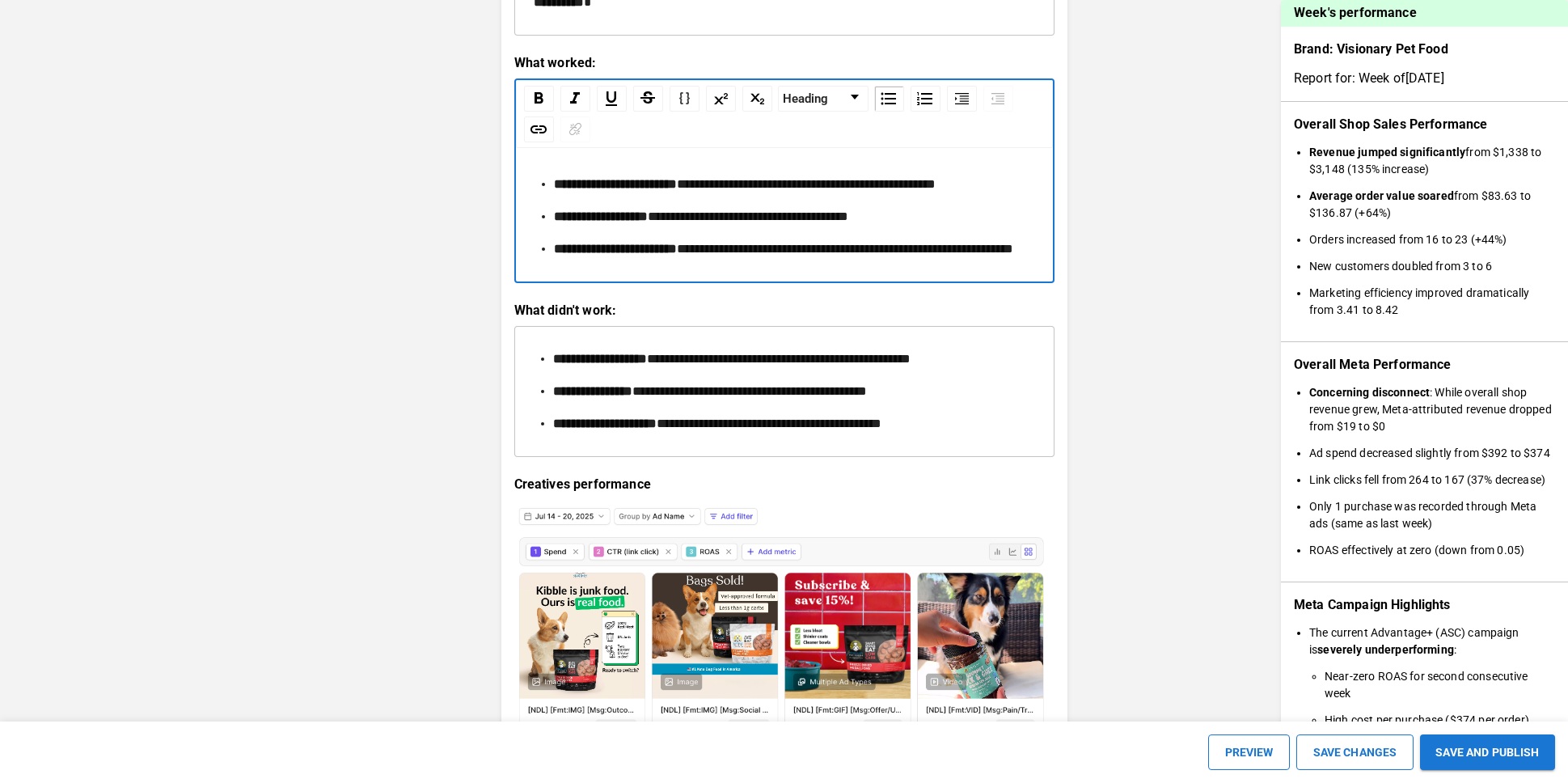 type 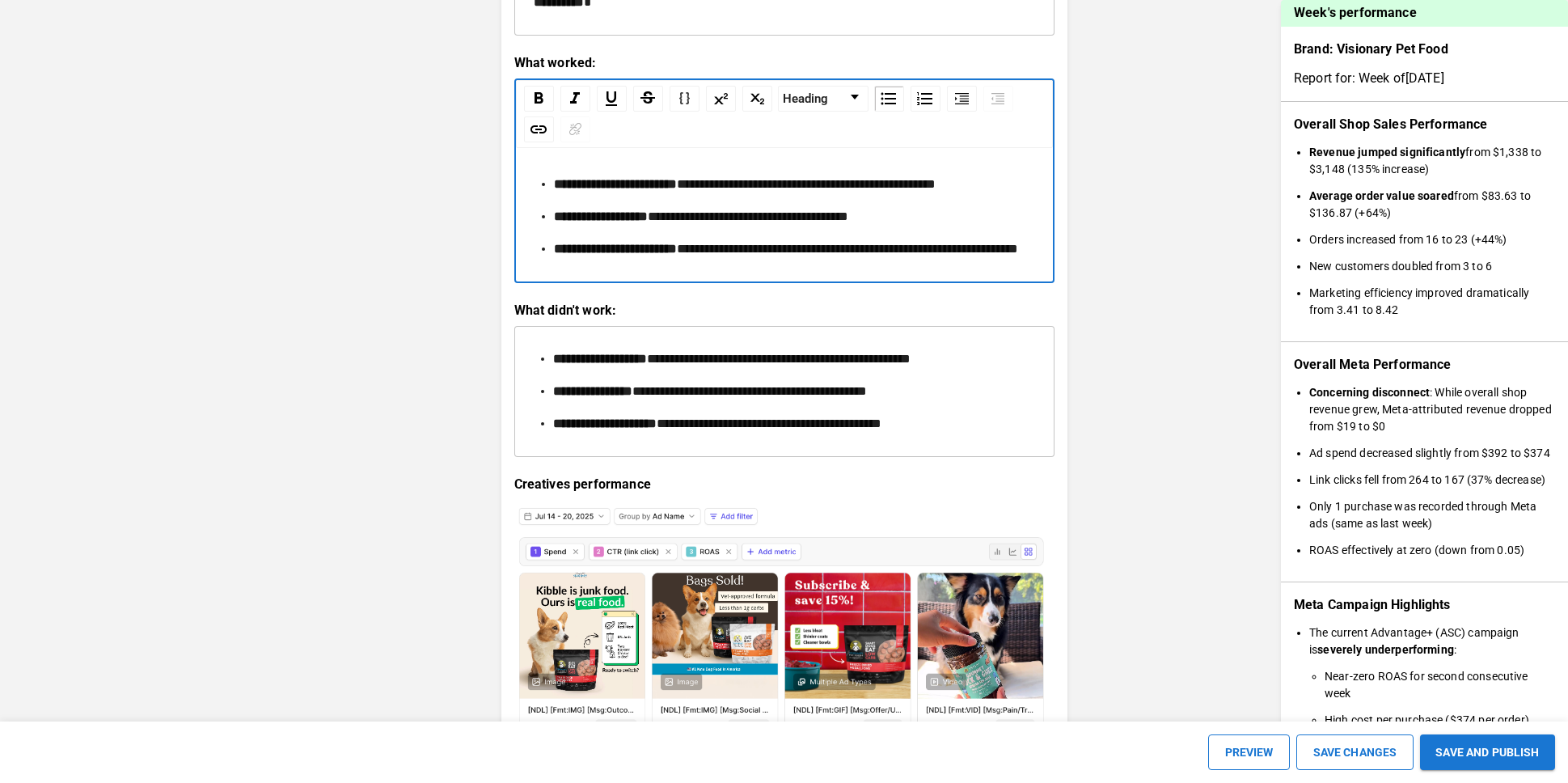 click on "**********" at bounding box center [784, 392] 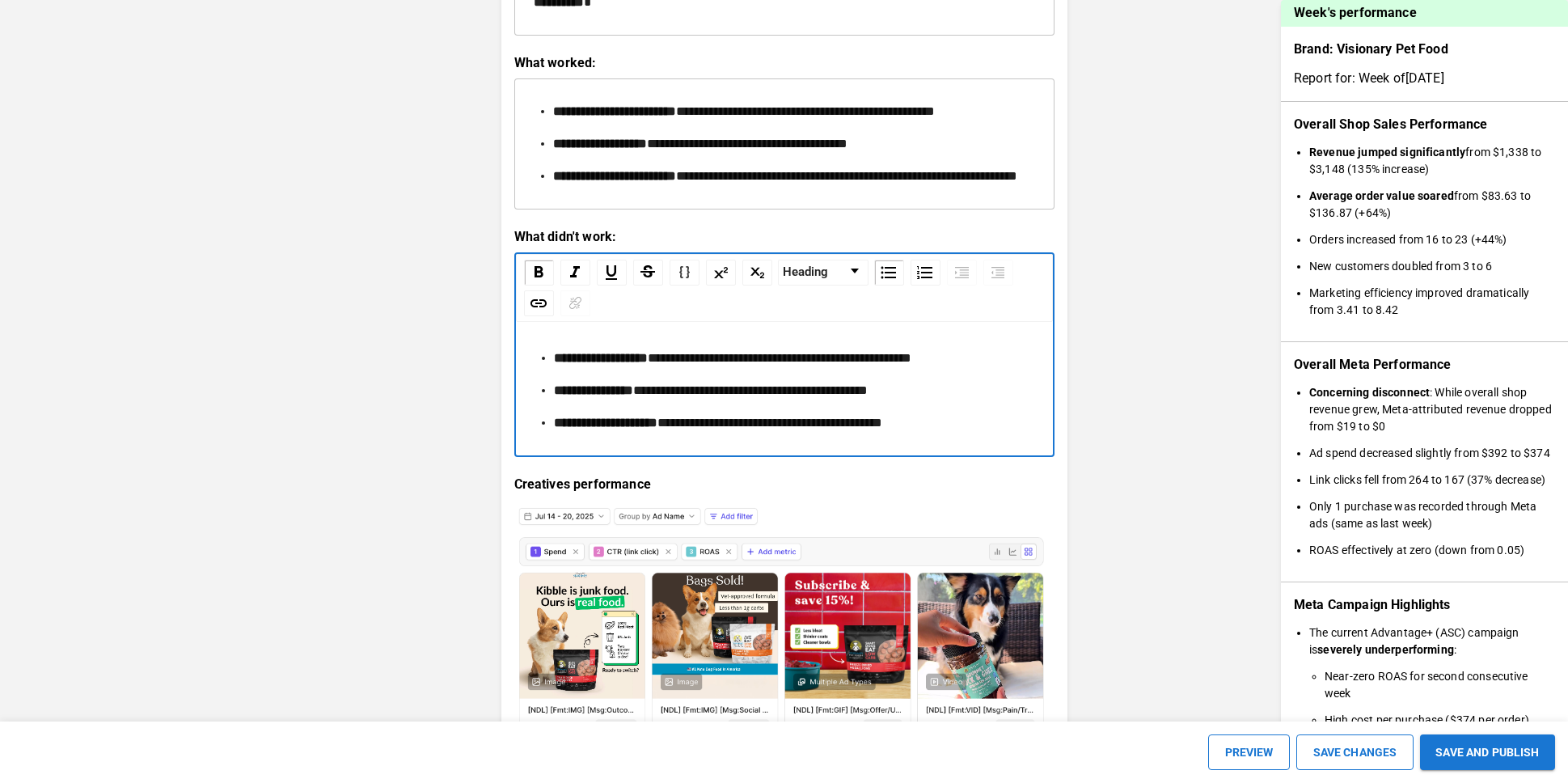 scroll, scrollTop: 1859, scrollLeft: 0, axis: vertical 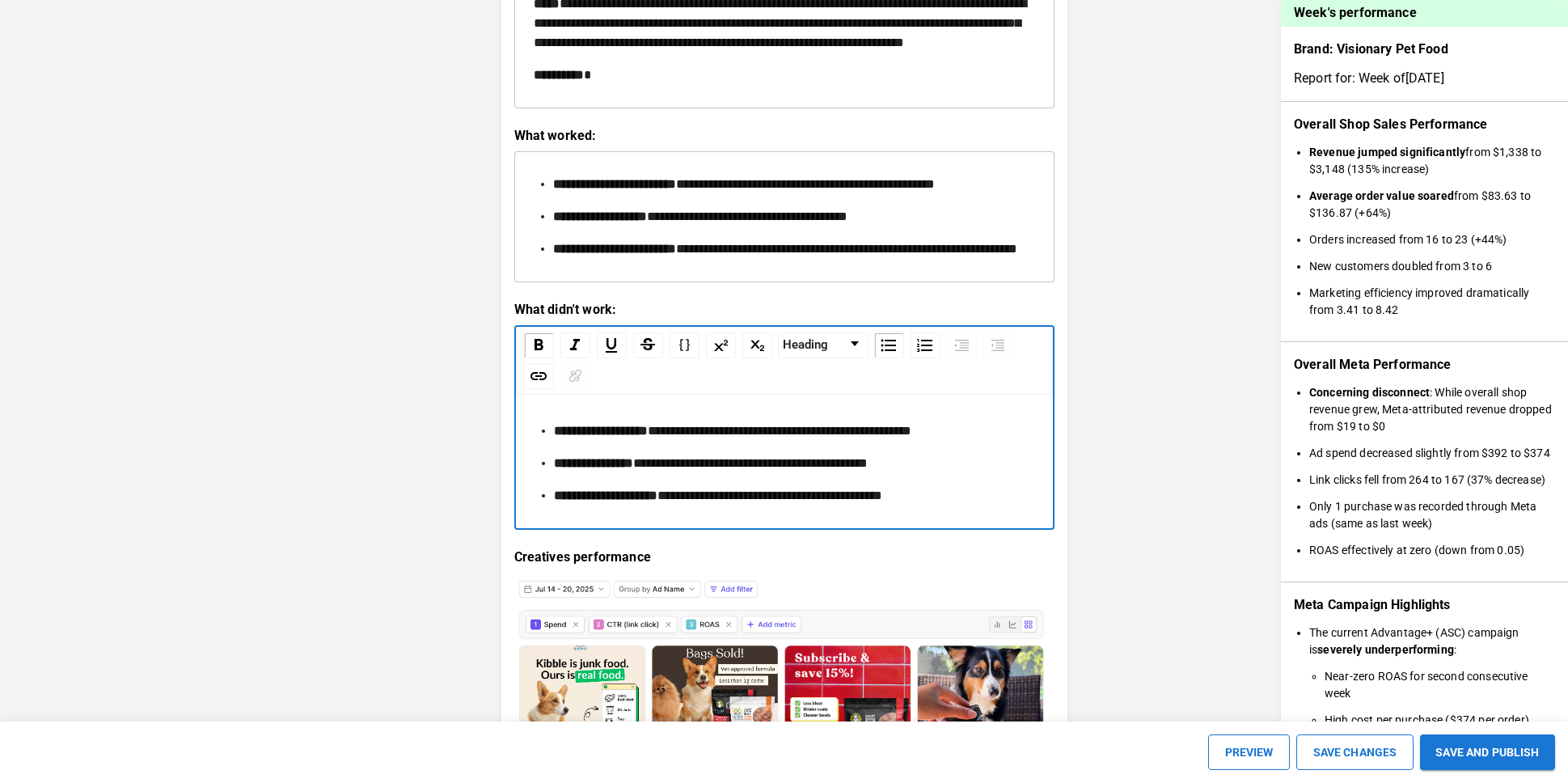 click on "**********" at bounding box center (784, 463) 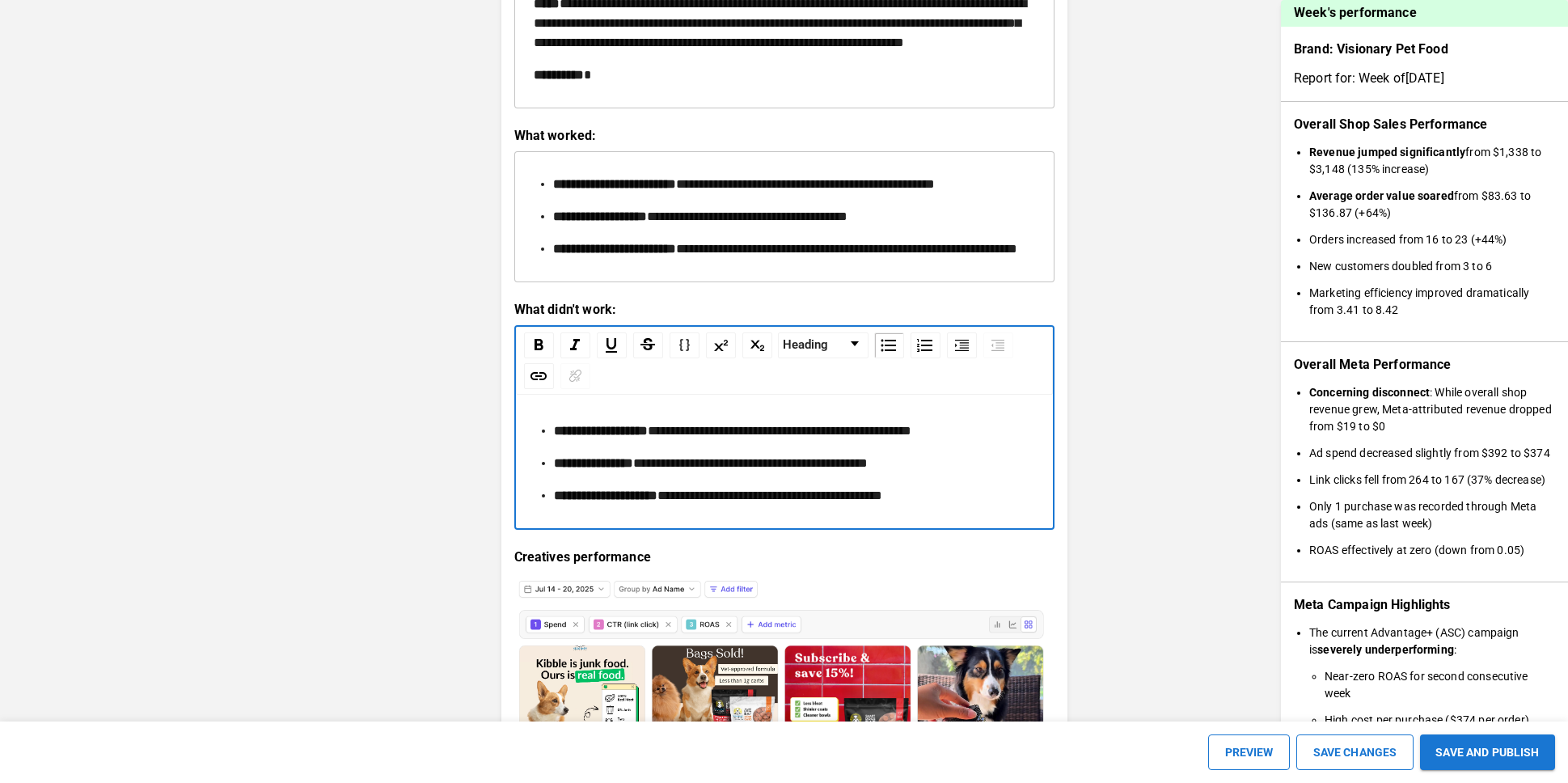 click on "**********" at bounding box center [794, 431] 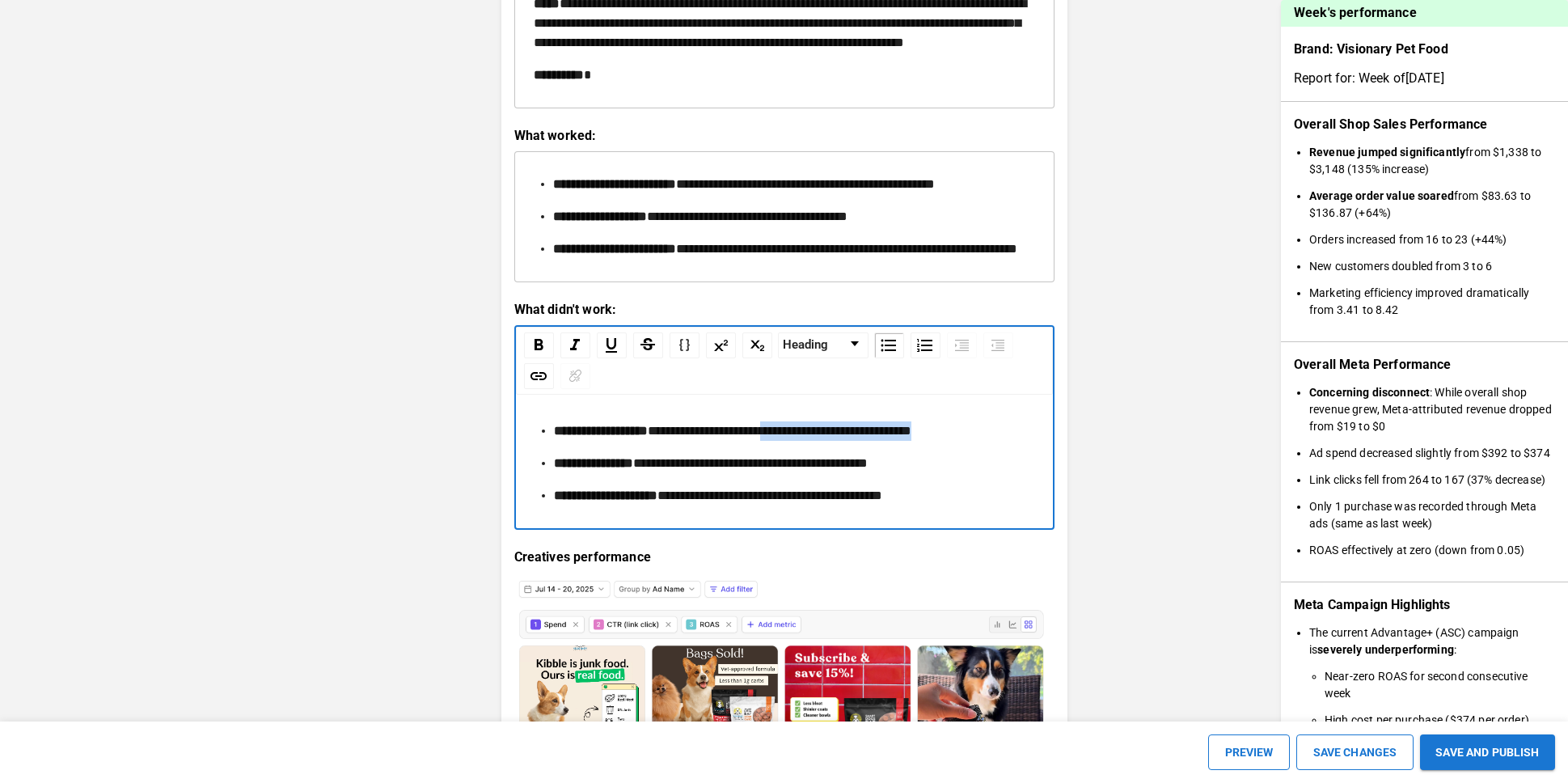 drag, startPoint x: 799, startPoint y: 489, endPoint x: 992, endPoint y: 489, distance: 193 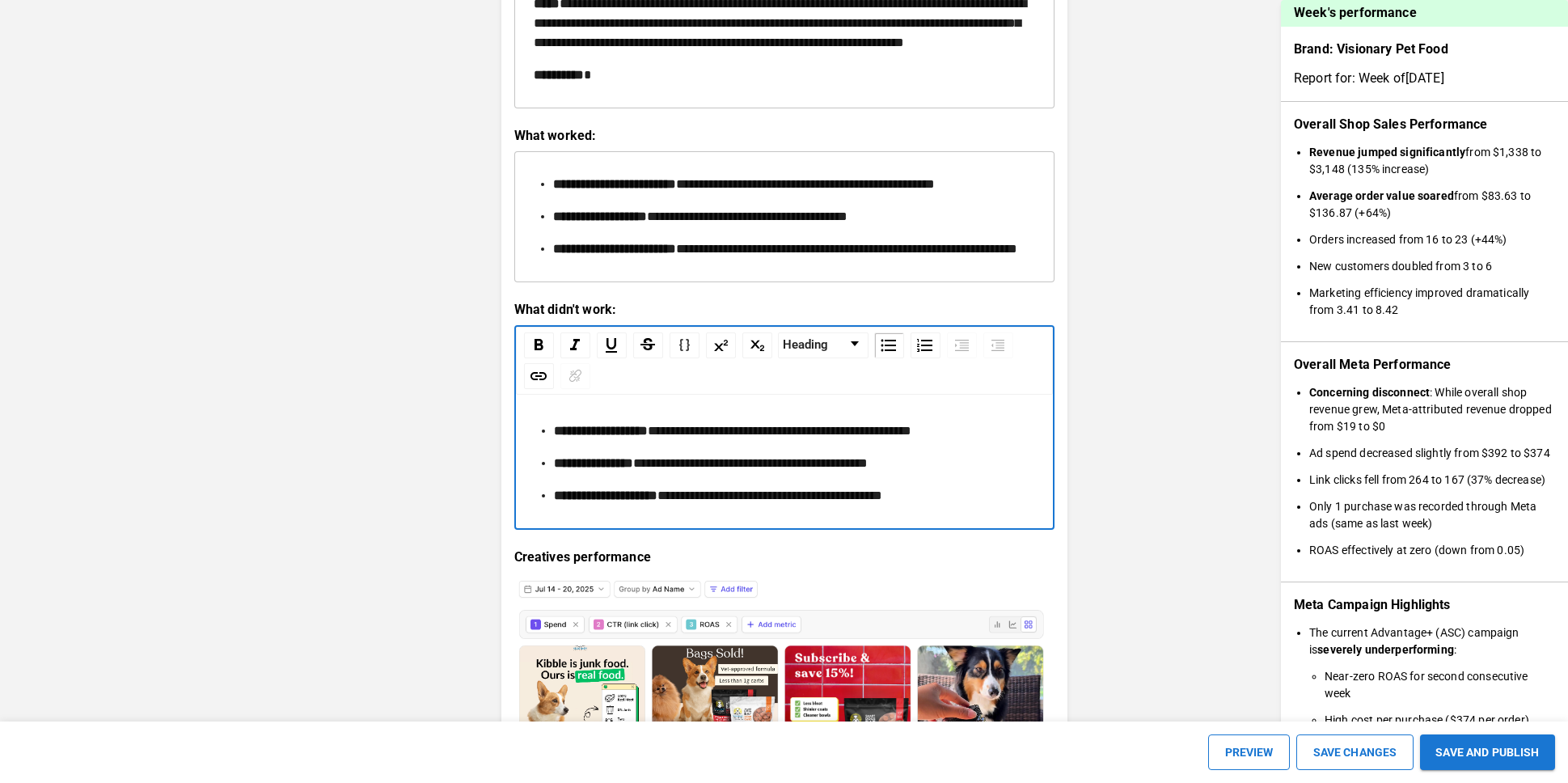 type 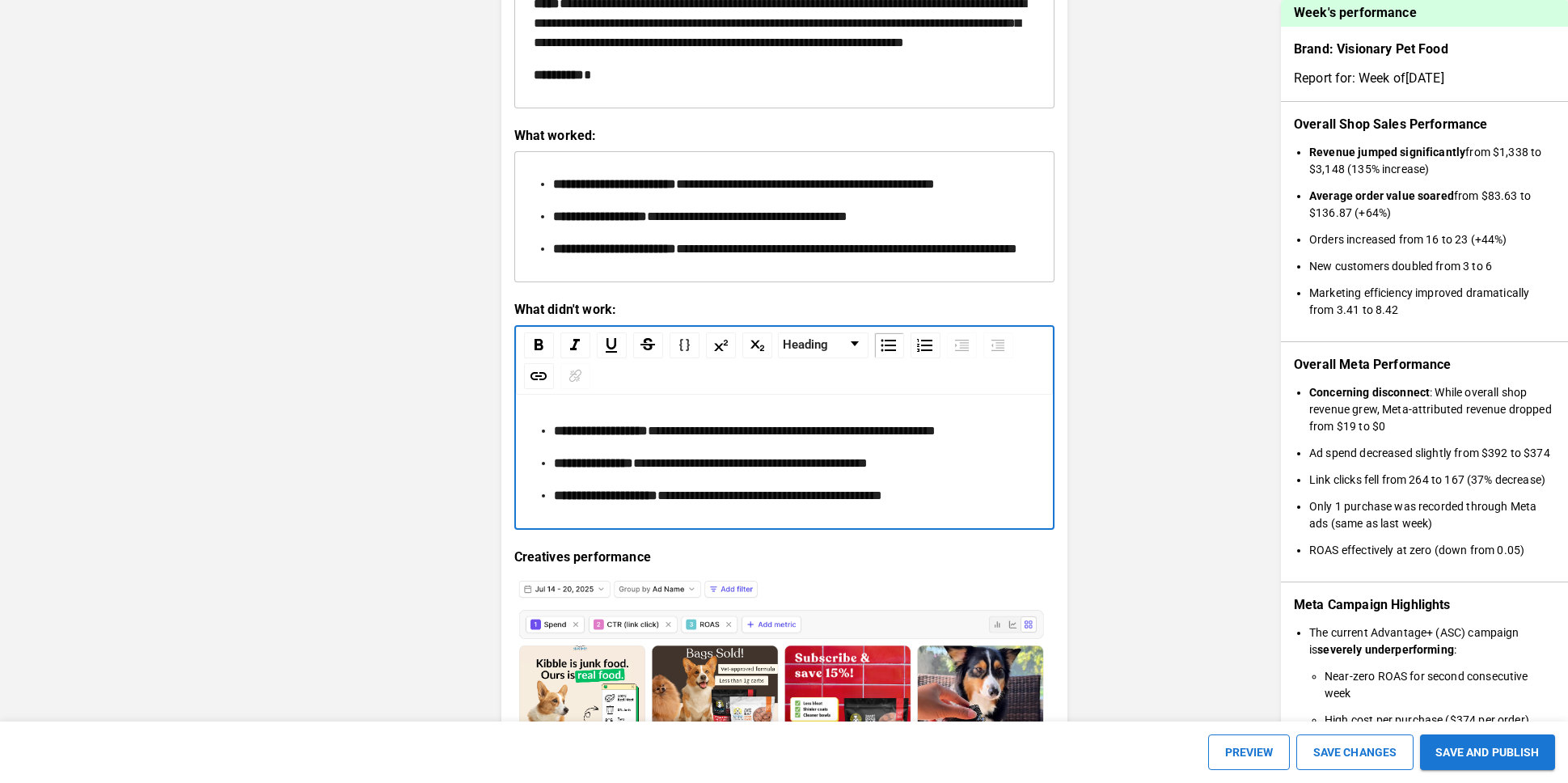 click on "**********" at bounding box center (750, 463) 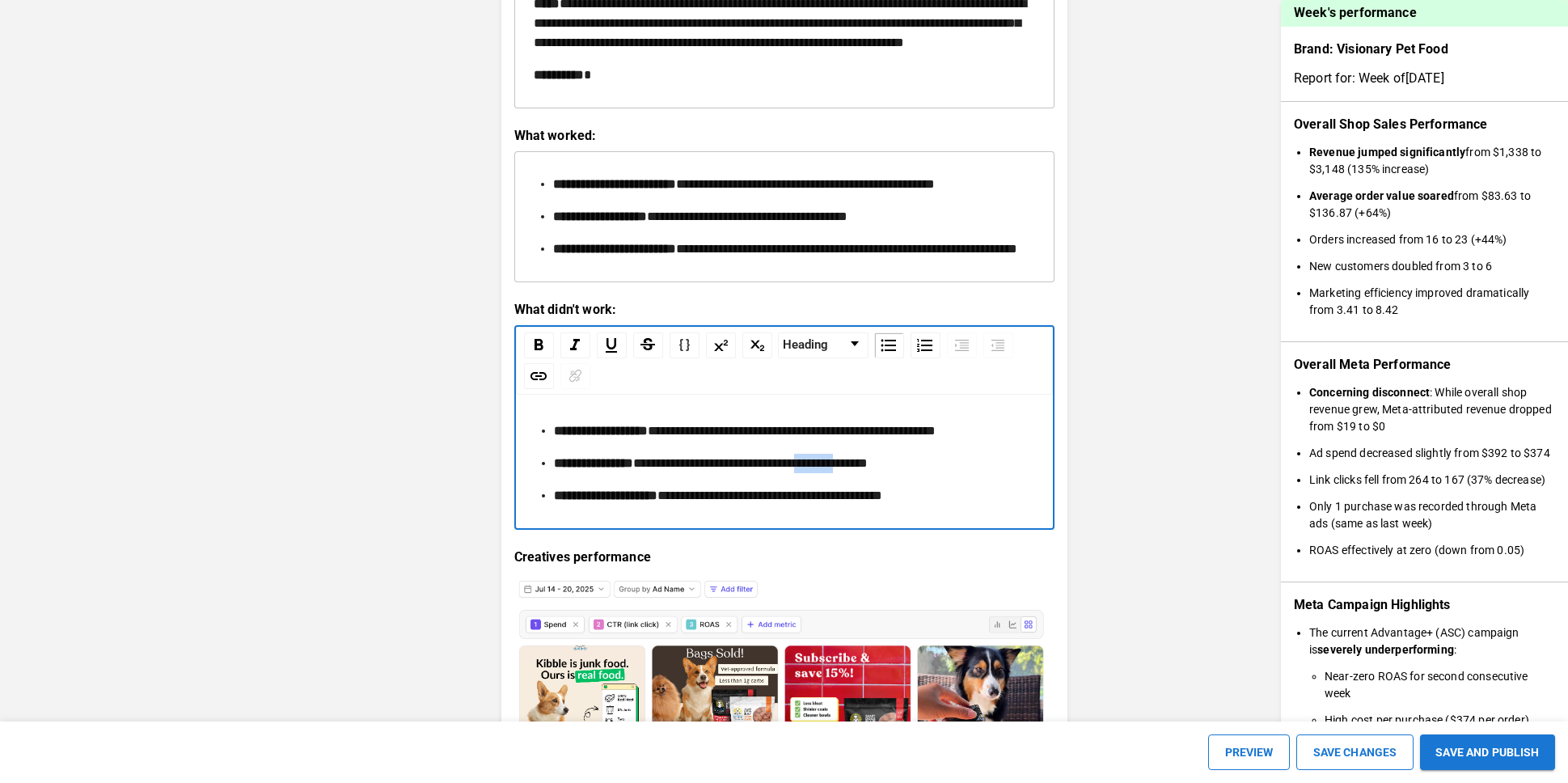 click on "**********" at bounding box center [750, 463] 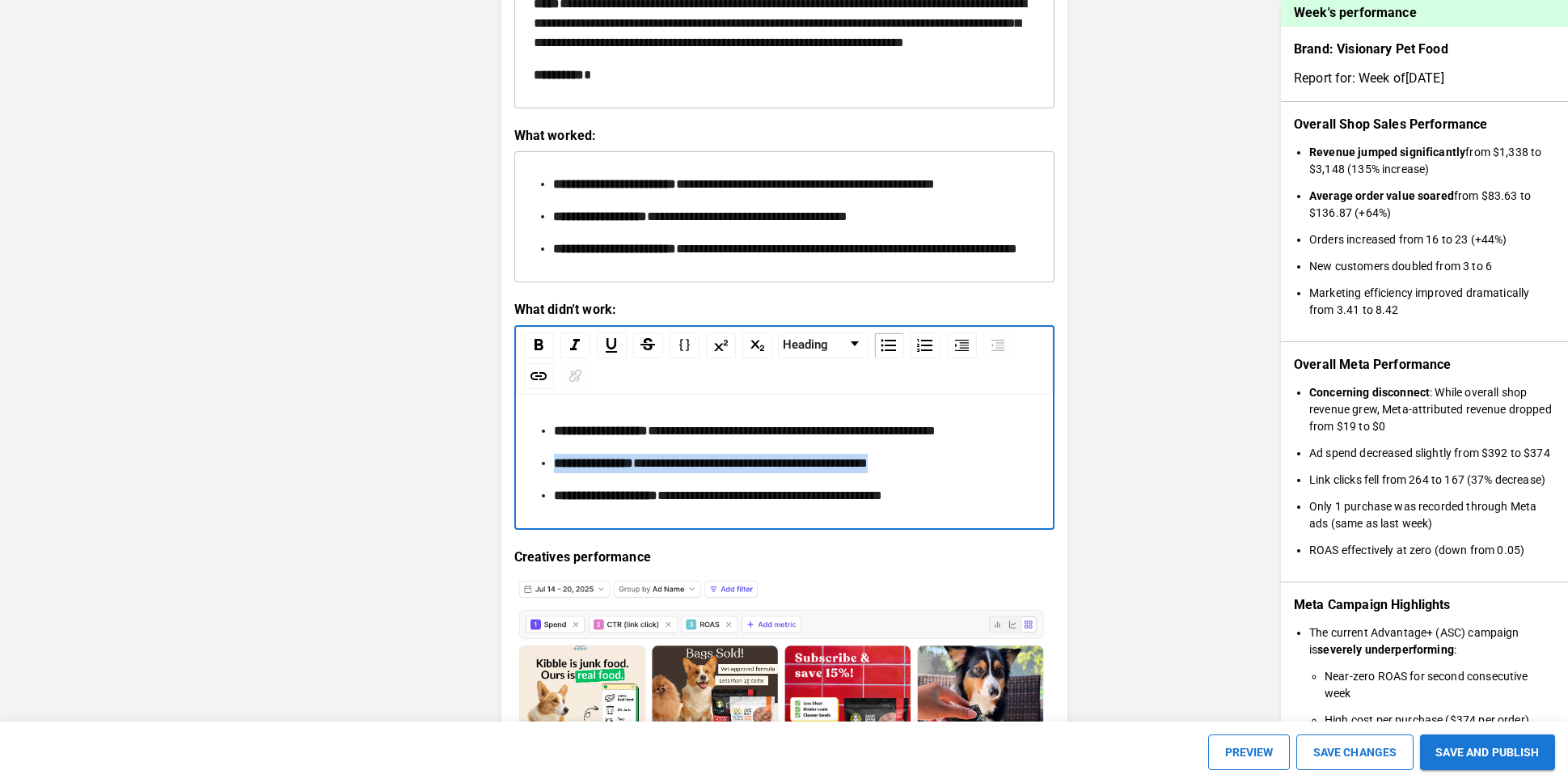 click on "**********" at bounding box center [750, 463] 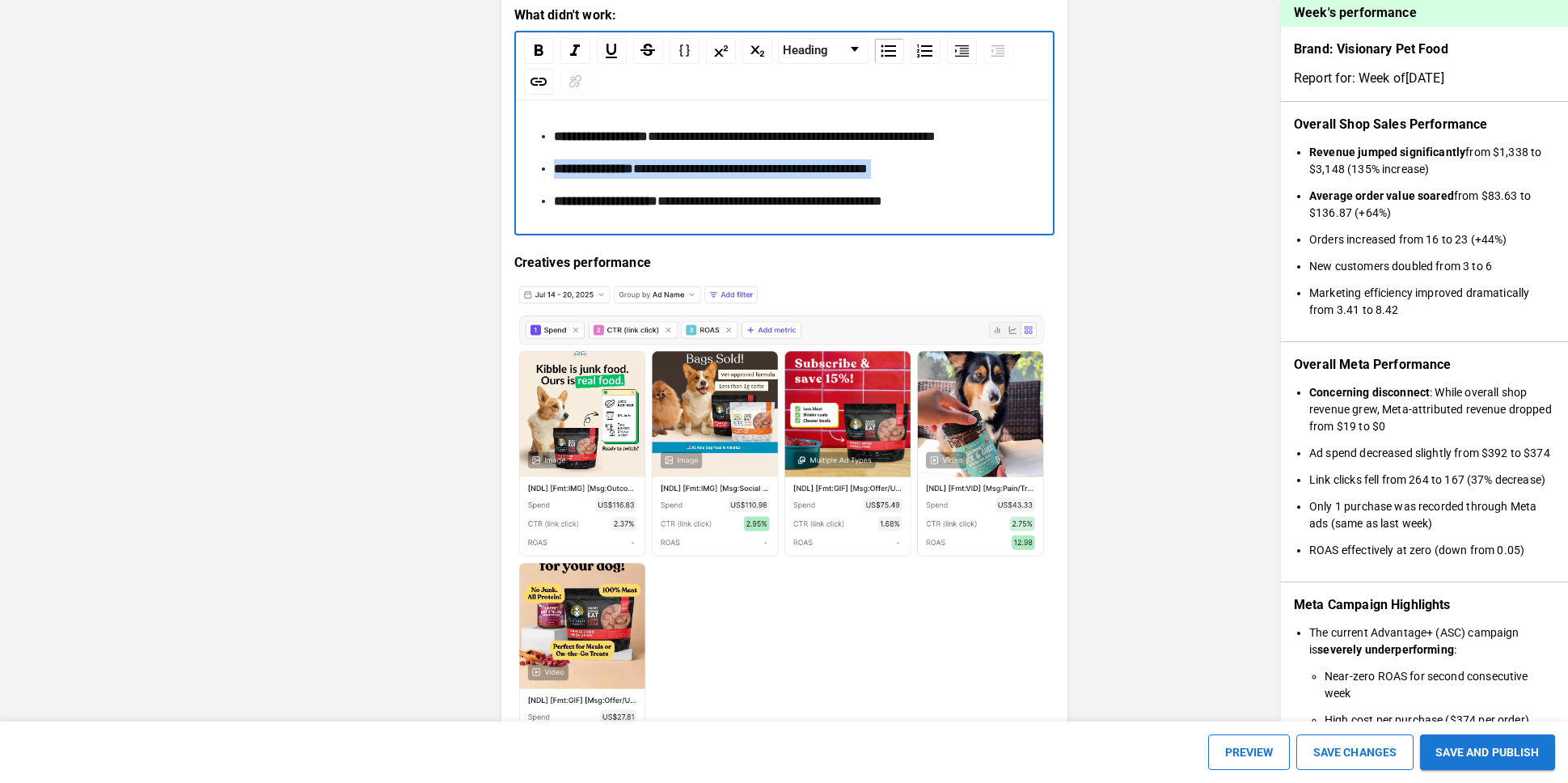 scroll, scrollTop: 2152, scrollLeft: 0, axis: vertical 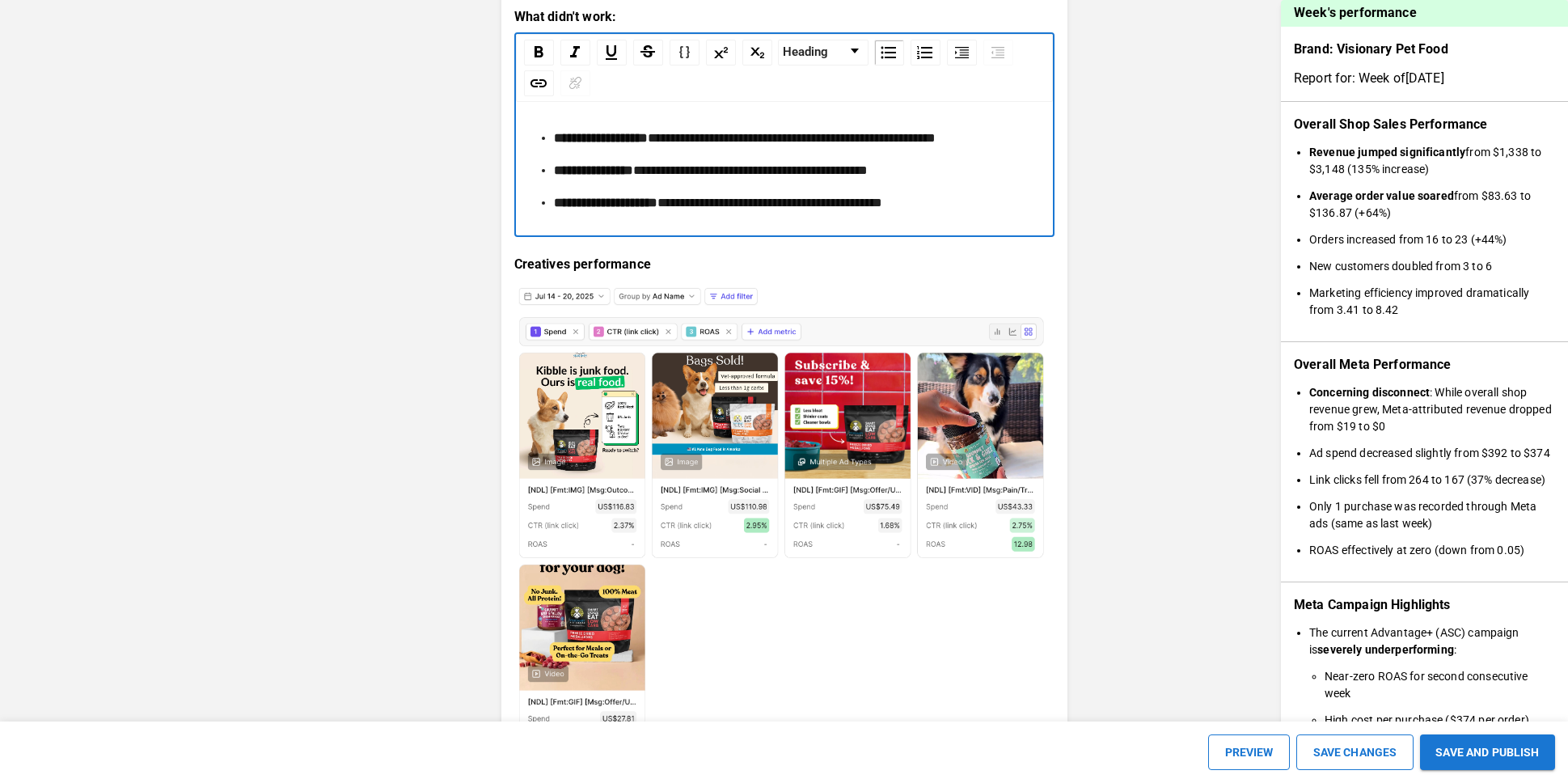 click on "**********" at bounding box center [770, 202] 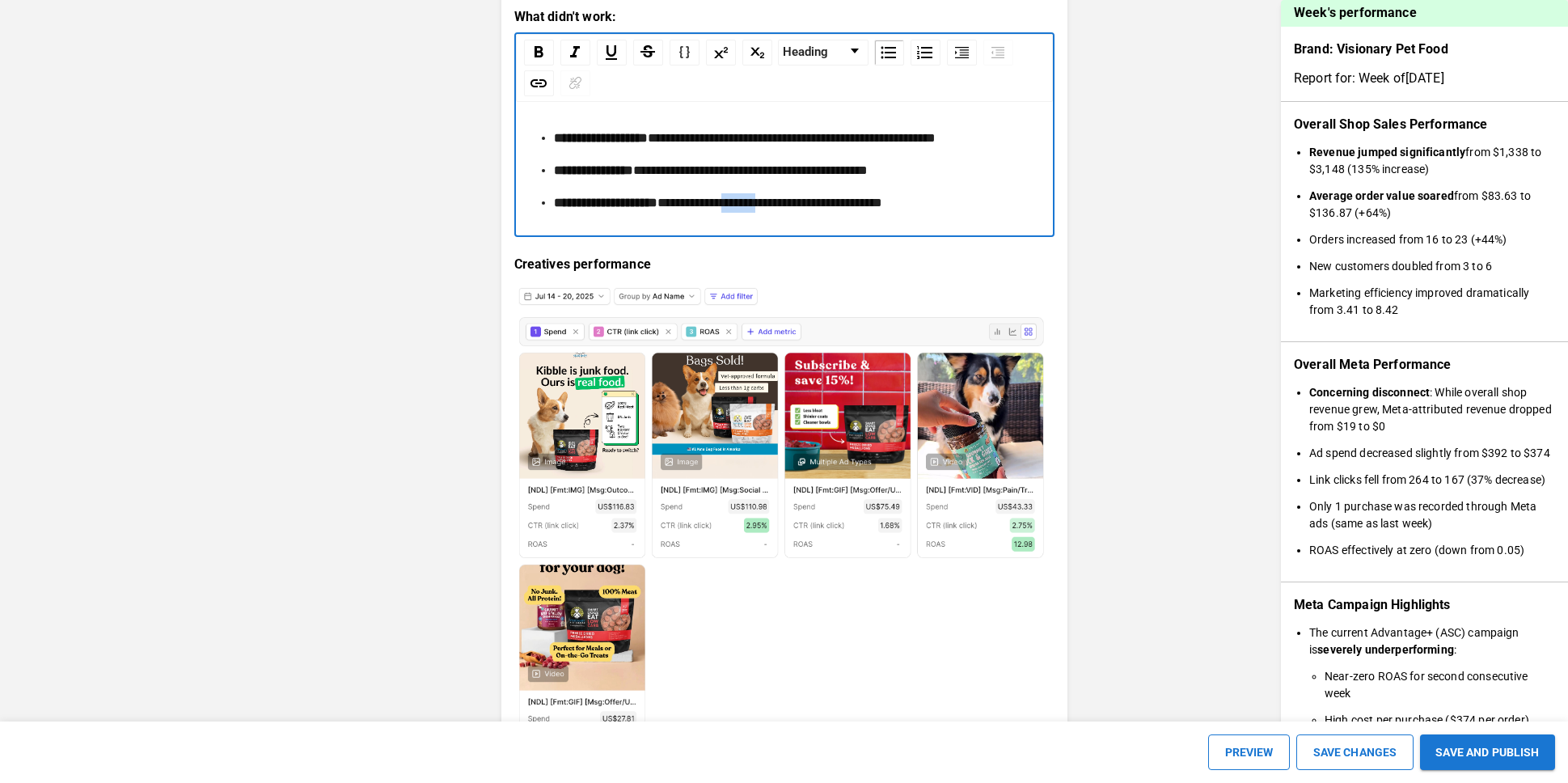 click on "**********" at bounding box center (770, 202) 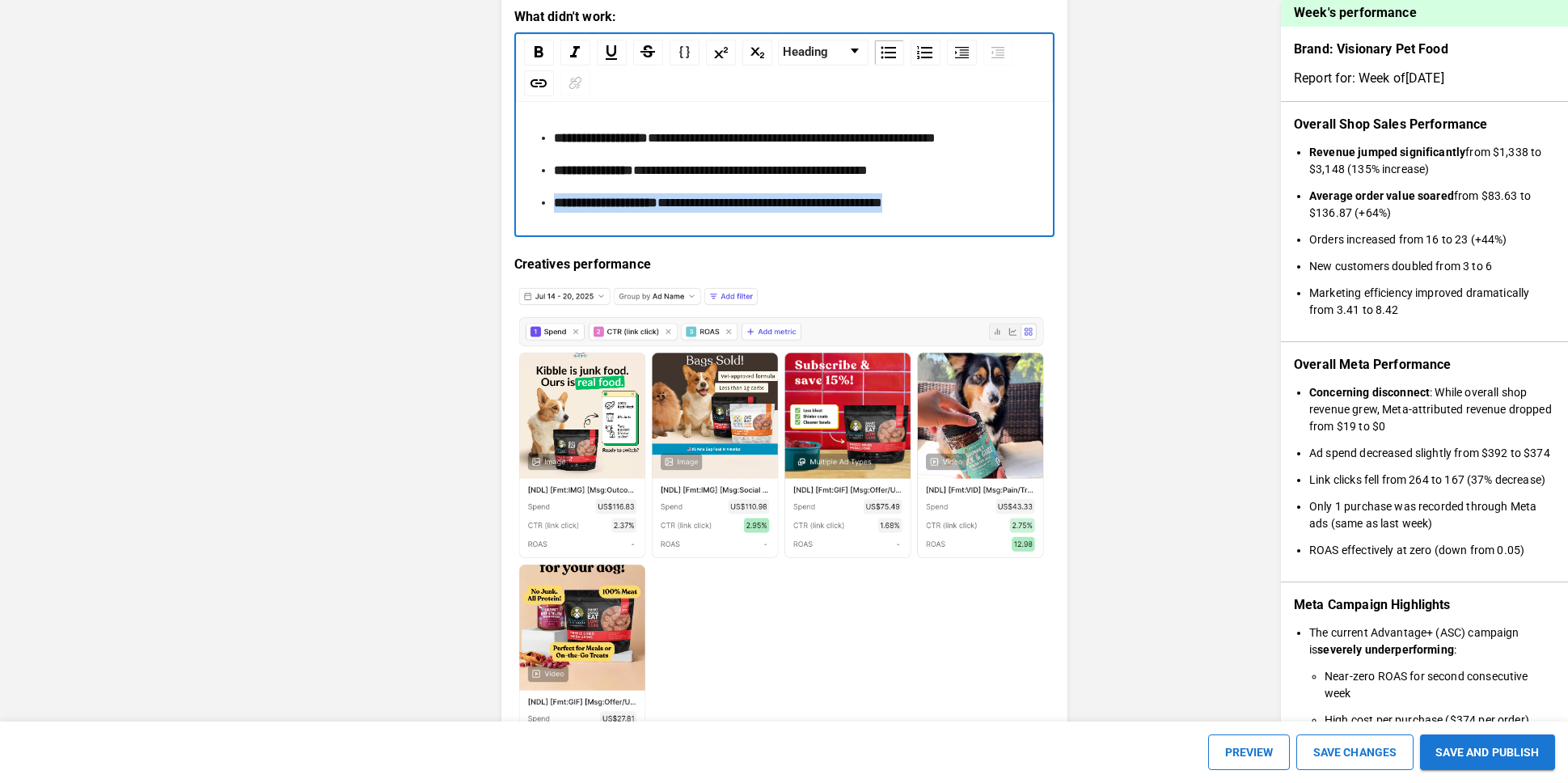 click on "**********" at bounding box center [770, 202] 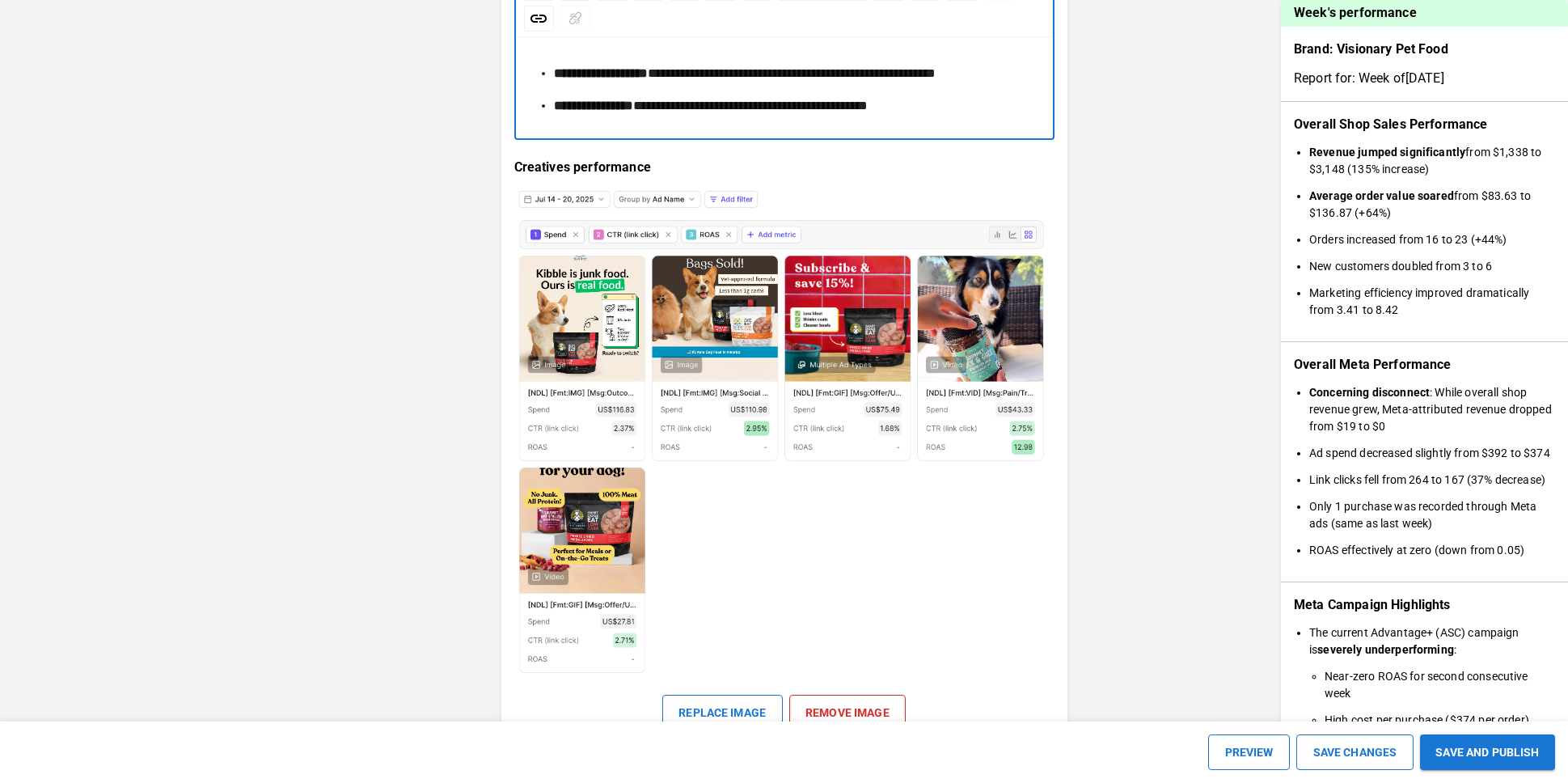 scroll, scrollTop: 2228, scrollLeft: 0, axis: vertical 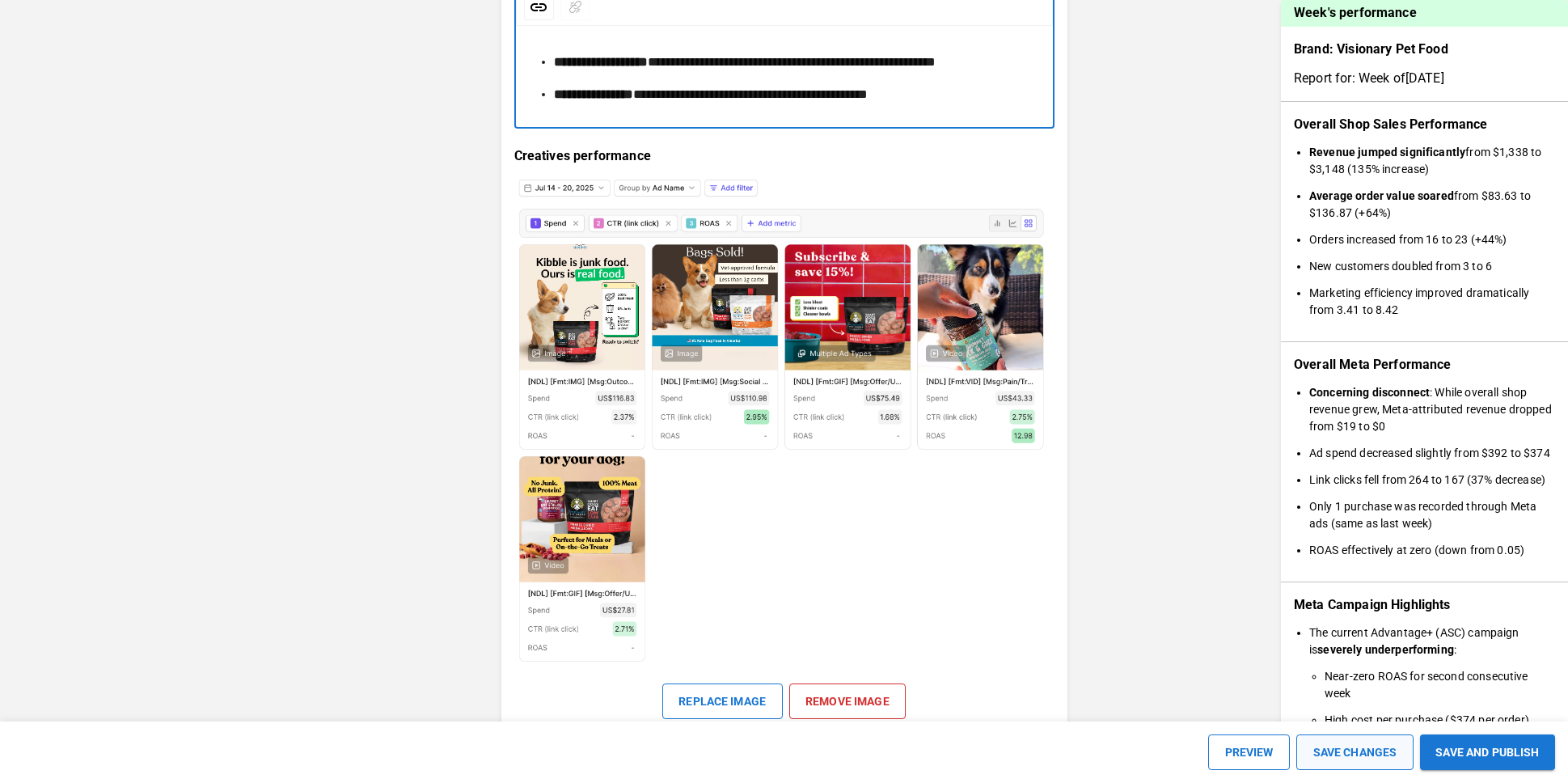 click on "SAVE CHANGES" at bounding box center [1355, 752] 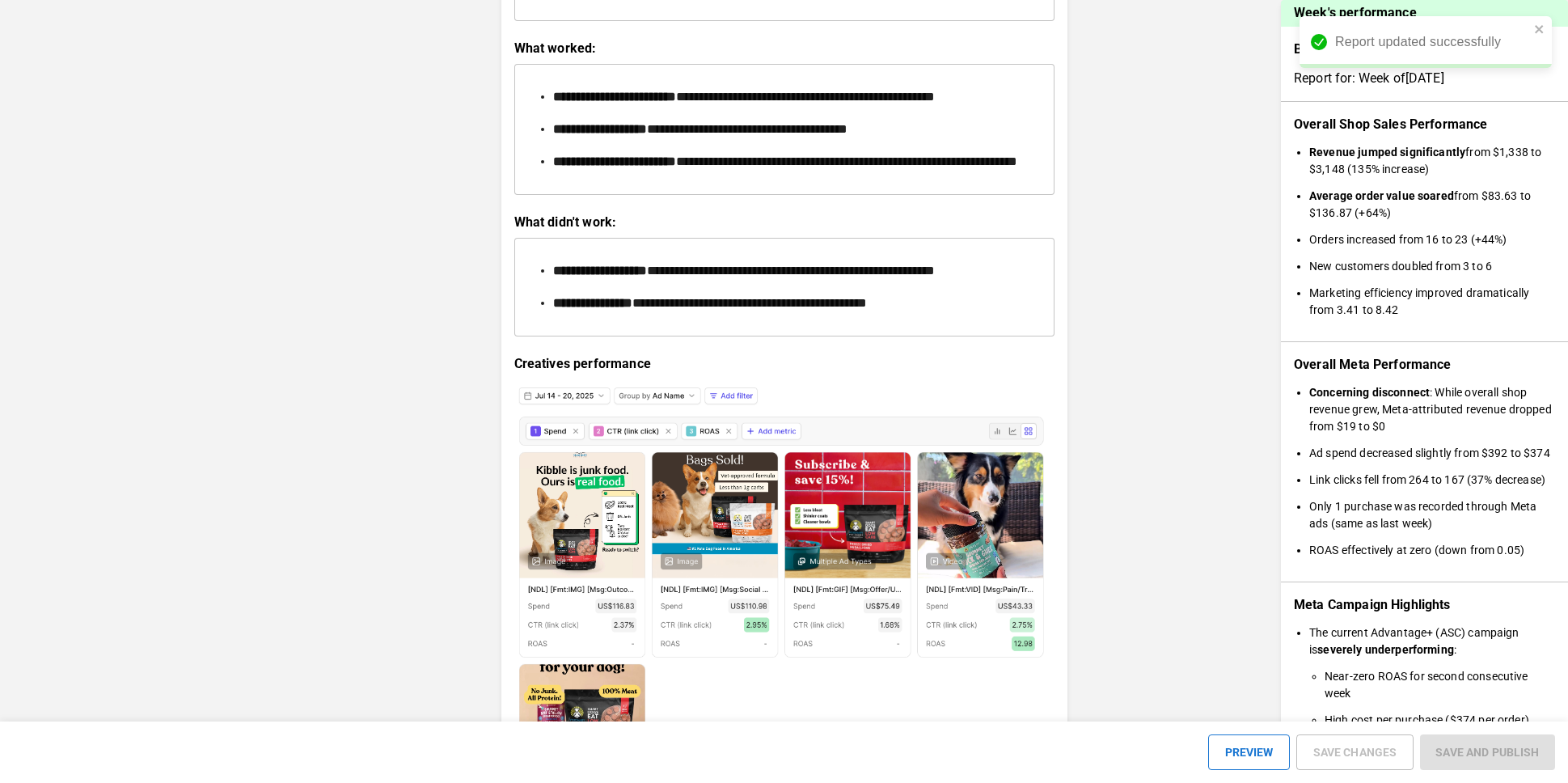 scroll, scrollTop: 1996, scrollLeft: 0, axis: vertical 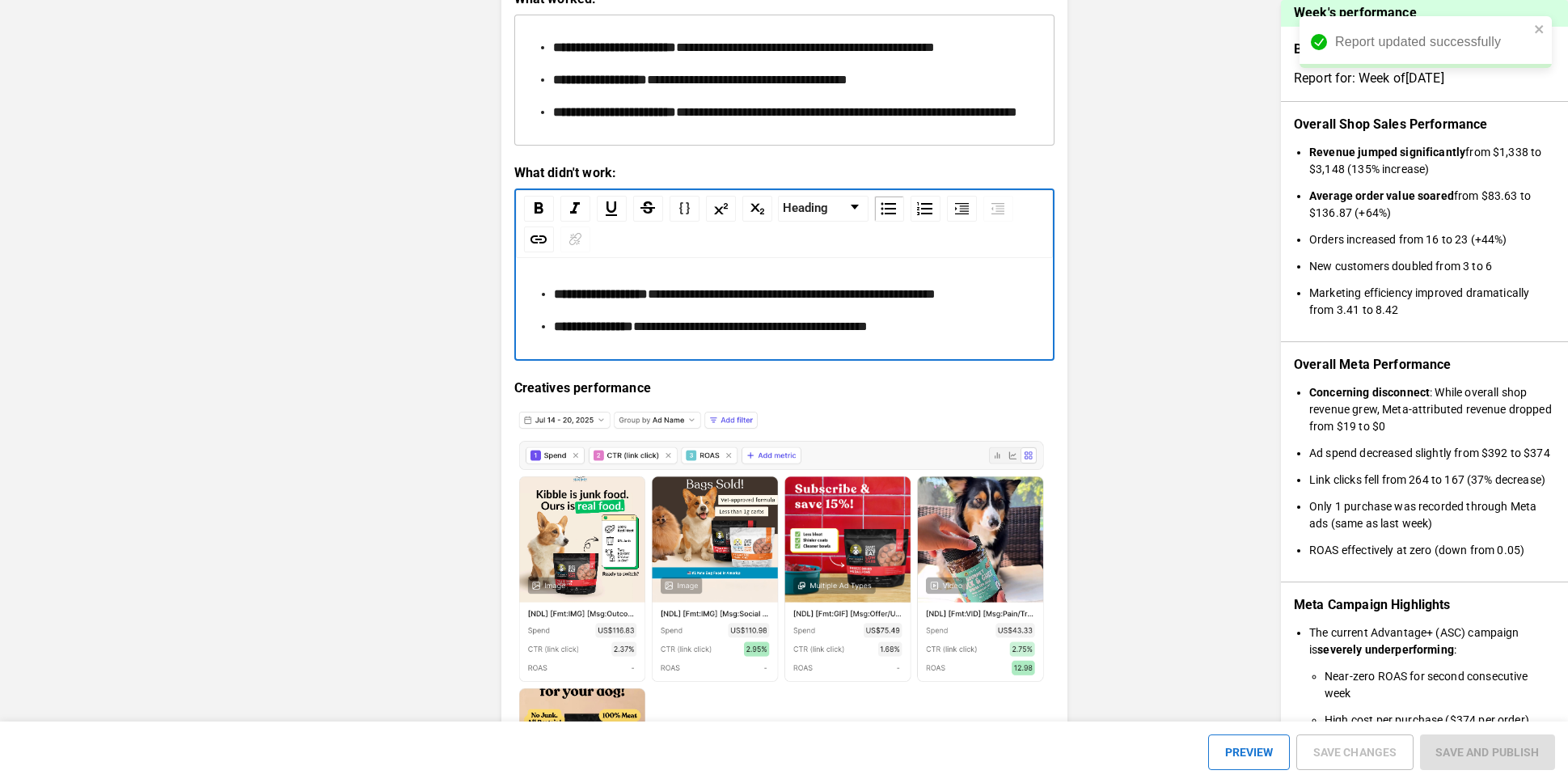 click on "**********" at bounding box center (784, 274) 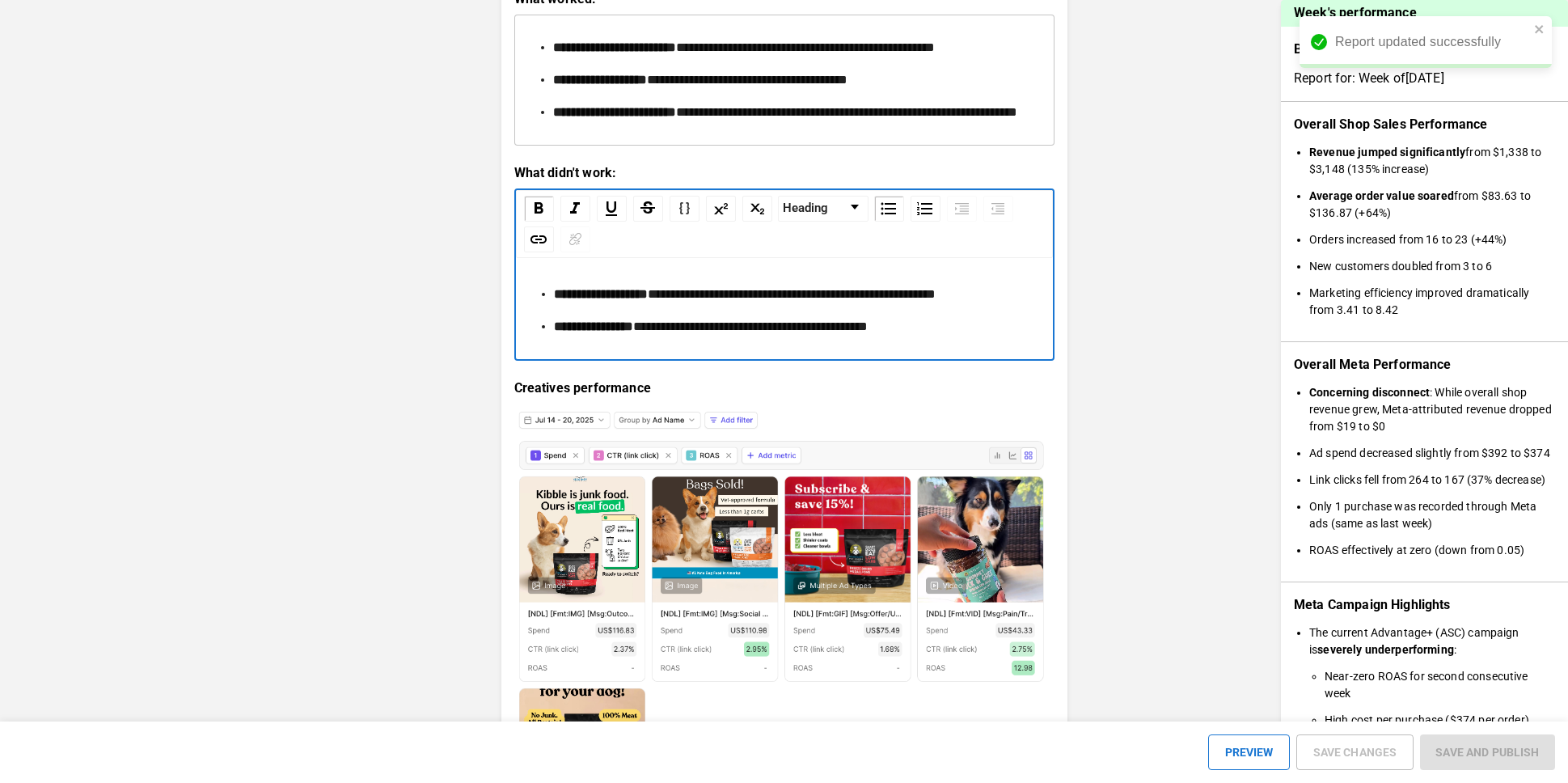 click on "**********" at bounding box center (784, 381) 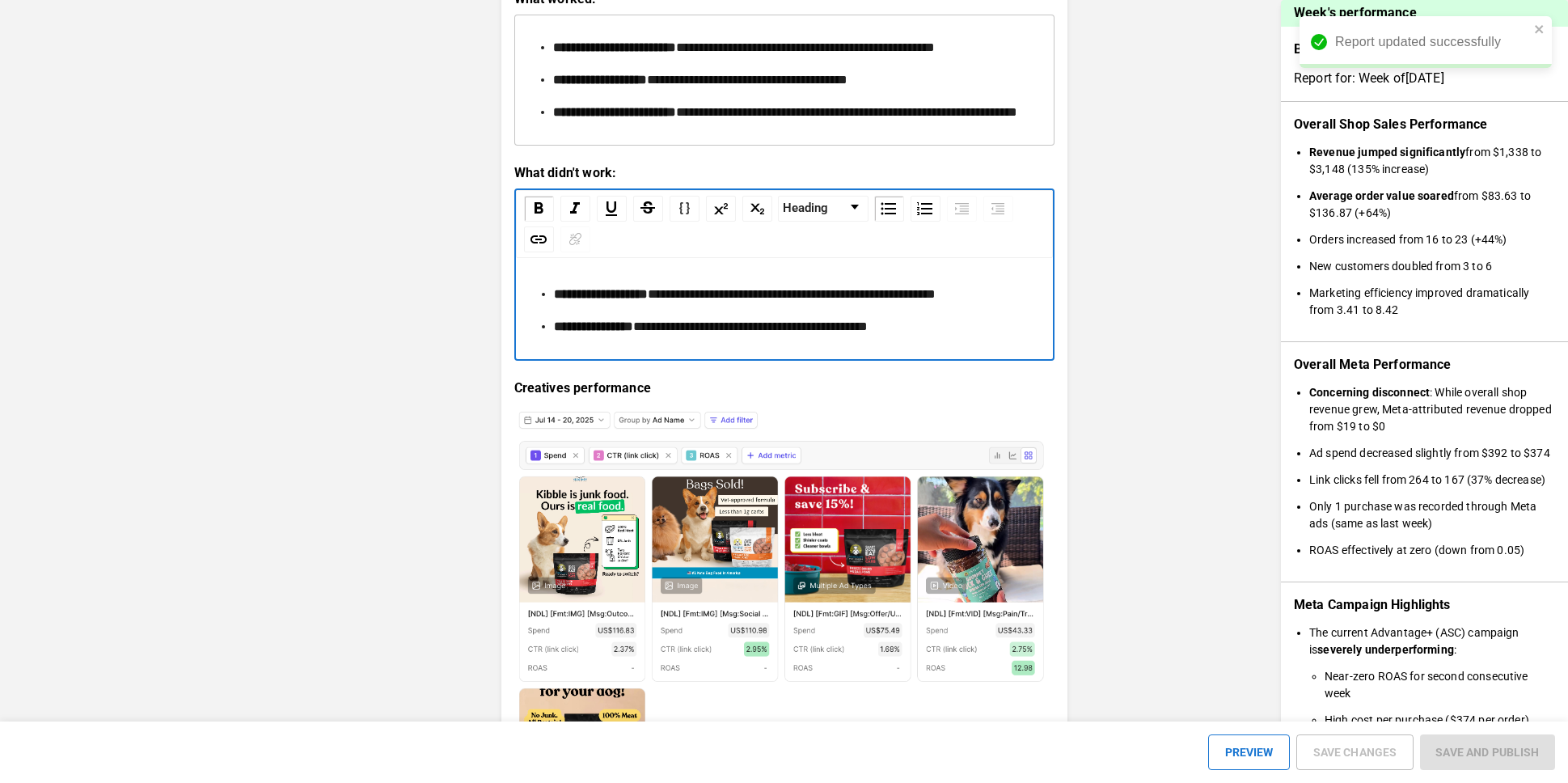 click on "**********" at bounding box center (784, 274) 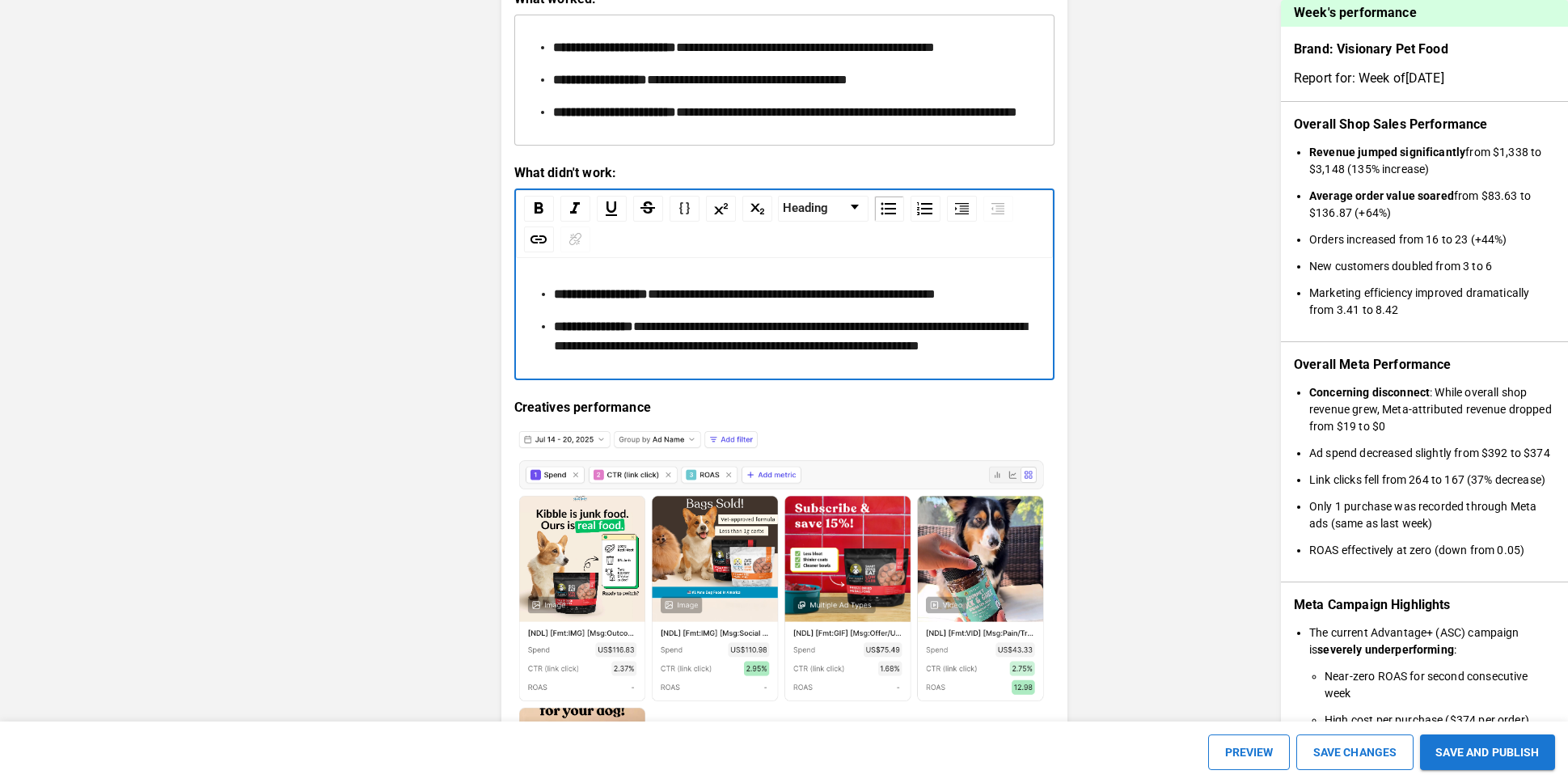 click on "**********" at bounding box center (790, 336) 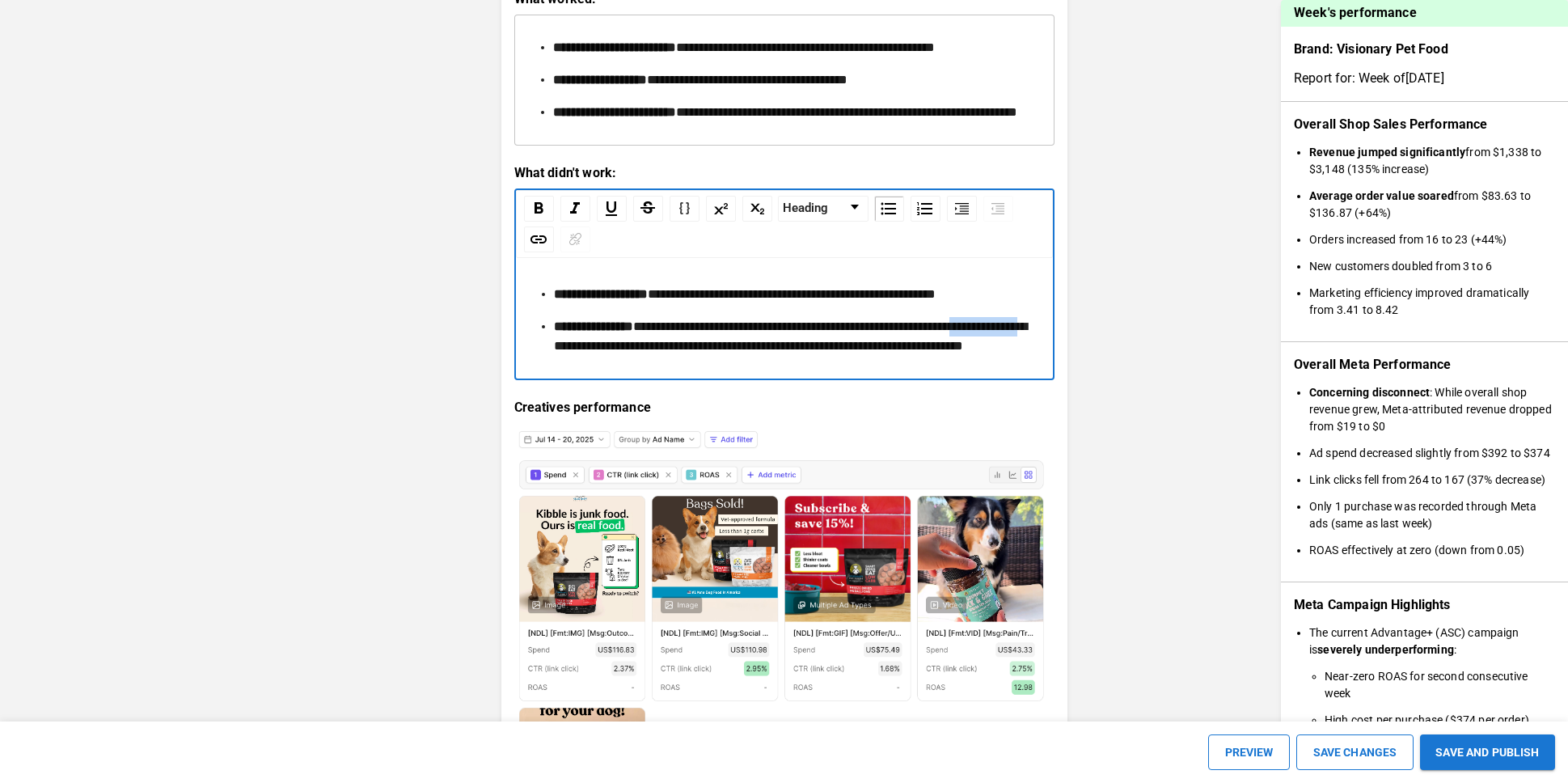 drag, startPoint x: 633, startPoint y: 407, endPoint x: 519, endPoint y: 407, distance: 114 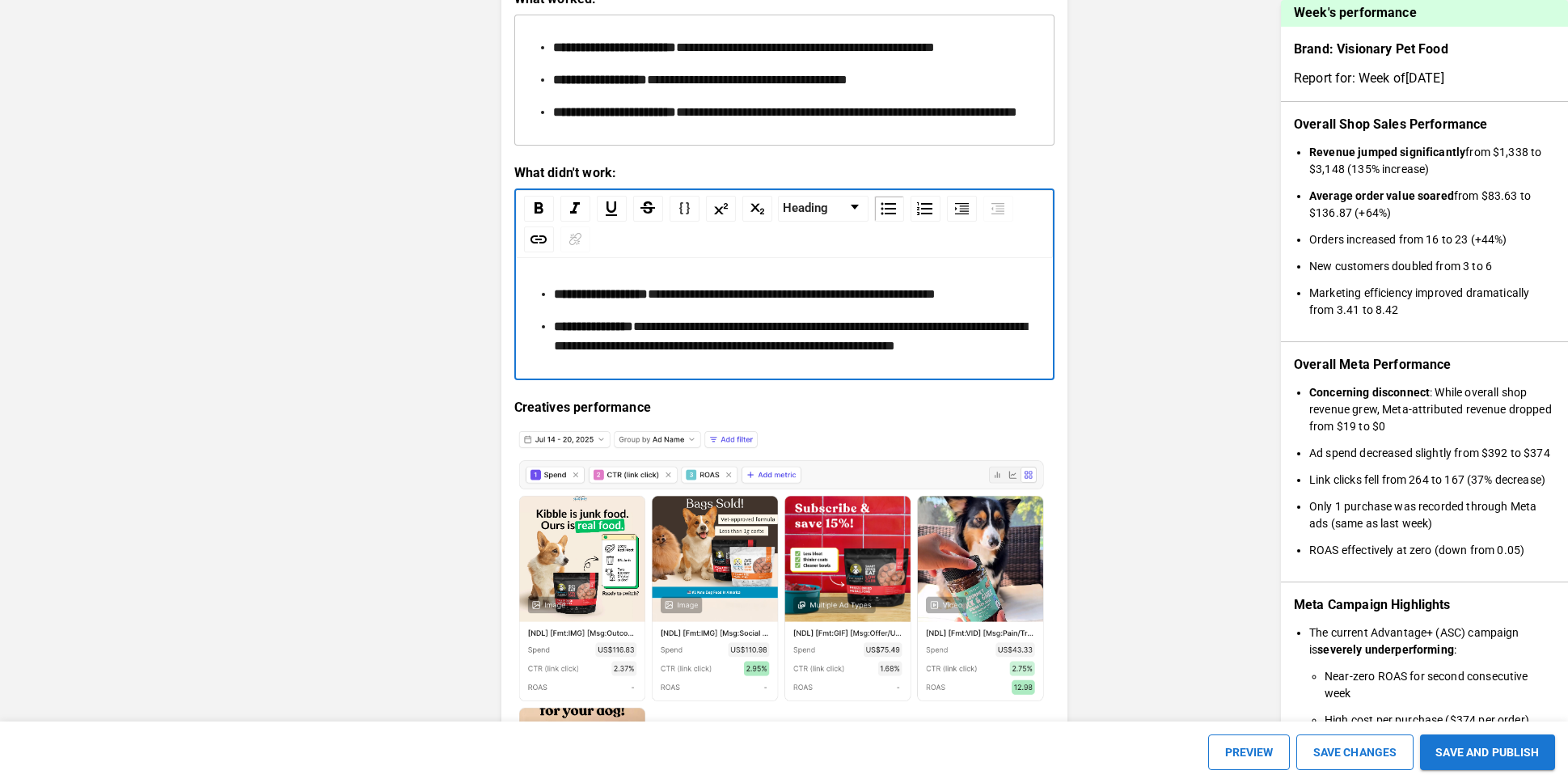 click on "**********" at bounding box center (794, 336) 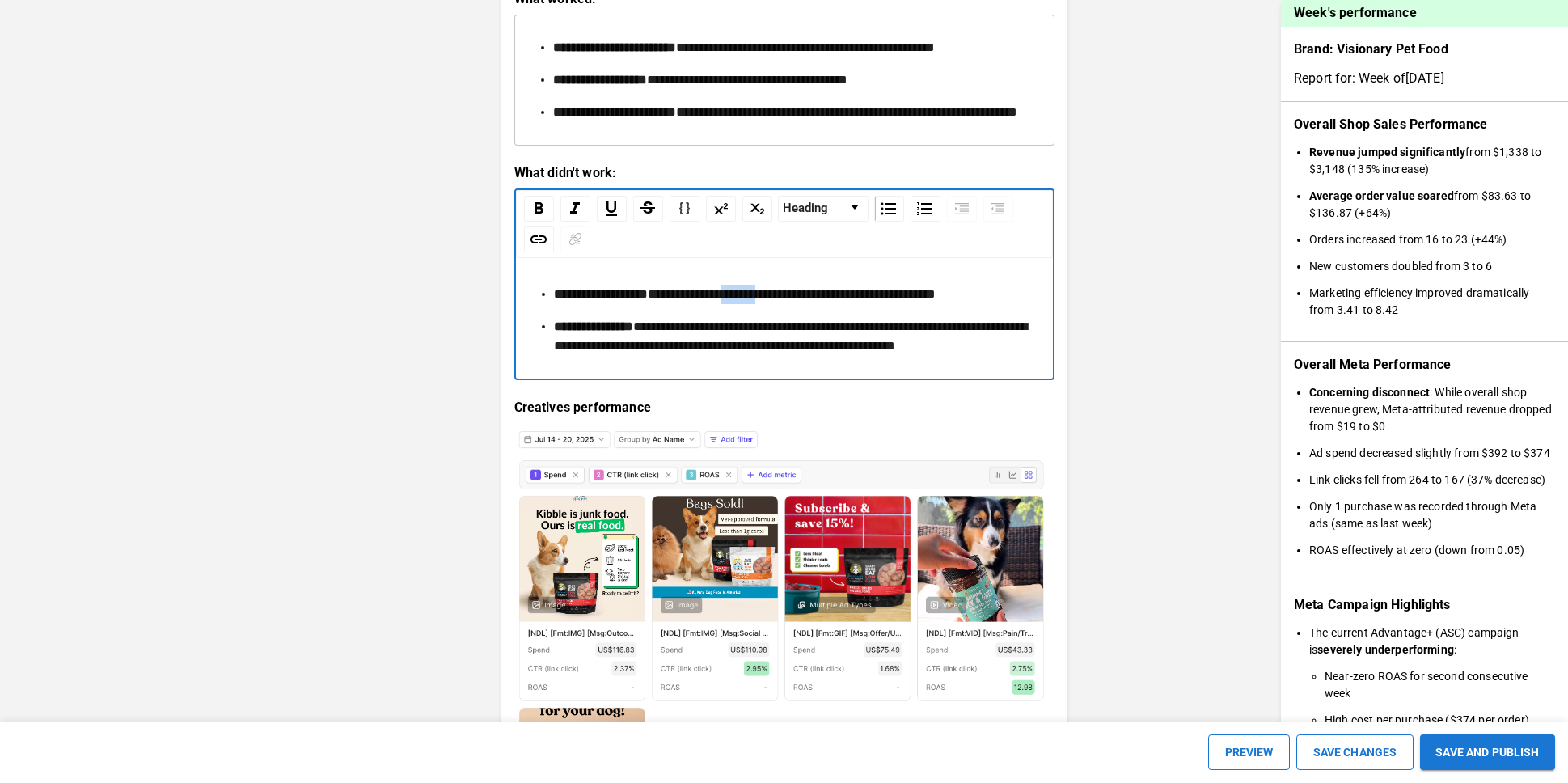 click on "**********" at bounding box center [792, 294] 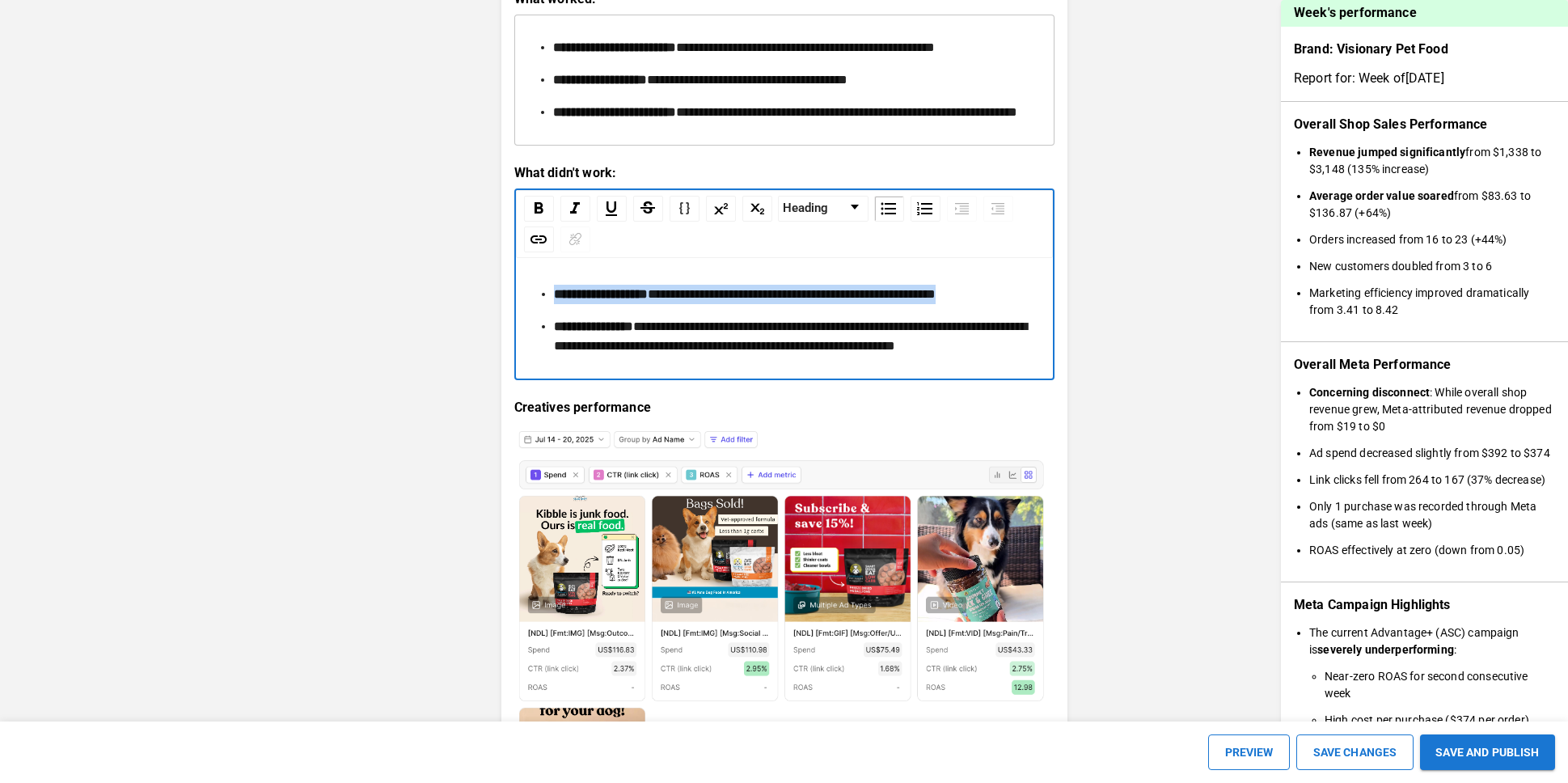click on "**********" at bounding box center (792, 294) 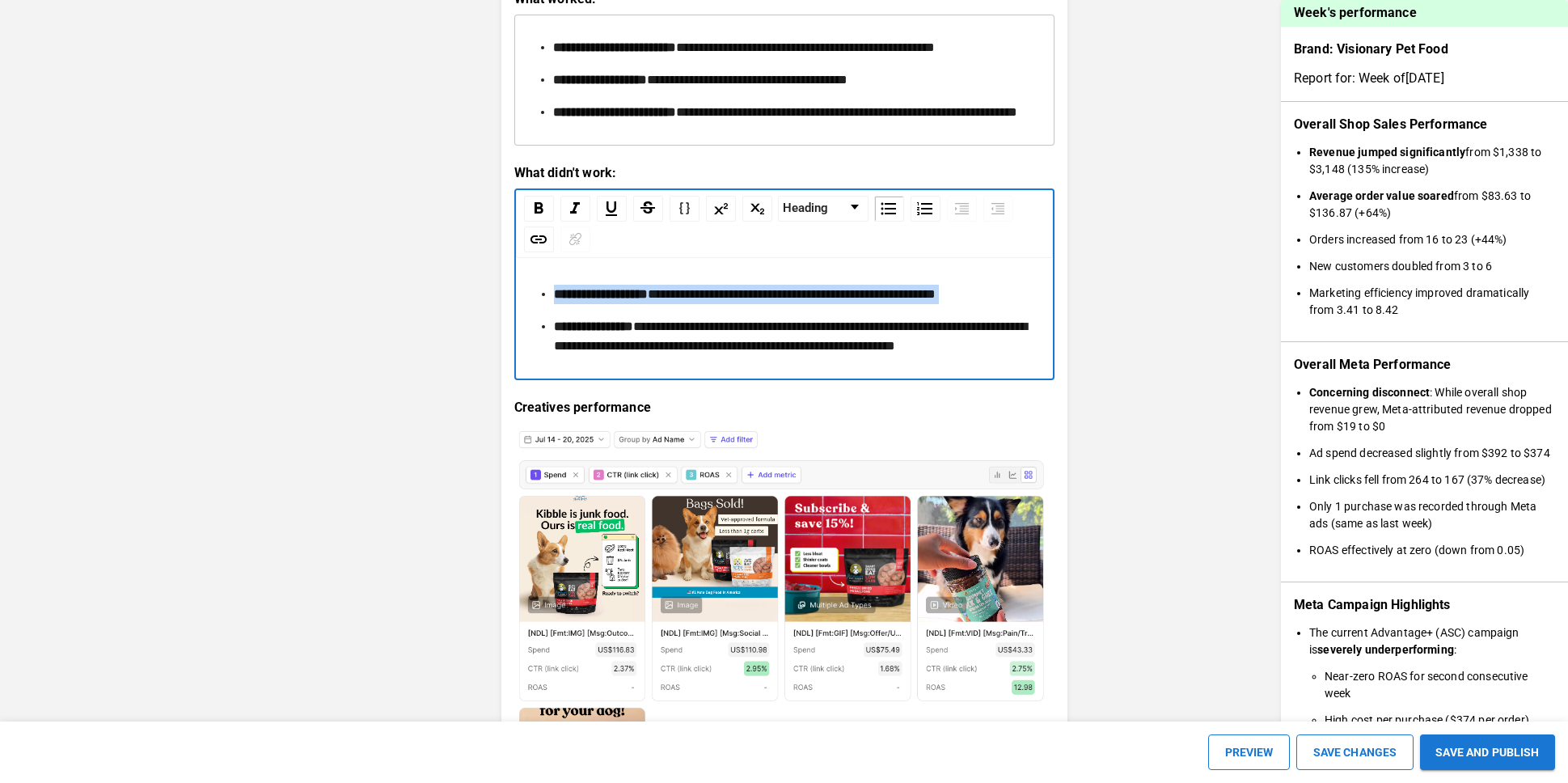 click on "**********" at bounding box center [792, 294] 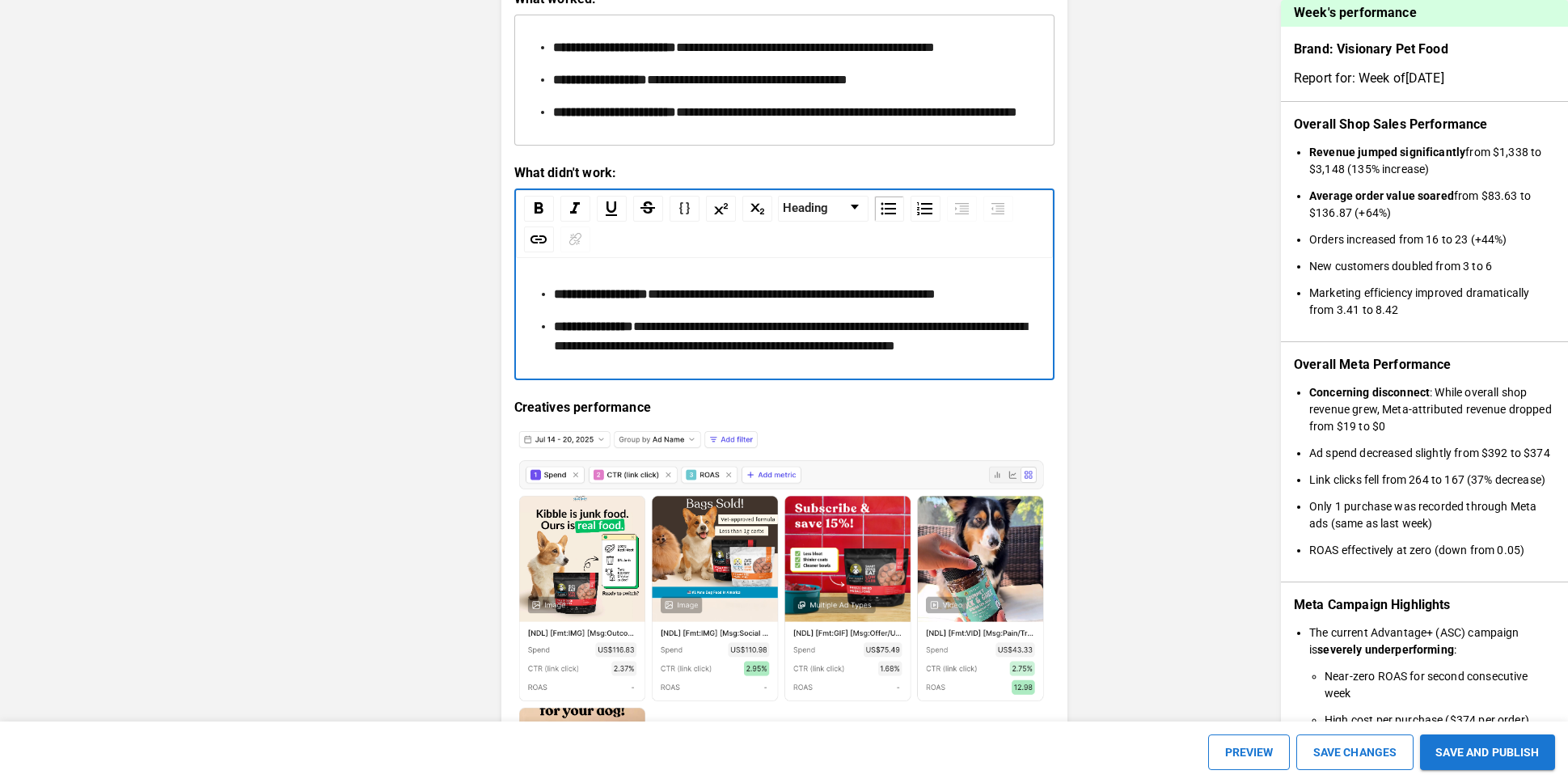 click on "**********" at bounding box center (792, 294) 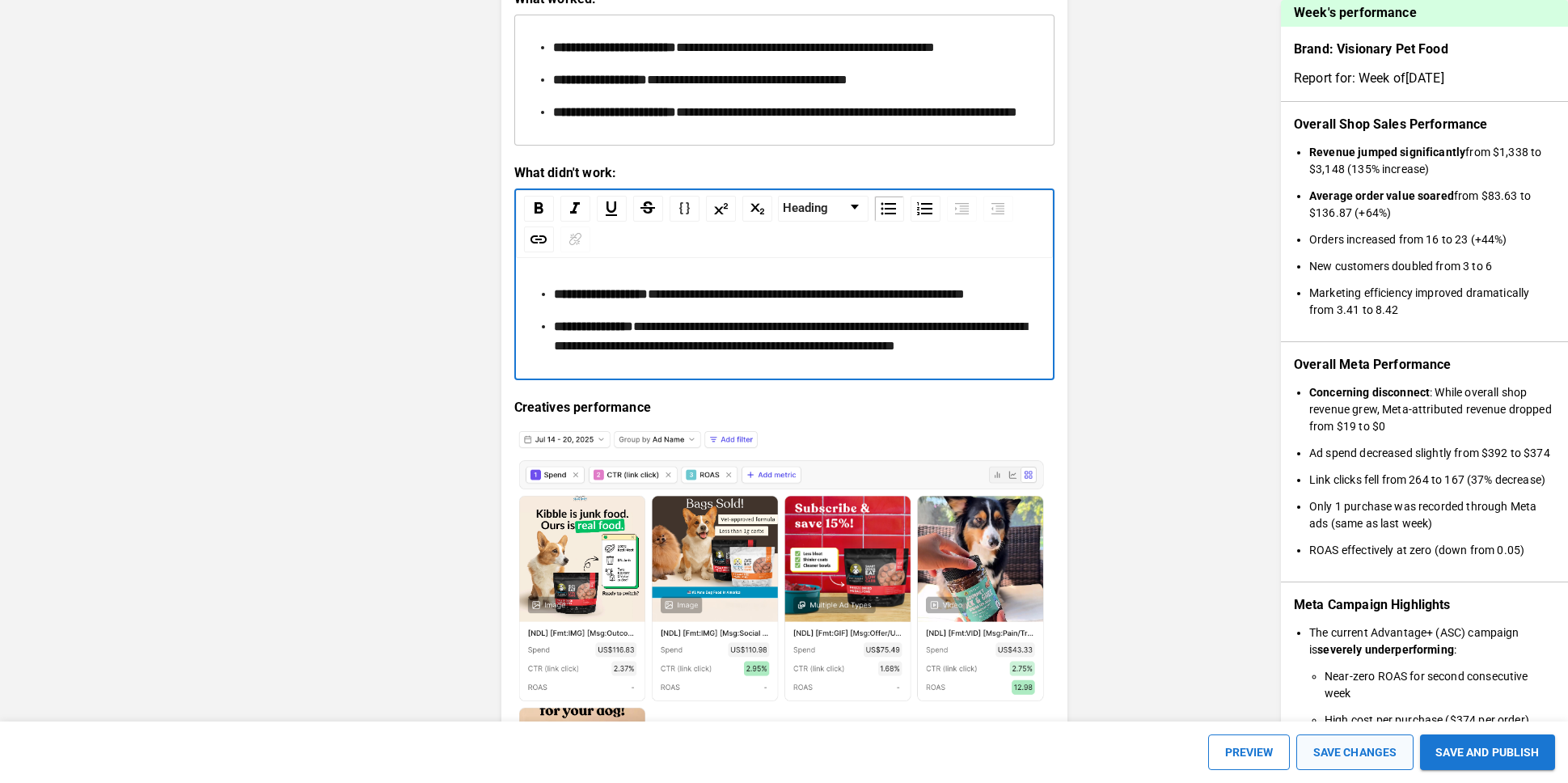 scroll, scrollTop: 1923, scrollLeft: 0, axis: vertical 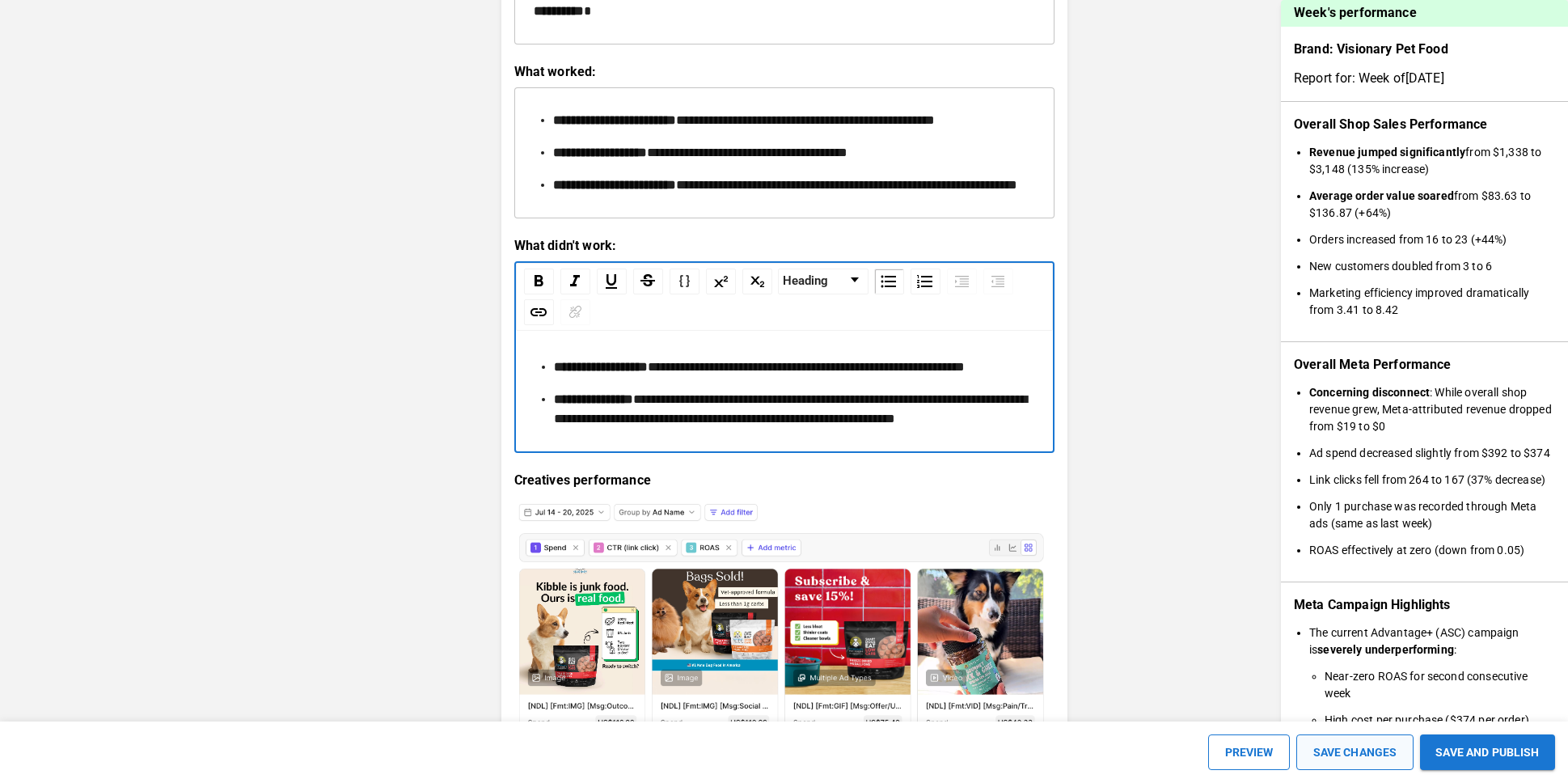 click on "SAVE CHANGES" at bounding box center (1355, 752) 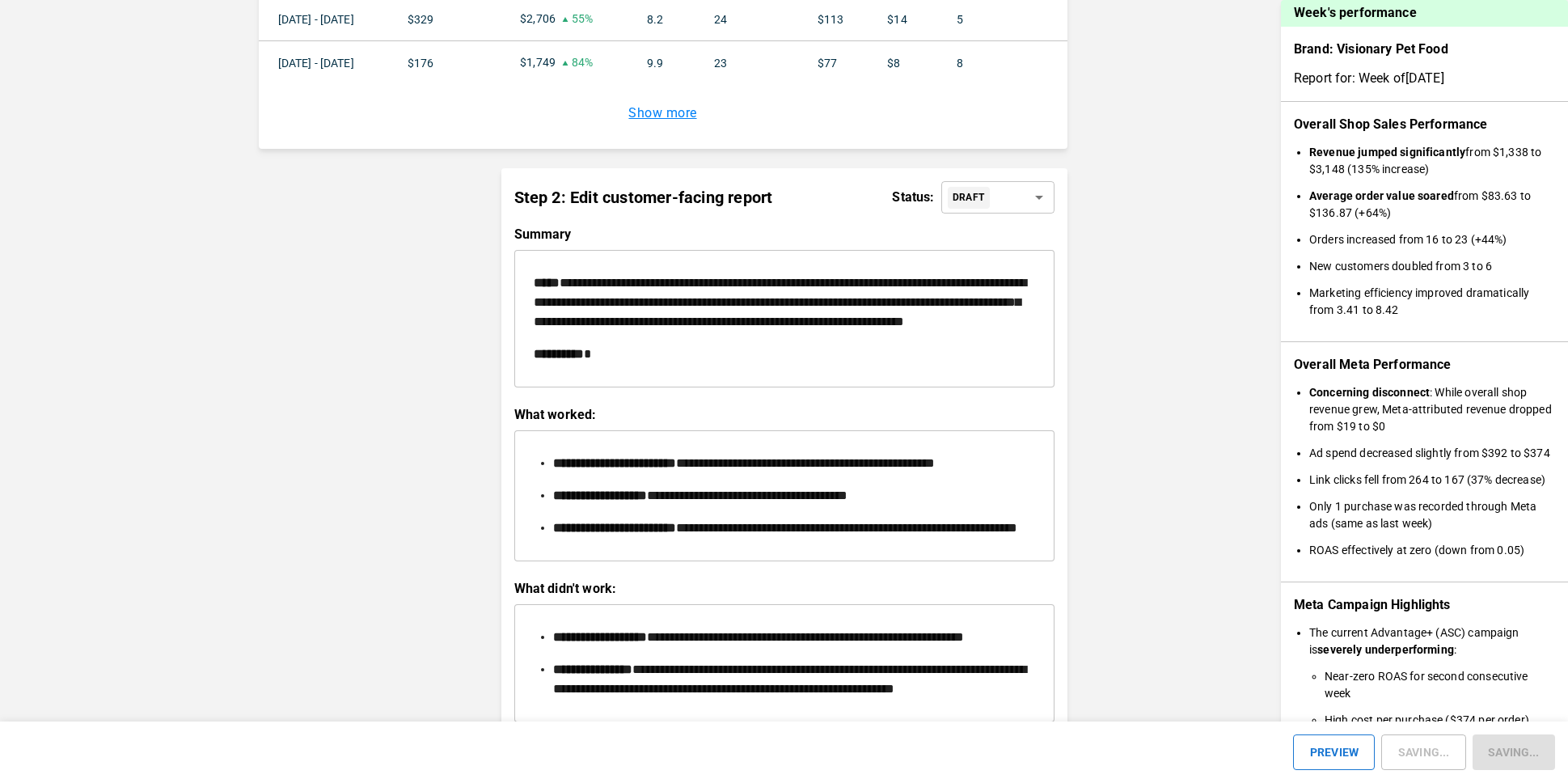 scroll, scrollTop: 1578, scrollLeft: 0, axis: vertical 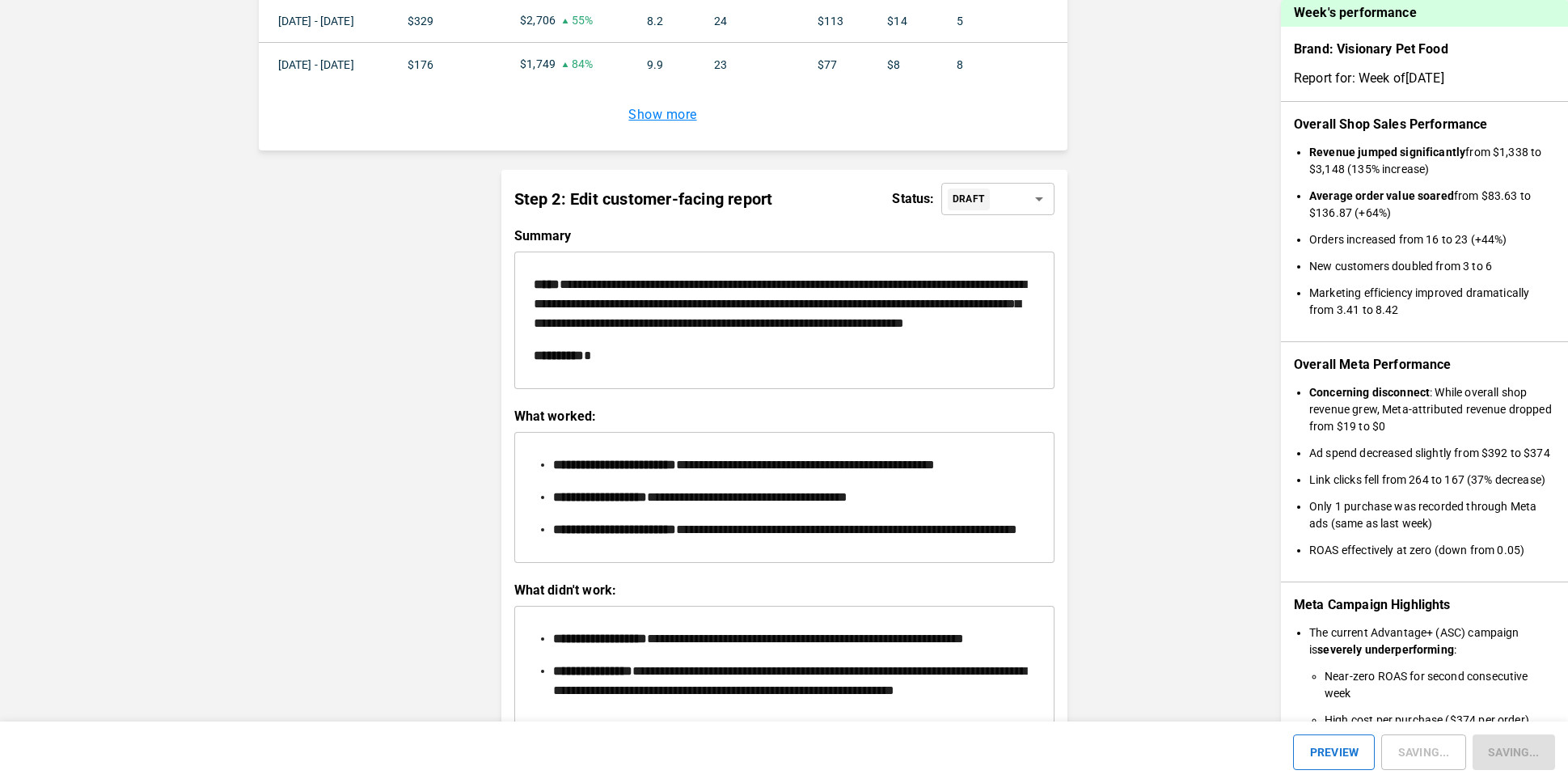 click on "**********" at bounding box center [784, 356] 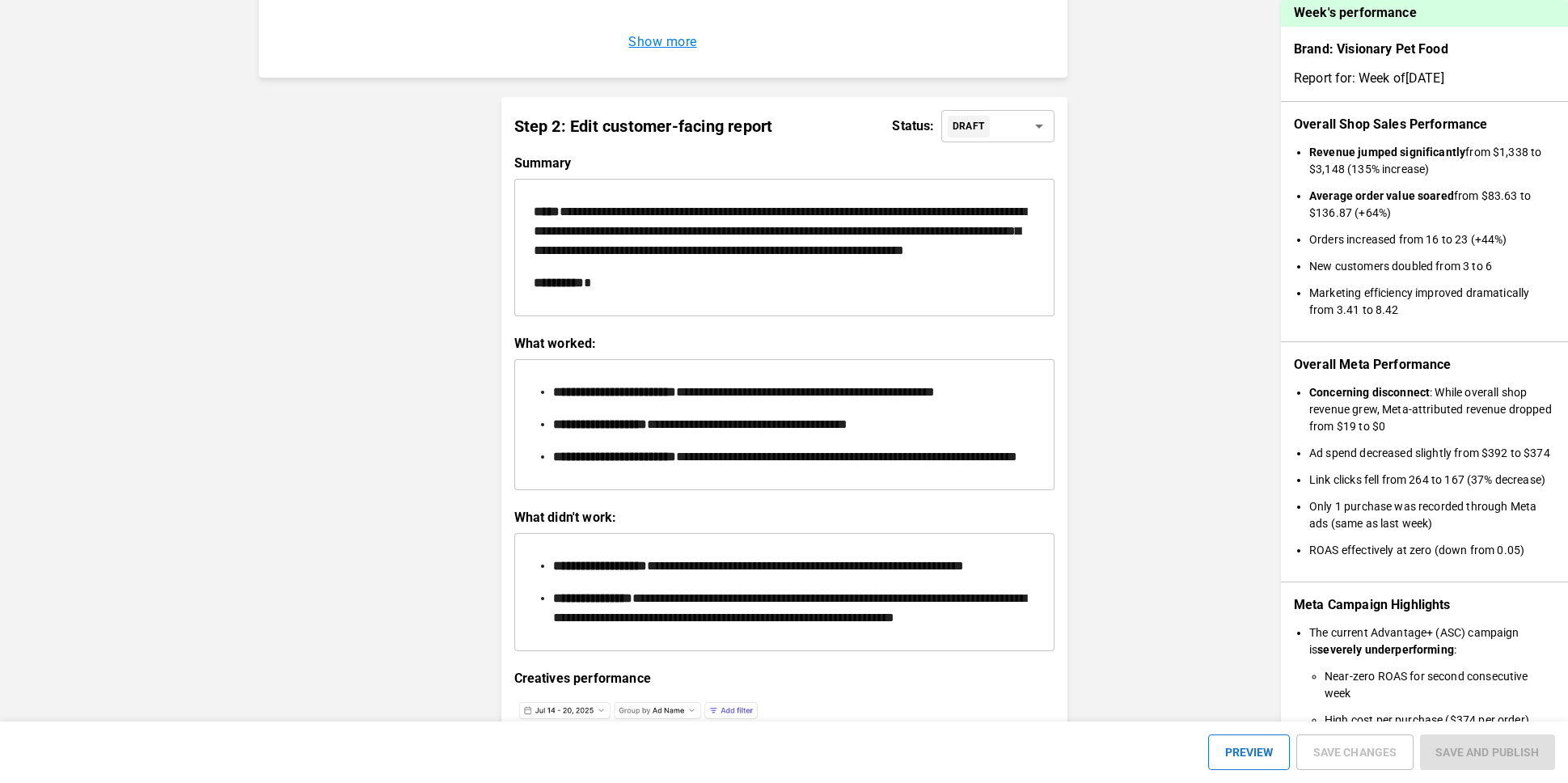 scroll, scrollTop: 1578, scrollLeft: 0, axis: vertical 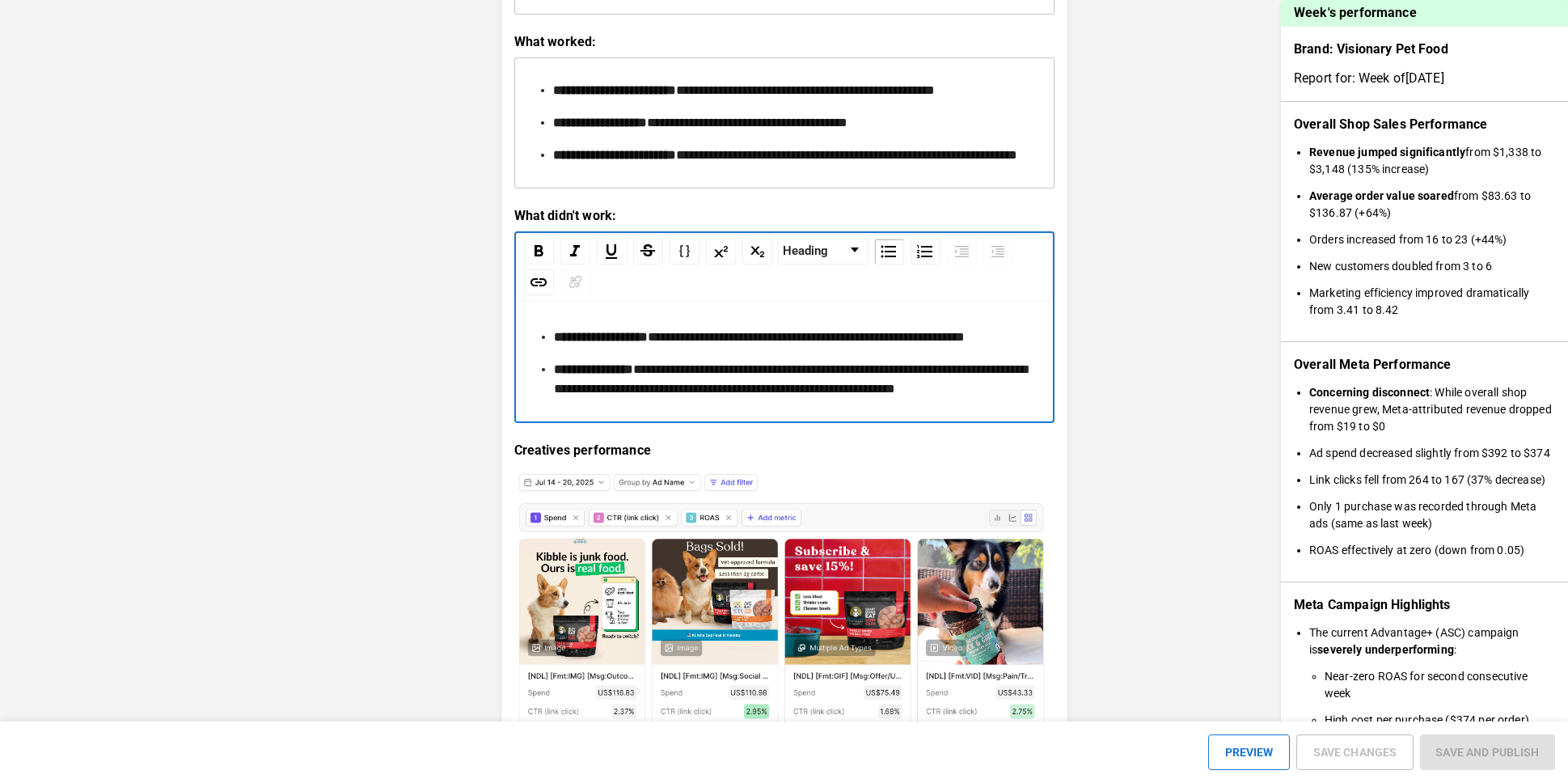 click on "**********" at bounding box center [794, 379] 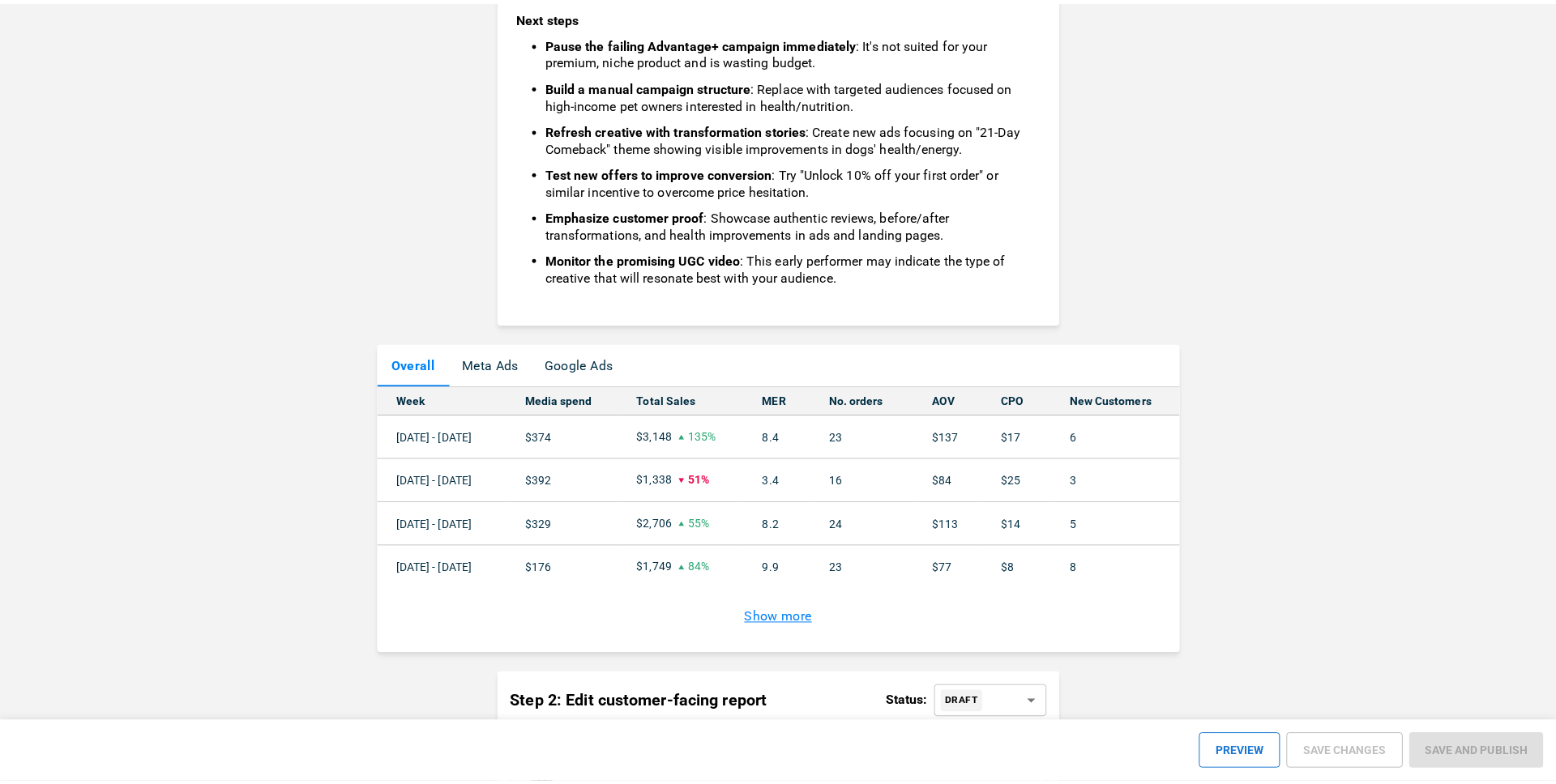 scroll, scrollTop: 1097, scrollLeft: 0, axis: vertical 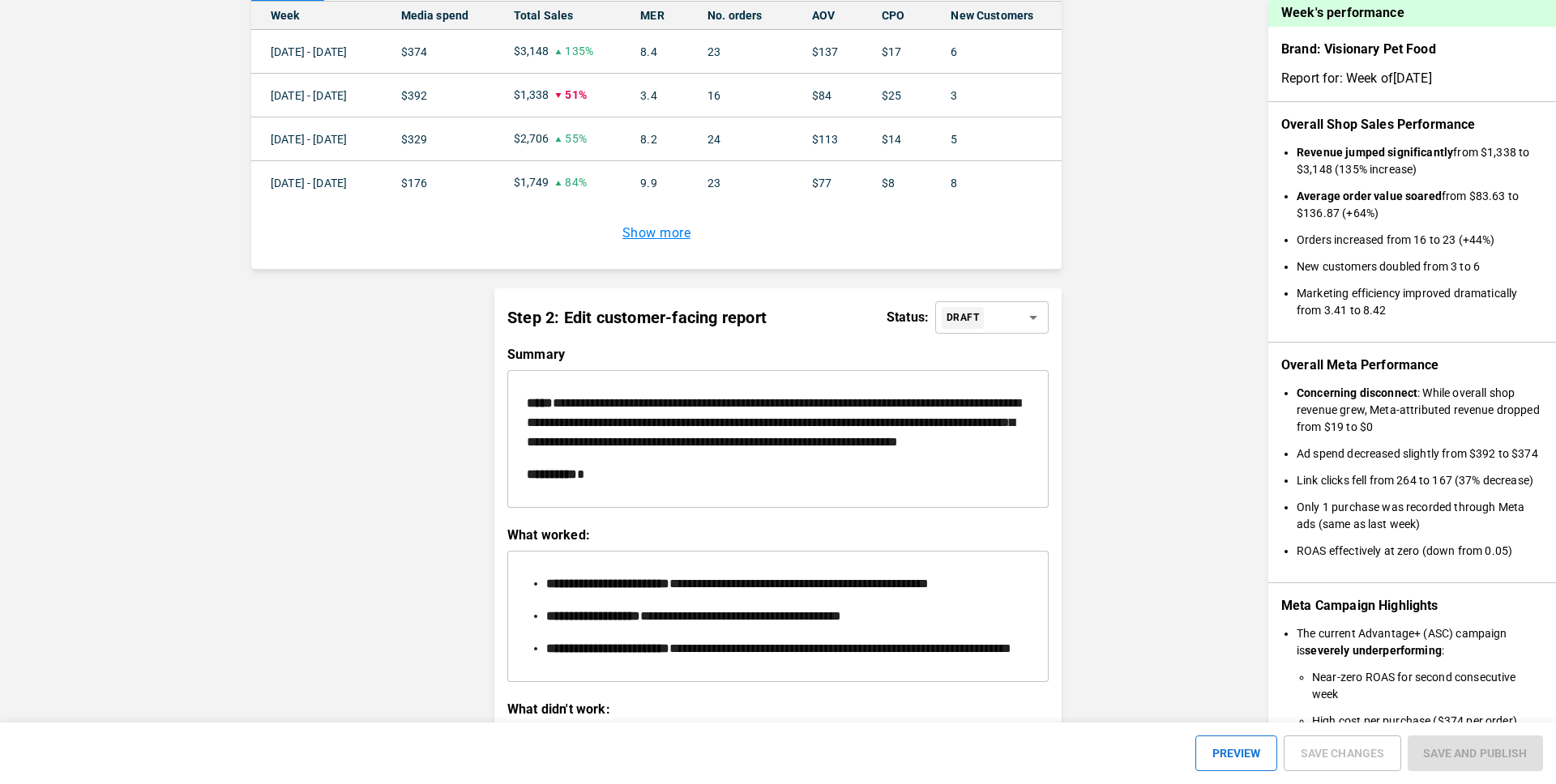 click on "**********" at bounding box center [778, 439] 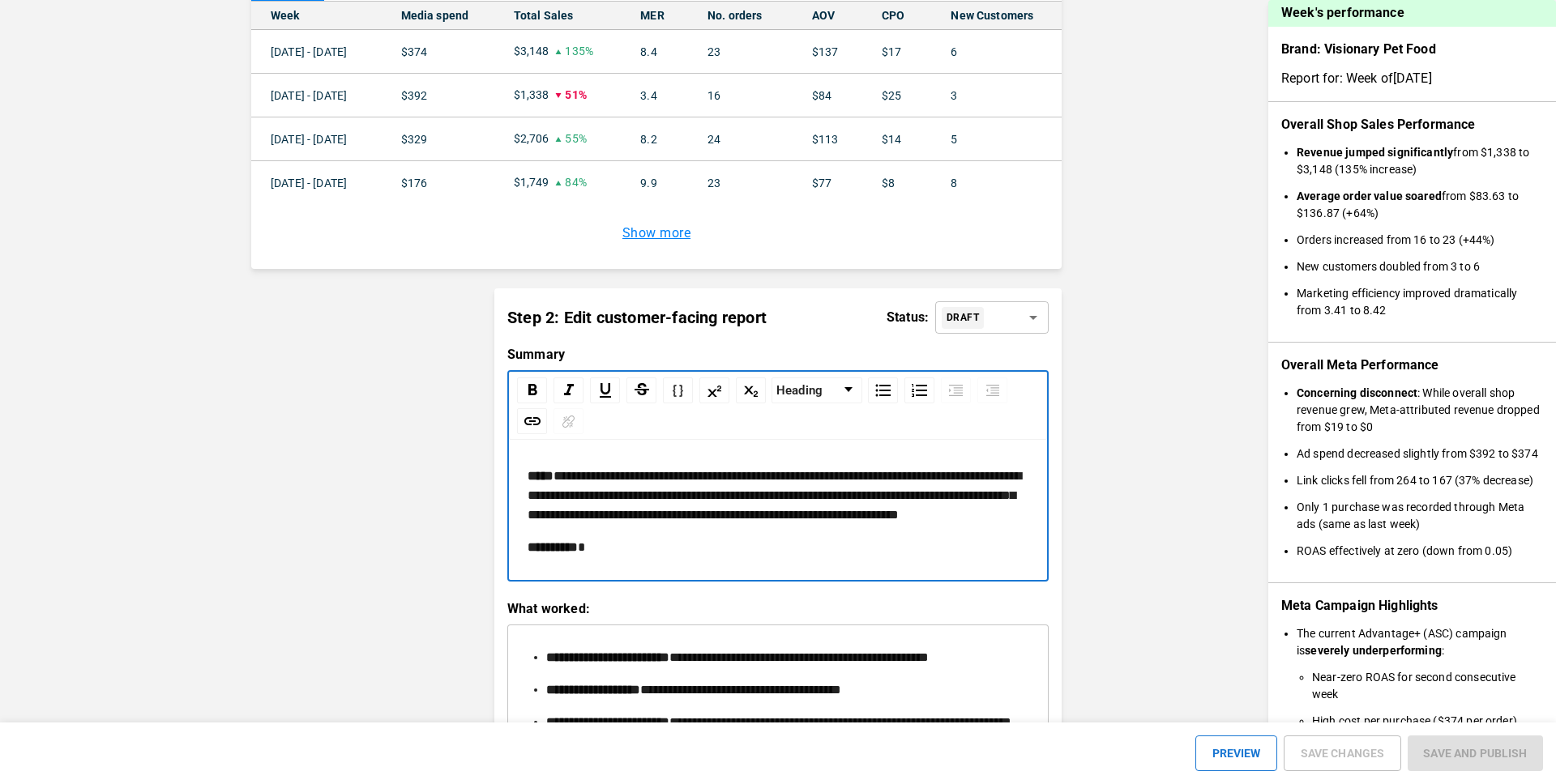 click on "**********" at bounding box center [778, 548] 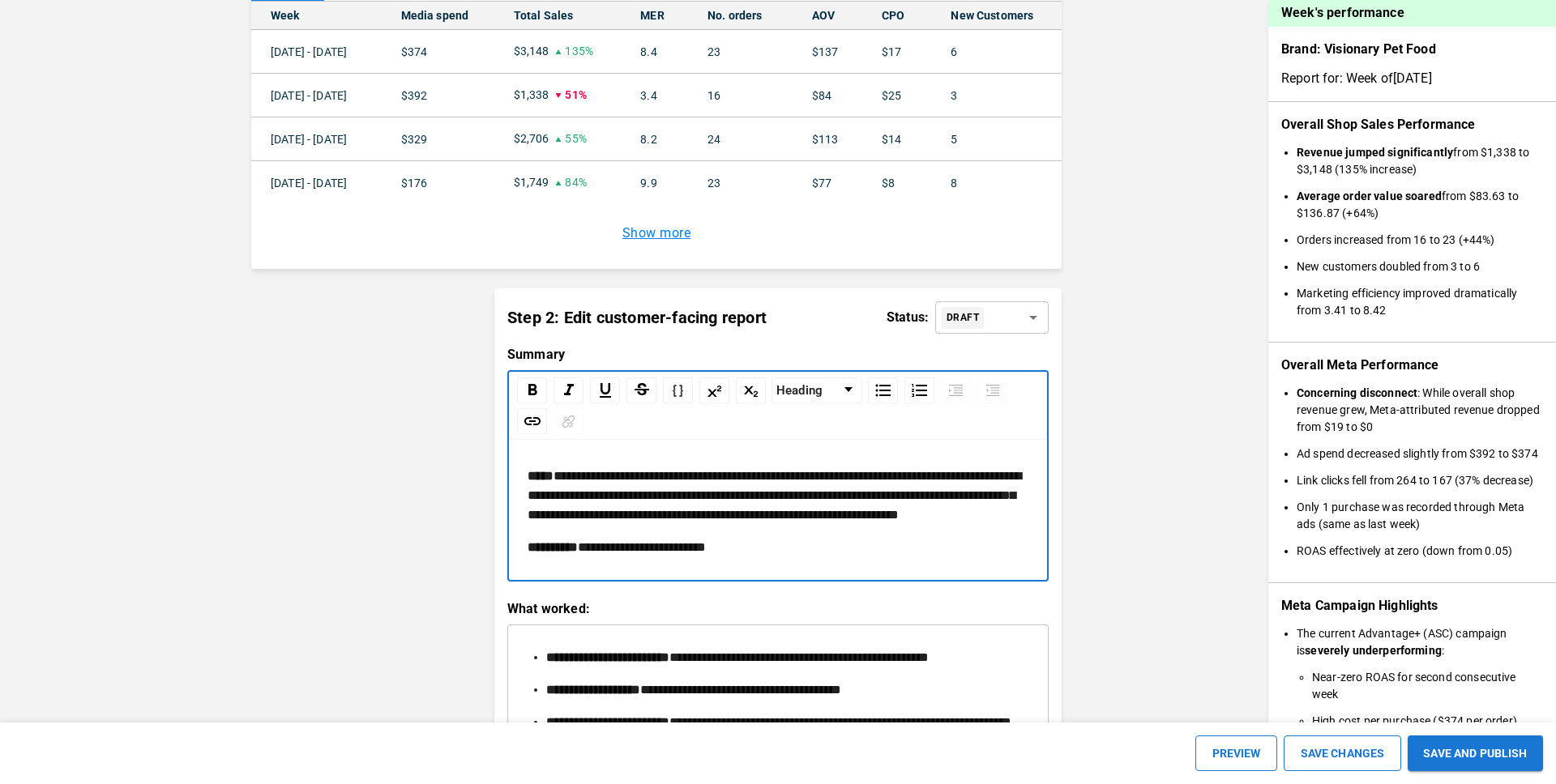 click on "**********" at bounding box center (642, 547) 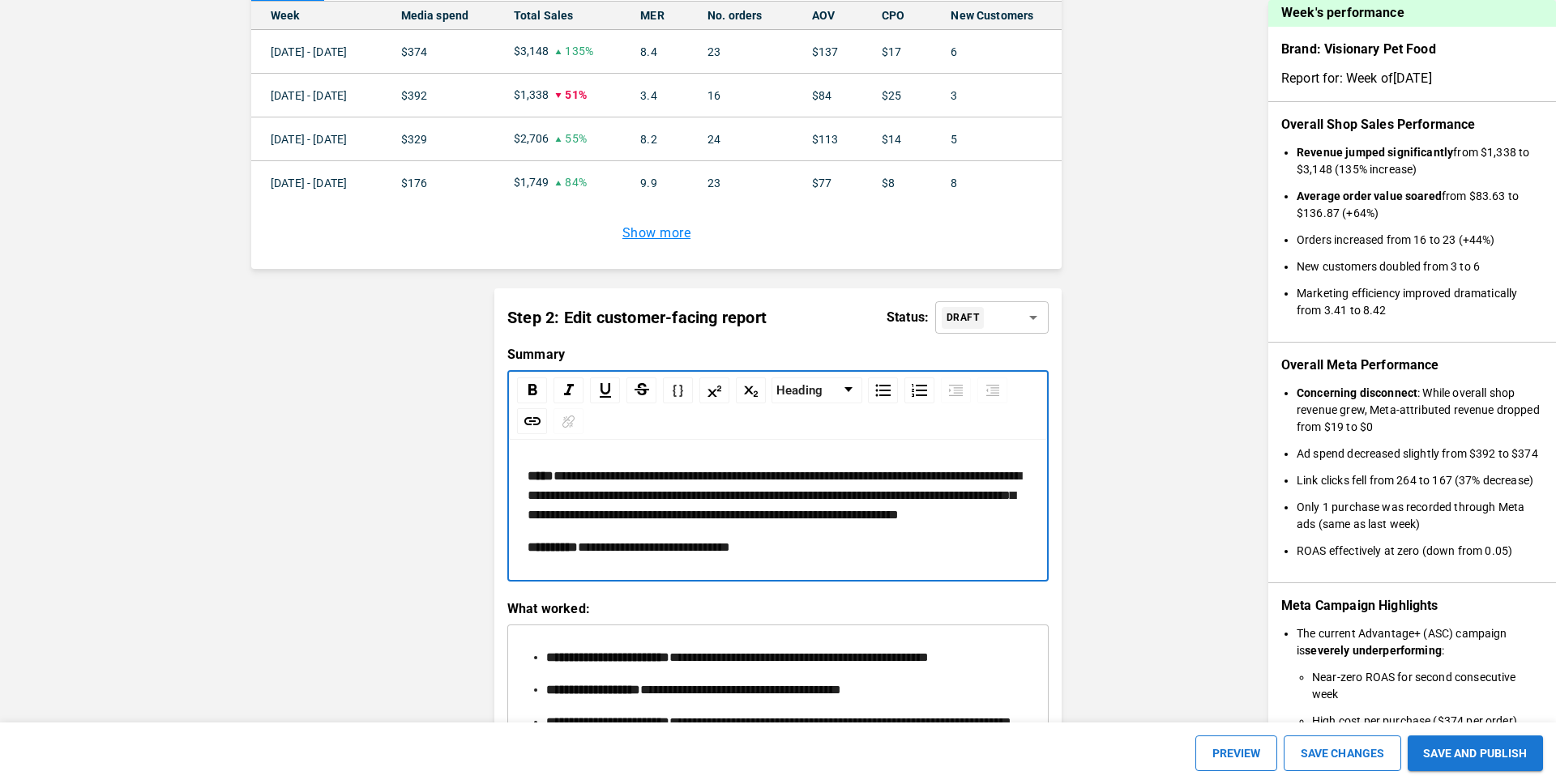 click on "**********" at bounding box center (778, 927) 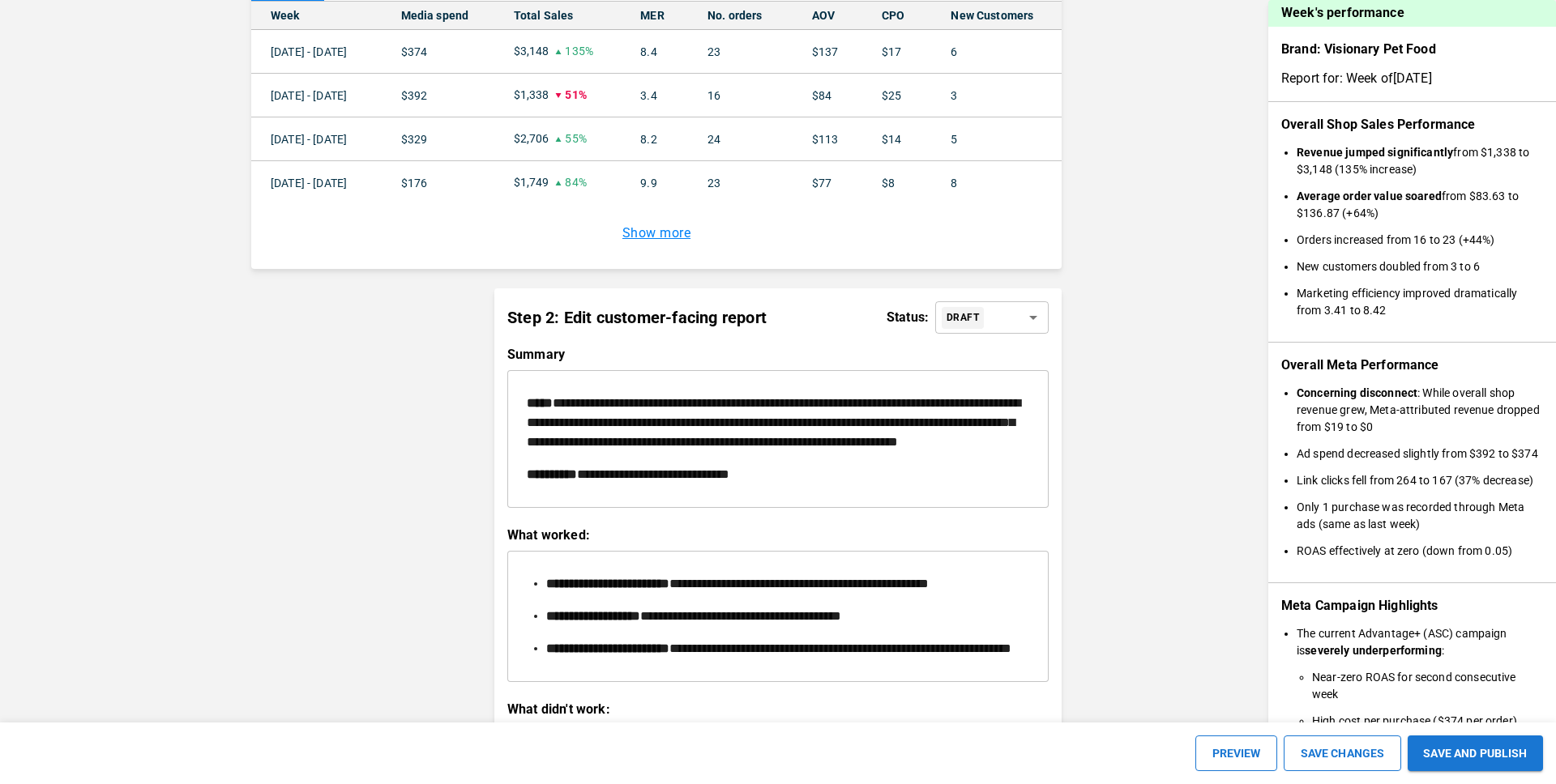 click on "**********" at bounding box center [778, 439] 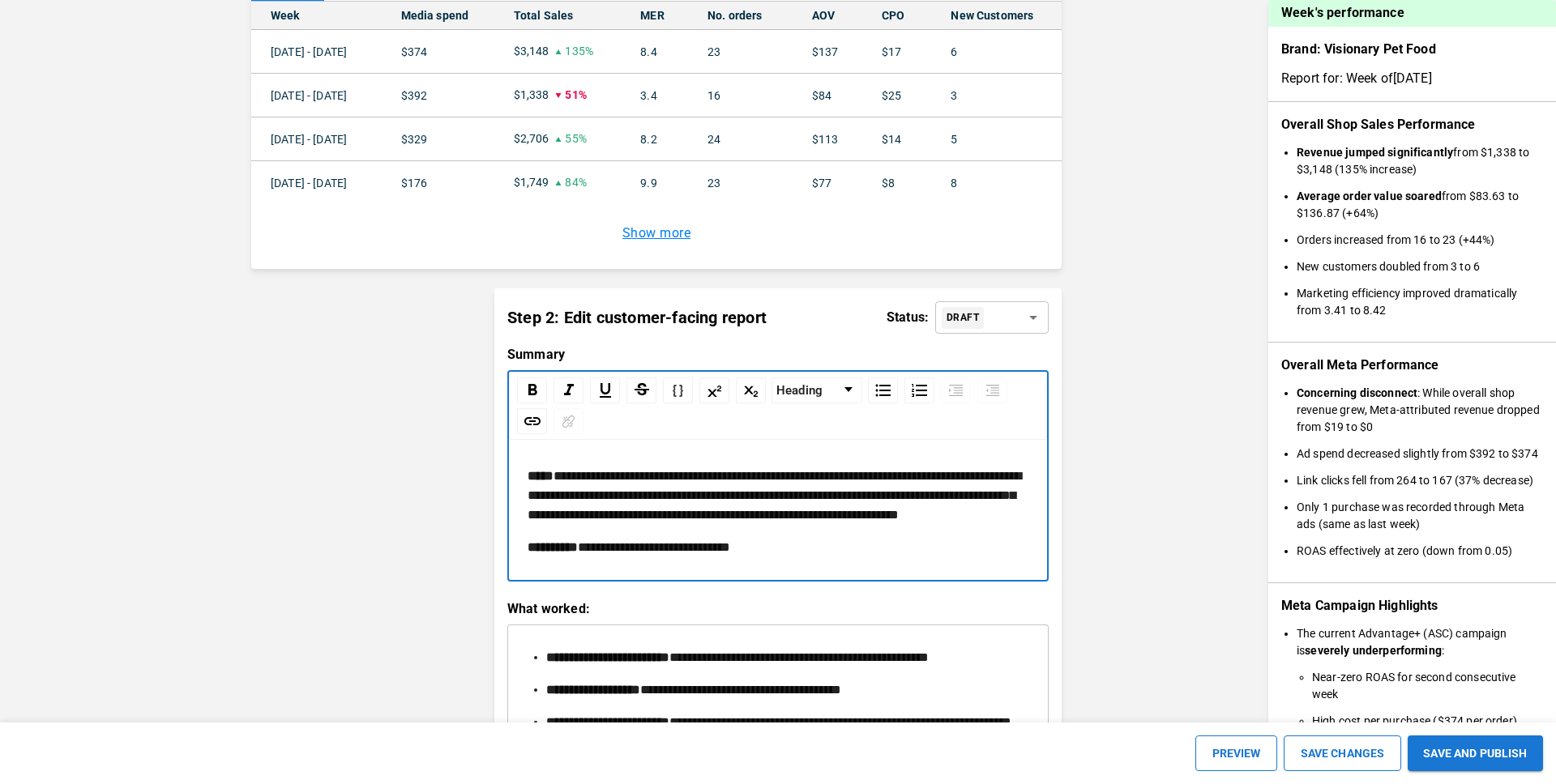 click on "**********" at bounding box center [778, 548] 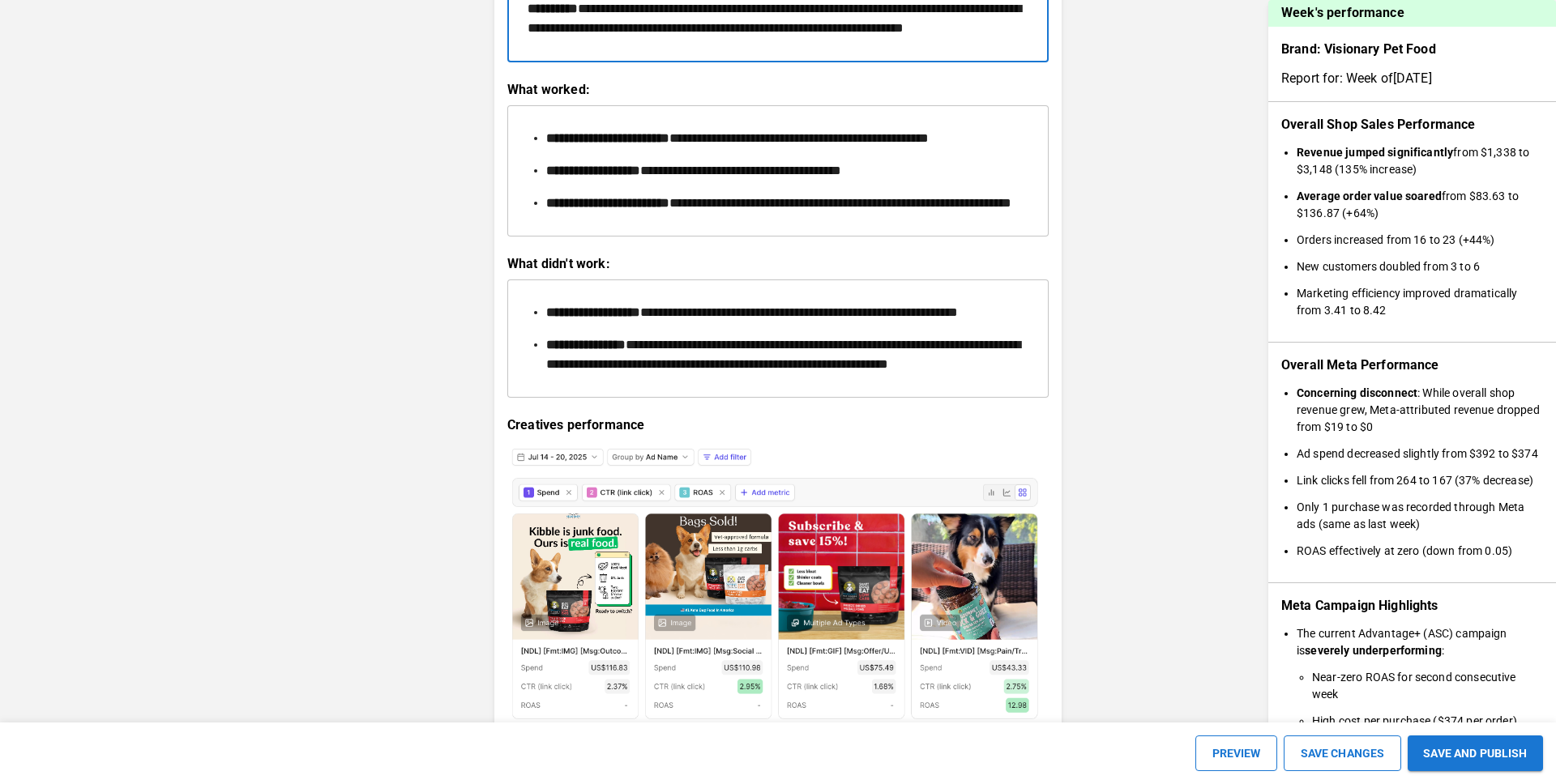 scroll, scrollTop: 1996, scrollLeft: 0, axis: vertical 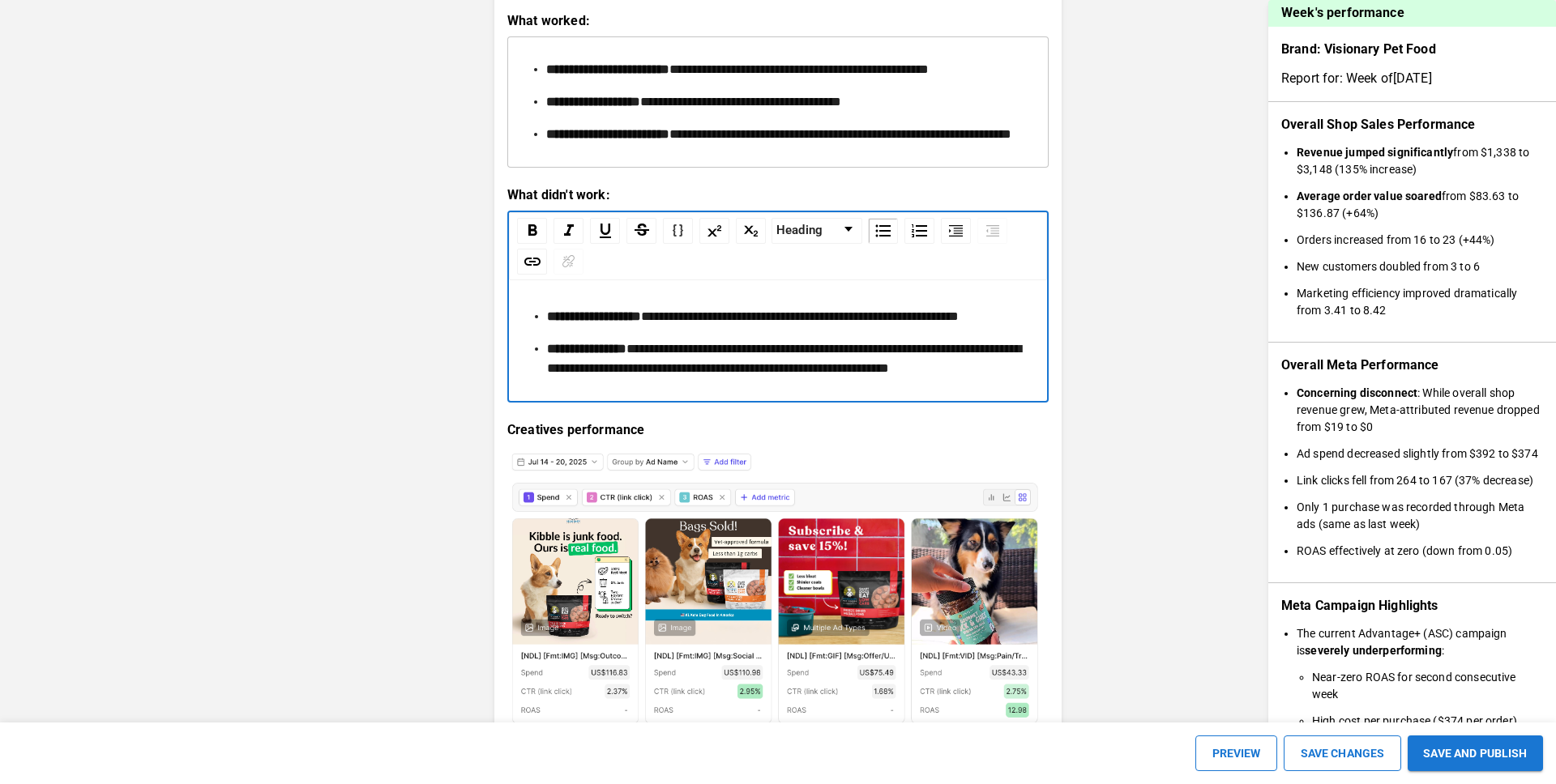 click on "**********" at bounding box center [788, 317] 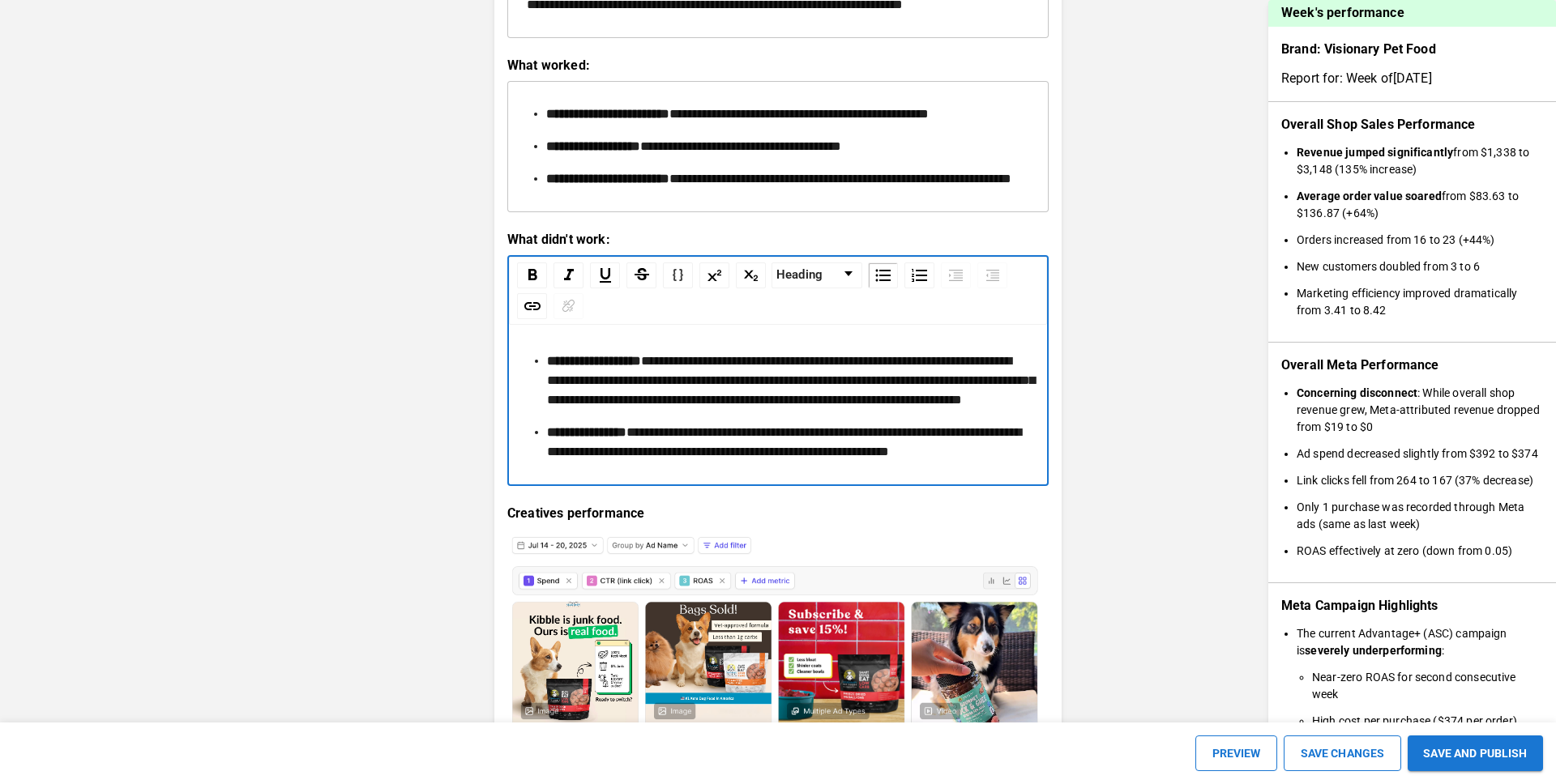 scroll, scrollTop: 2024, scrollLeft: 0, axis: vertical 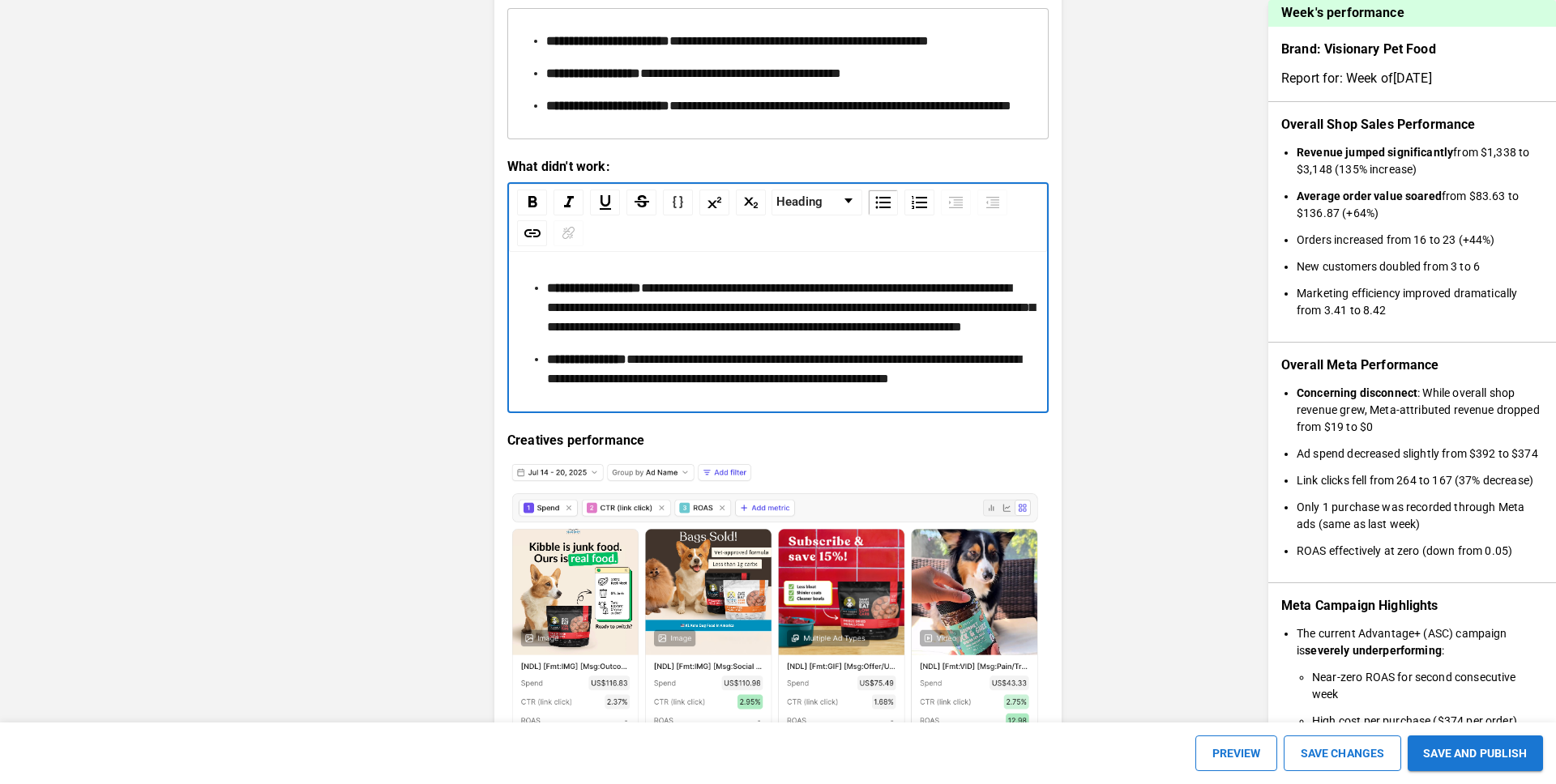 click on "**********" at bounding box center (788, 106) 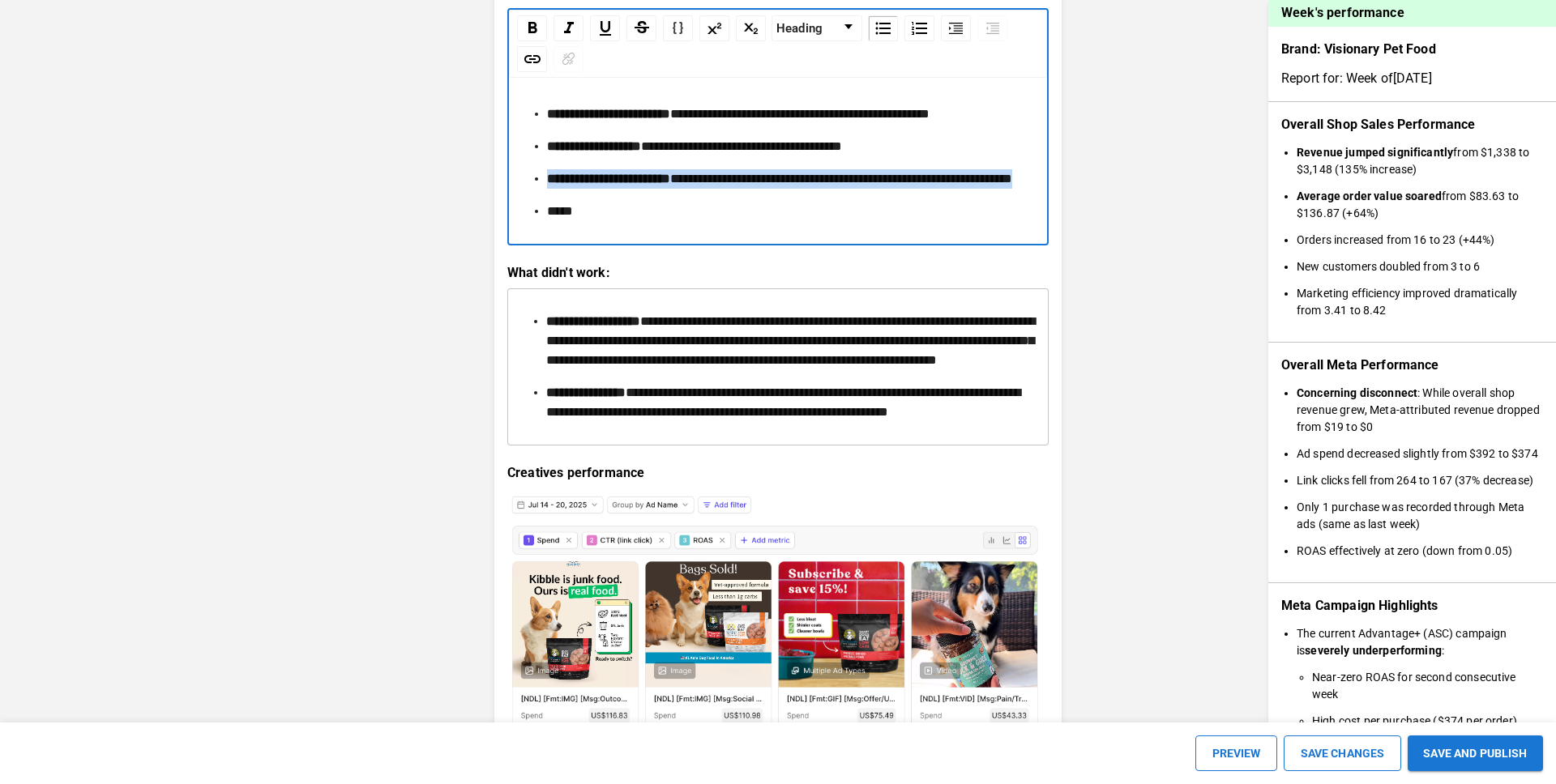 drag, startPoint x: 694, startPoint y: 258, endPoint x: 545, endPoint y: 214, distance: 155.36087 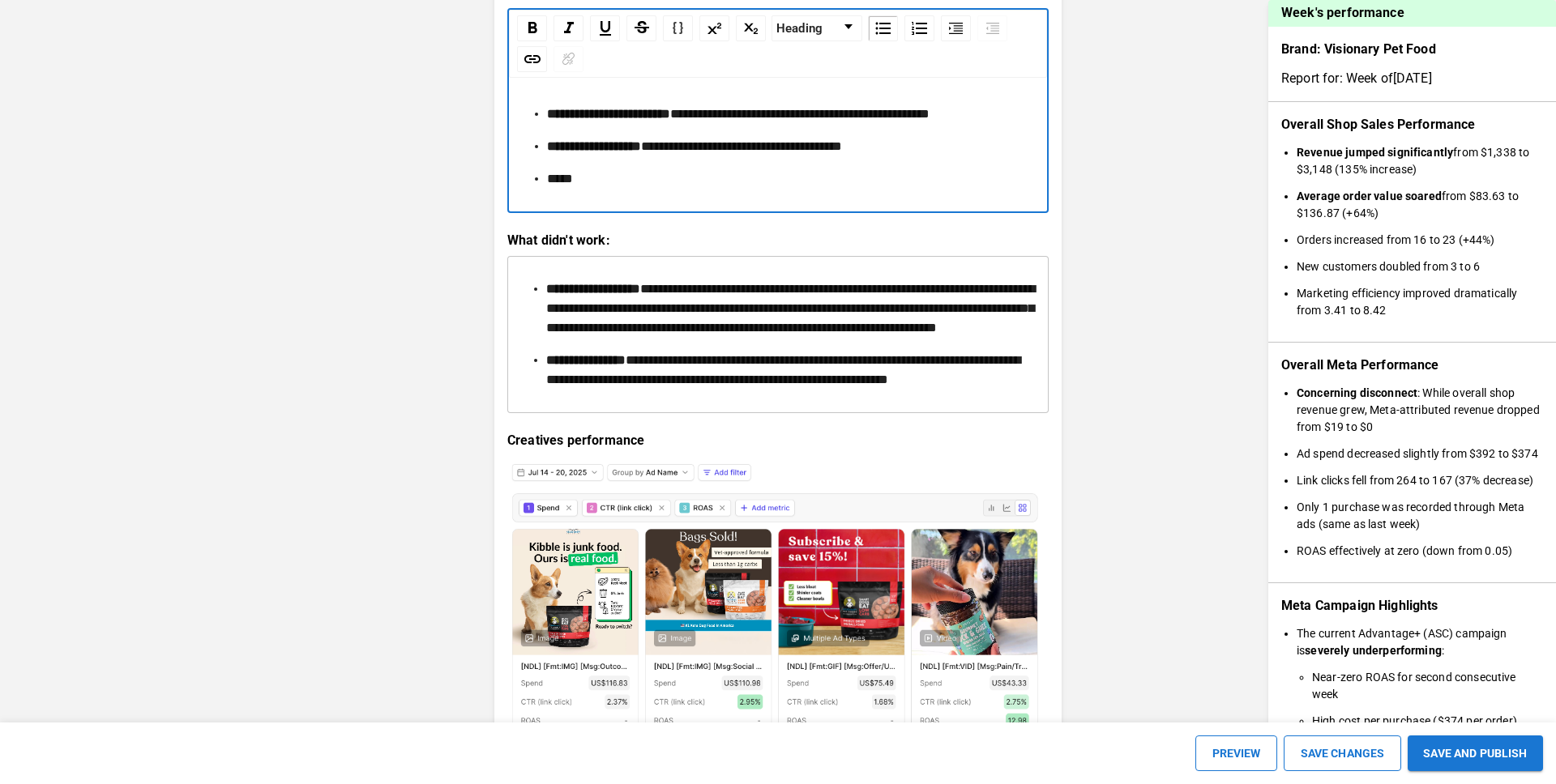 click on "**********" at bounding box center [778, 394] 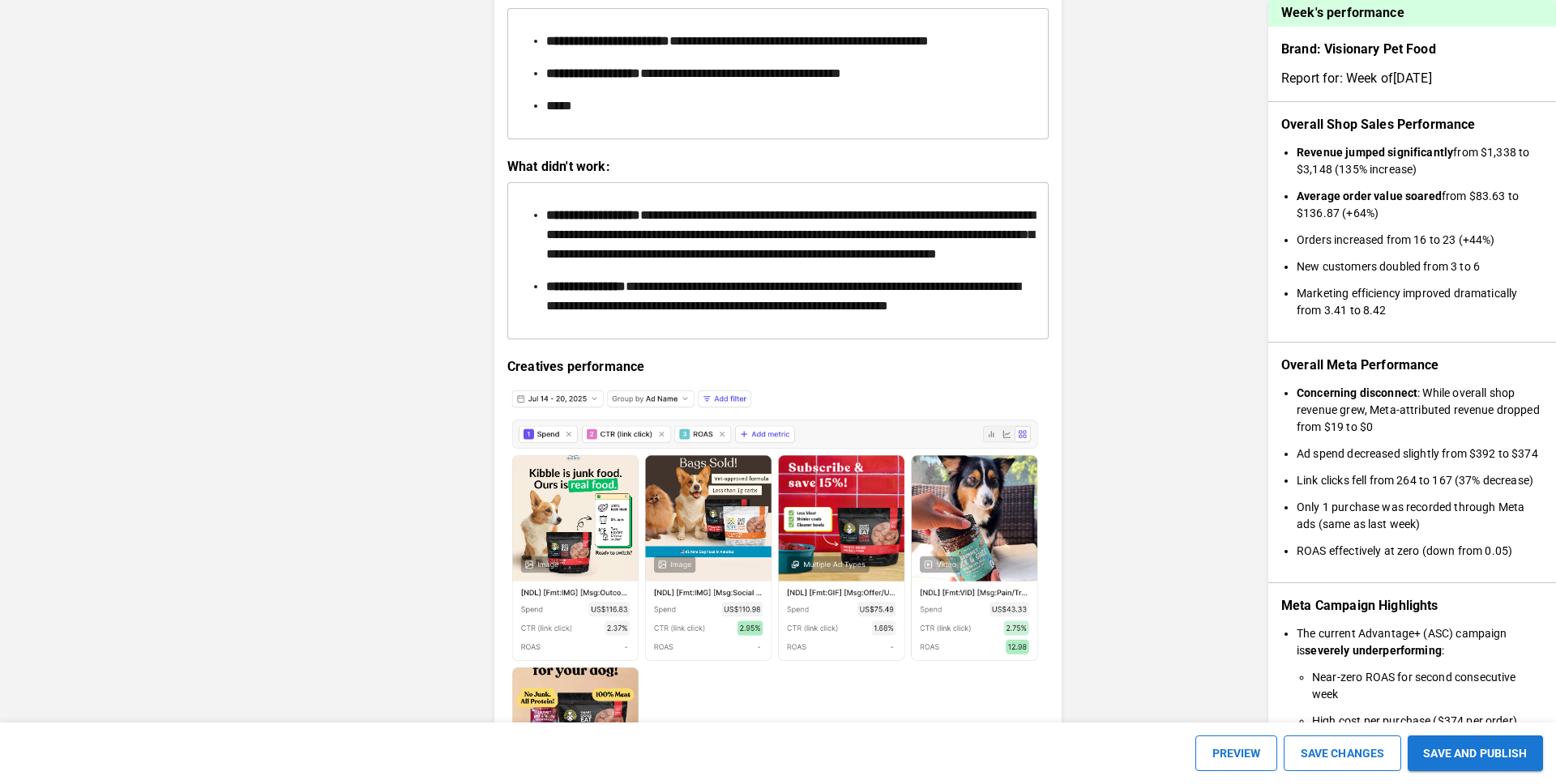 click on "**********" at bounding box center [778, 74] 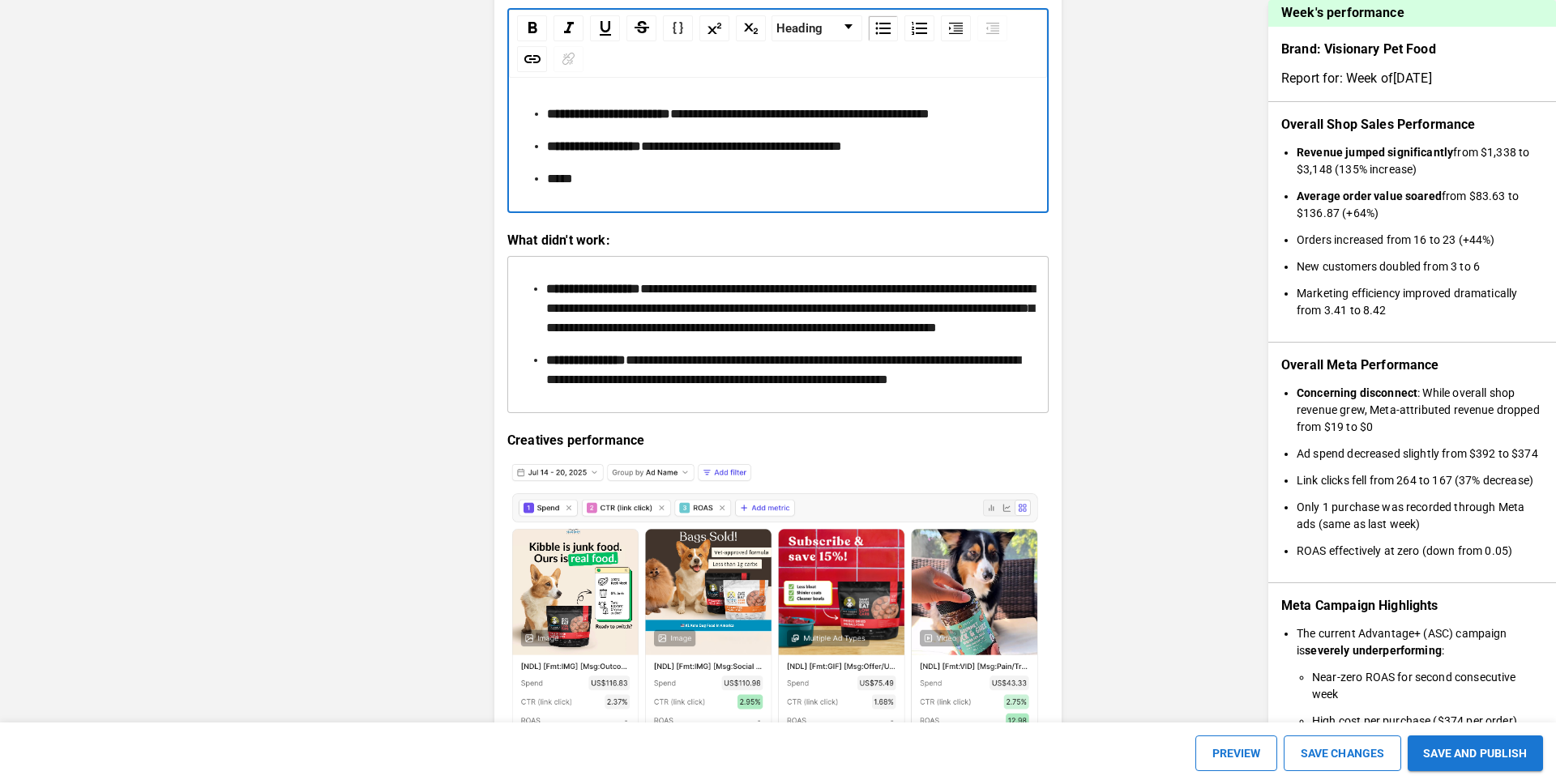 click on "****" at bounding box center [788, 179] 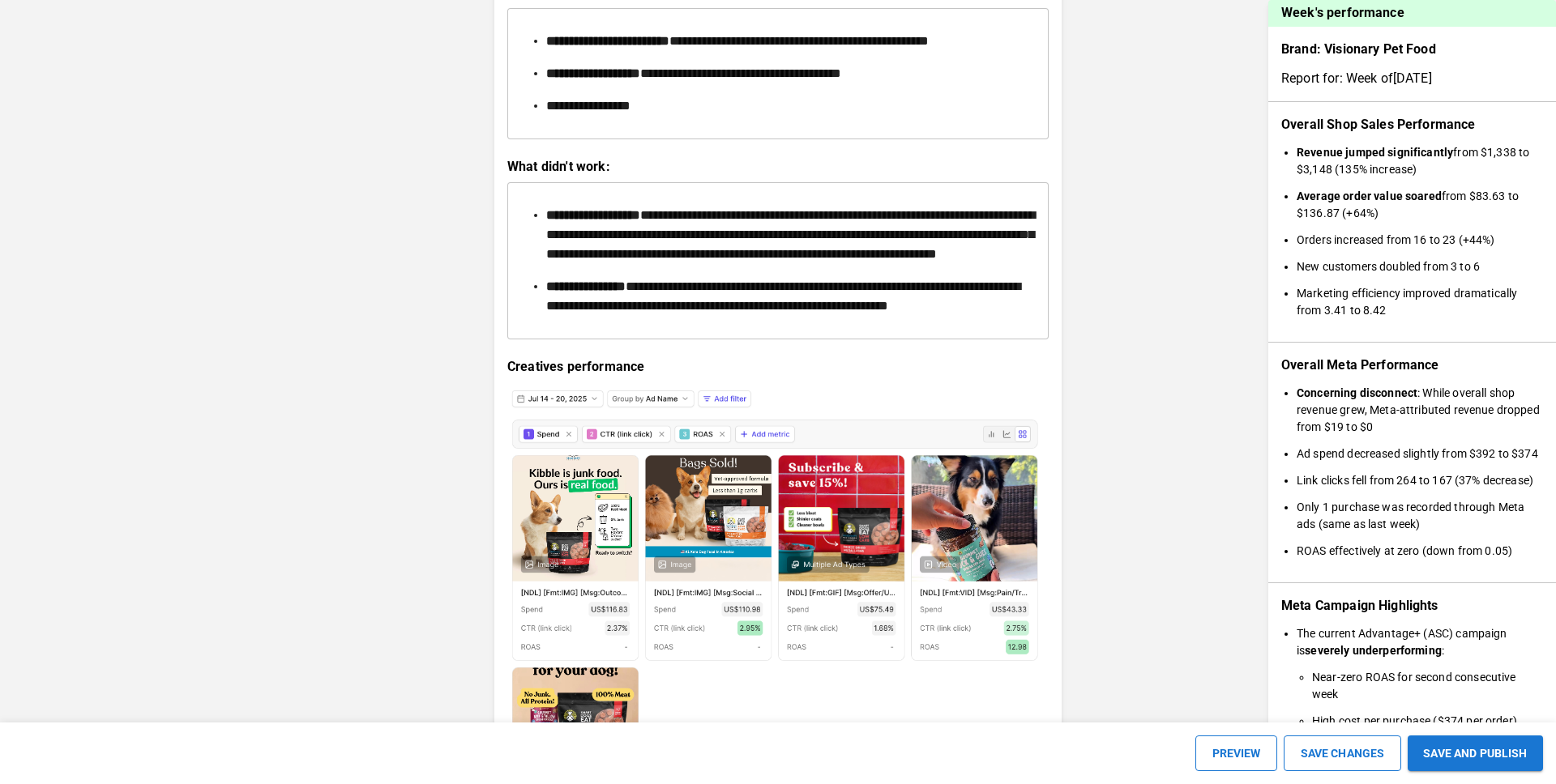 scroll, scrollTop: 1951, scrollLeft: 0, axis: vertical 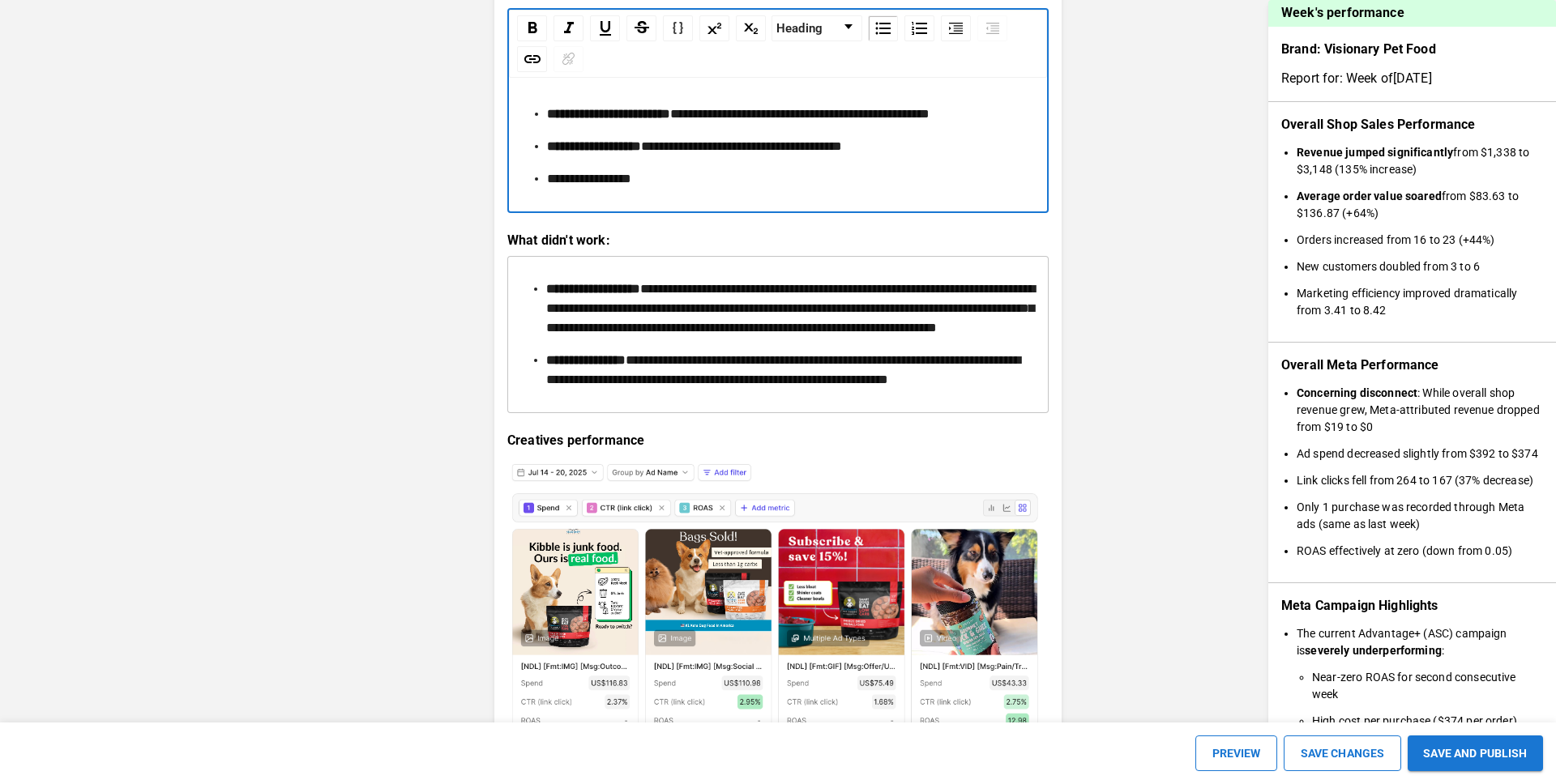 click on "**********" at bounding box center (589, 178) 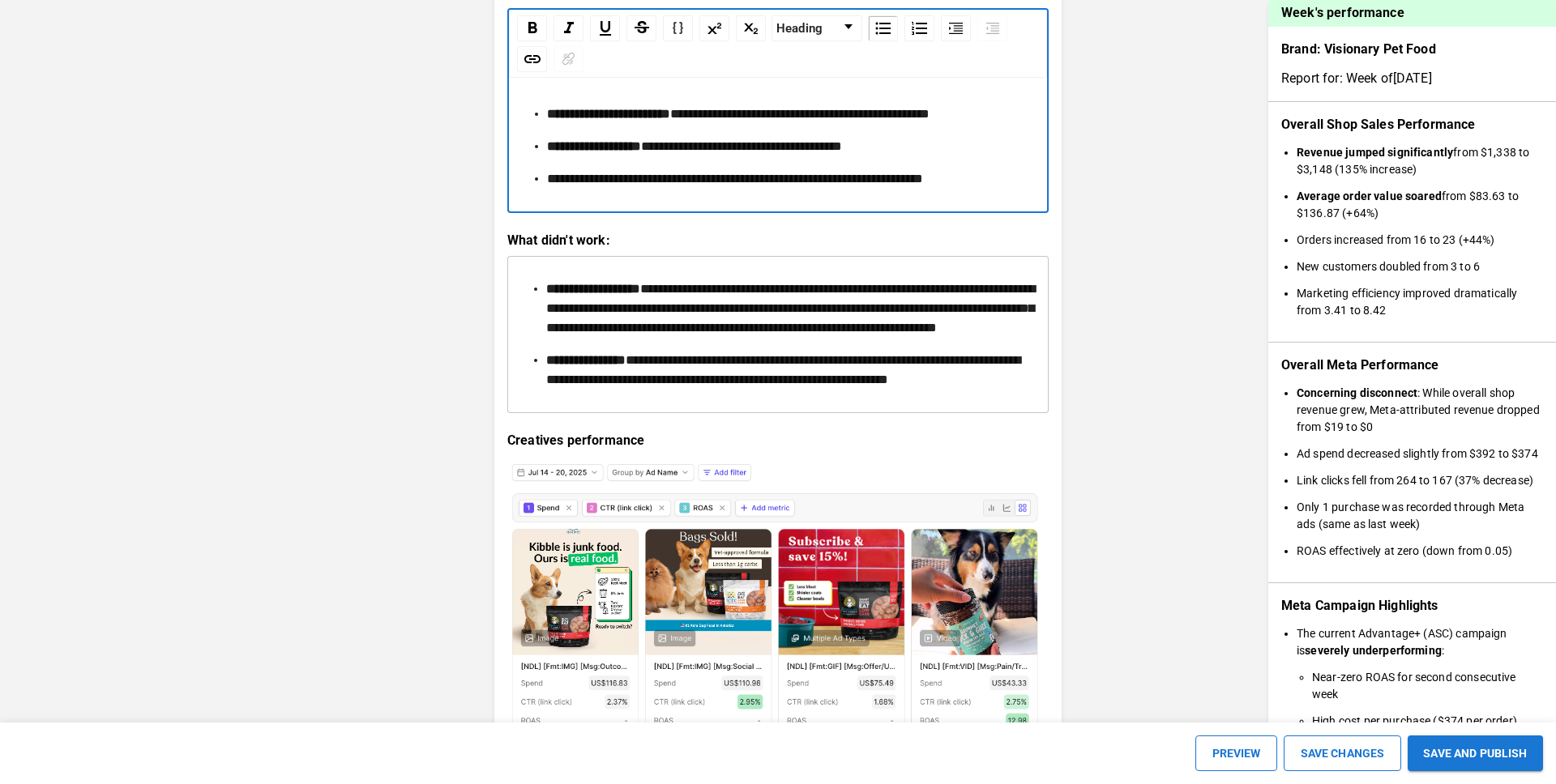 click on "**********" at bounding box center (778, 394) 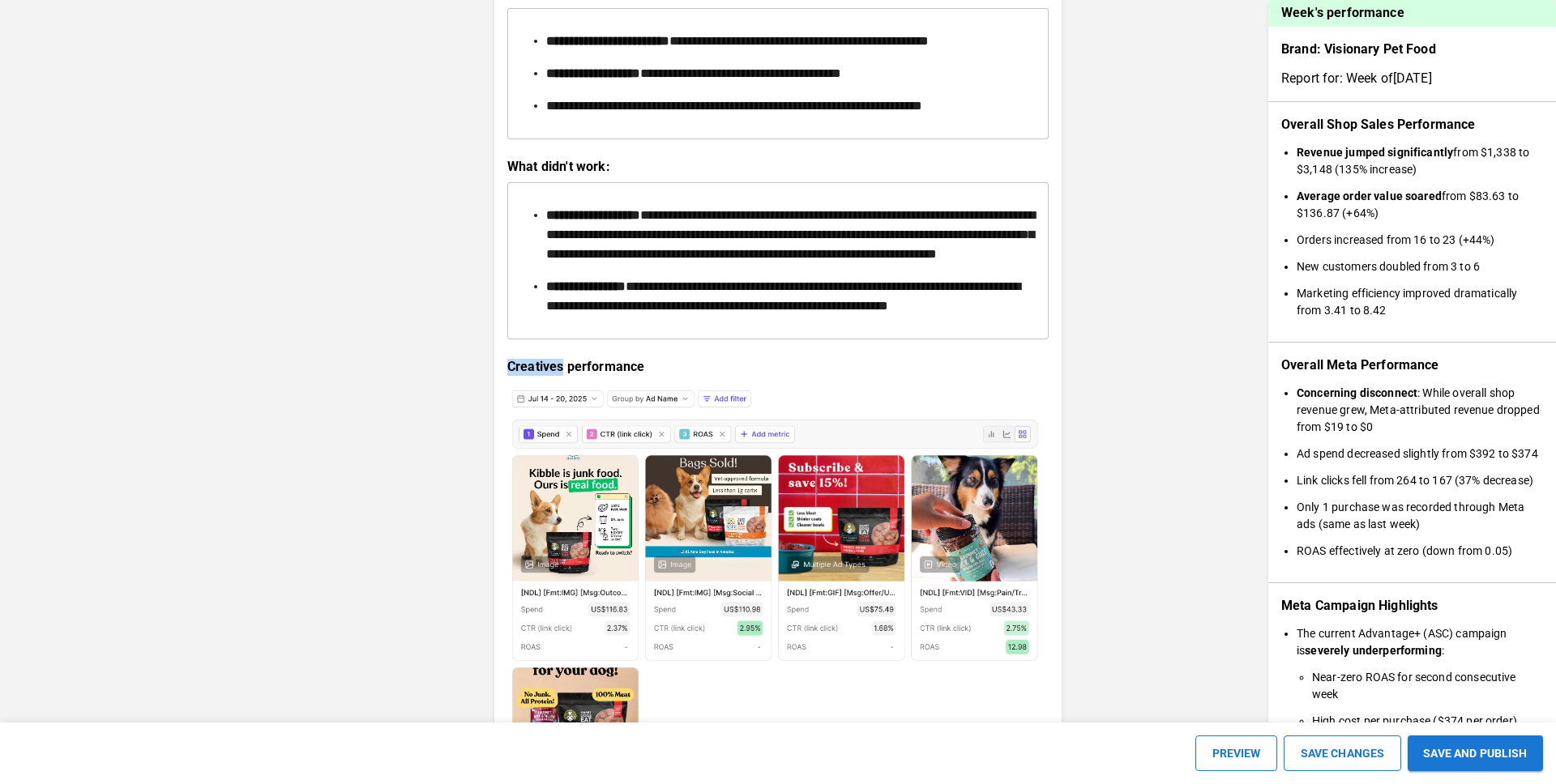 click on "**********" at bounding box center [778, 261] 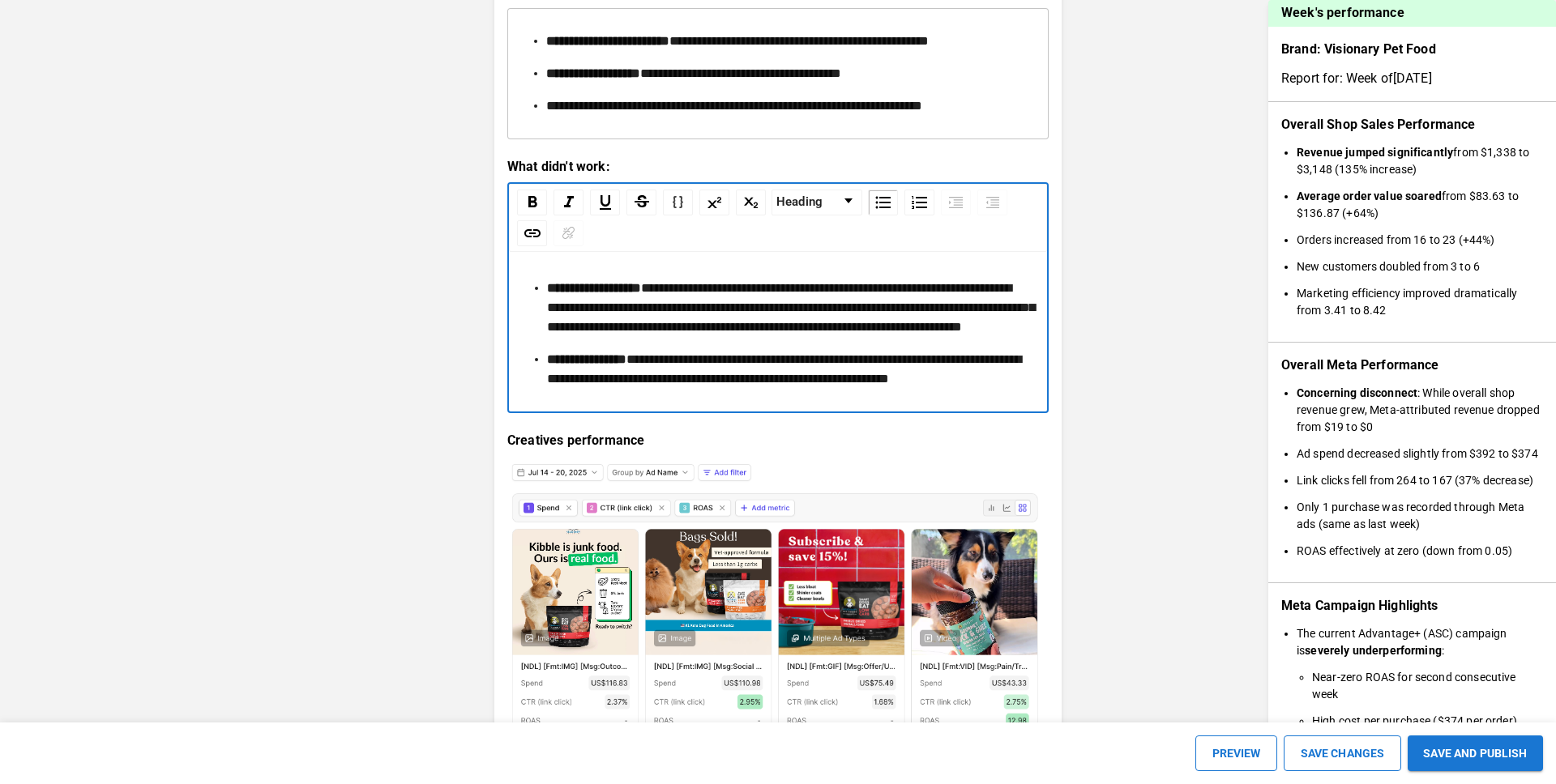 scroll, scrollTop: 2097, scrollLeft: 0, axis: vertical 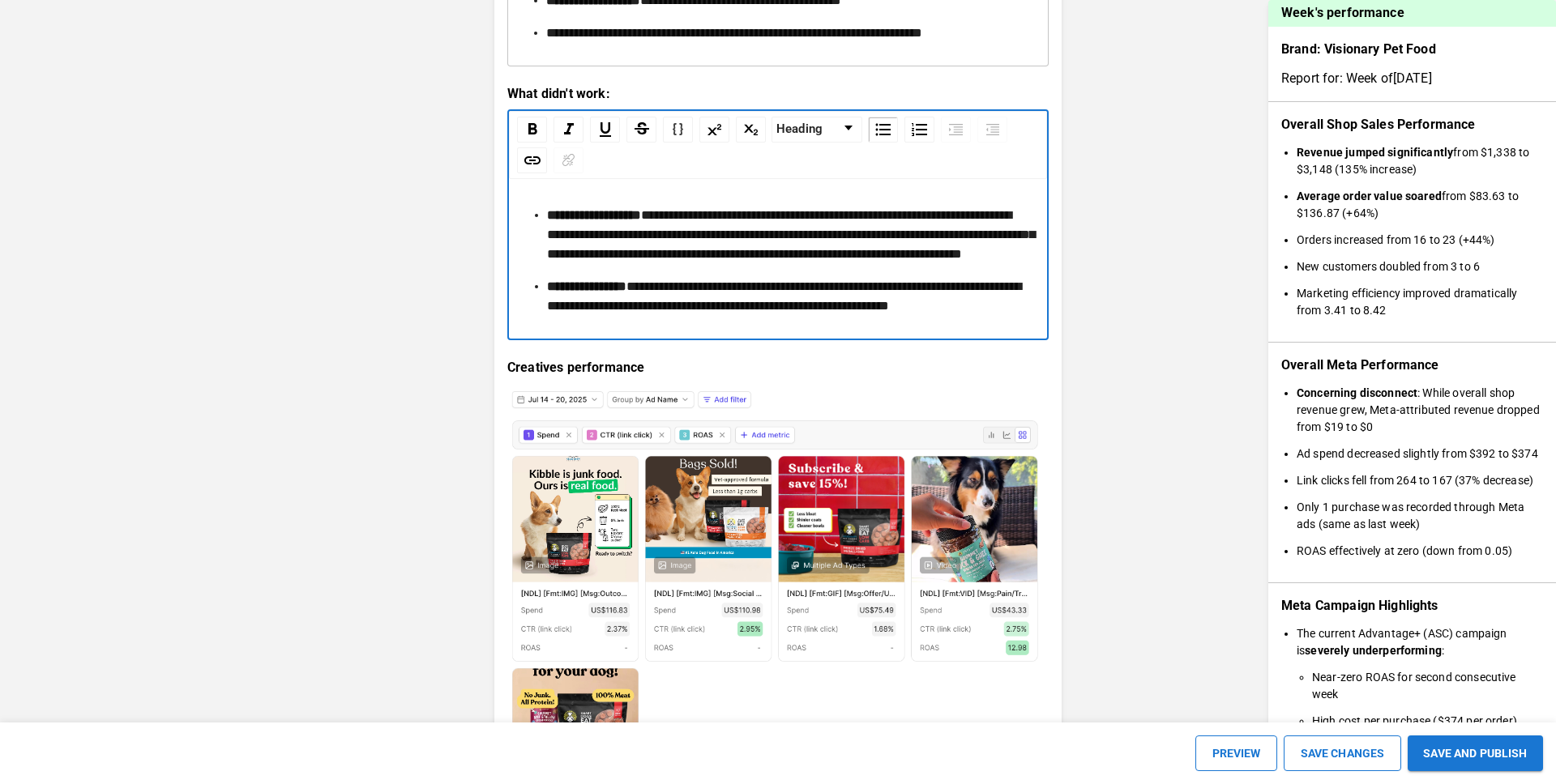 click on "**********" at bounding box center (734, 32) 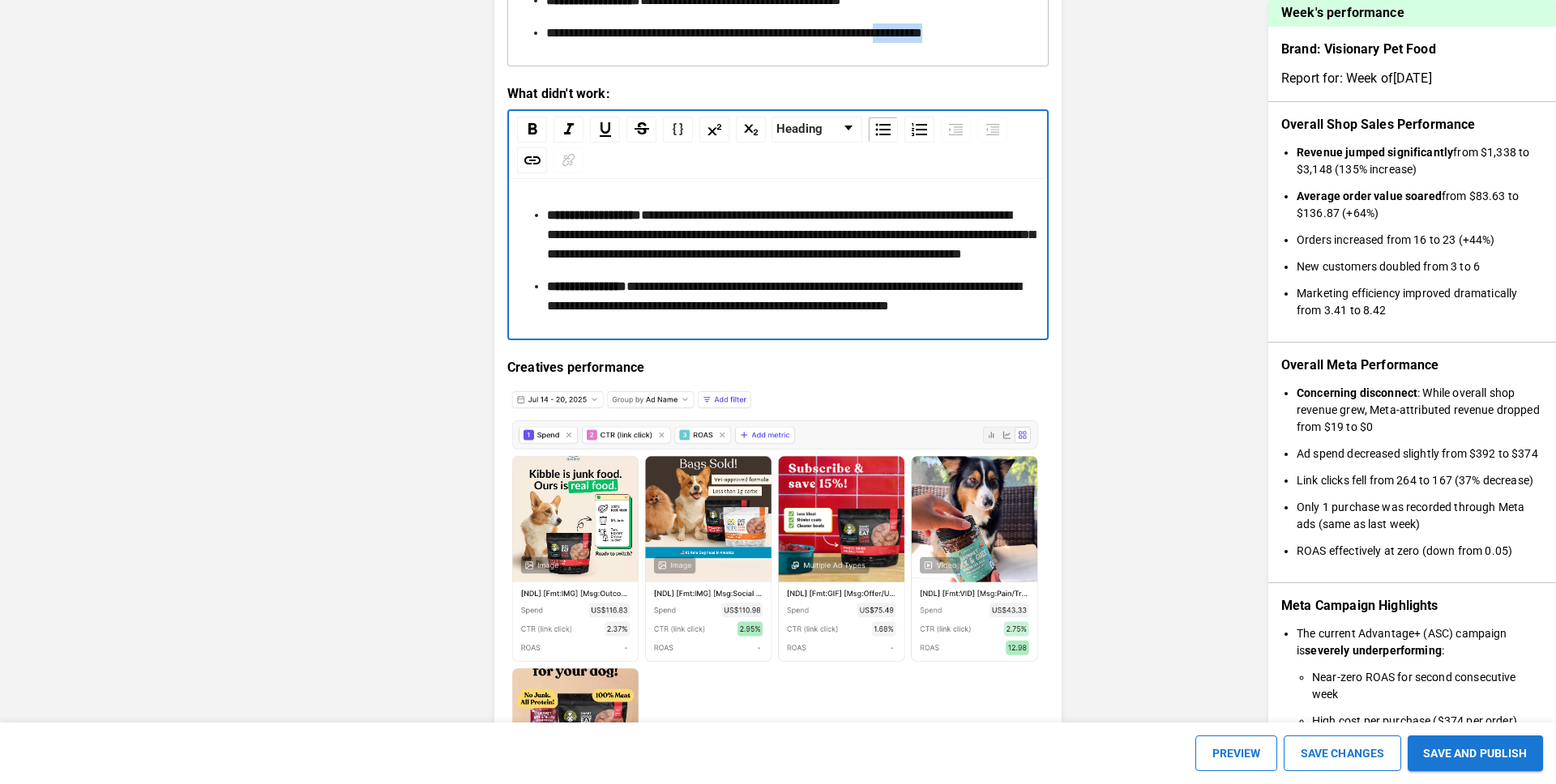 click on "**********" at bounding box center (734, 32) 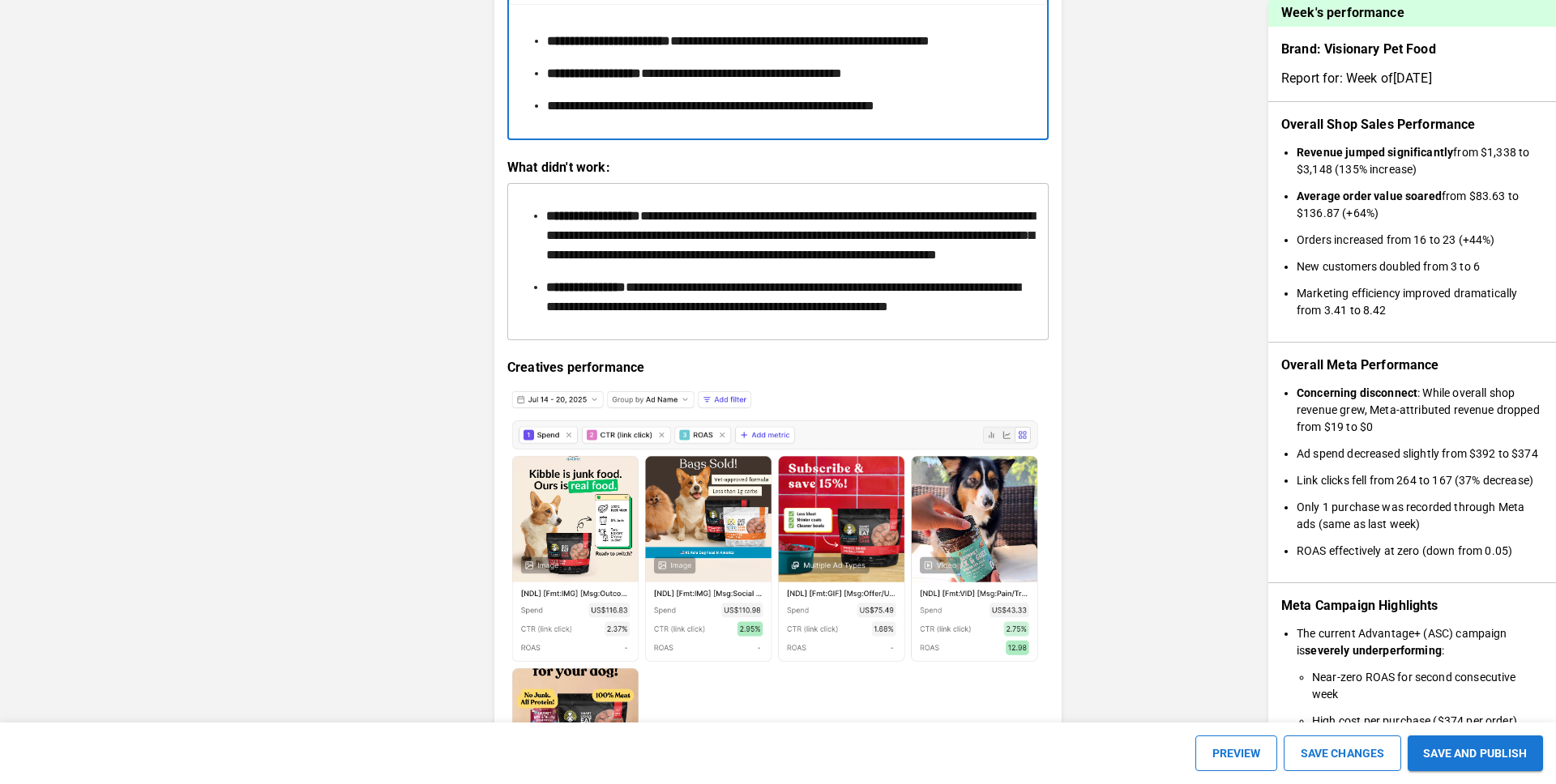 click on "**********" at bounding box center (711, 105) 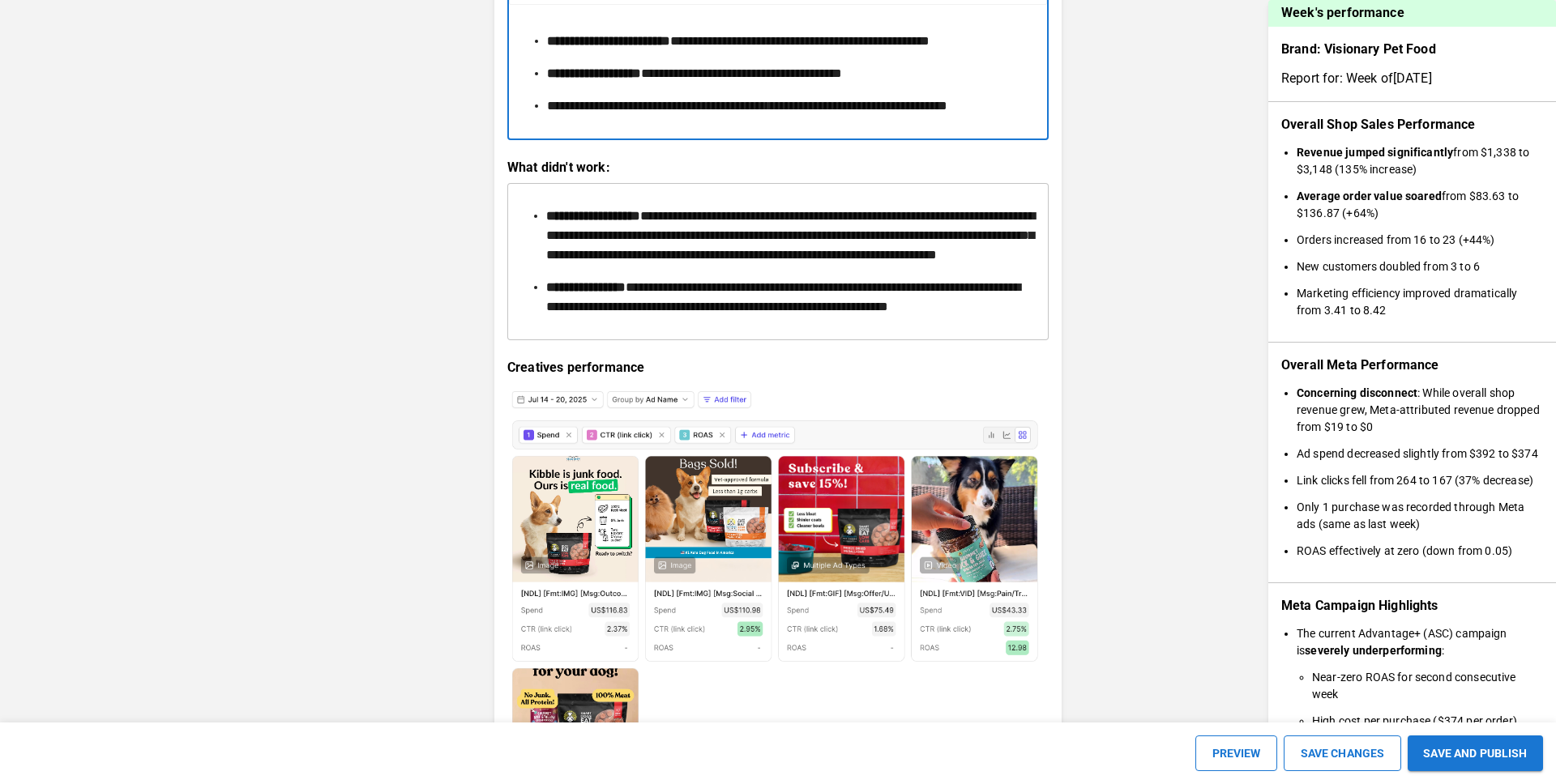 click on "**********" at bounding box center [893, 105] 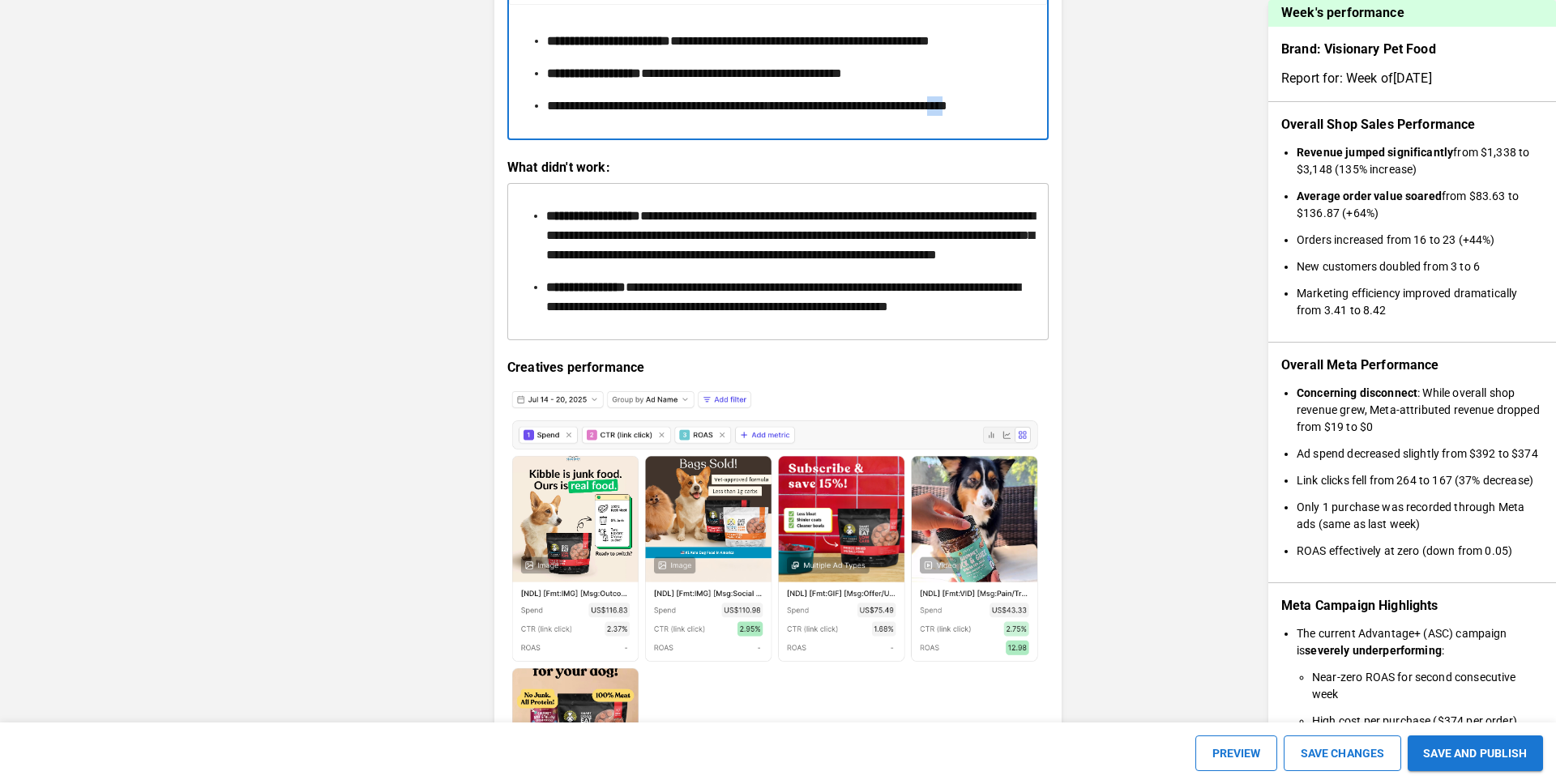 click on "**********" at bounding box center [893, 105] 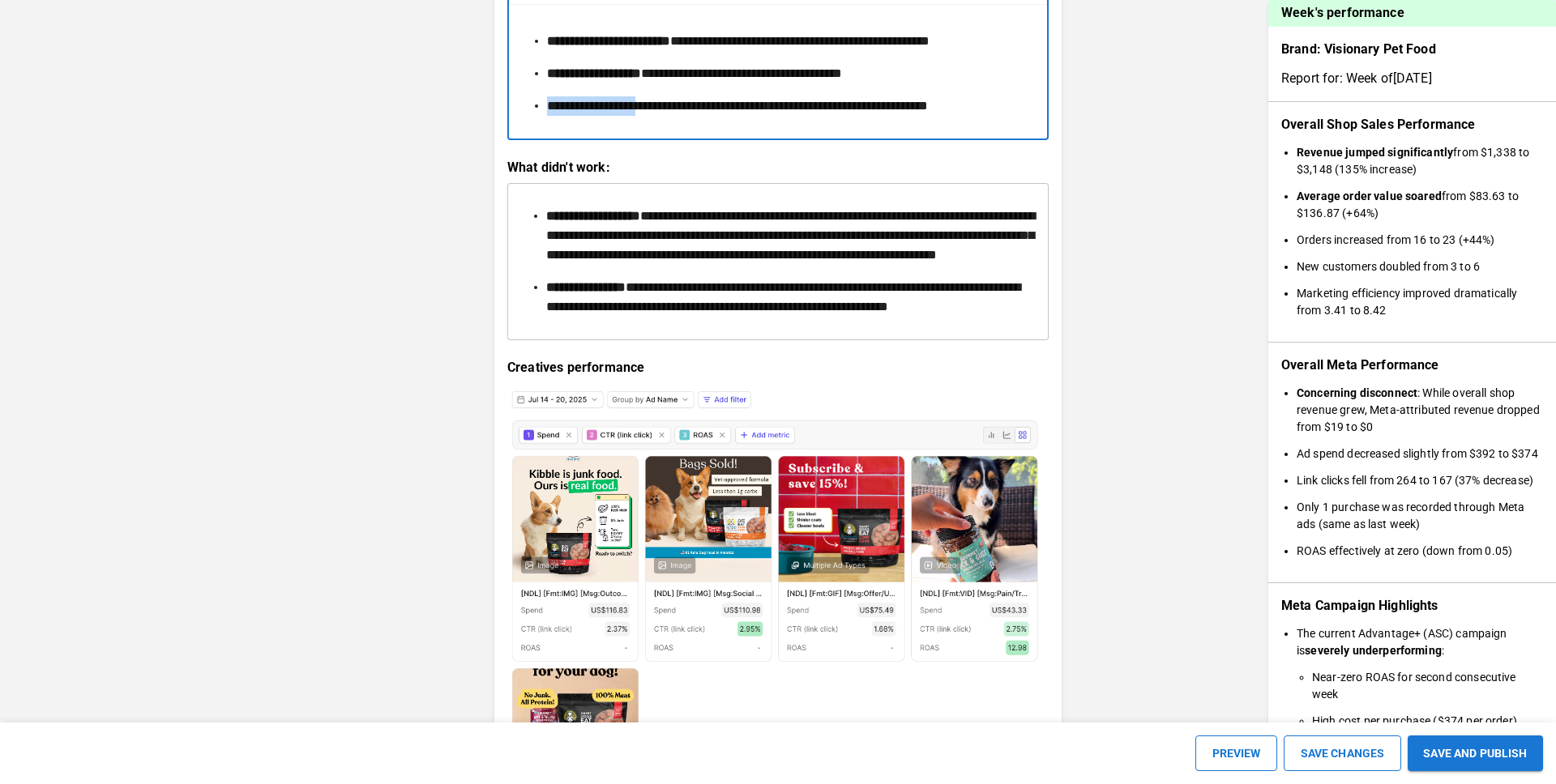 drag, startPoint x: 547, startPoint y: 163, endPoint x: 655, endPoint y: 164, distance: 108.00463 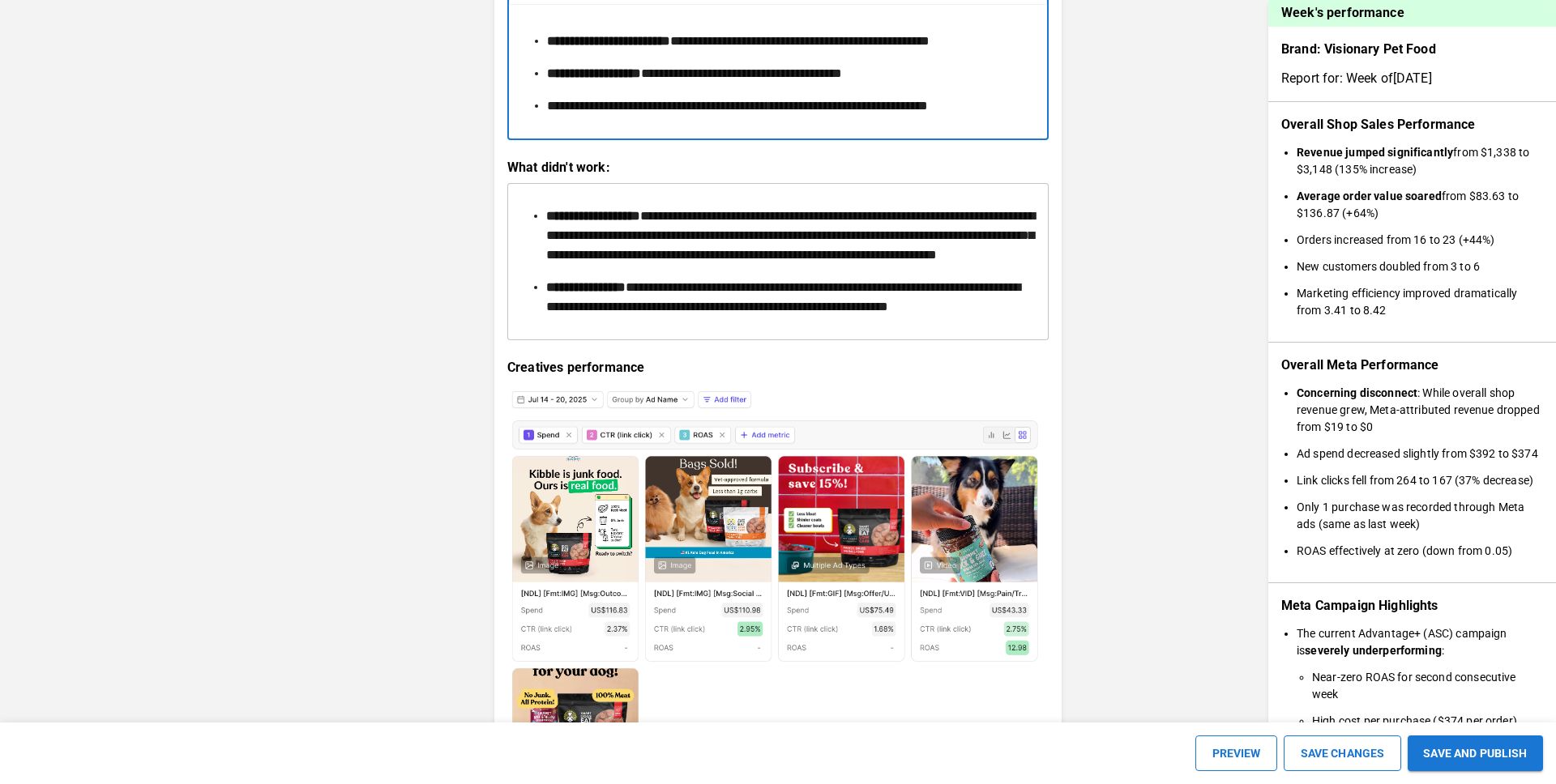click on "**********" at bounding box center (656, 105) 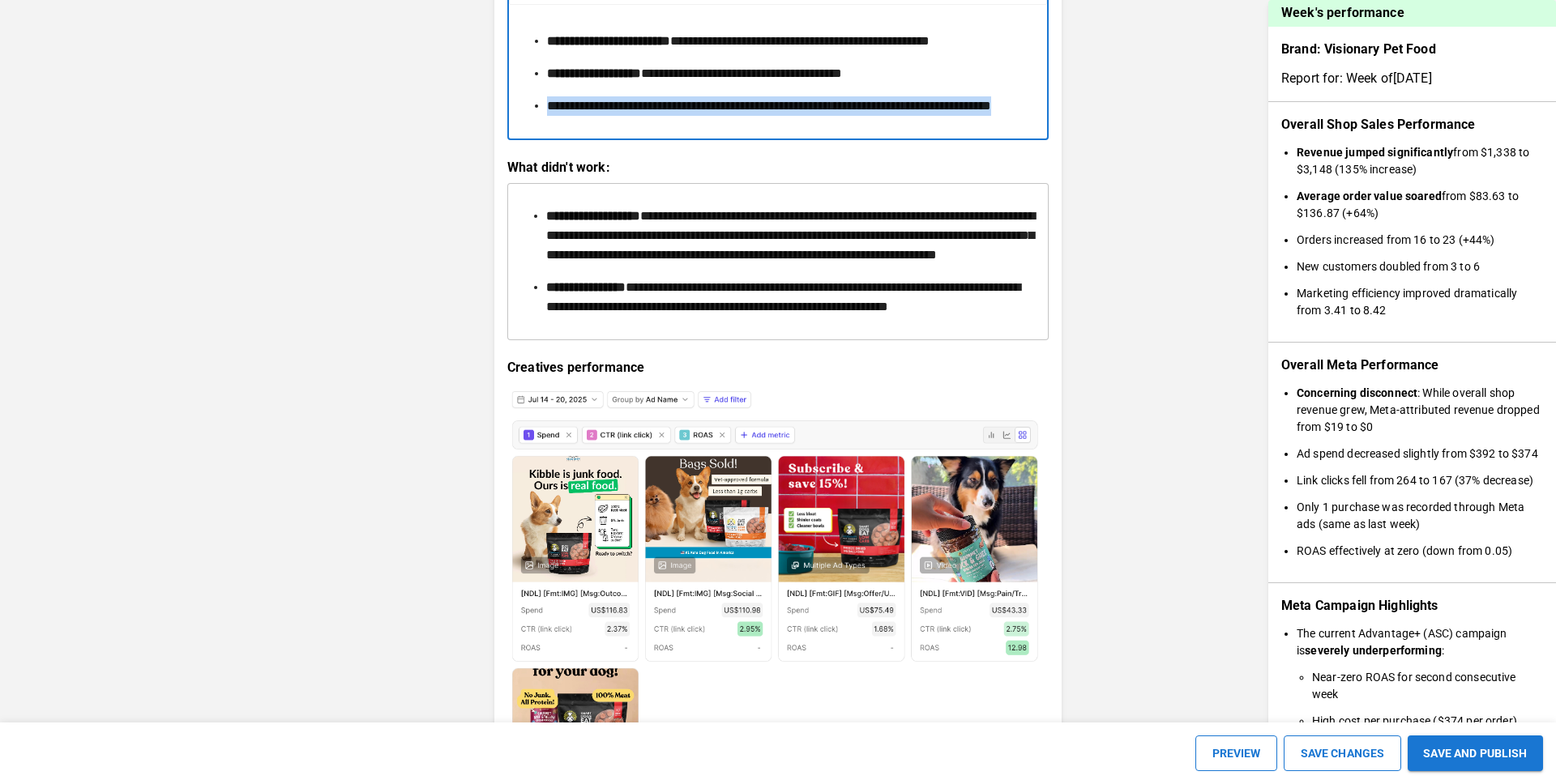 drag, startPoint x: 652, startPoint y: 181, endPoint x: 543, endPoint y: 161, distance: 110.8197 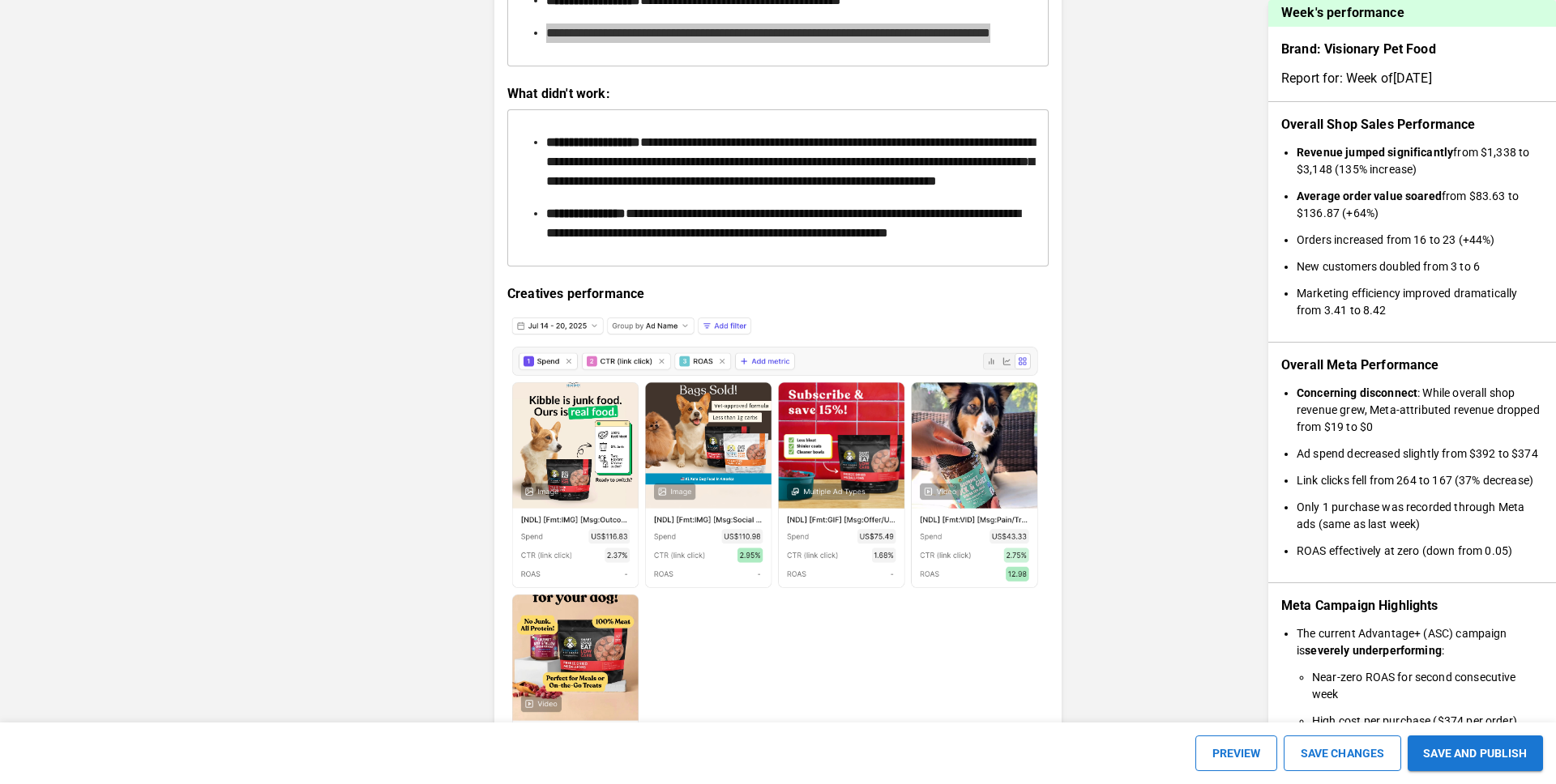 scroll, scrollTop: 2024, scrollLeft: 0, axis: vertical 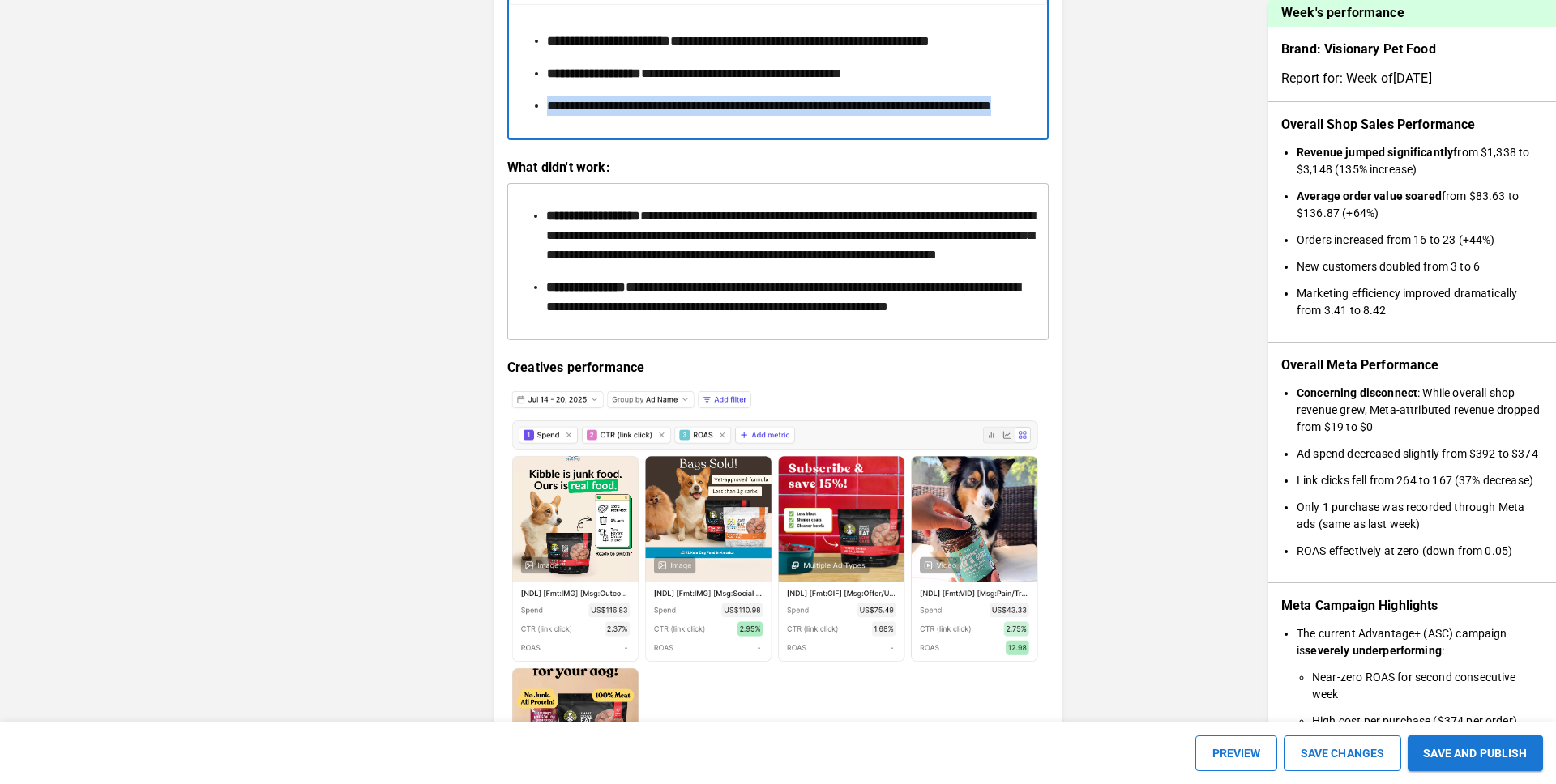 click on "**********" at bounding box center [788, 106] 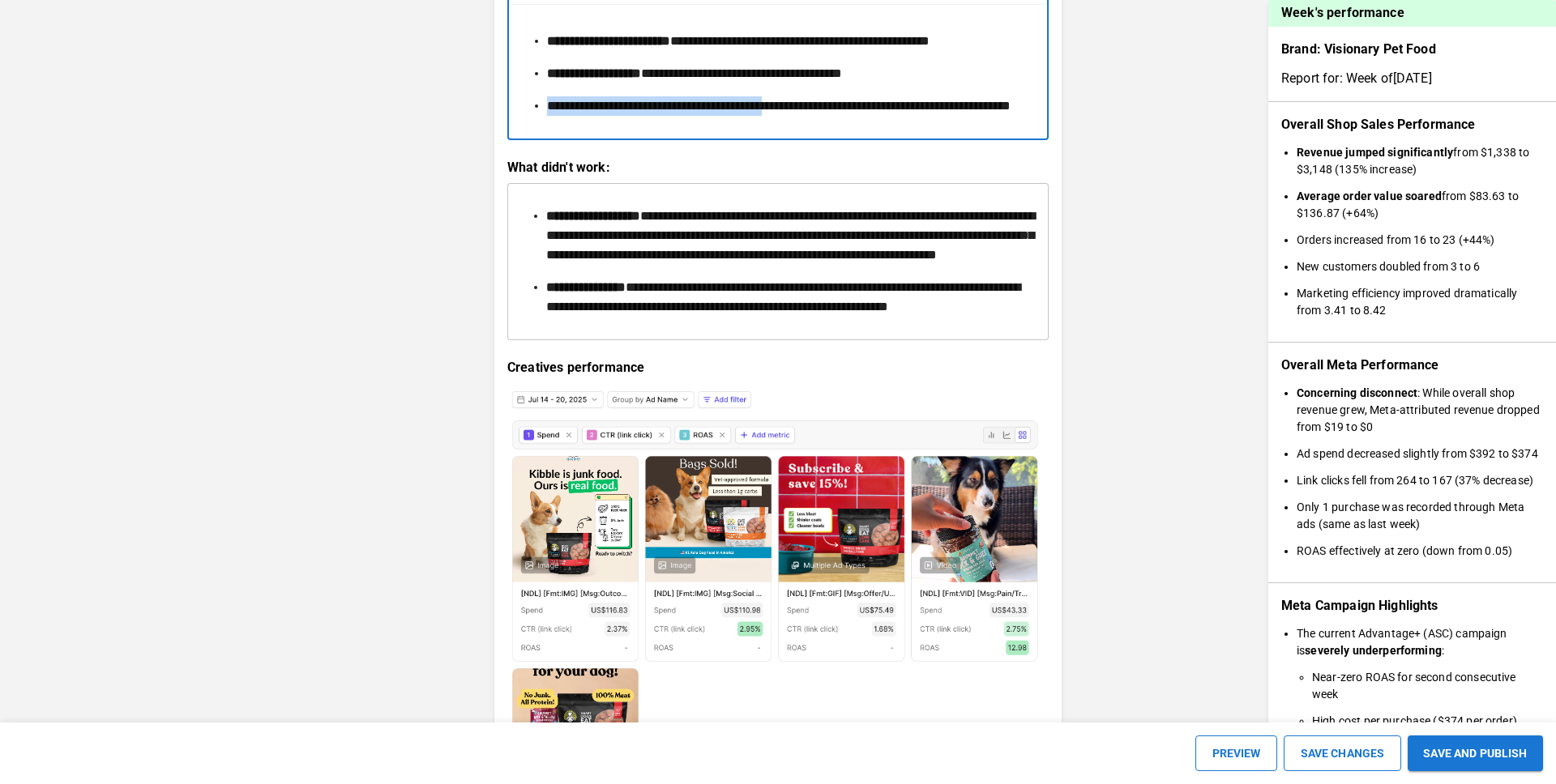 drag, startPoint x: 547, startPoint y: 163, endPoint x: 807, endPoint y: 159, distance: 260.03077 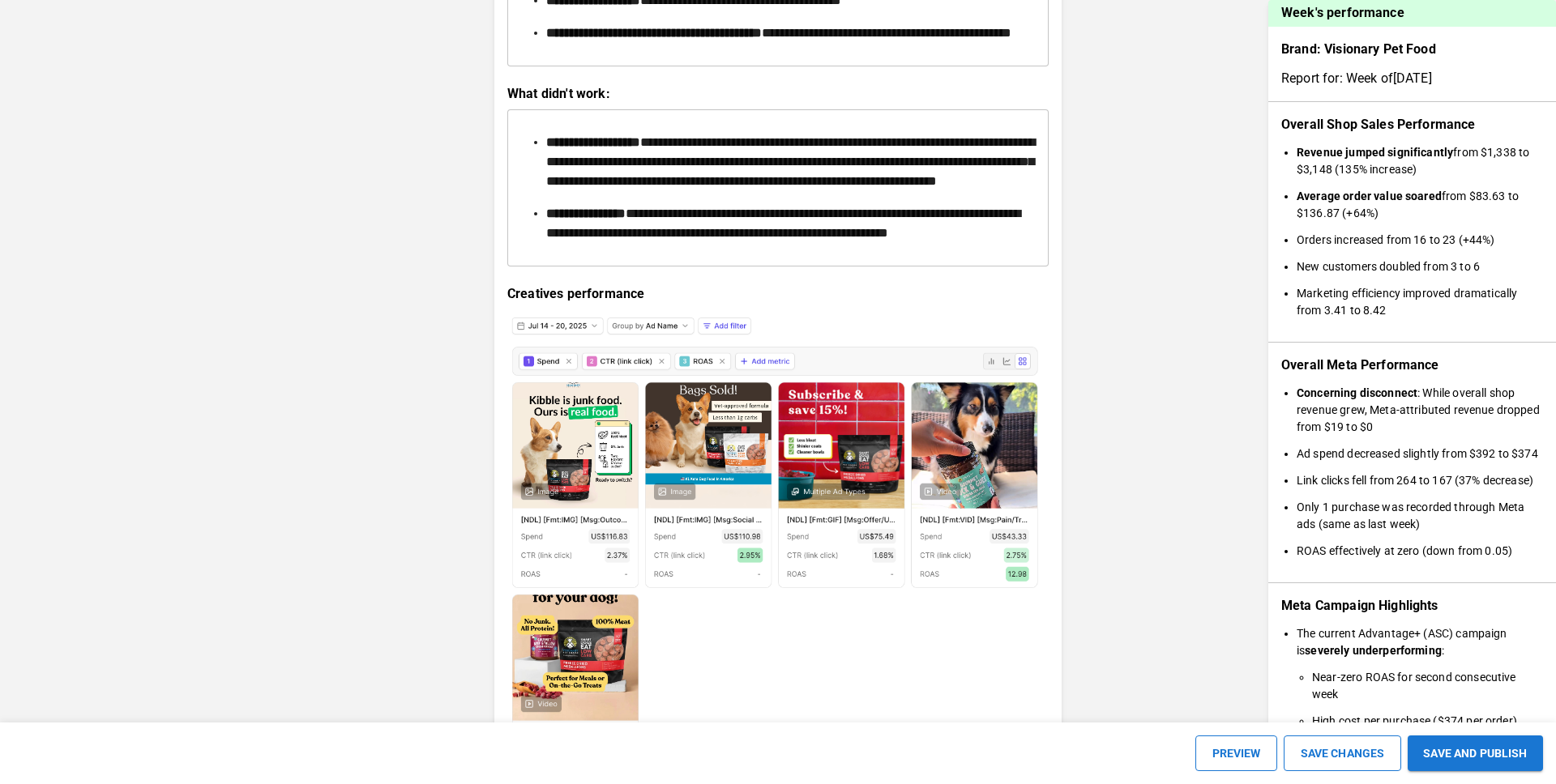 scroll, scrollTop: 2024, scrollLeft: 0, axis: vertical 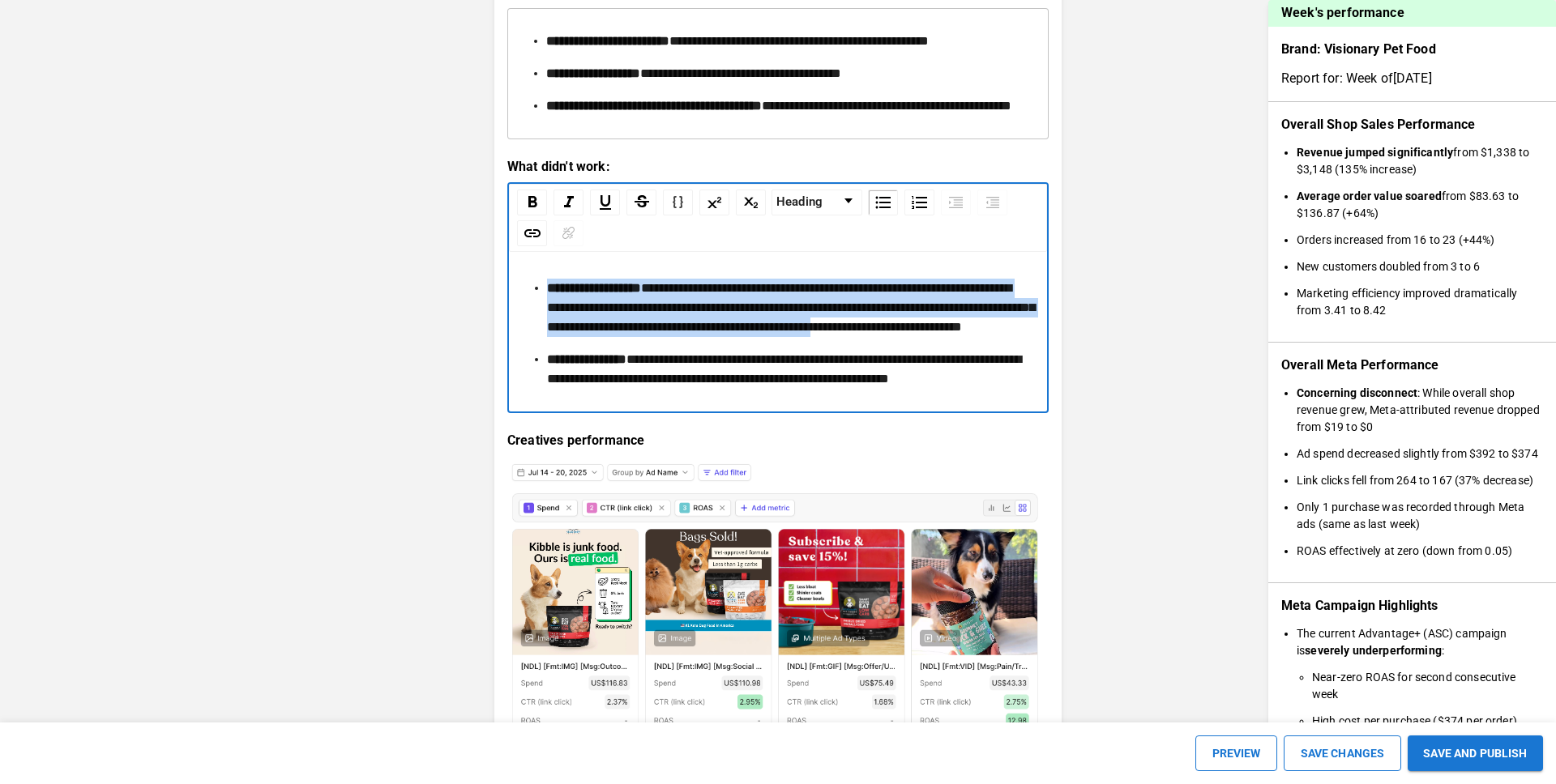 drag, startPoint x: 639, startPoint y: 420, endPoint x: 575, endPoint y: 339, distance: 103.23275 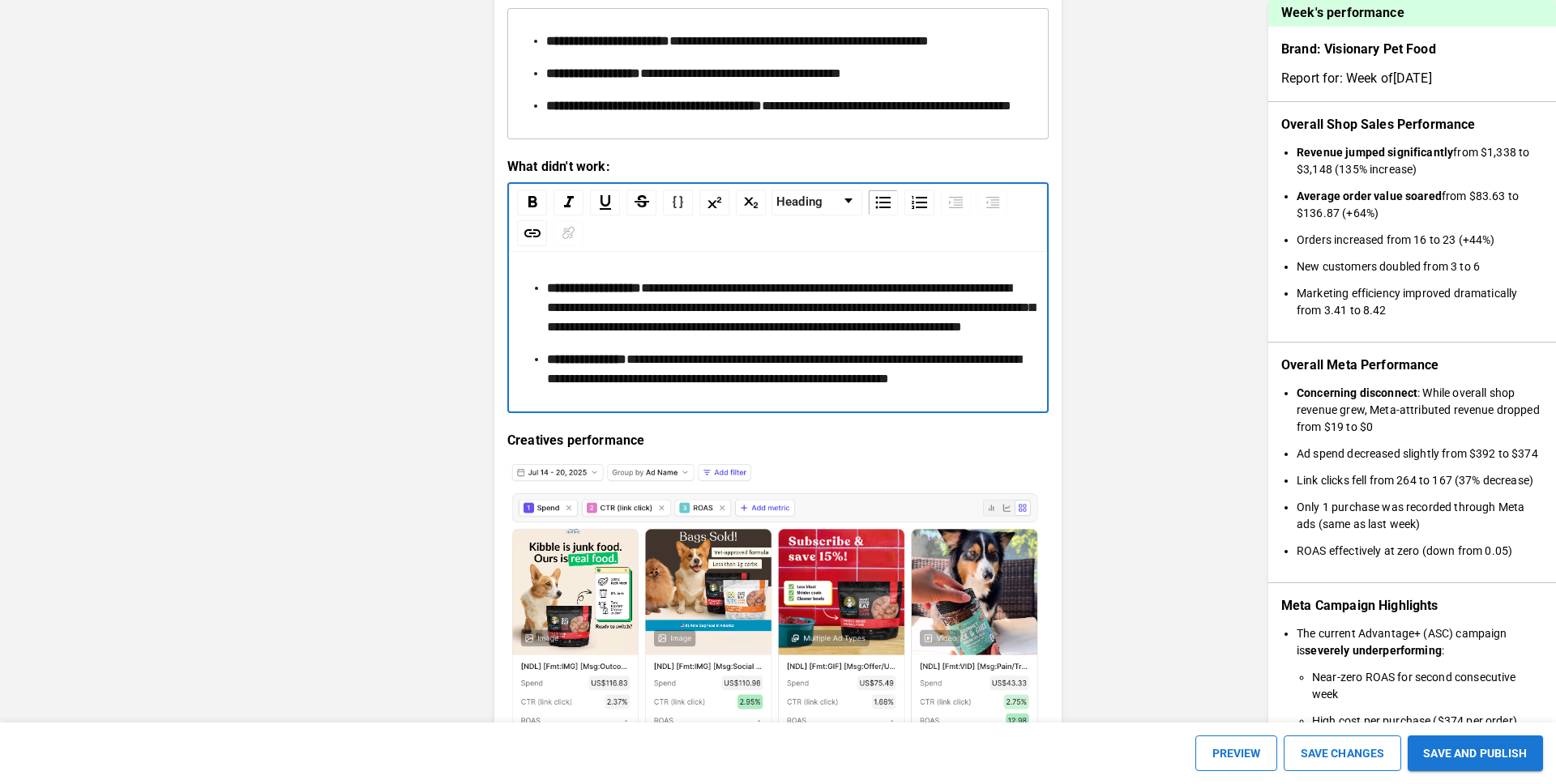 click on "**********" at bounding box center [784, 369] 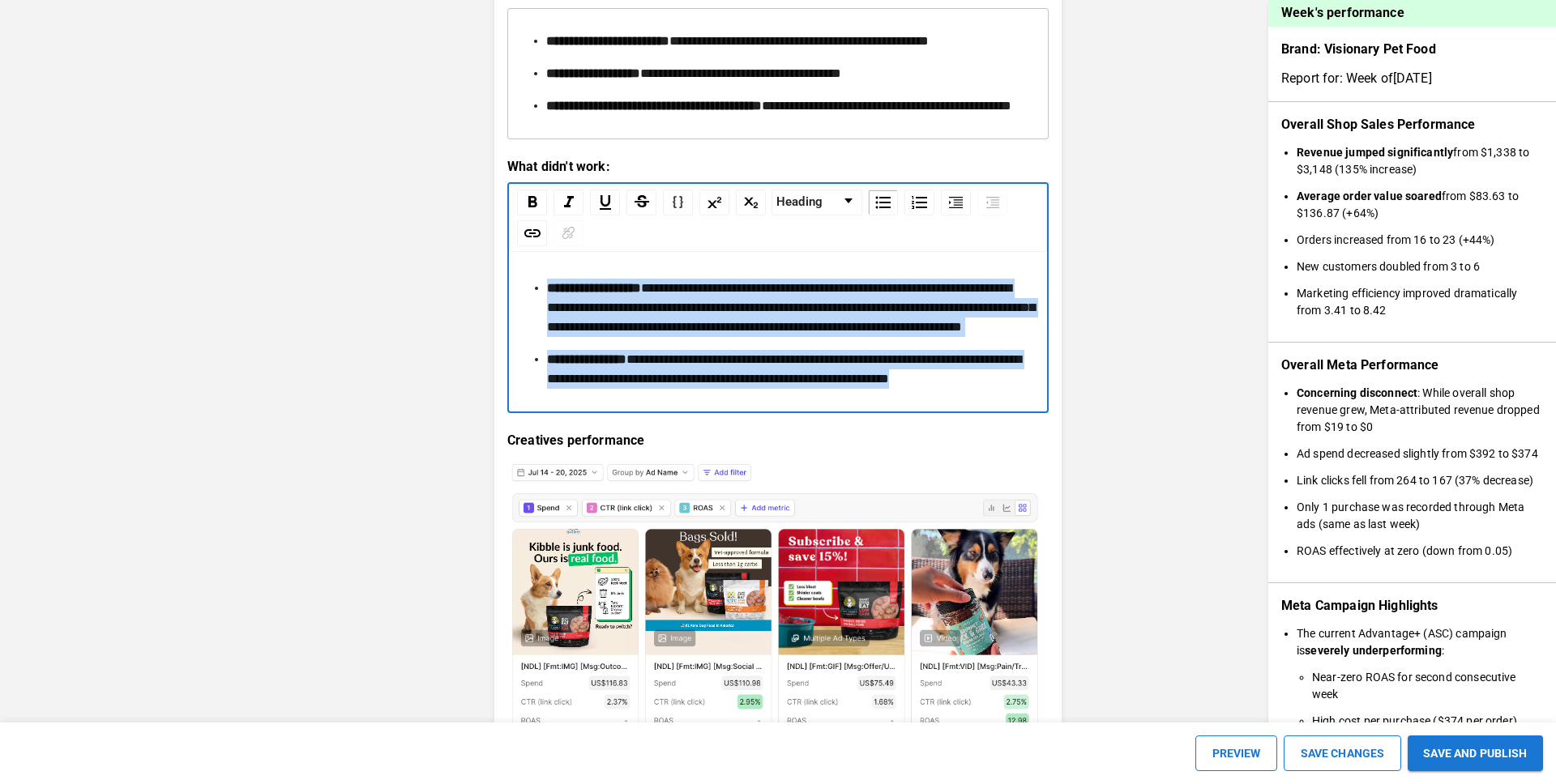 drag, startPoint x: 599, startPoint y: 489, endPoint x: 554, endPoint y: 334, distance: 161.40012 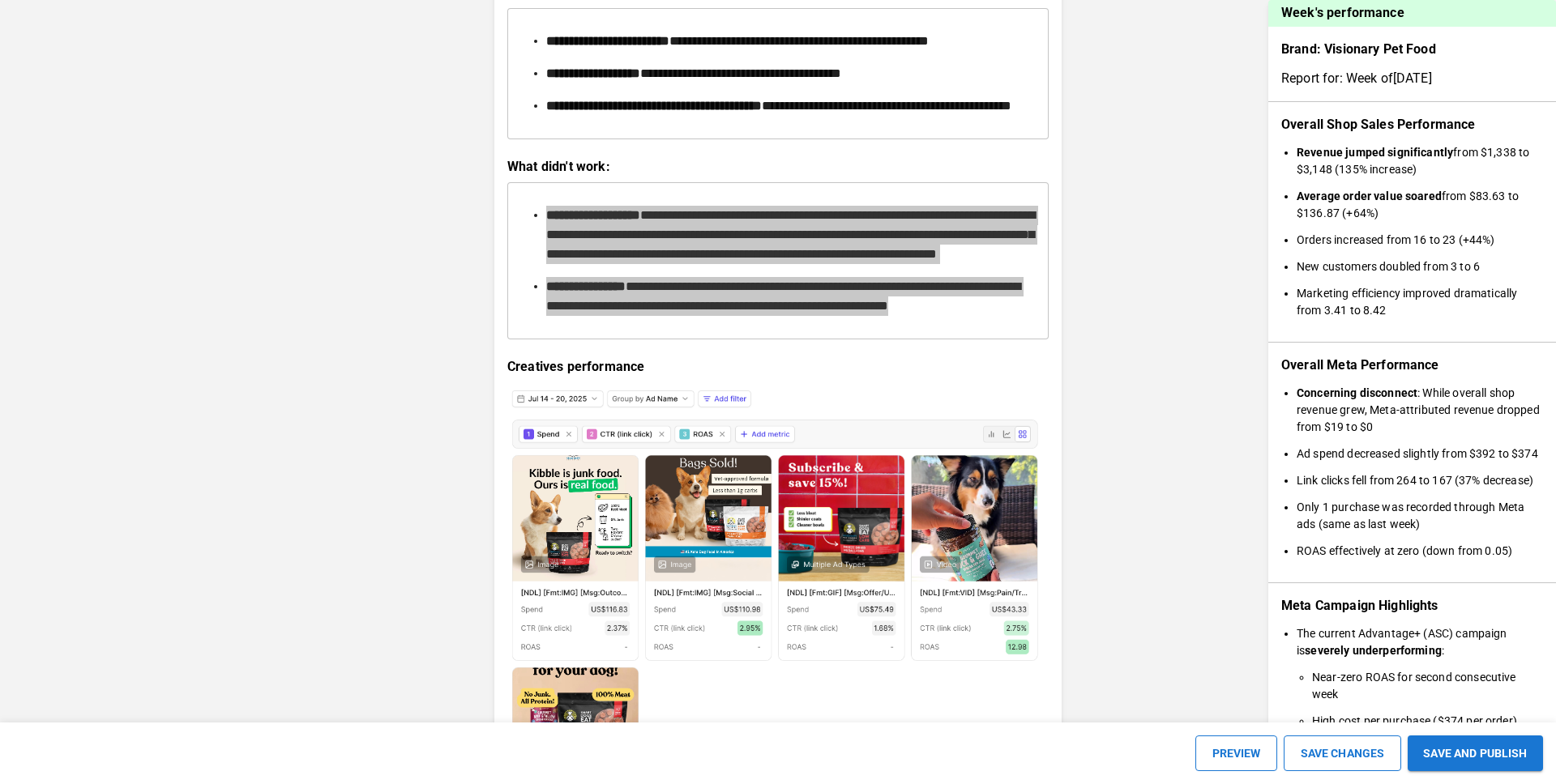 scroll, scrollTop: 1951, scrollLeft: 0, axis: vertical 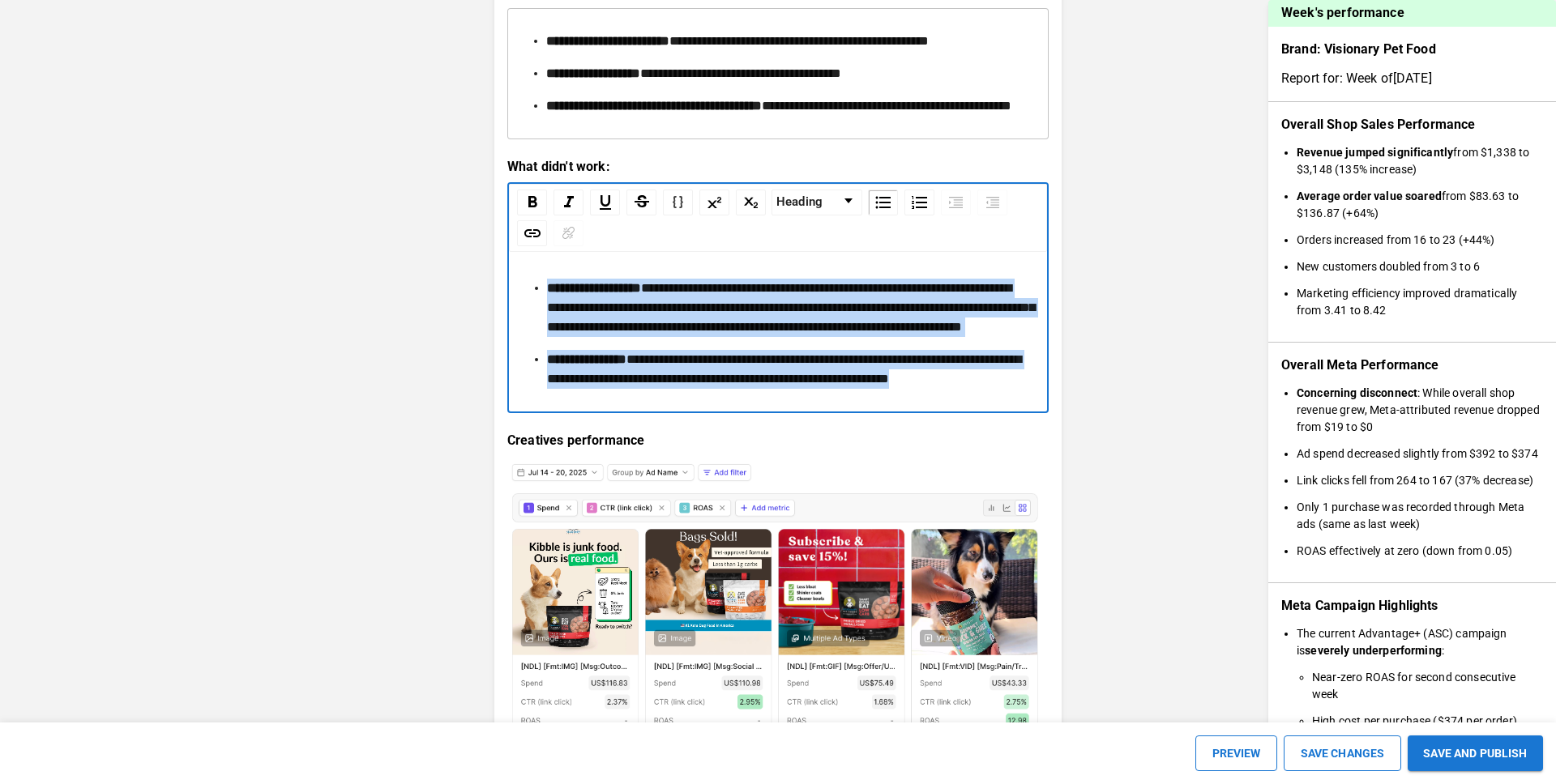 click on "**********" at bounding box center [788, 369] 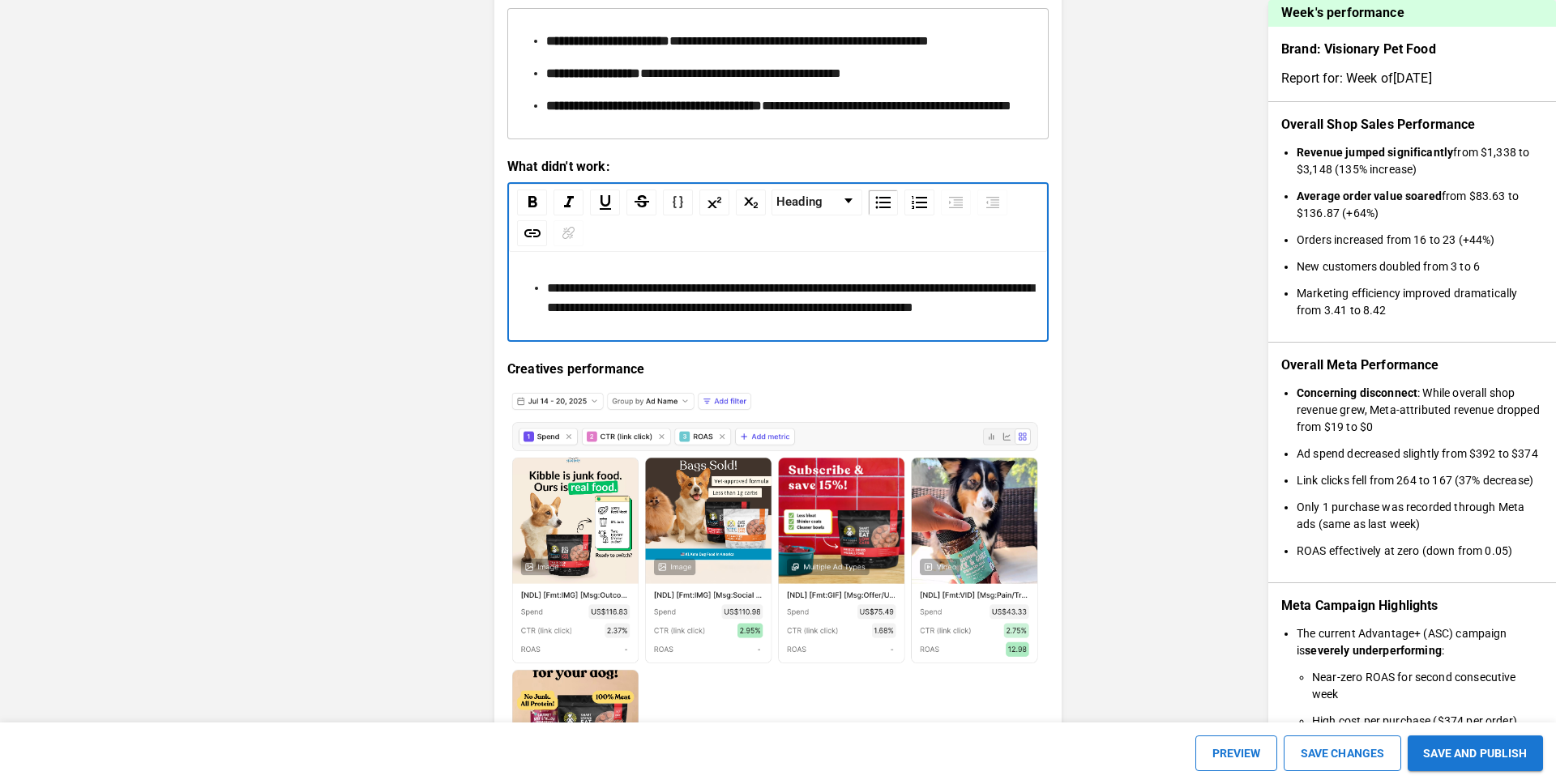 click on "**********" at bounding box center (790, 297) 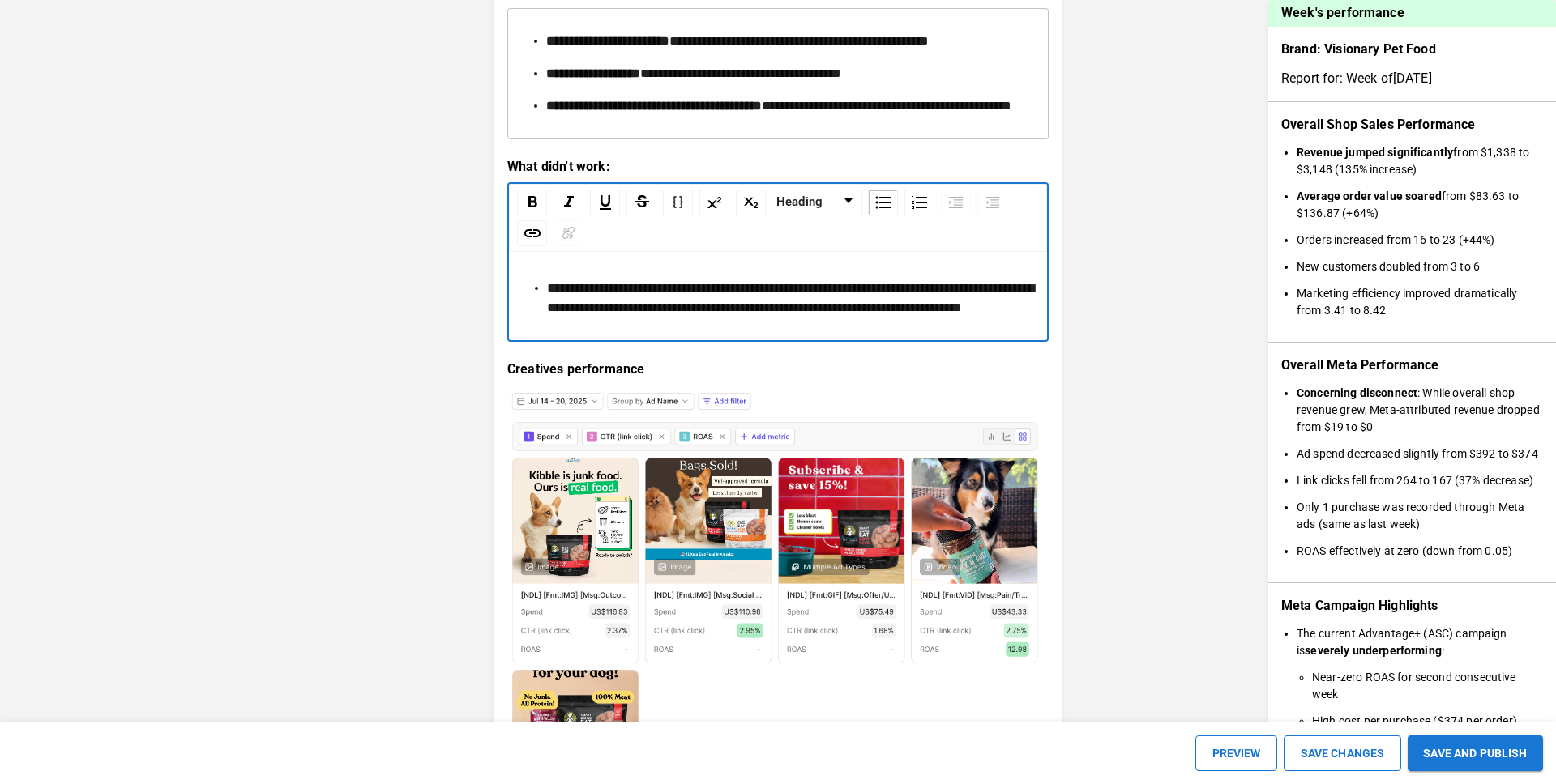 click on "**********" at bounding box center (788, 298) 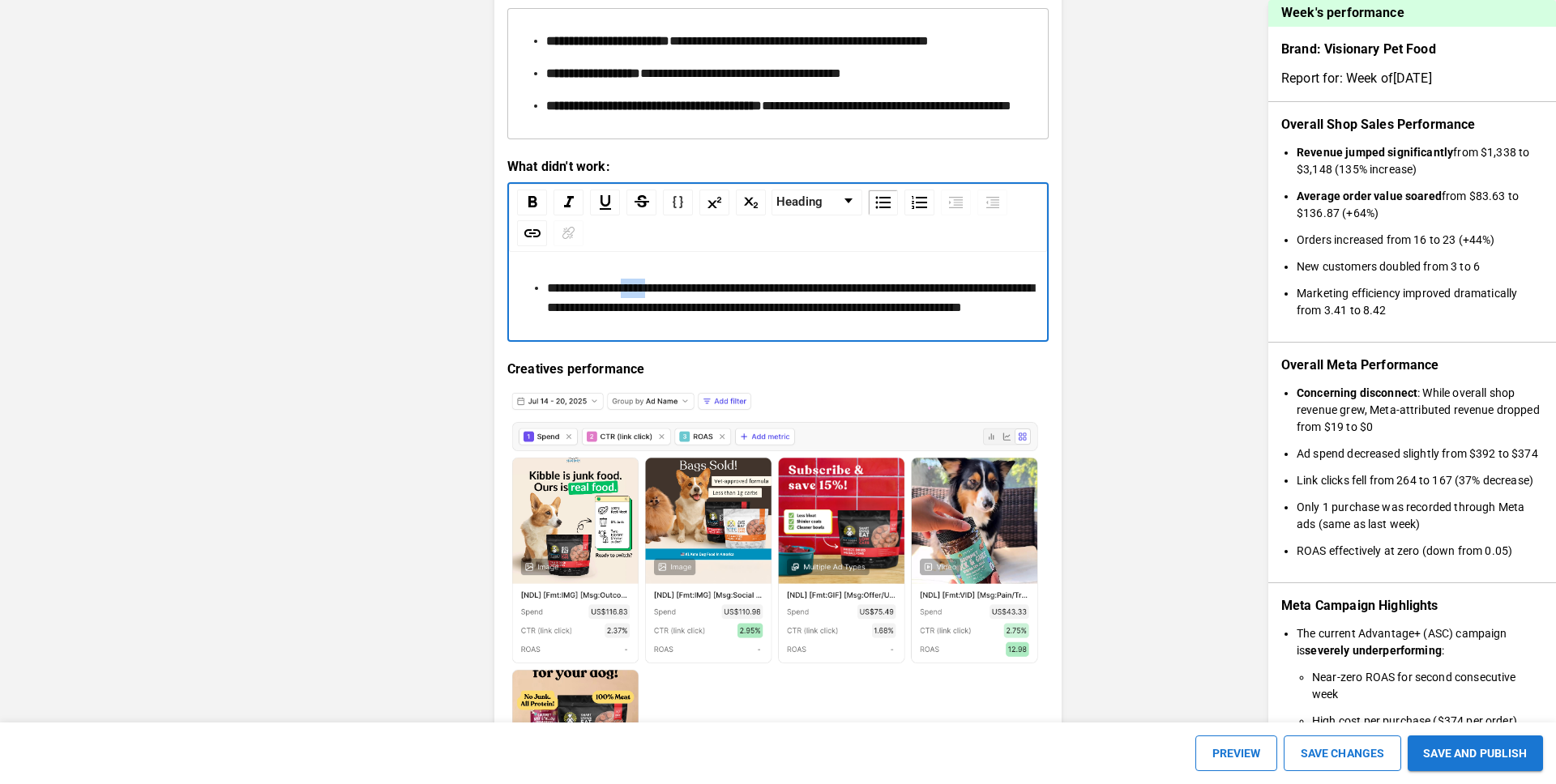 click on "**********" at bounding box center [788, 298] 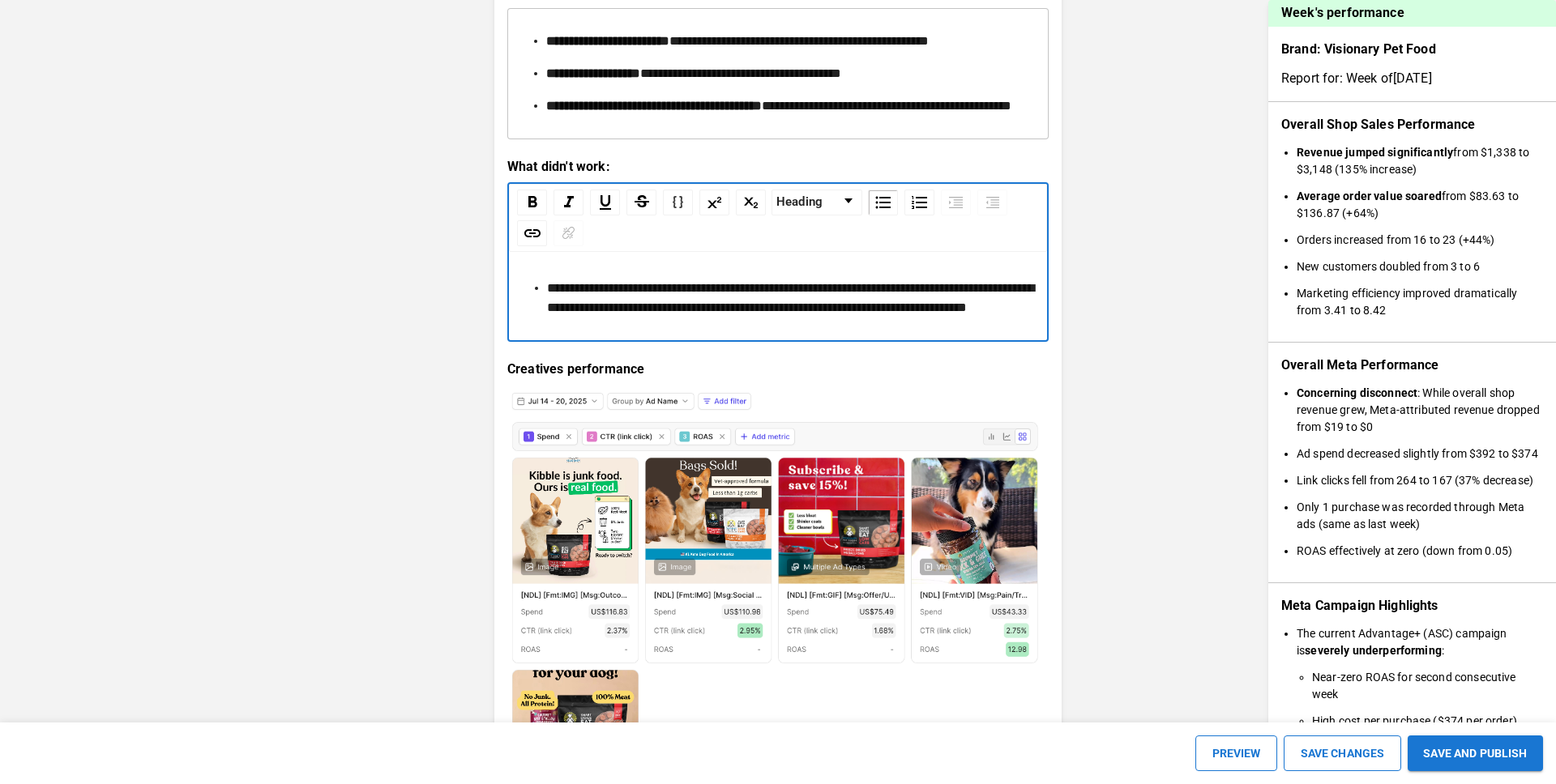 click on "**********" at bounding box center (790, 297) 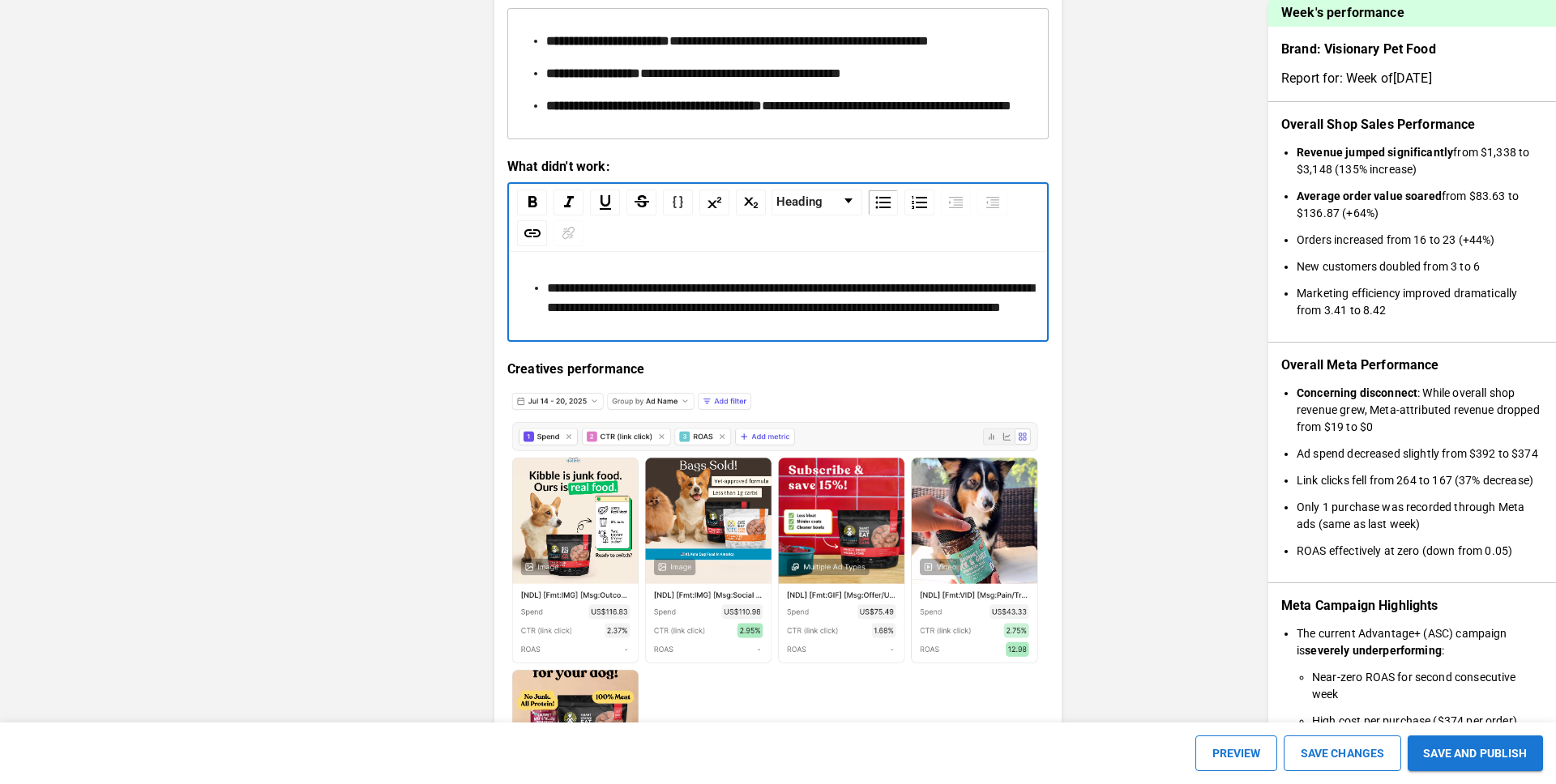 click on "**********" at bounding box center (790, 297) 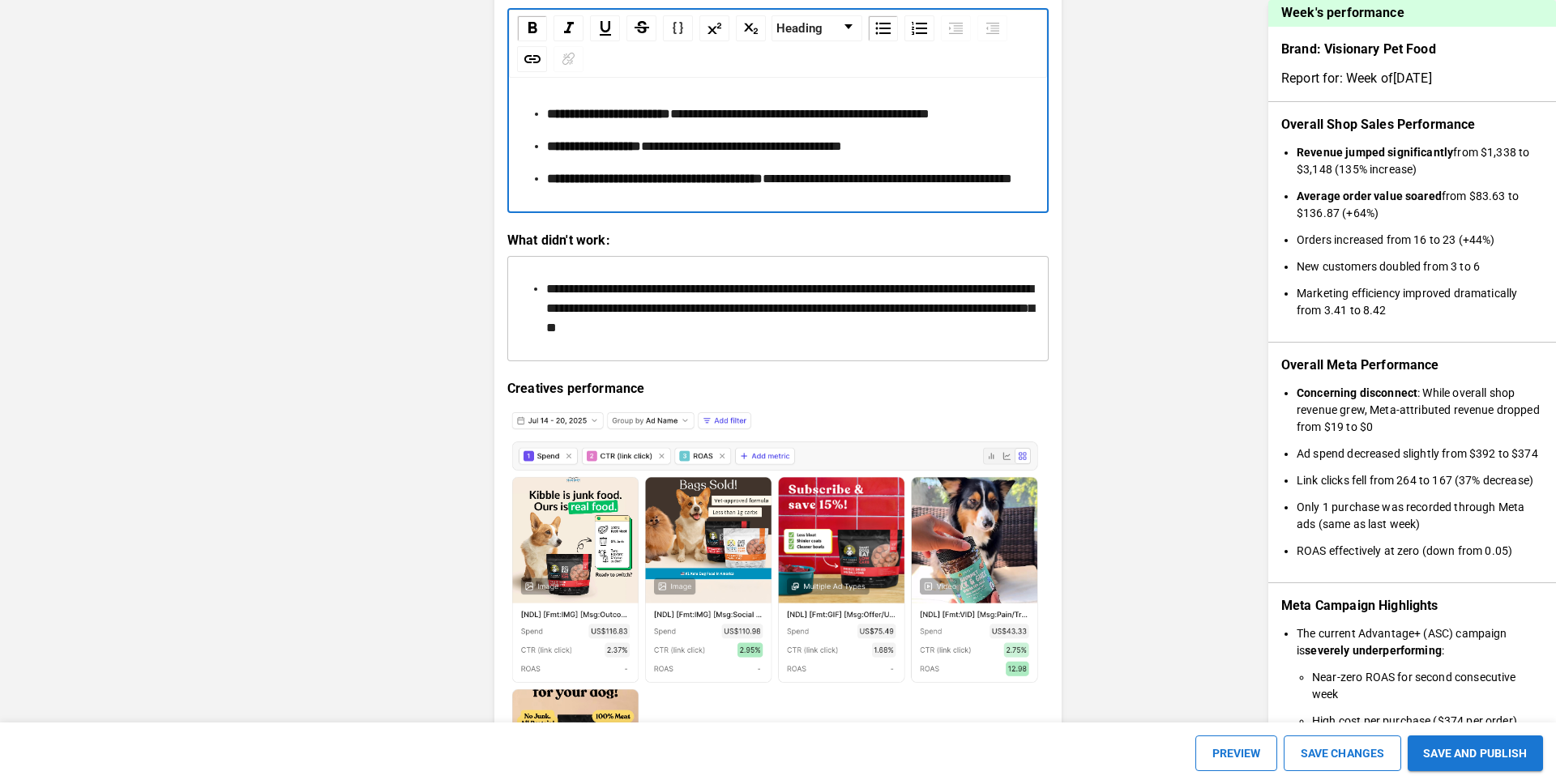 scroll, scrollTop: 2025, scrollLeft: 0, axis: vertical 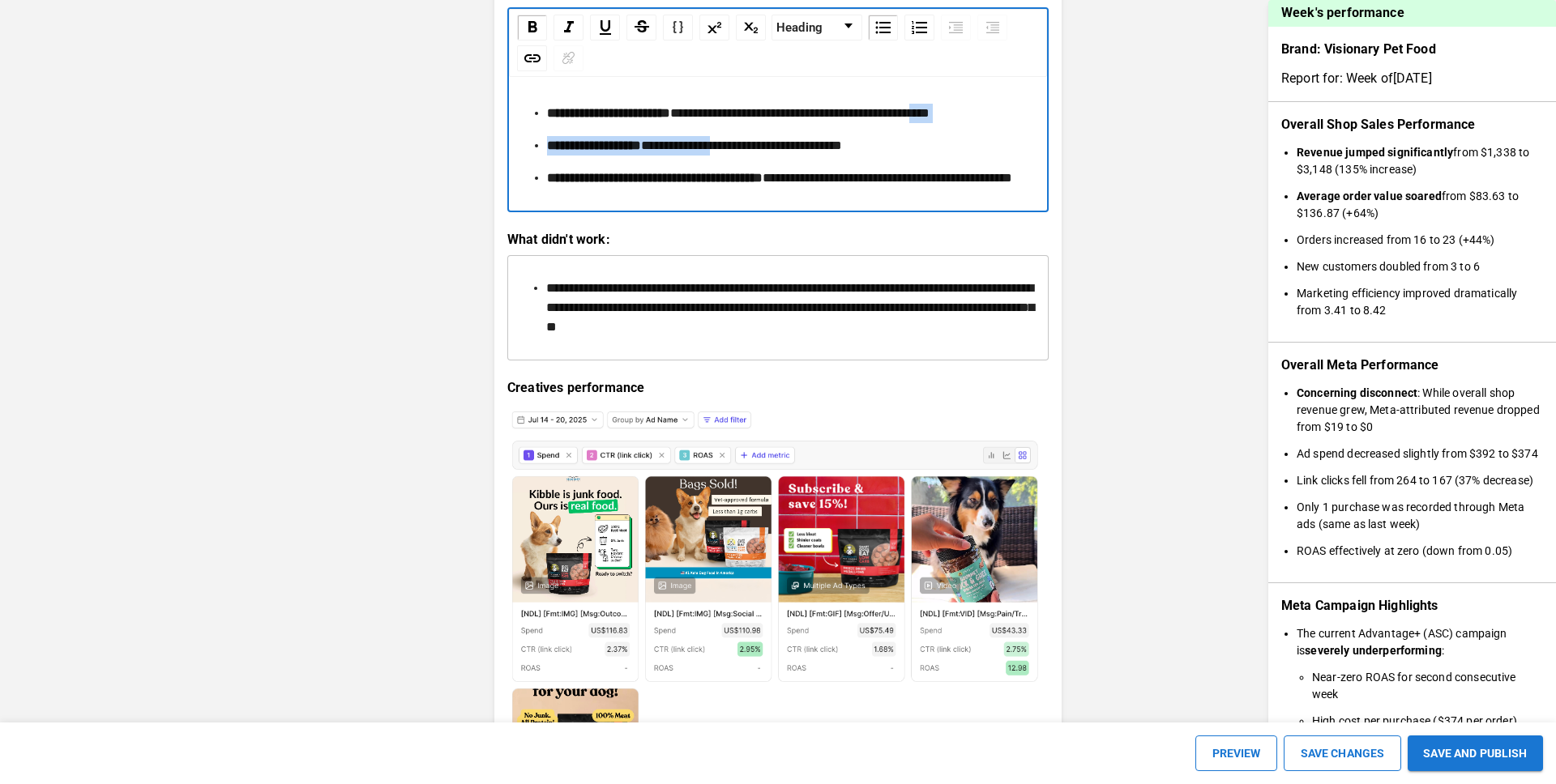 drag, startPoint x: 579, startPoint y: 165, endPoint x: 746, endPoint y: 201, distance: 170.83618 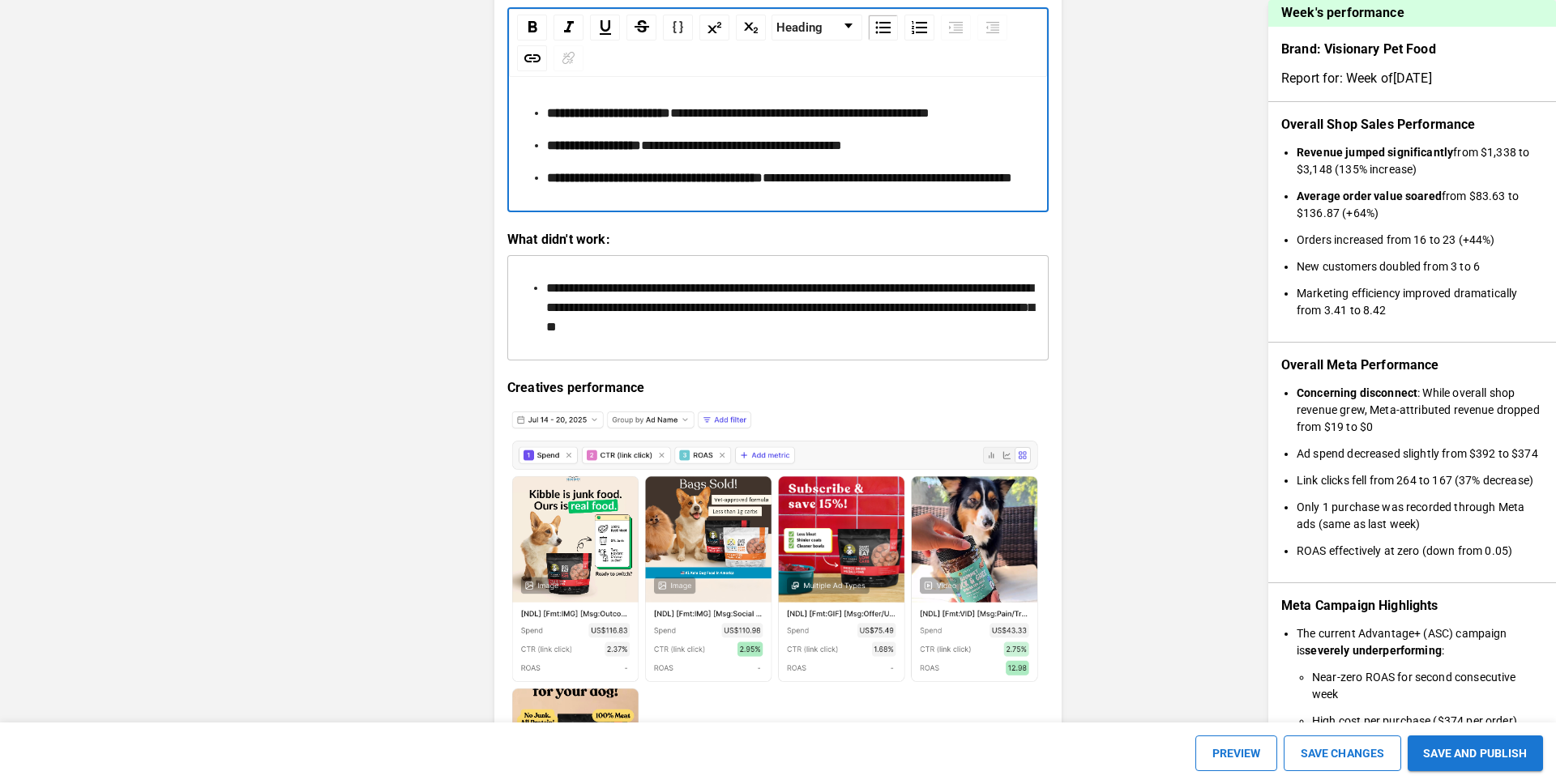 click on "**********" at bounding box center (788, 178) 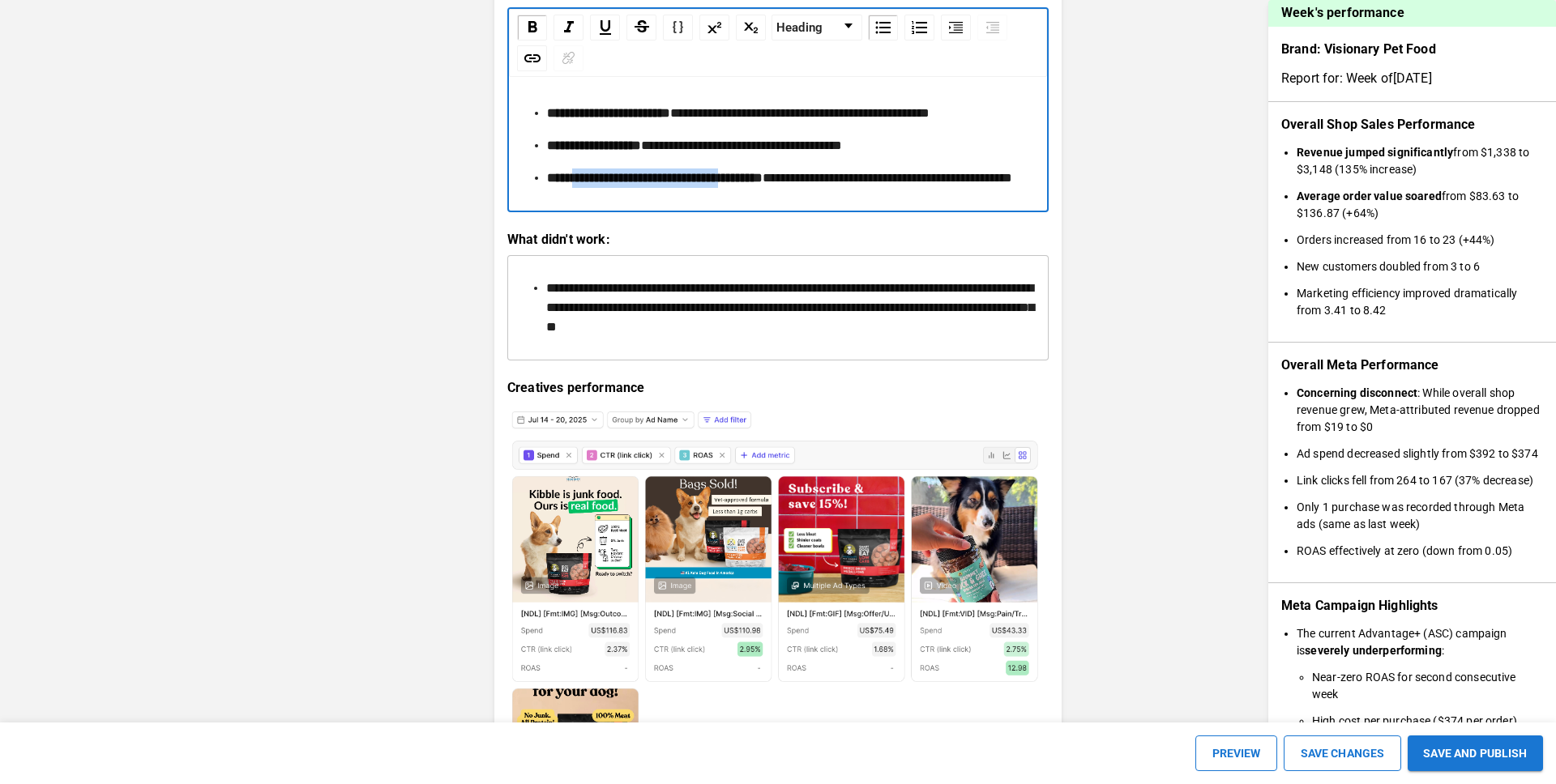 drag, startPoint x: 581, startPoint y: 236, endPoint x: 761, endPoint y: 241, distance: 180.06943 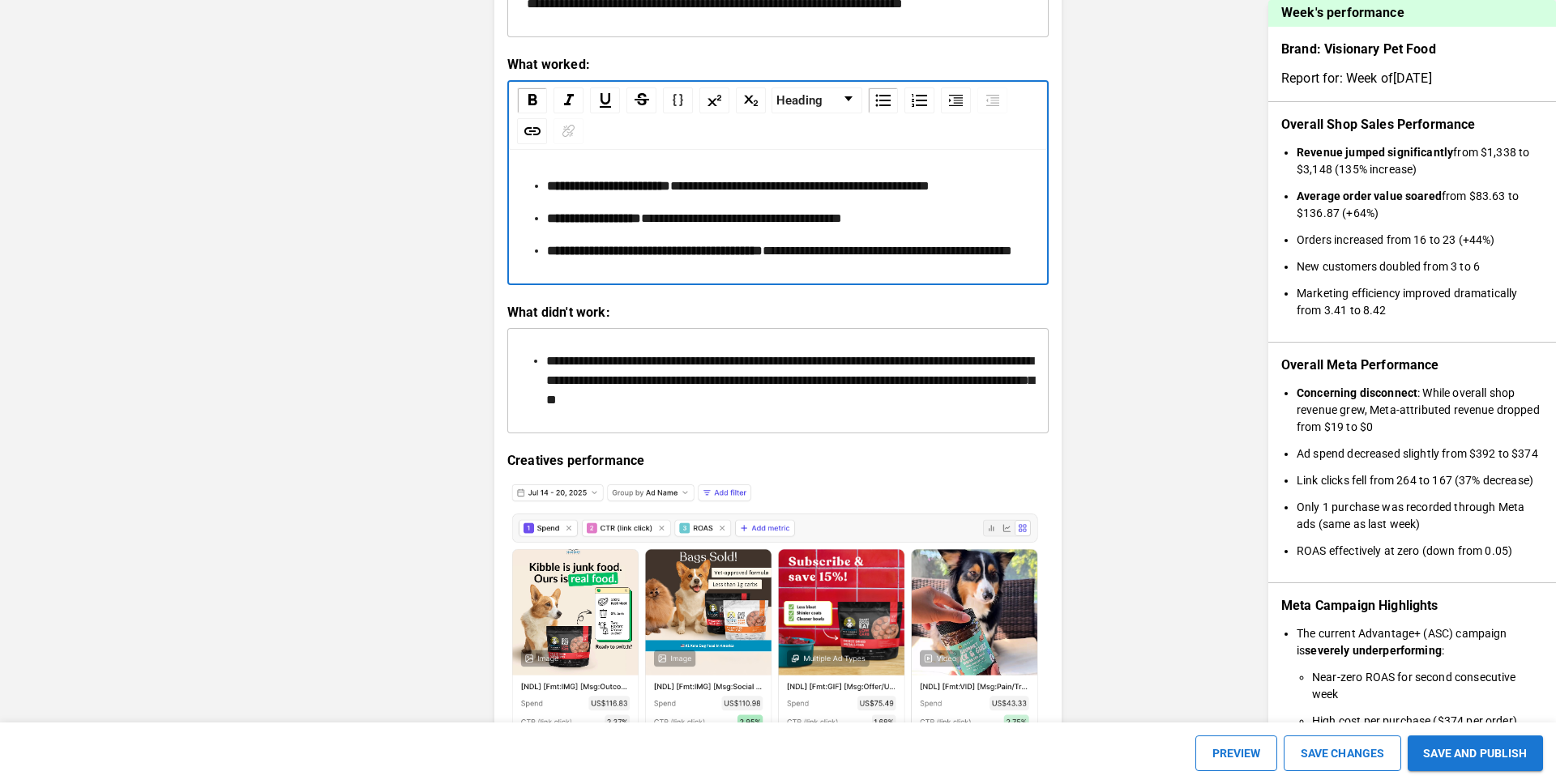 click on "**********" at bounding box center (778, 381) 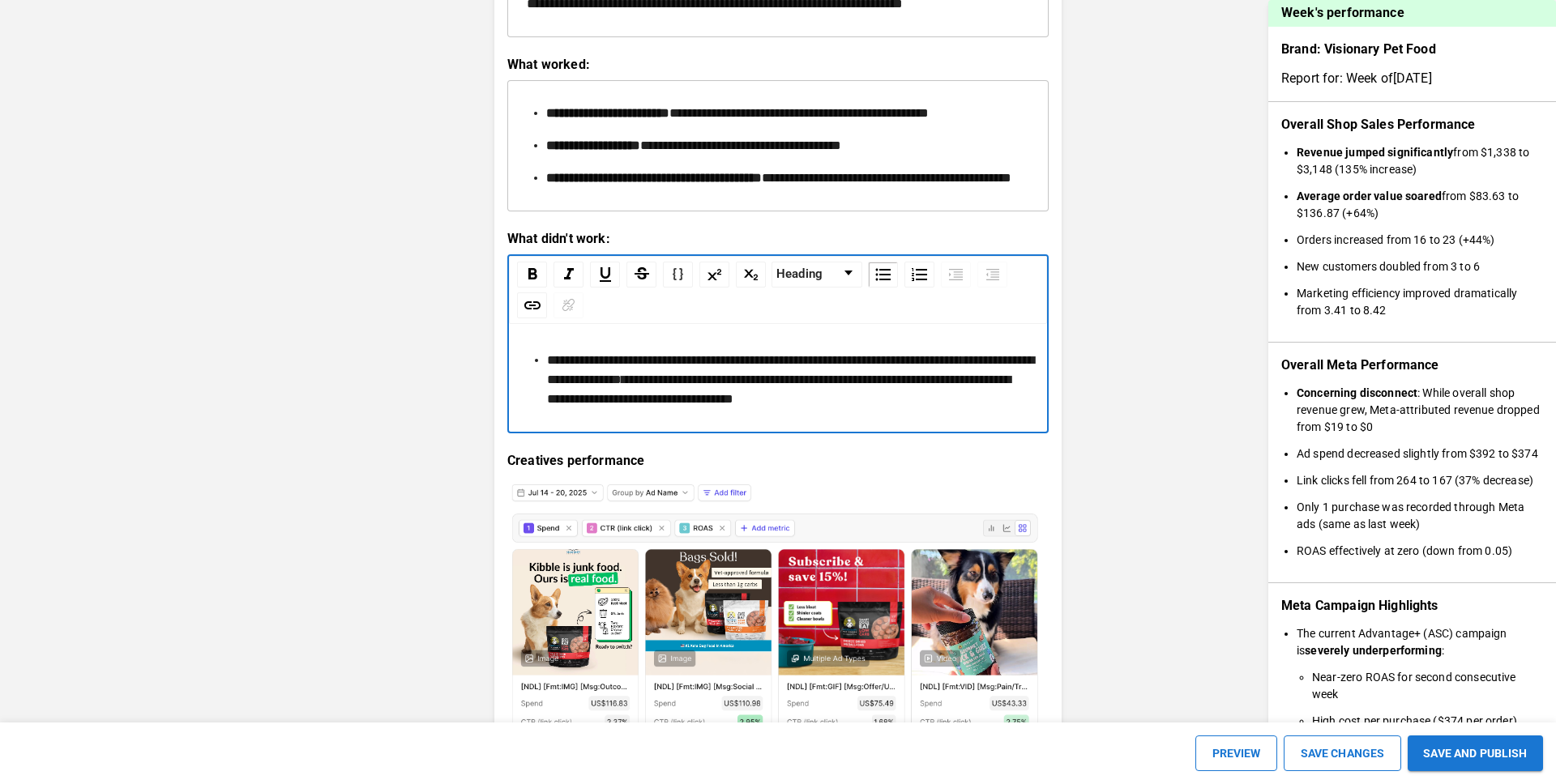 click on "**********" at bounding box center (788, 380) 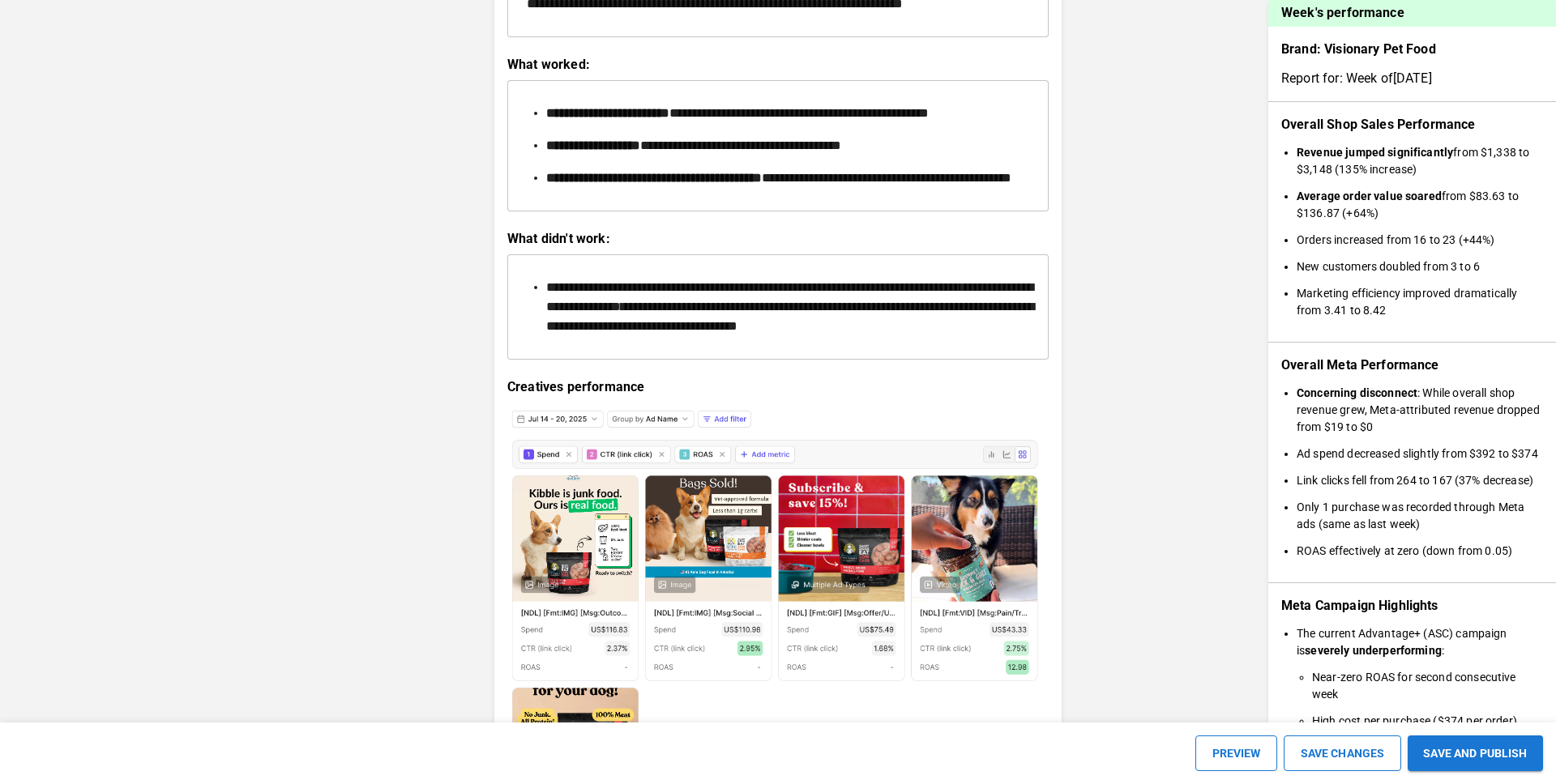 scroll, scrollTop: 1879, scrollLeft: 0, axis: vertical 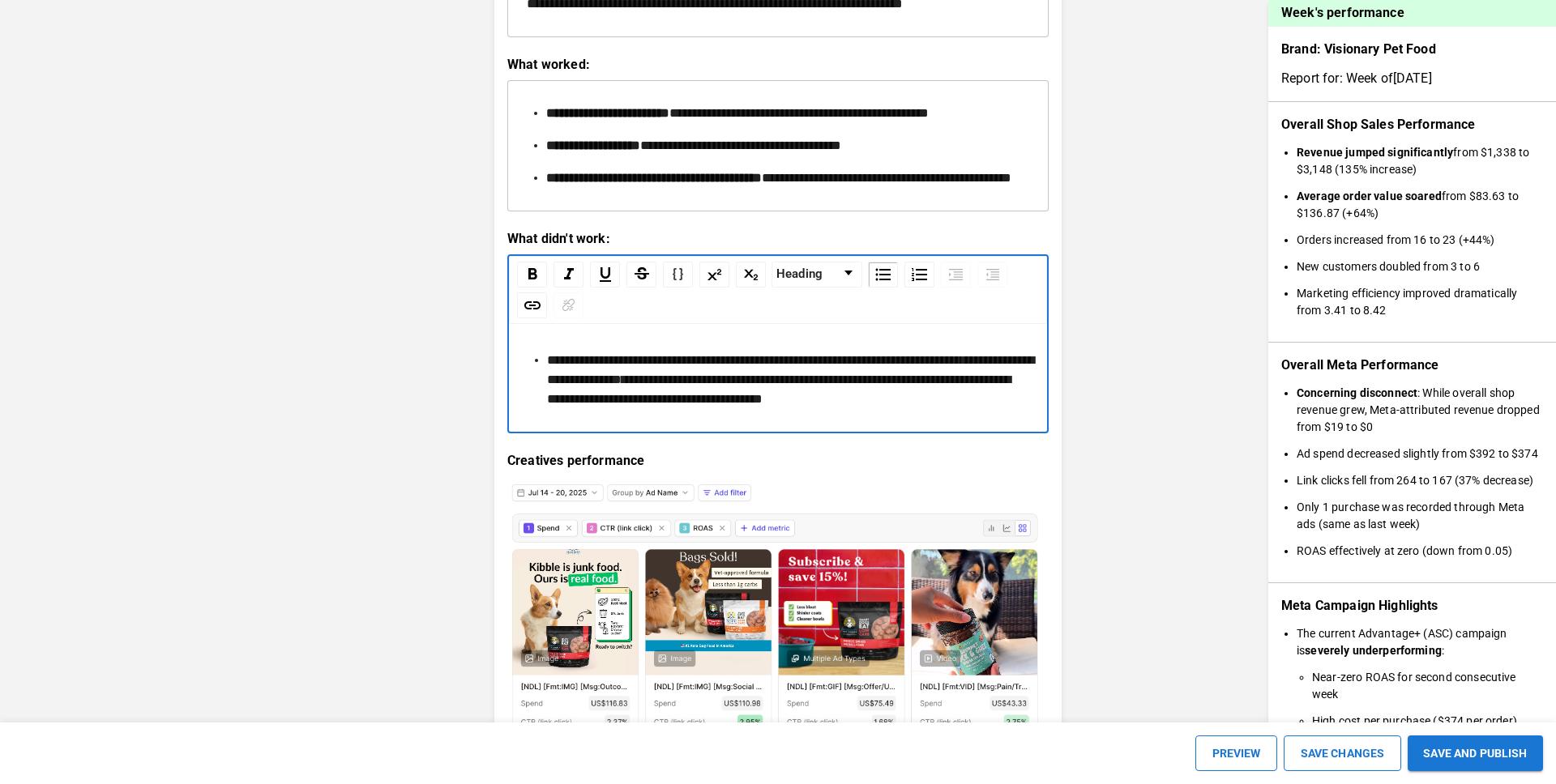 click on "**********" at bounding box center [790, 369] 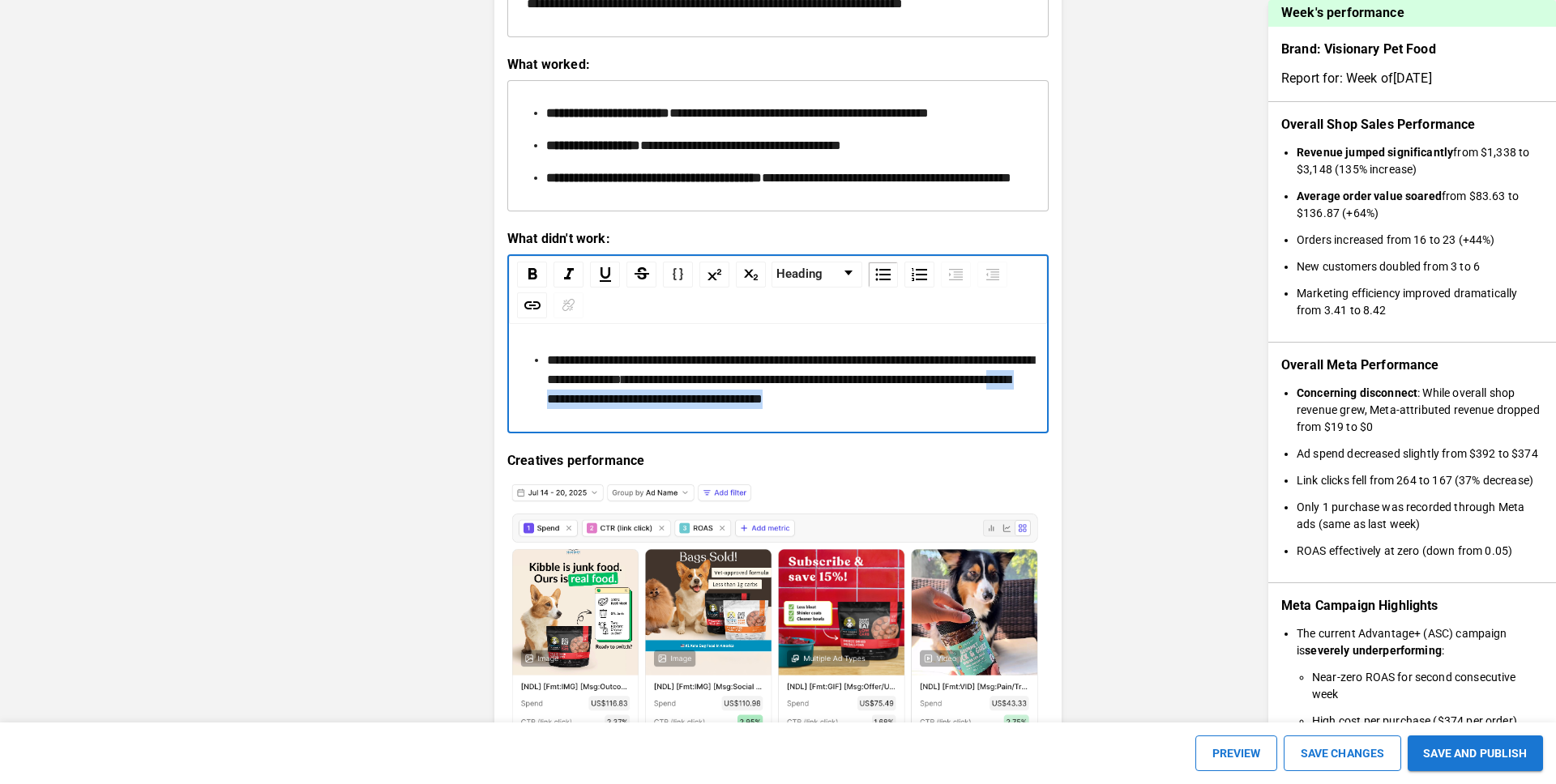 drag, startPoint x: 743, startPoint y: 476, endPoint x: 1049, endPoint y: 476, distance: 306 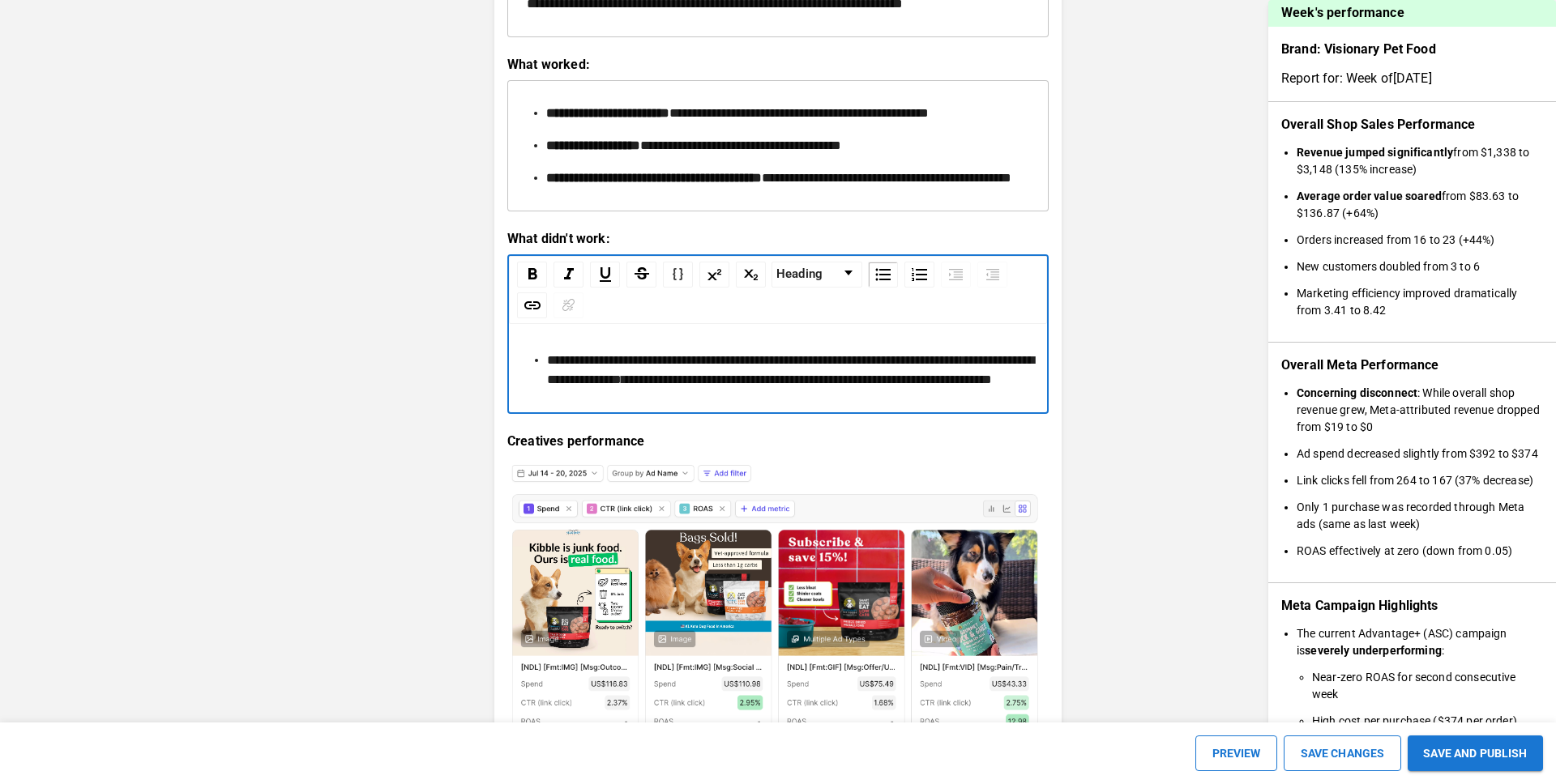 click on "**********" at bounding box center [778, 370] 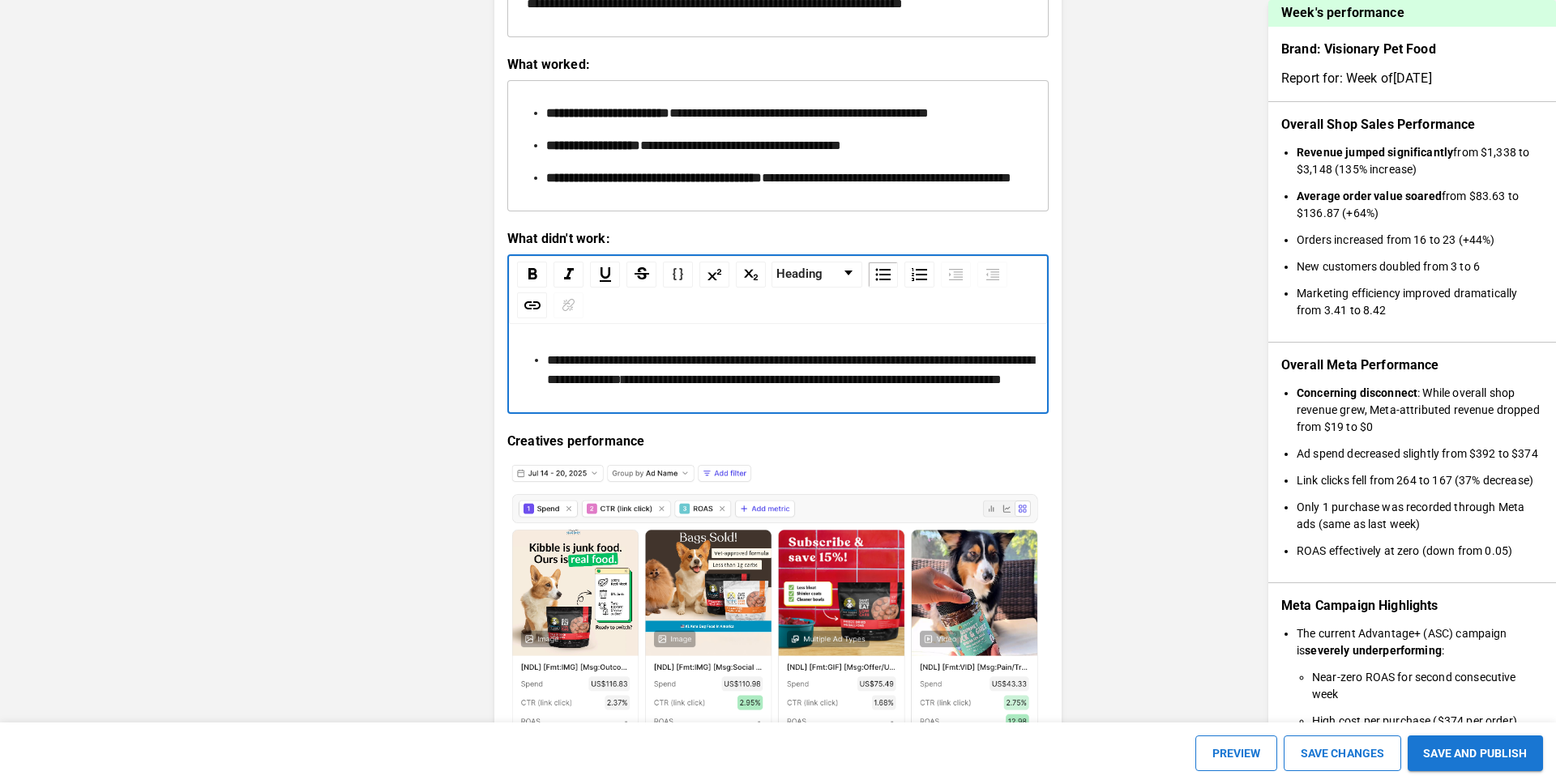 click on "**********" at bounding box center (788, 370) 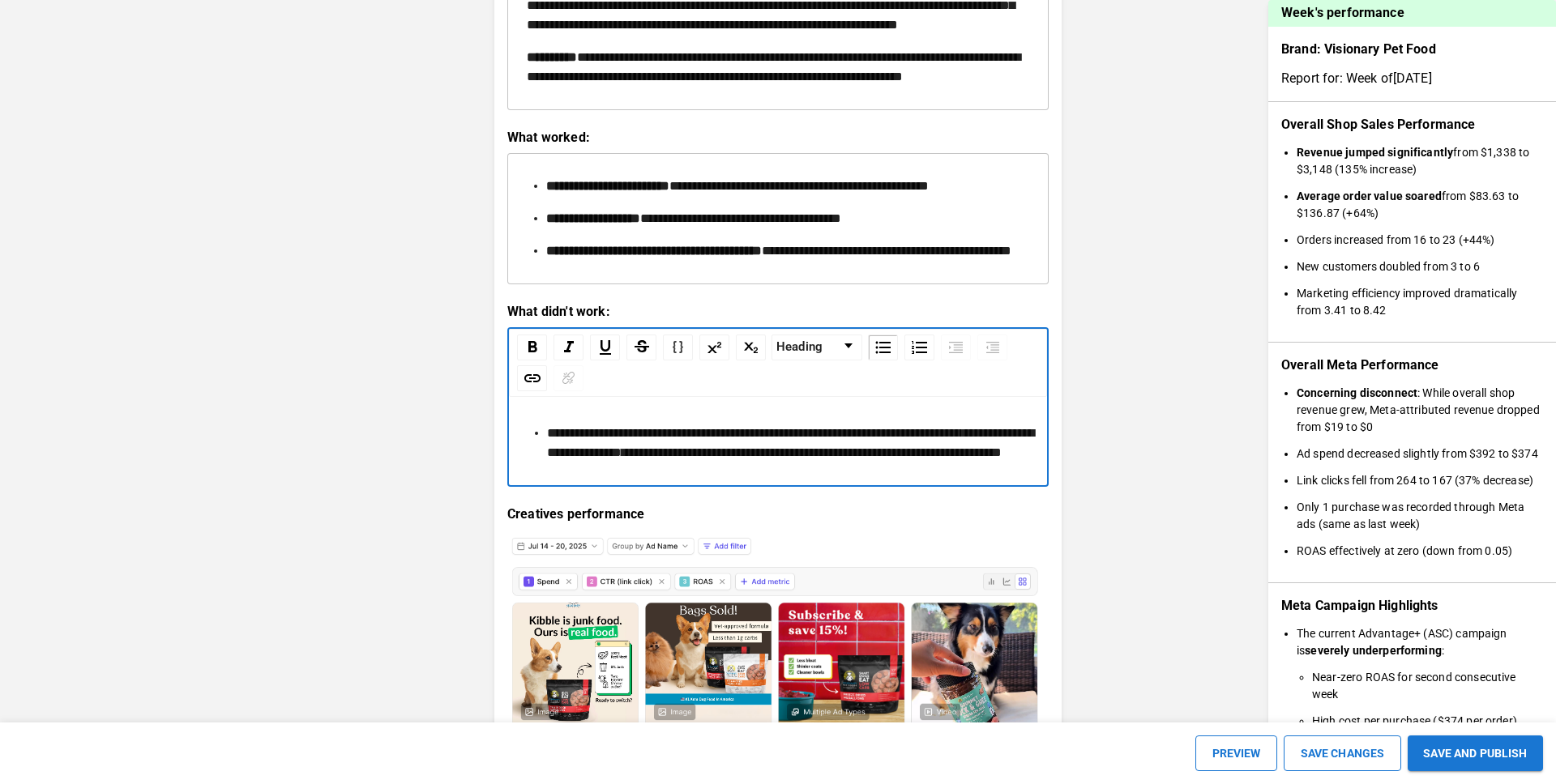 scroll, scrollTop: 1952, scrollLeft: 0, axis: vertical 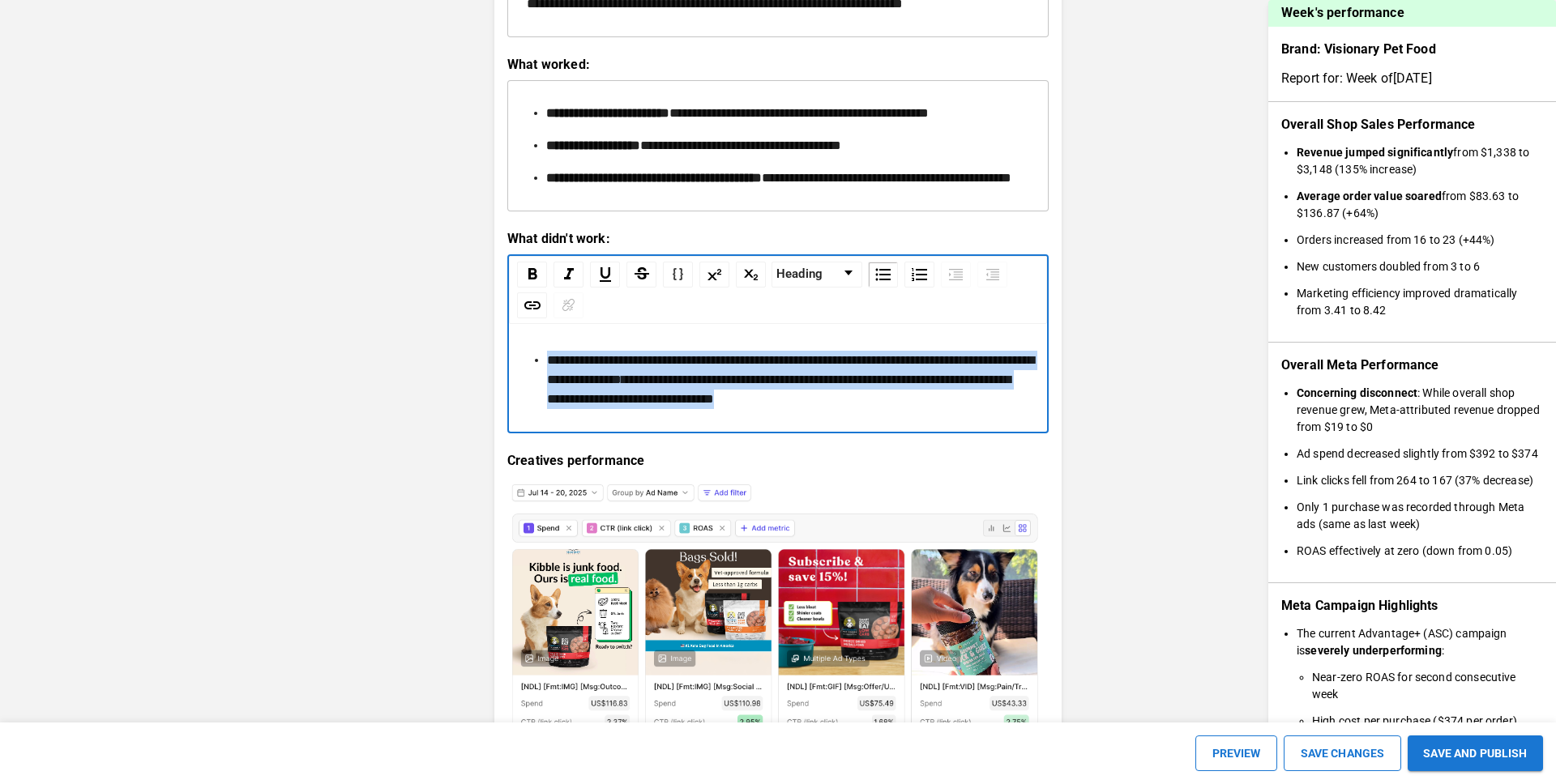 drag, startPoint x: 963, startPoint y: 479, endPoint x: 593, endPoint y: 414, distance: 375.6661 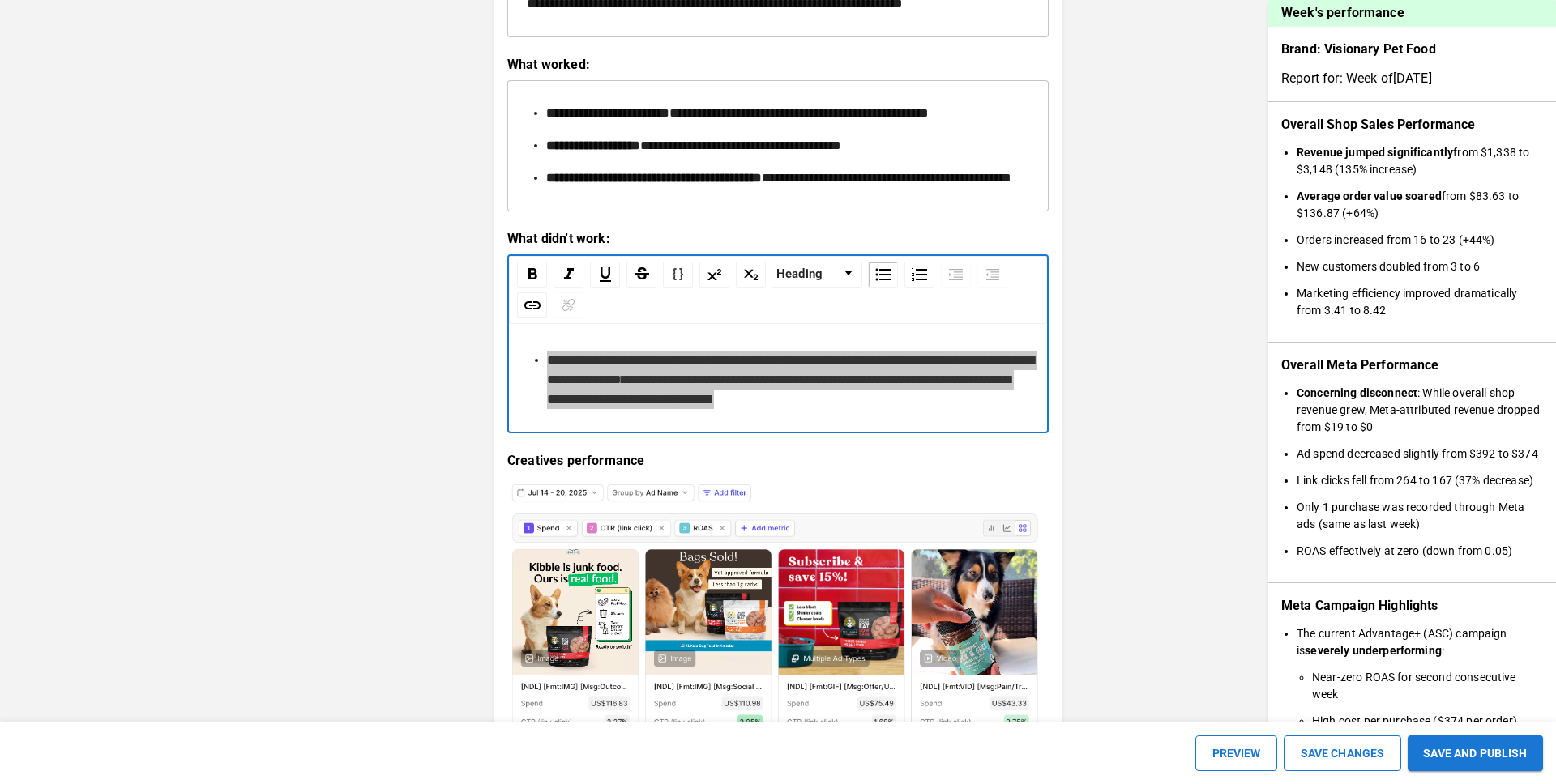 scroll, scrollTop: 1879, scrollLeft: 0, axis: vertical 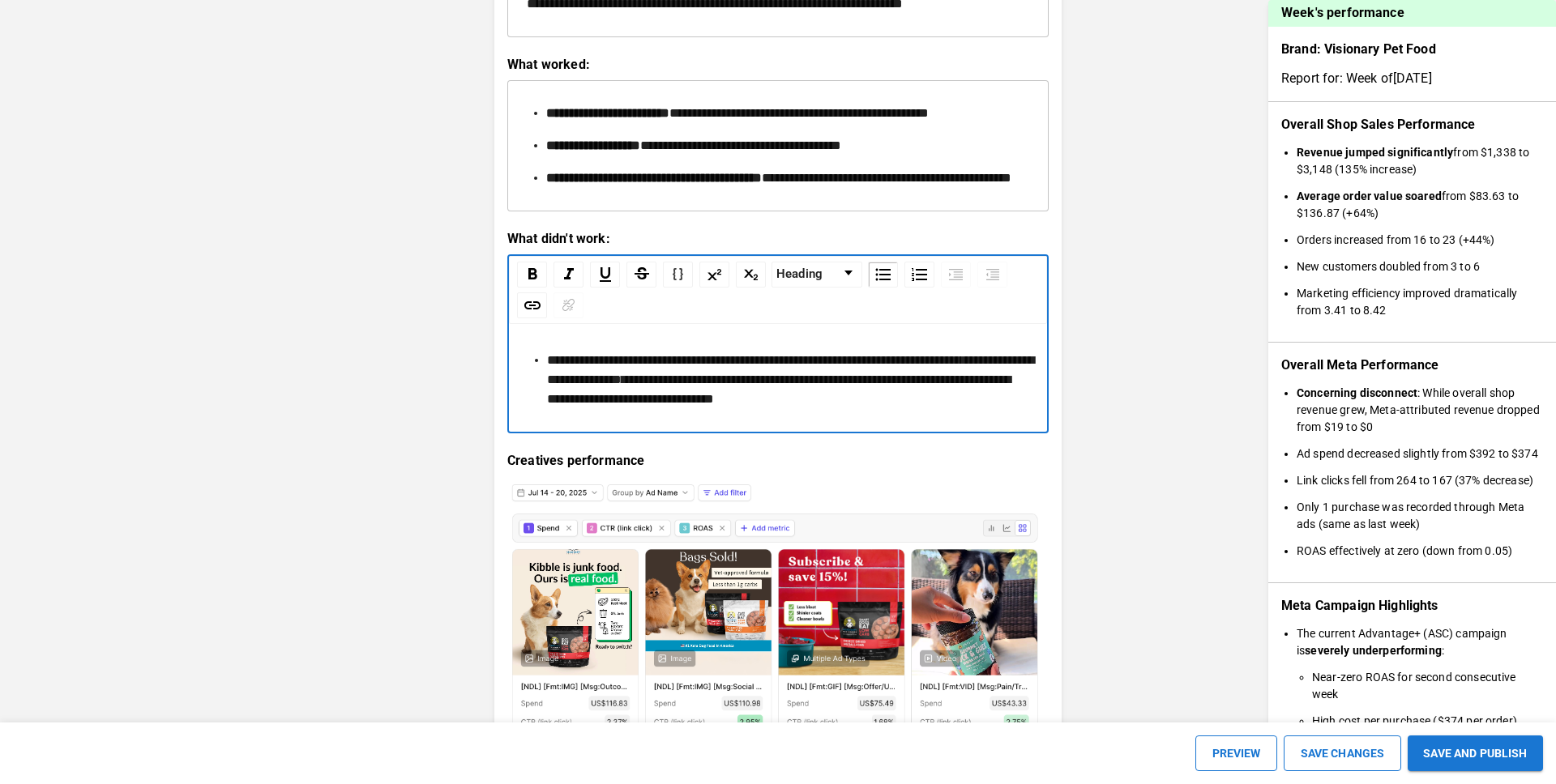 click on "**********" at bounding box center [779, 389] 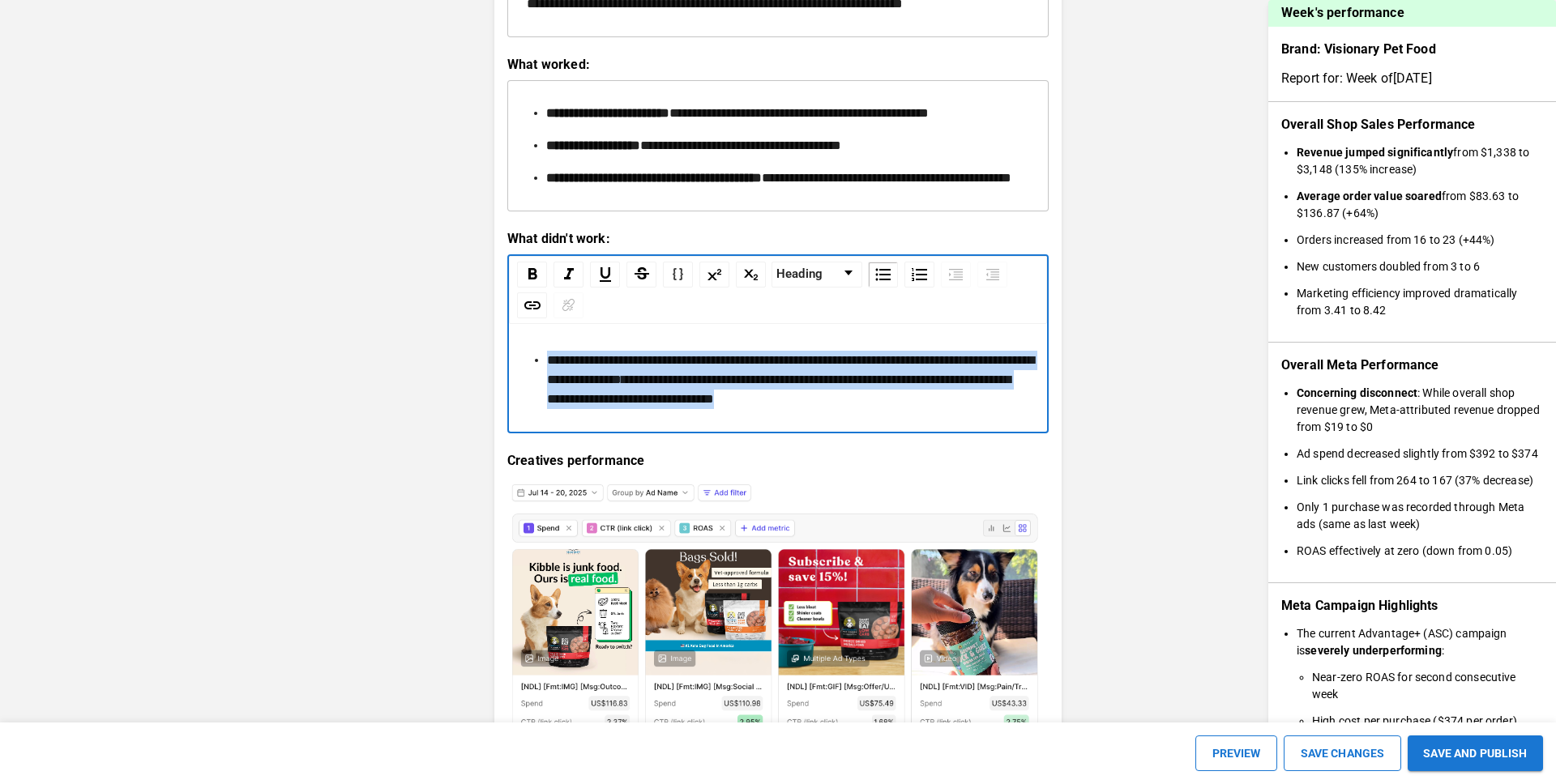 drag, startPoint x: 1005, startPoint y: 482, endPoint x: 537, endPoint y: 429, distance: 470.99151 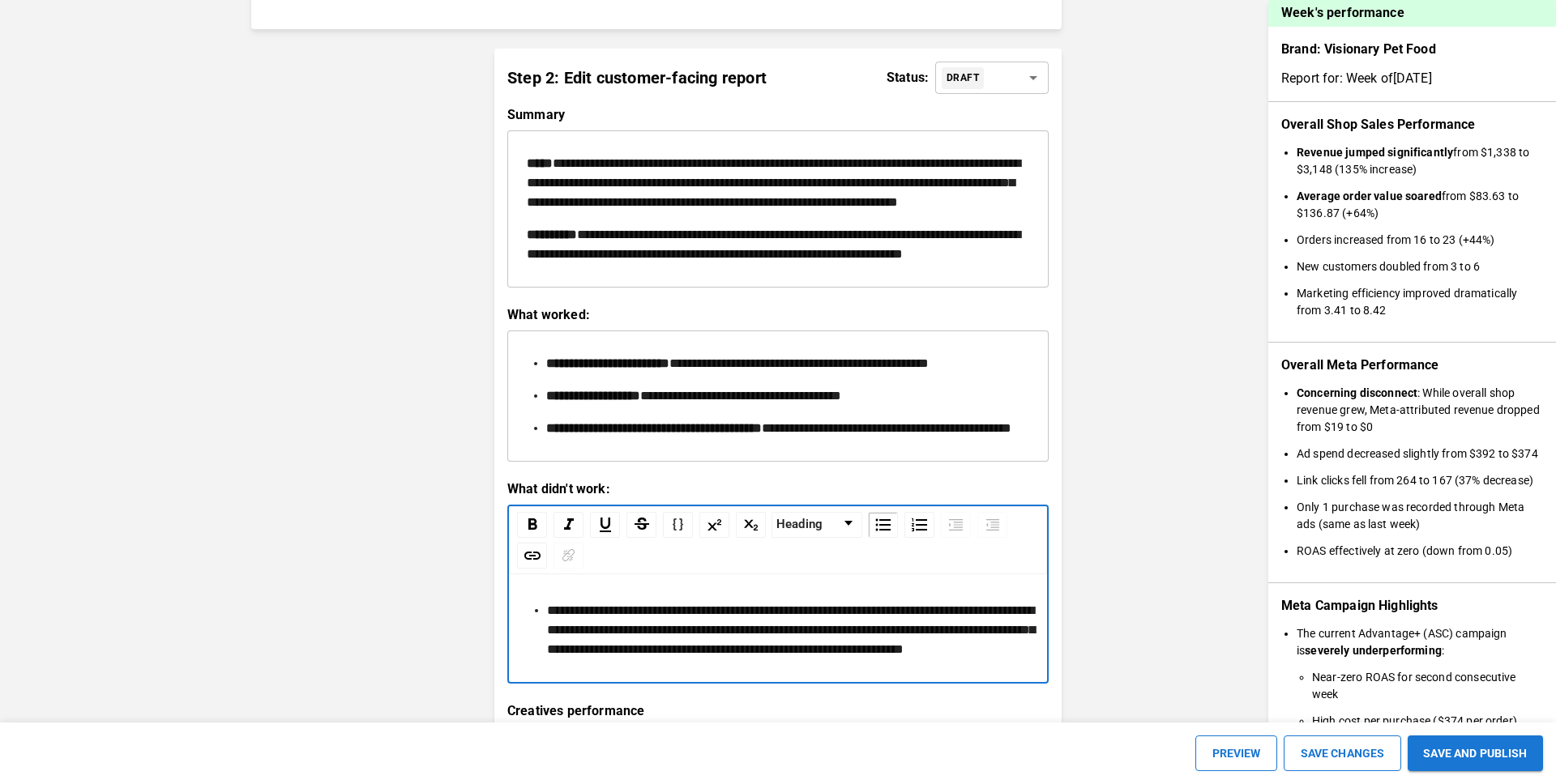 scroll, scrollTop: 1700, scrollLeft: 0, axis: vertical 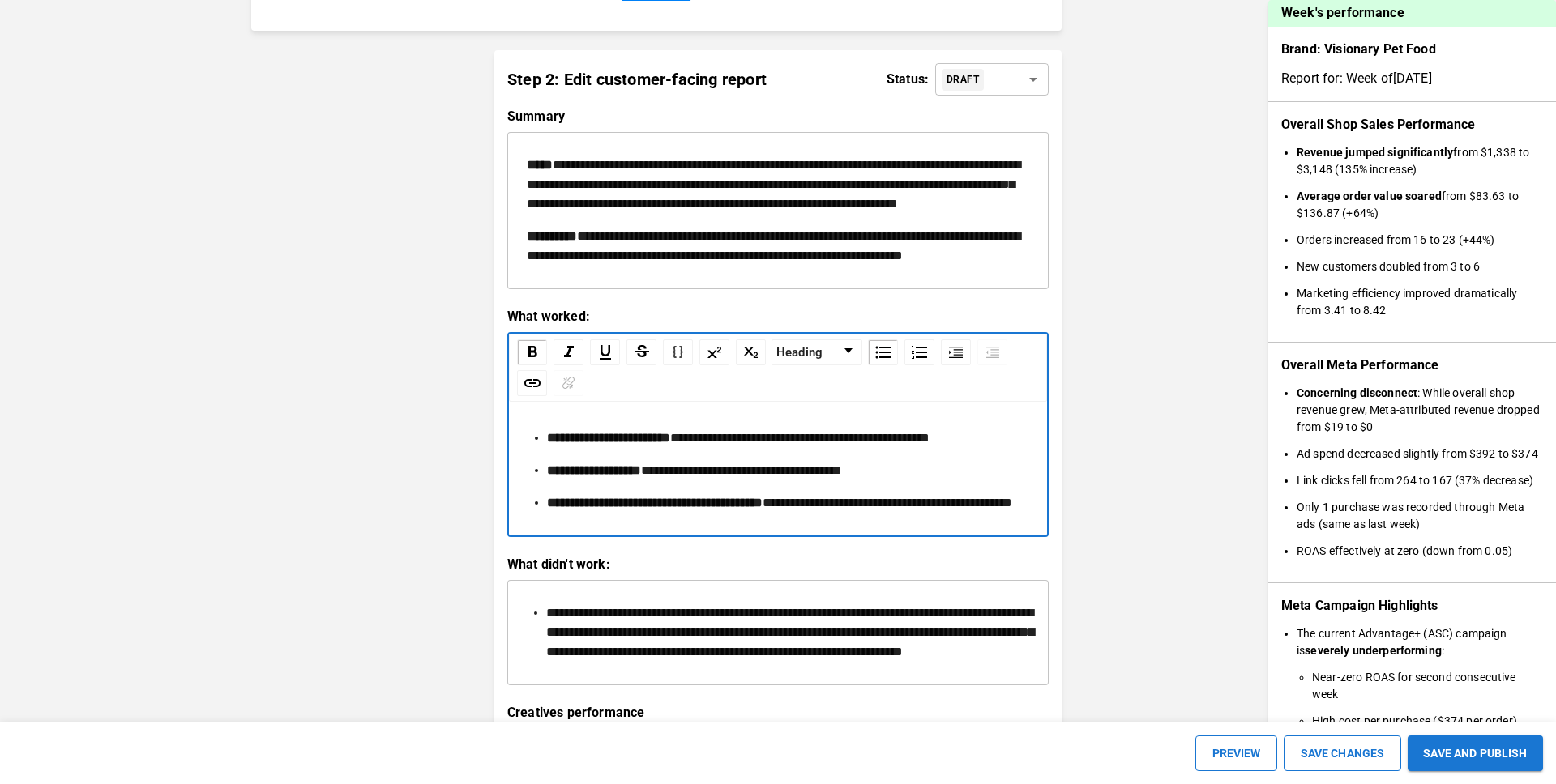 click on "**********" at bounding box center (788, 503) 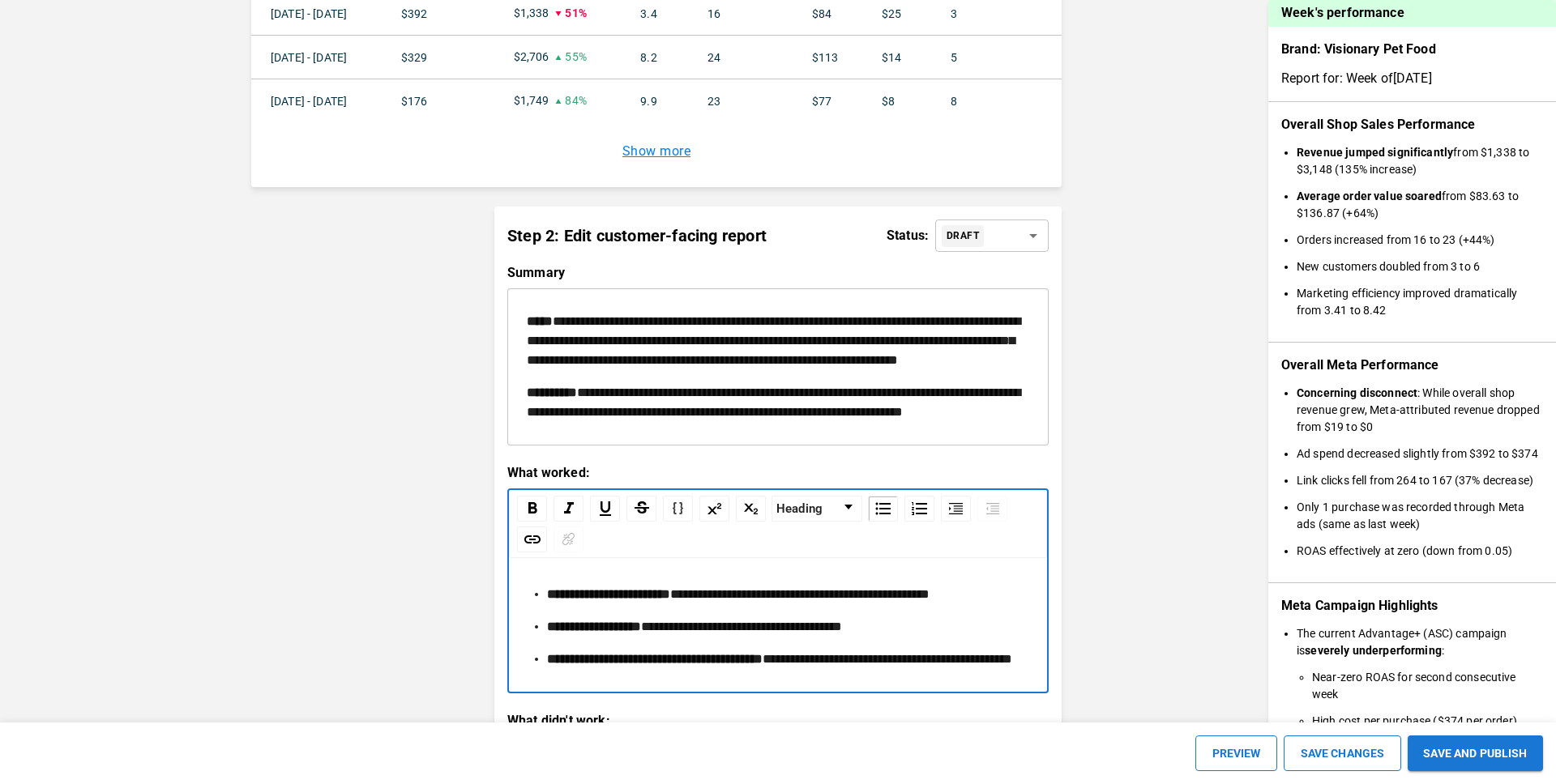 scroll, scrollTop: 1536, scrollLeft: 0, axis: vertical 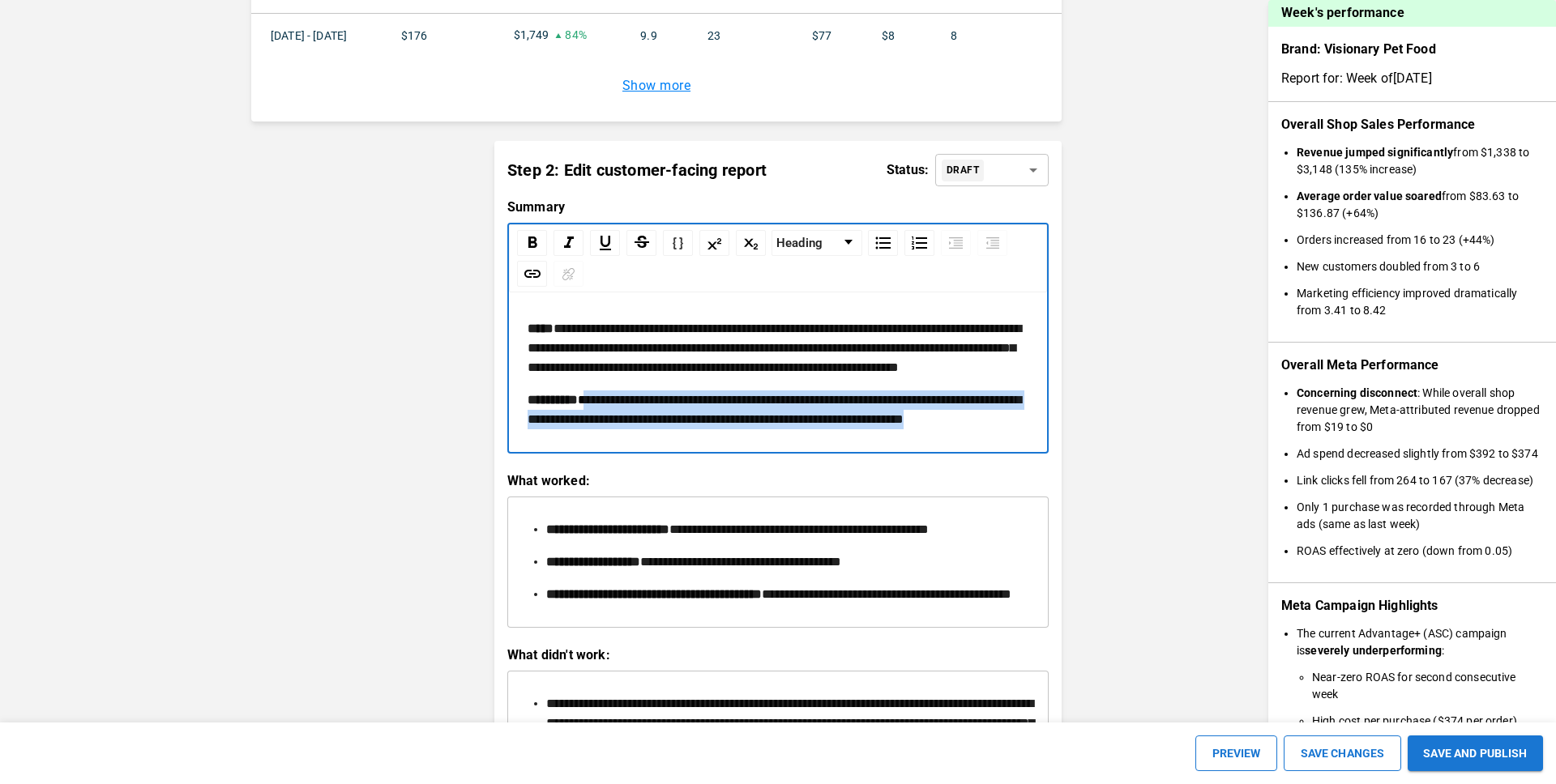drag, startPoint x: 622, startPoint y: 455, endPoint x: 593, endPoint y: 417, distance: 47.80167 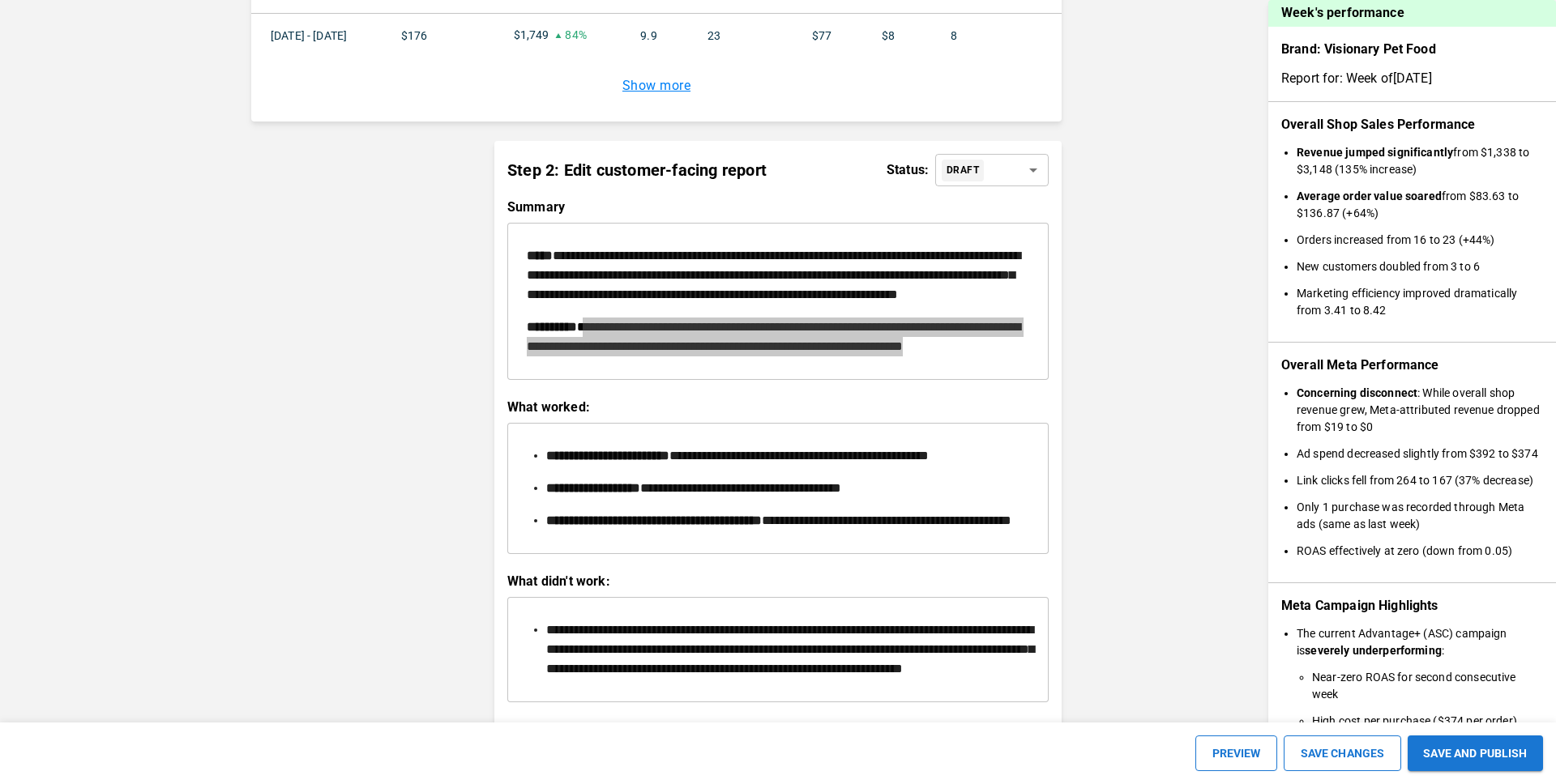 scroll, scrollTop: 1536, scrollLeft: 0, axis: vertical 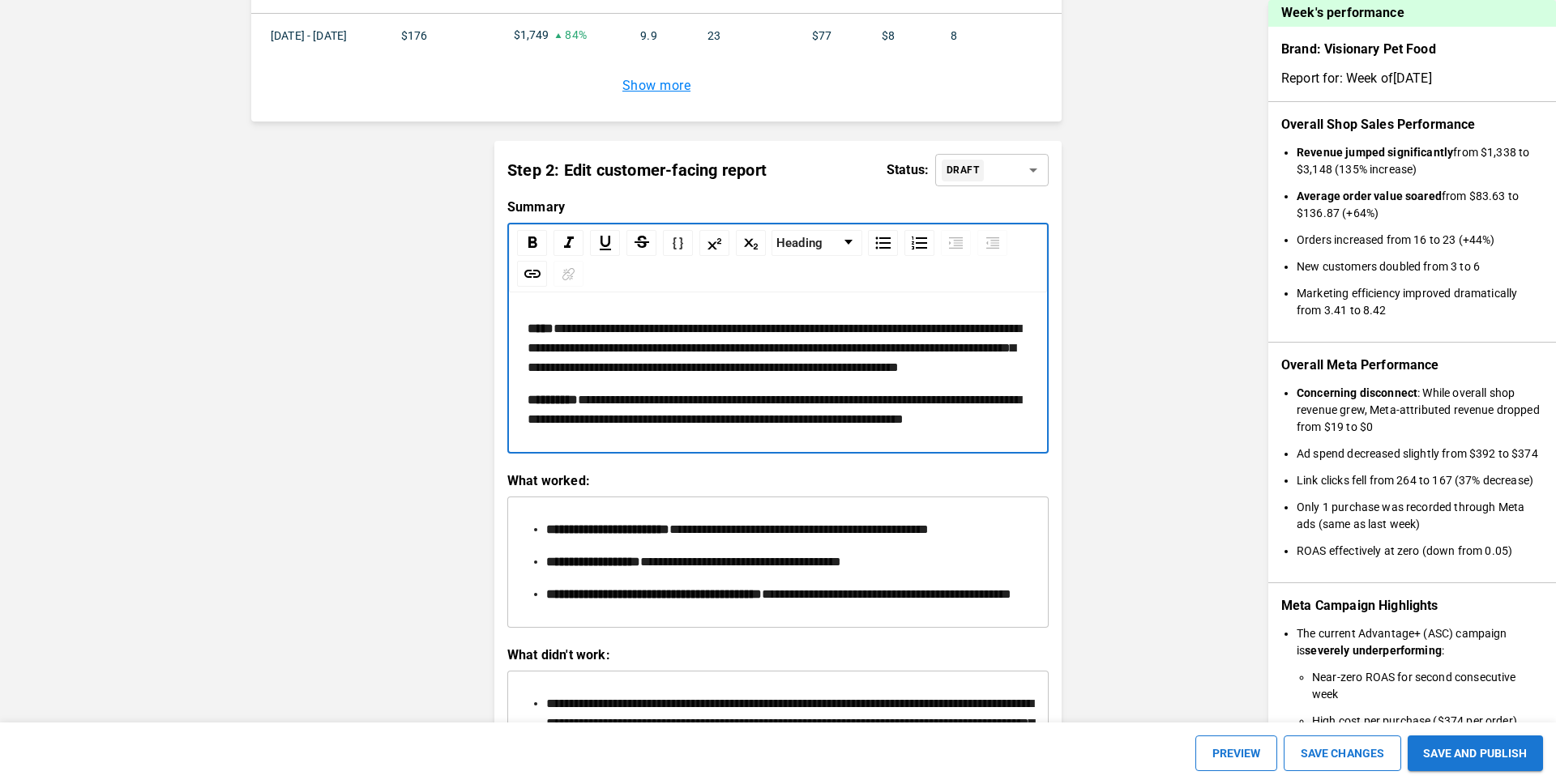 click on "**********" at bounding box center (778, 410) 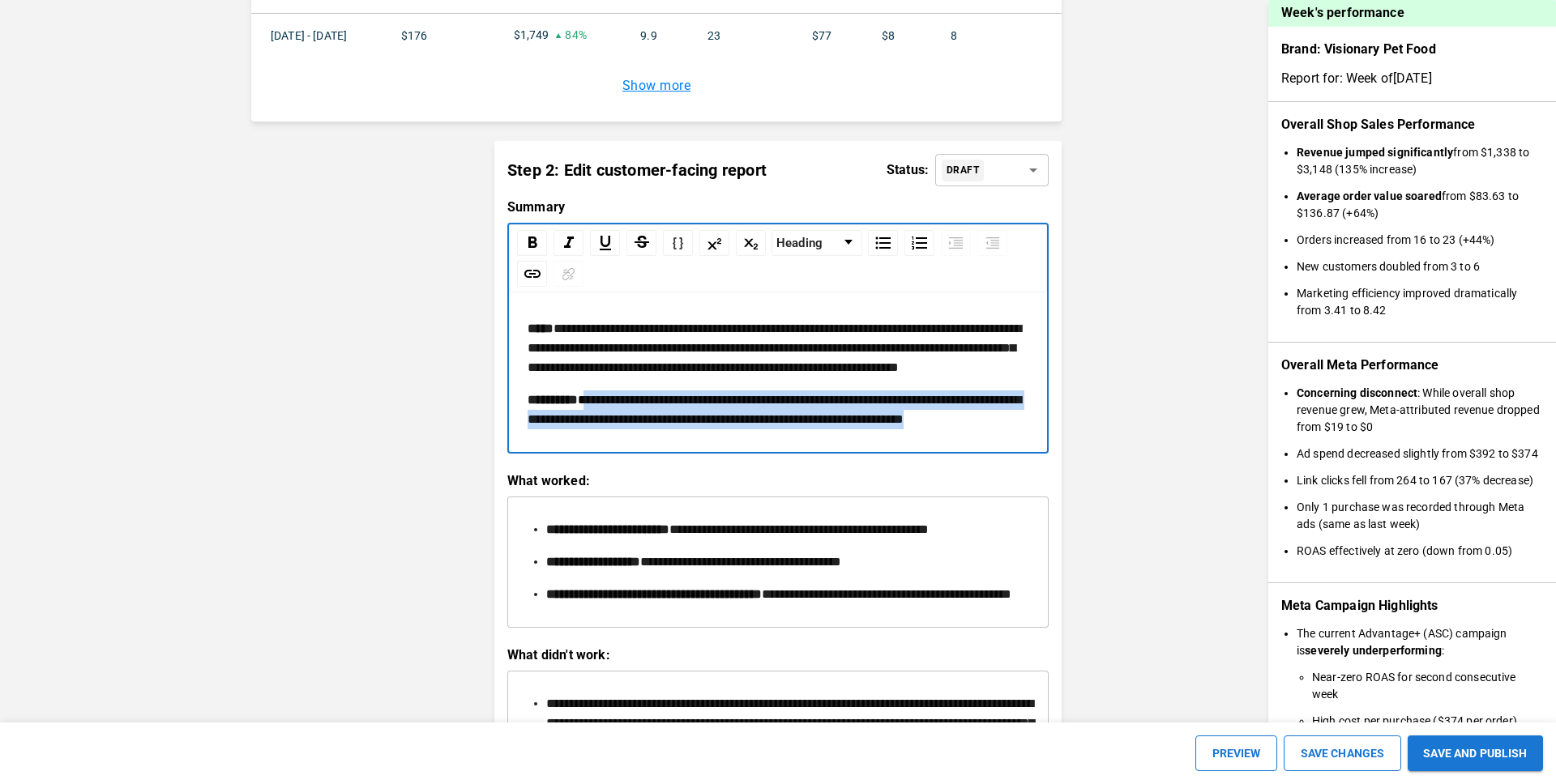 click on "**********" at bounding box center [778, 410] 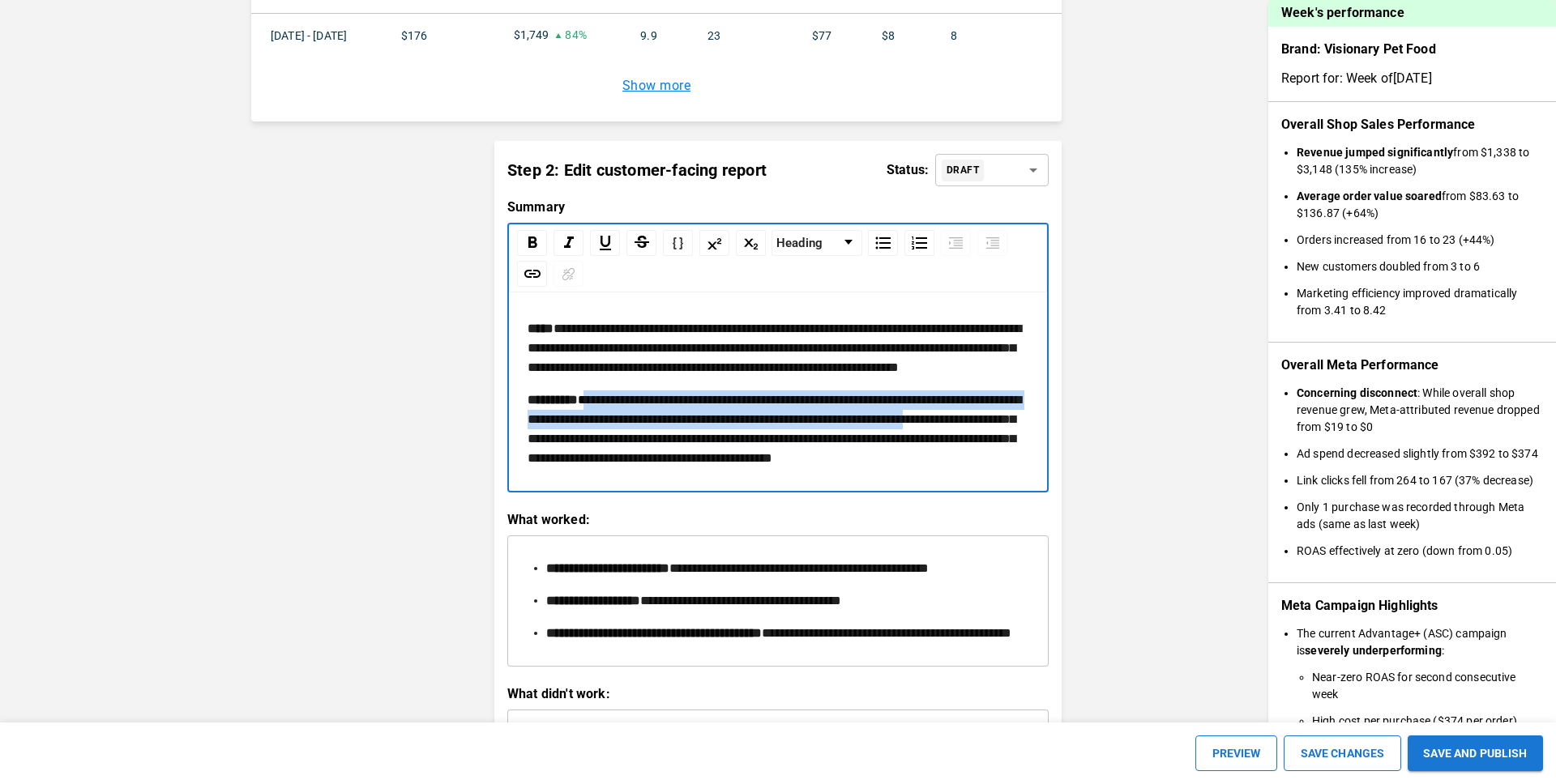 drag, startPoint x: 607, startPoint y: 457, endPoint x: 592, endPoint y: 420, distance: 39.92493 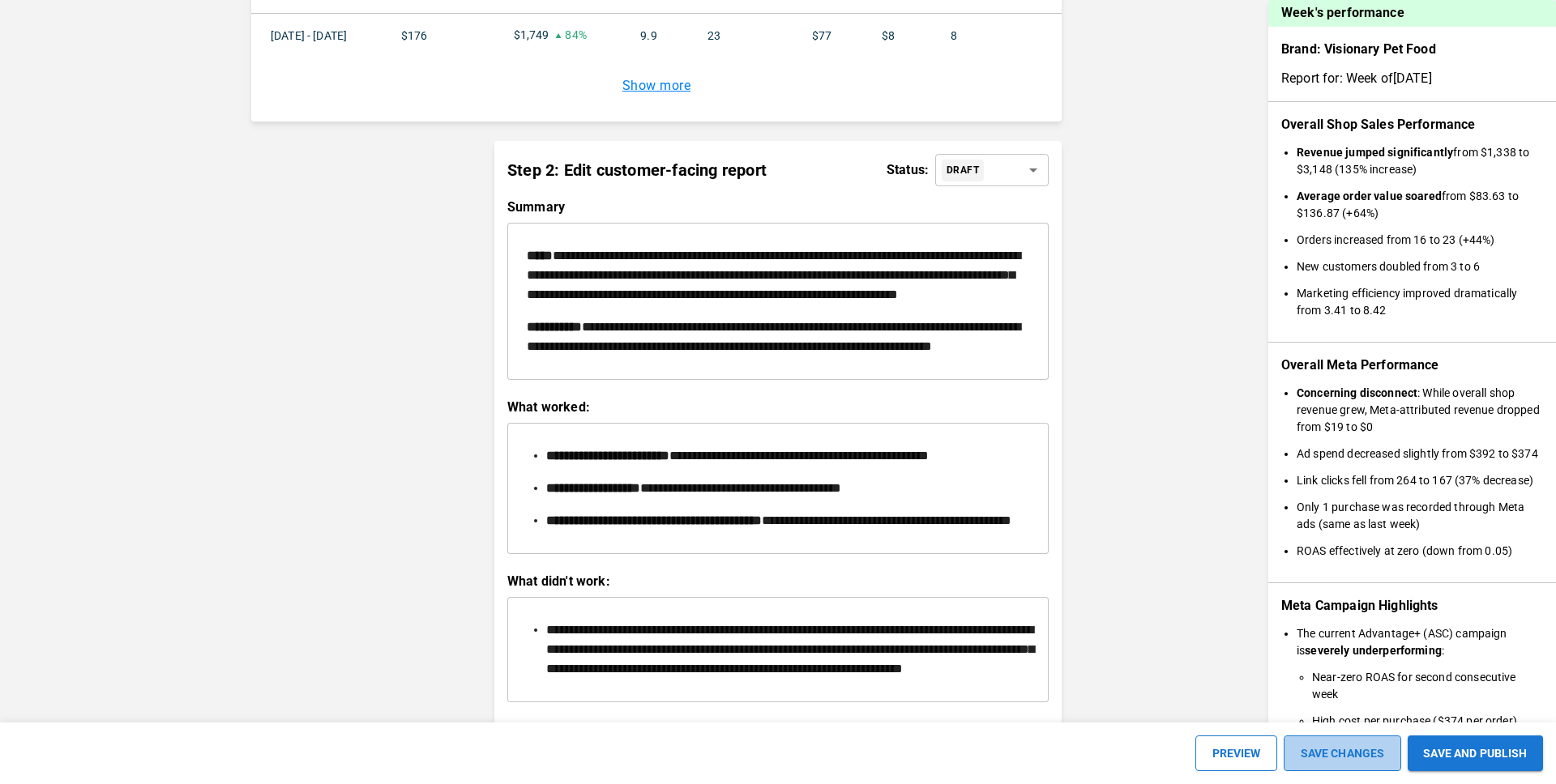 scroll, scrollTop: 1536, scrollLeft: 0, axis: vertical 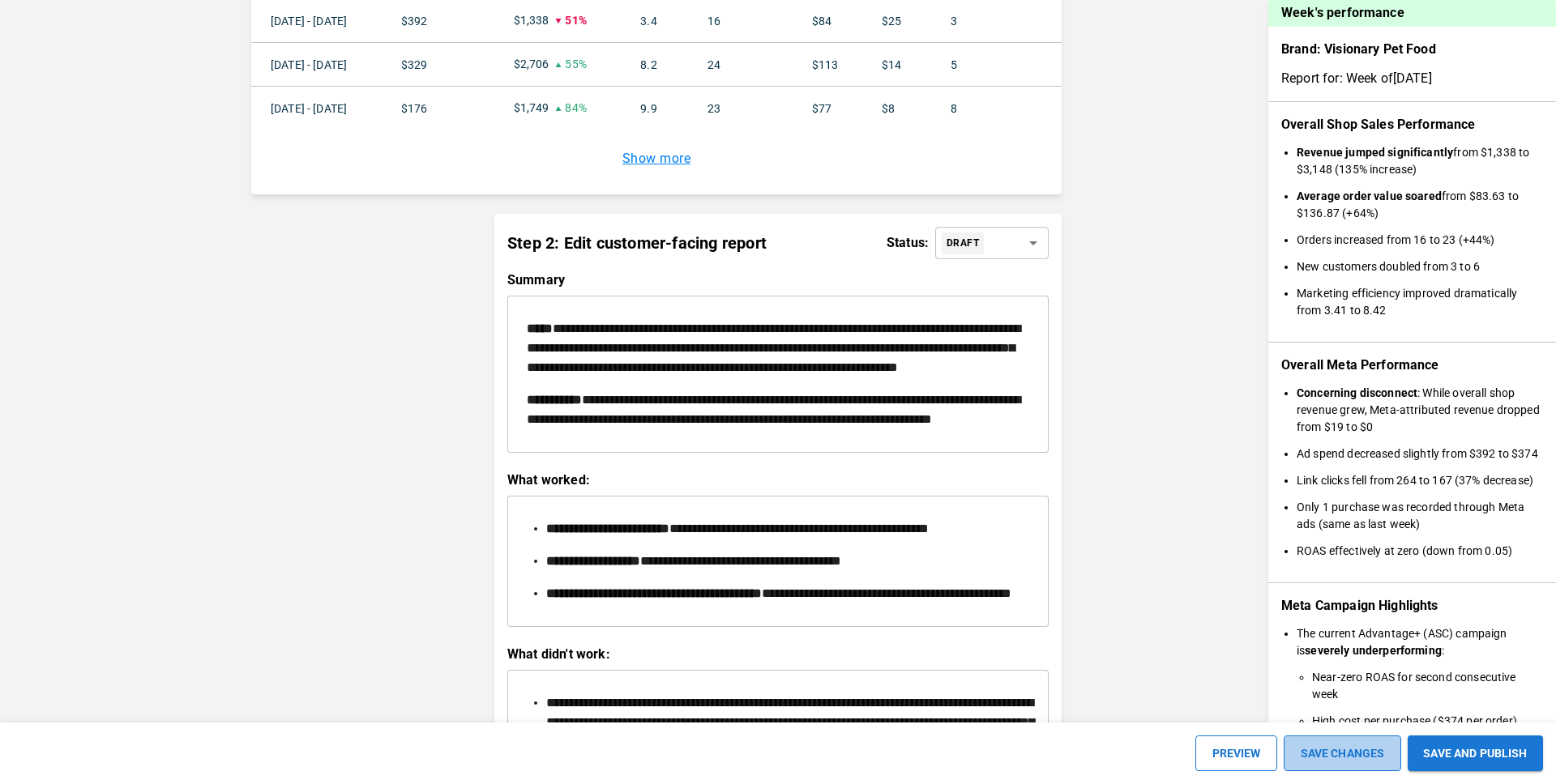 click on "SAVE CHANGES" at bounding box center [1342, 753] 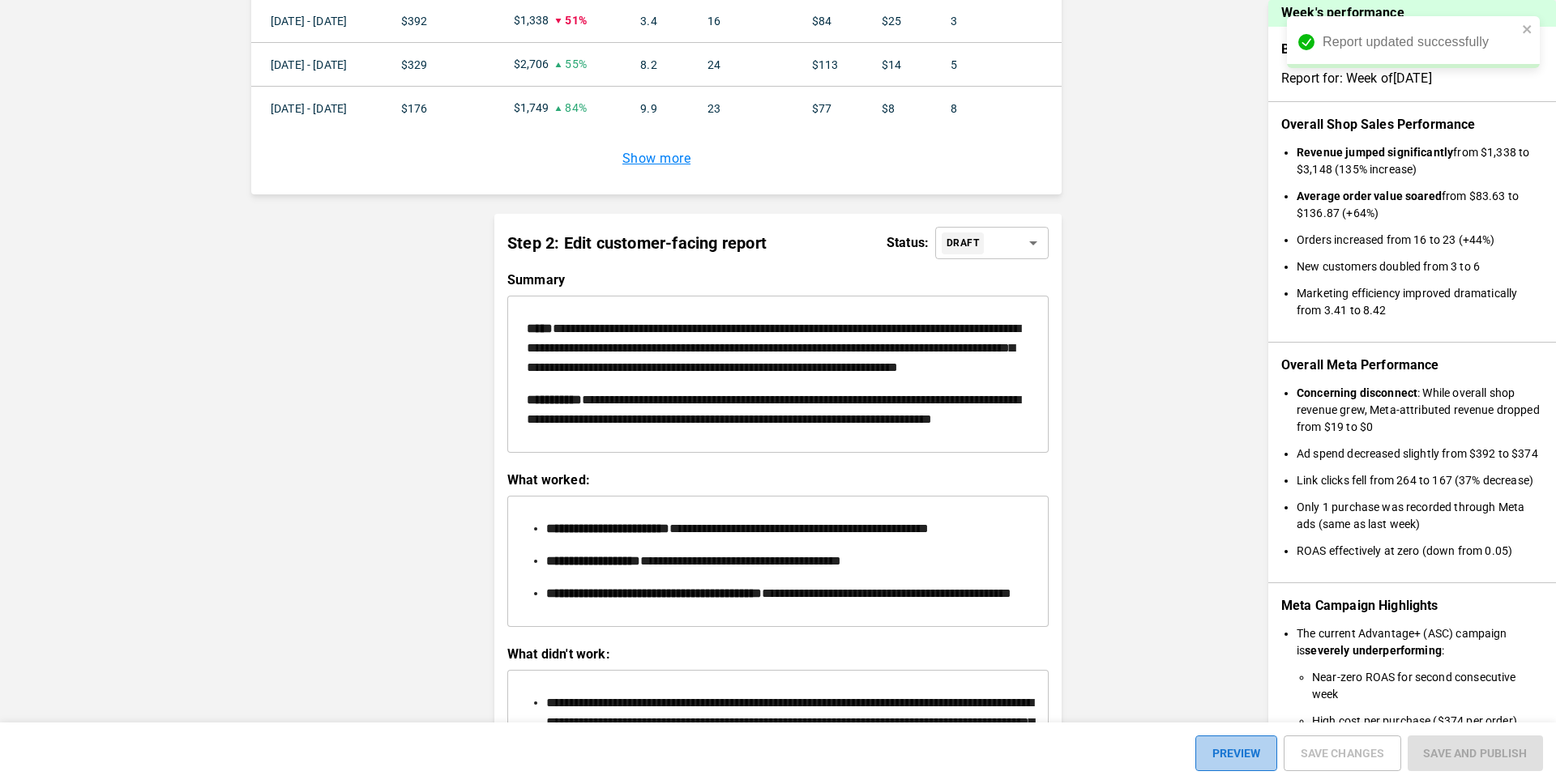 click on "PREVIEW" at bounding box center (1236, 753) 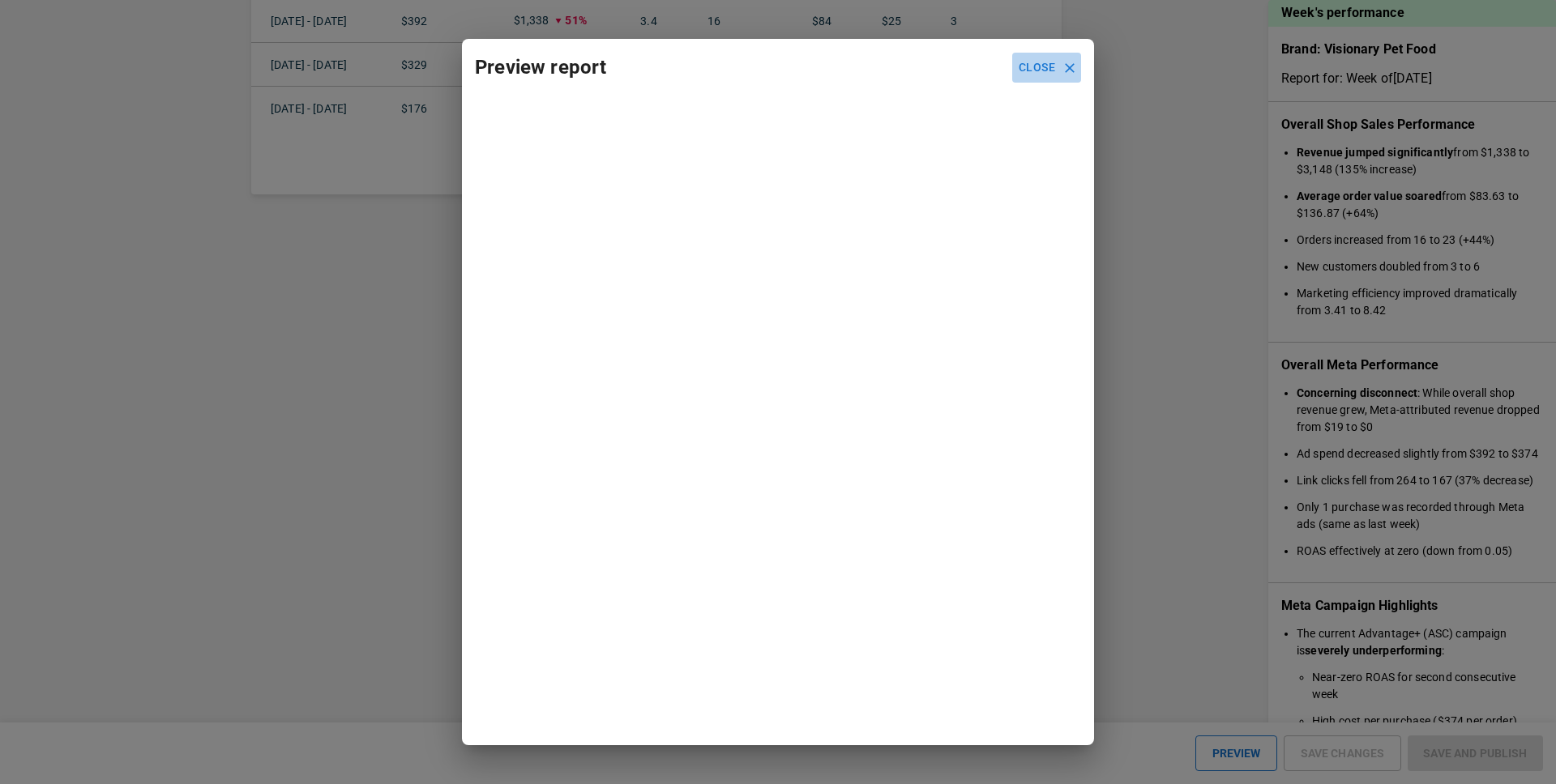 click on "Close" at bounding box center [1046, 67] 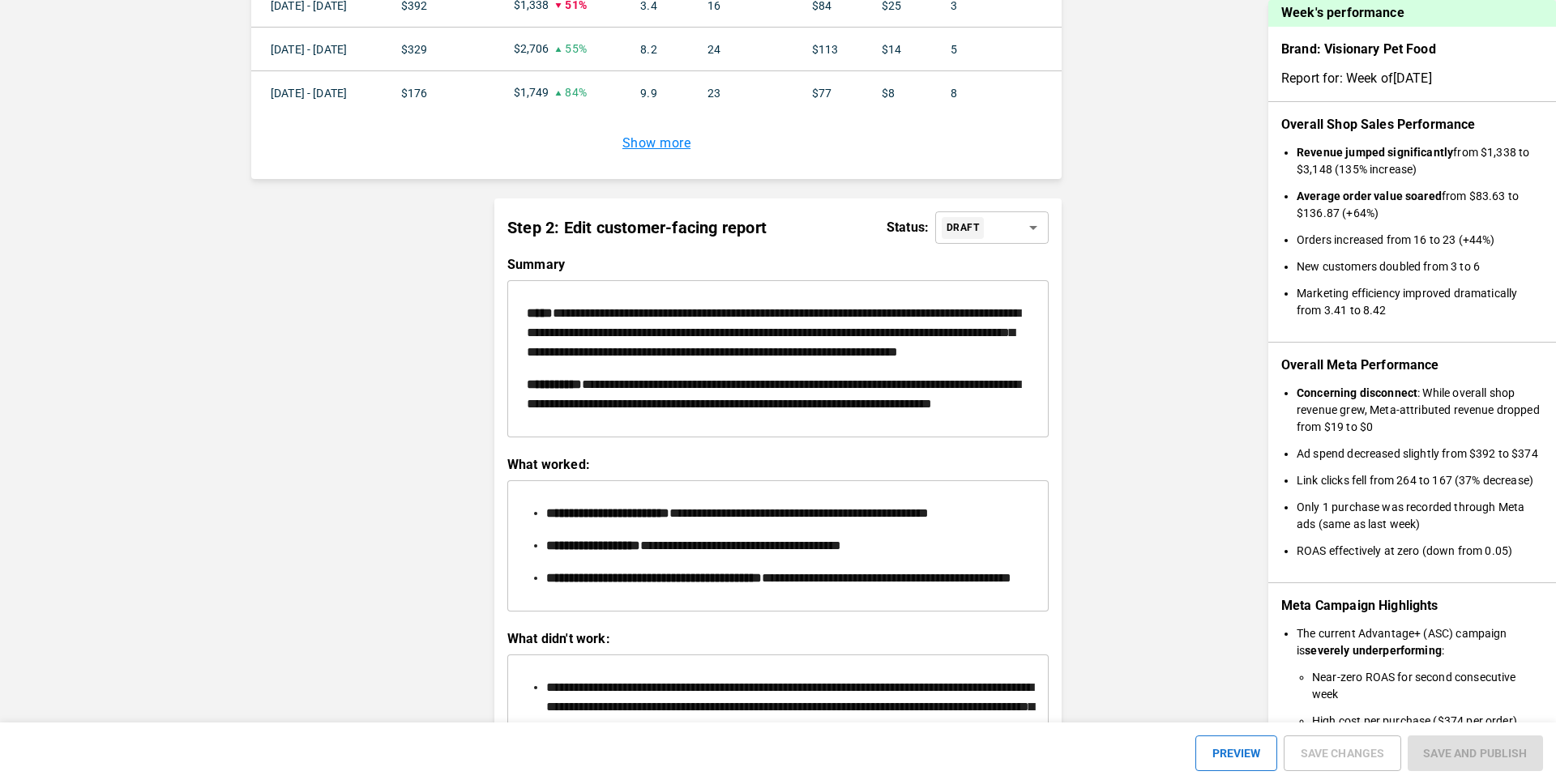 click on "**********" at bounding box center [778, 394] 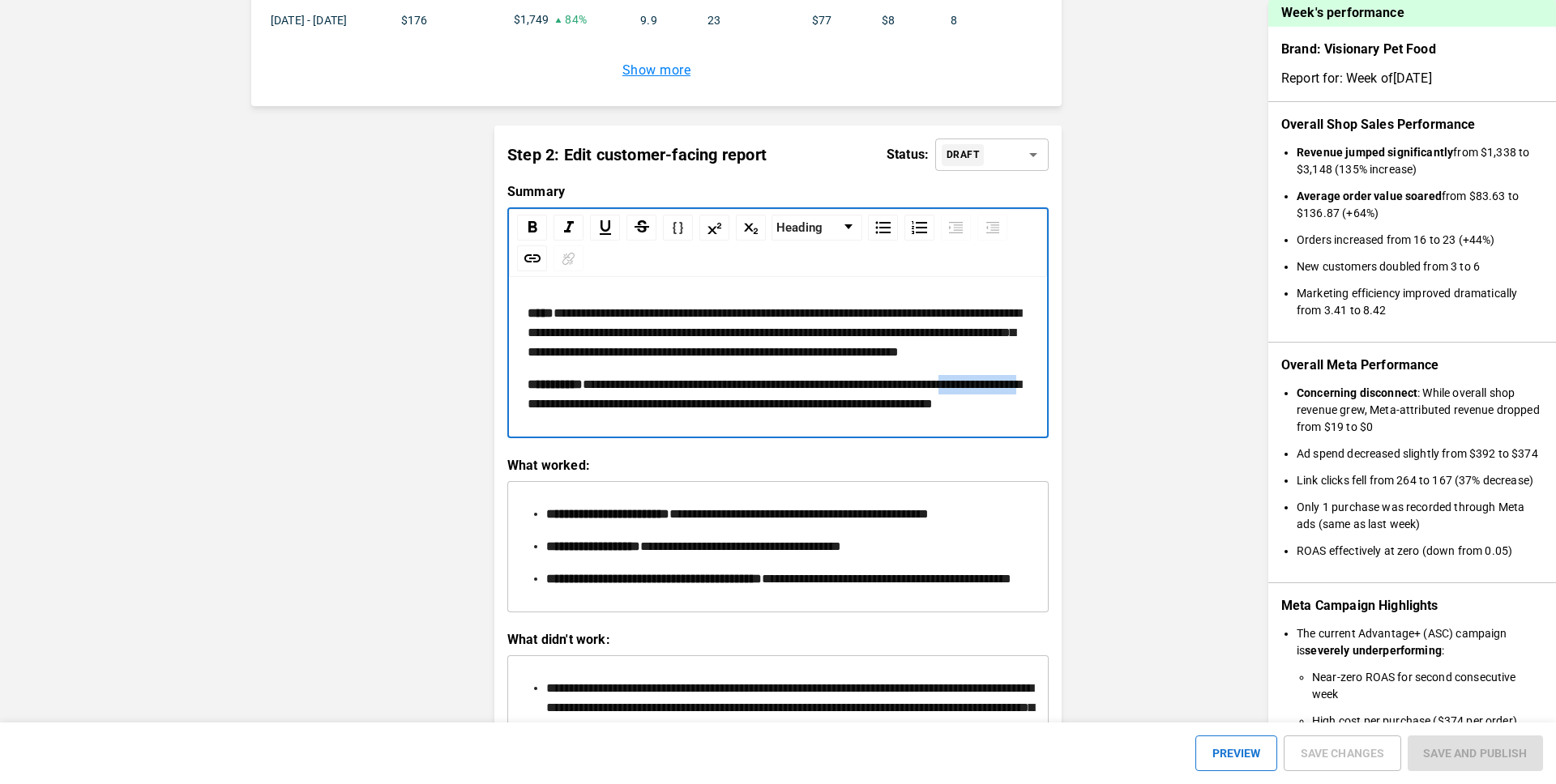 drag, startPoint x: 634, startPoint y: 424, endPoint x: 497, endPoint y: 422, distance: 137.0146 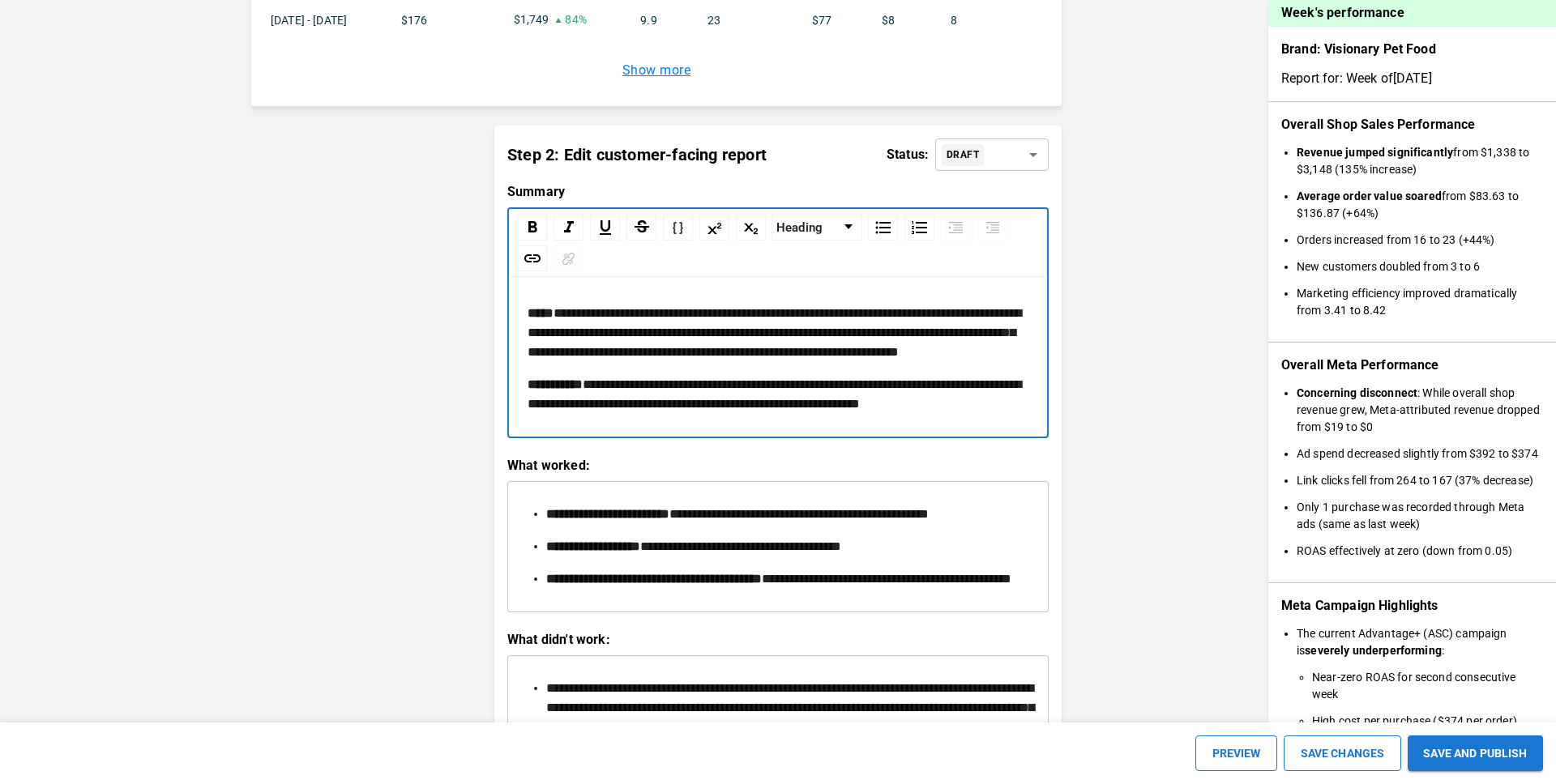 click on "**********" at bounding box center (774, 394) 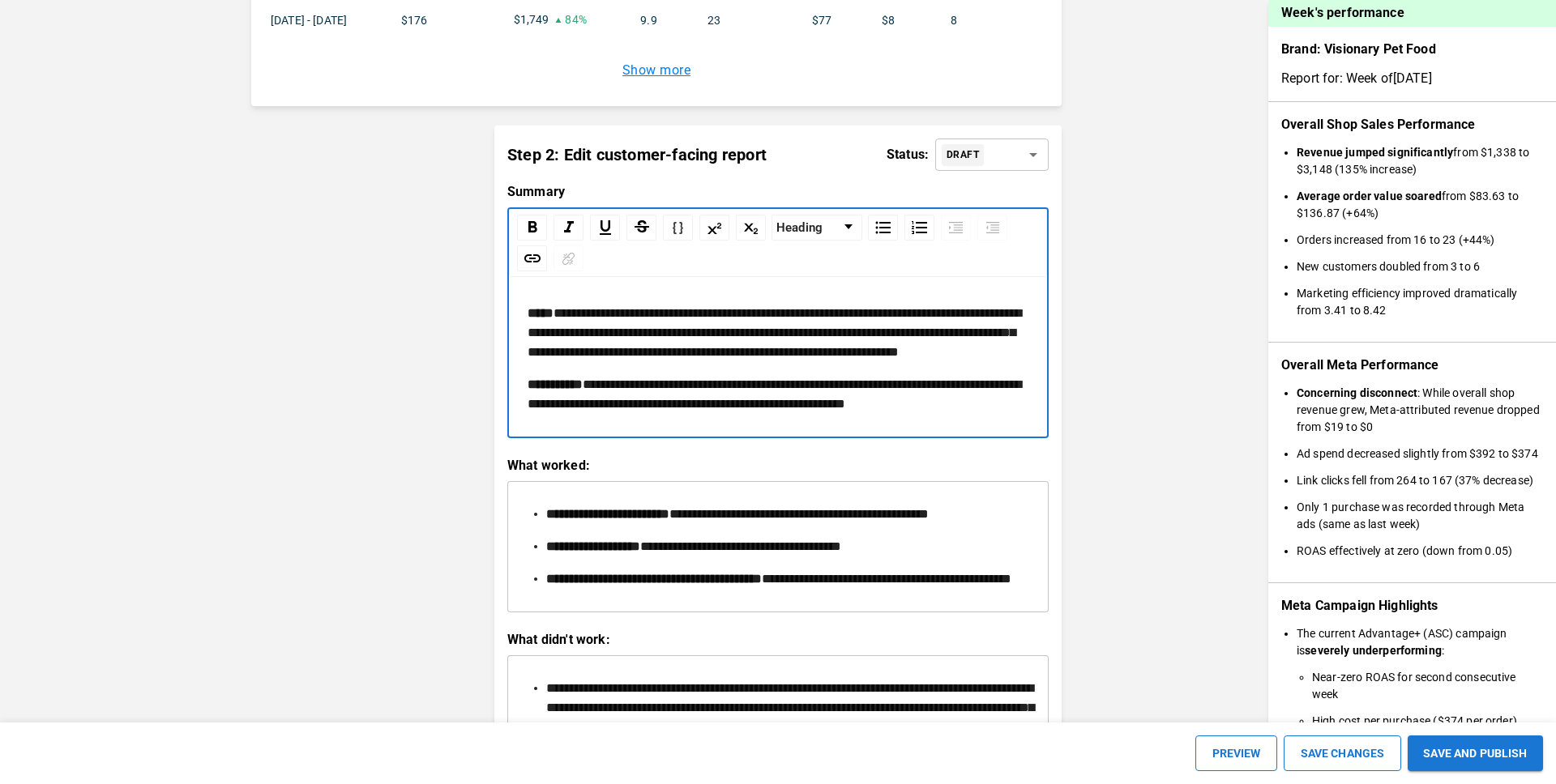 click on "**********" at bounding box center (774, 394) 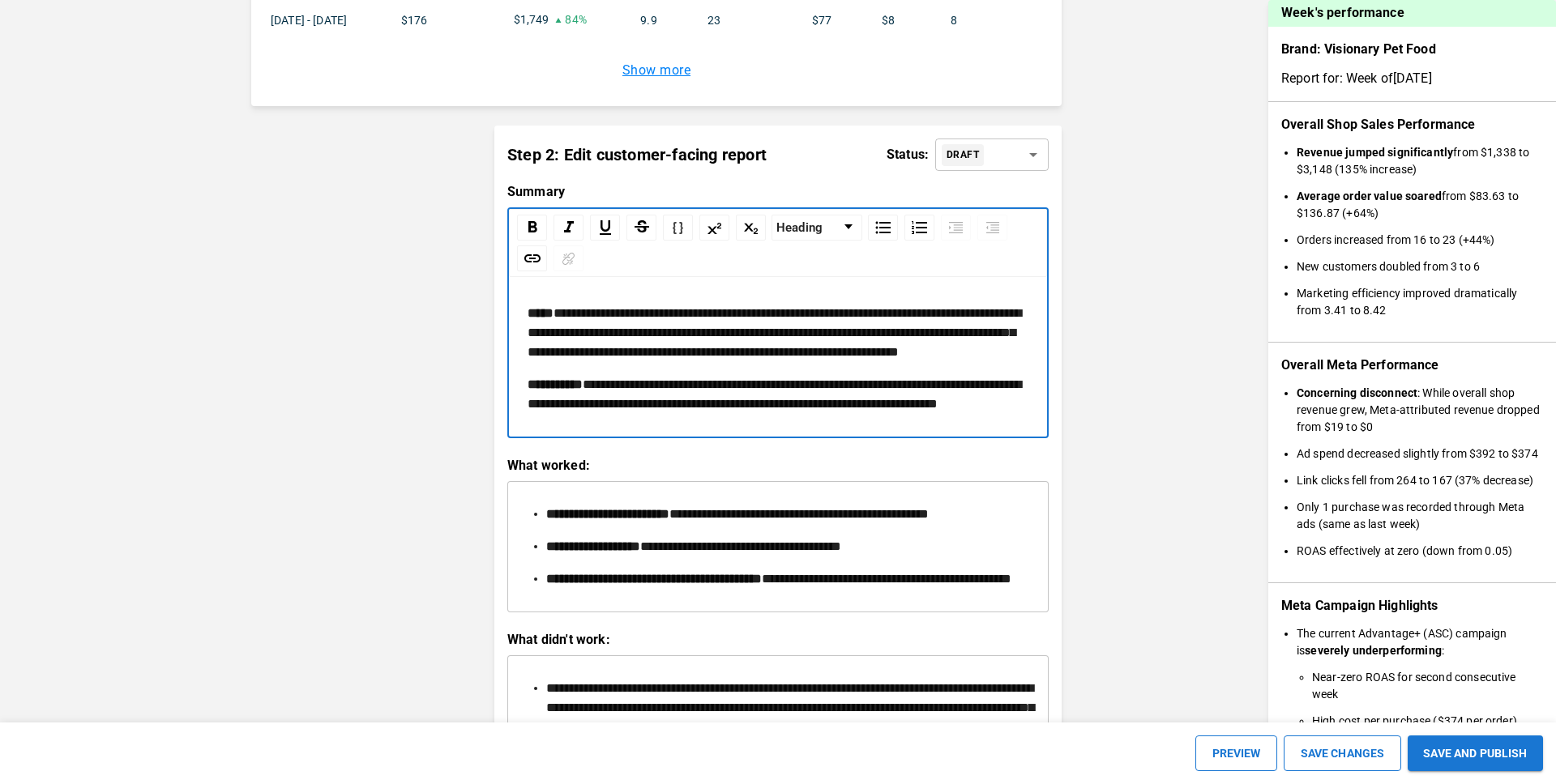 click on "**********" at bounding box center (774, 394) 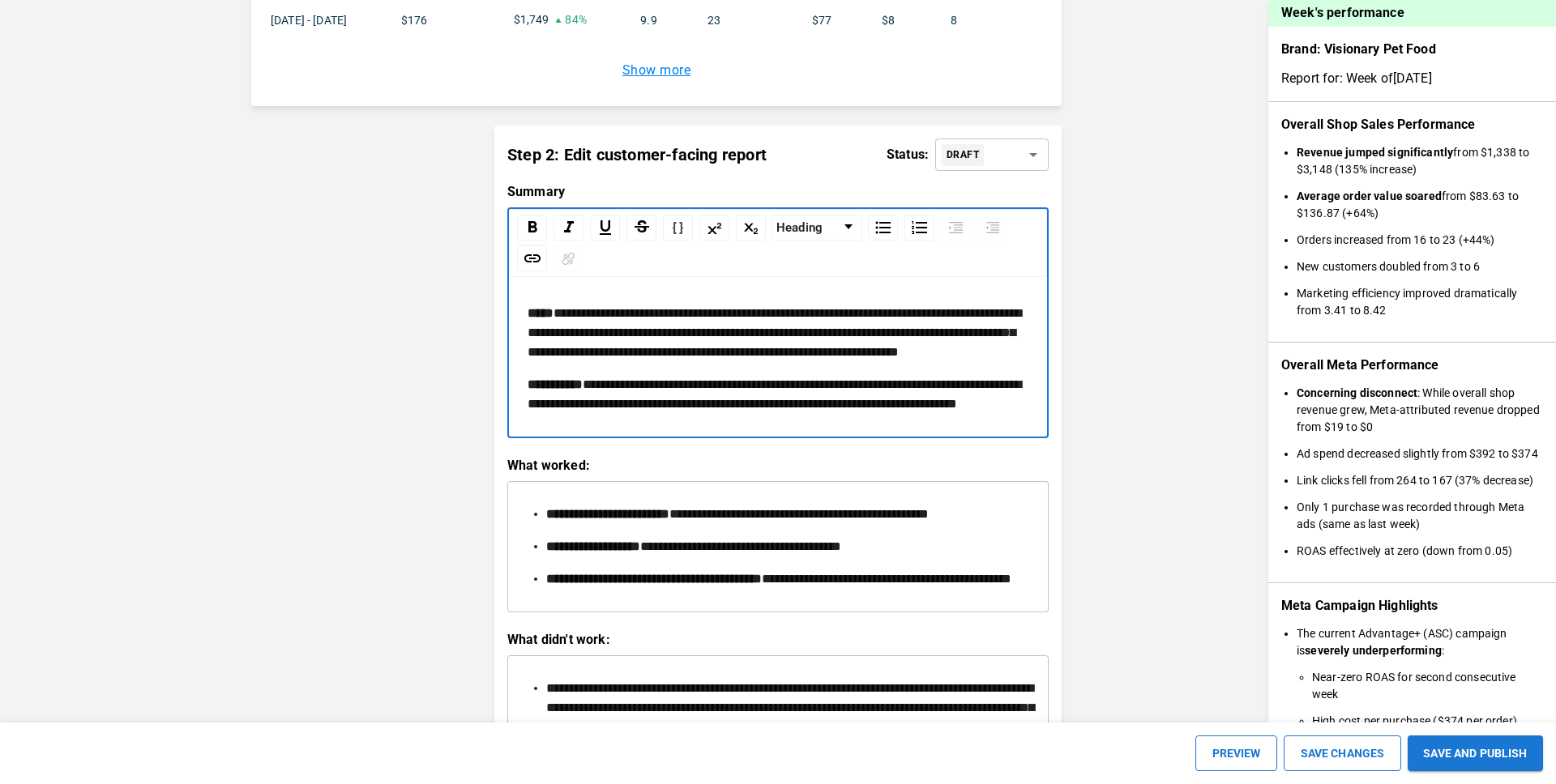 click on "**********" at bounding box center [774, 394] 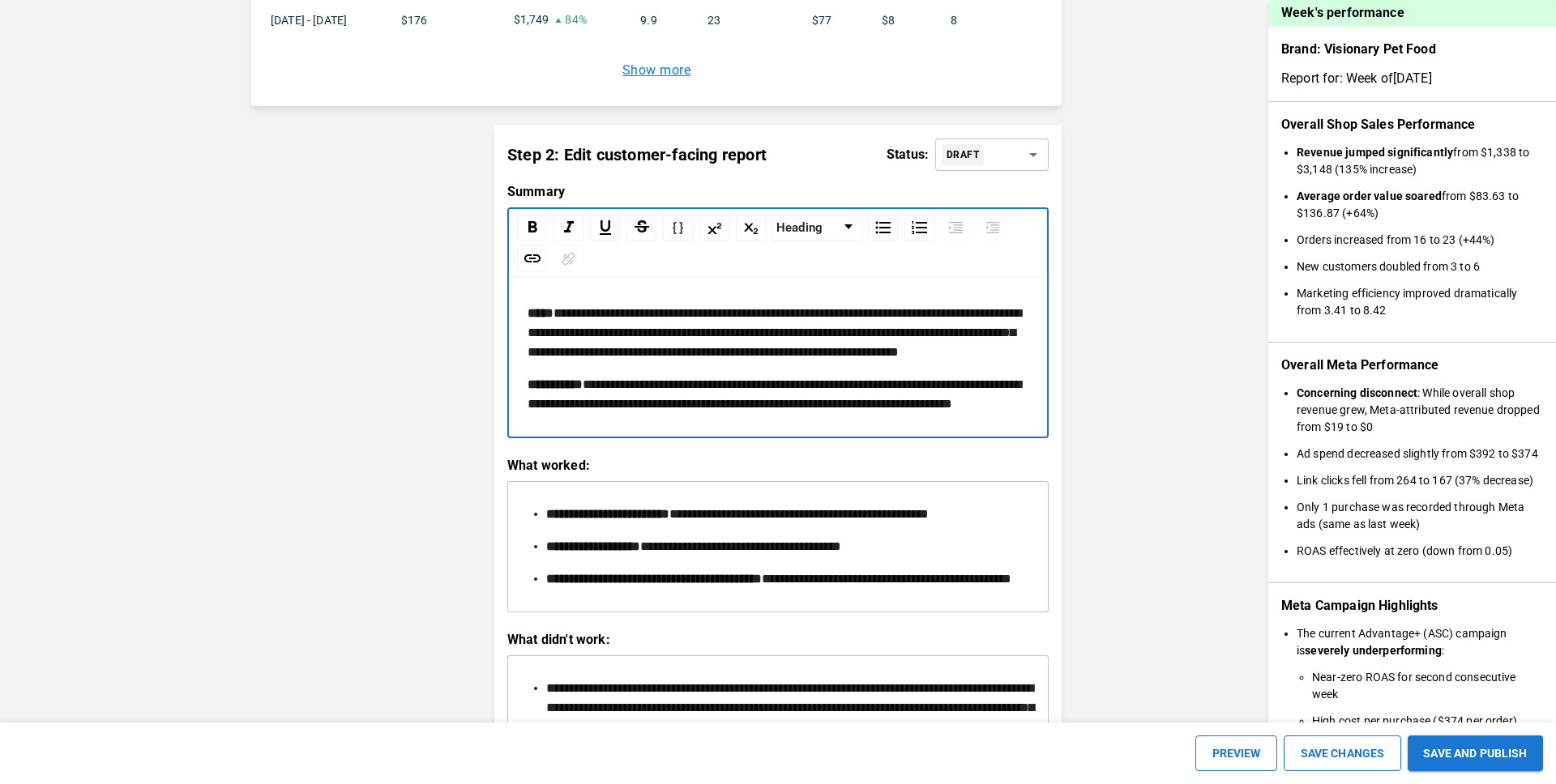 click on "**********" at bounding box center (774, 394) 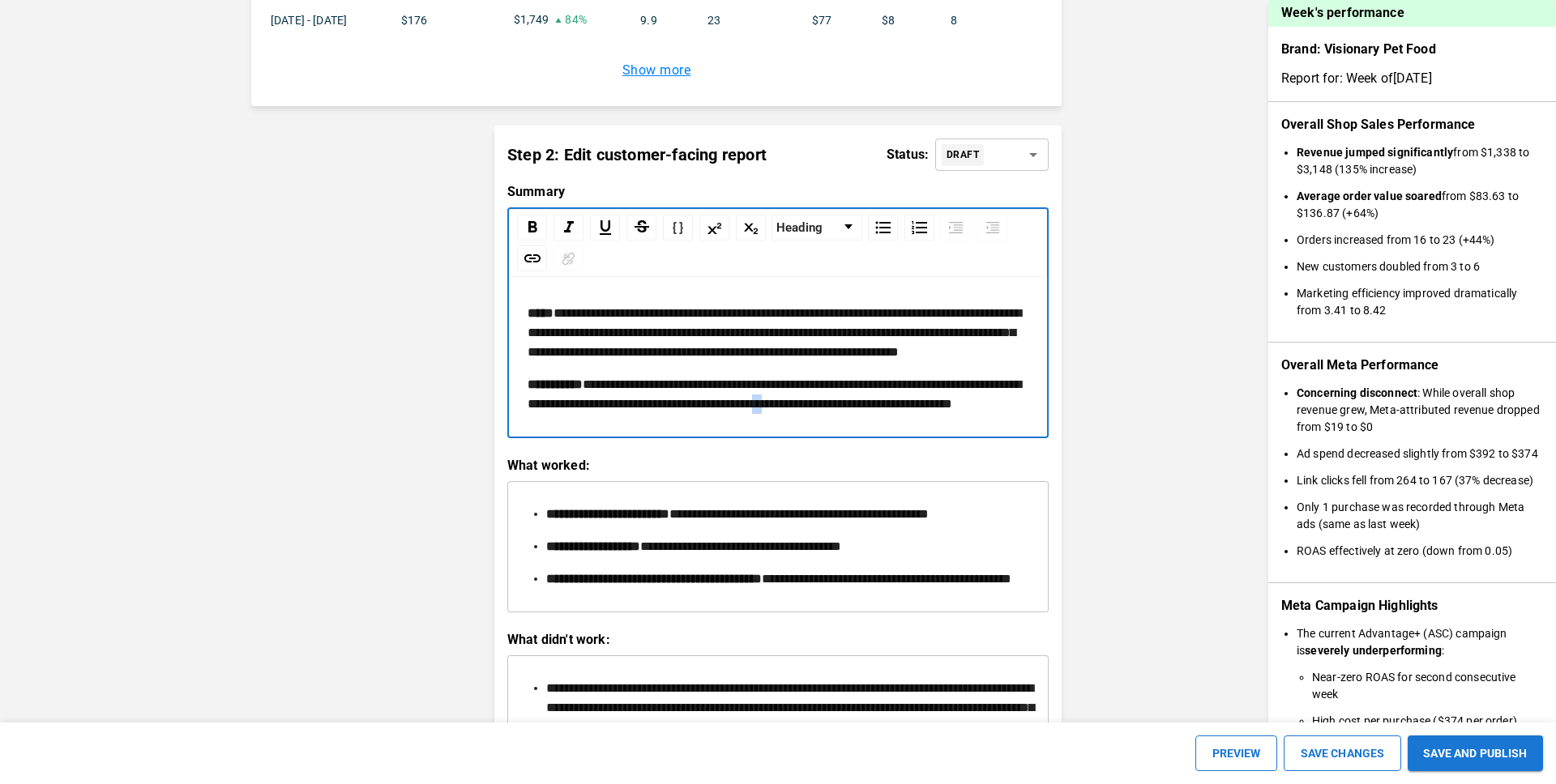 click on "**********" at bounding box center (774, 394) 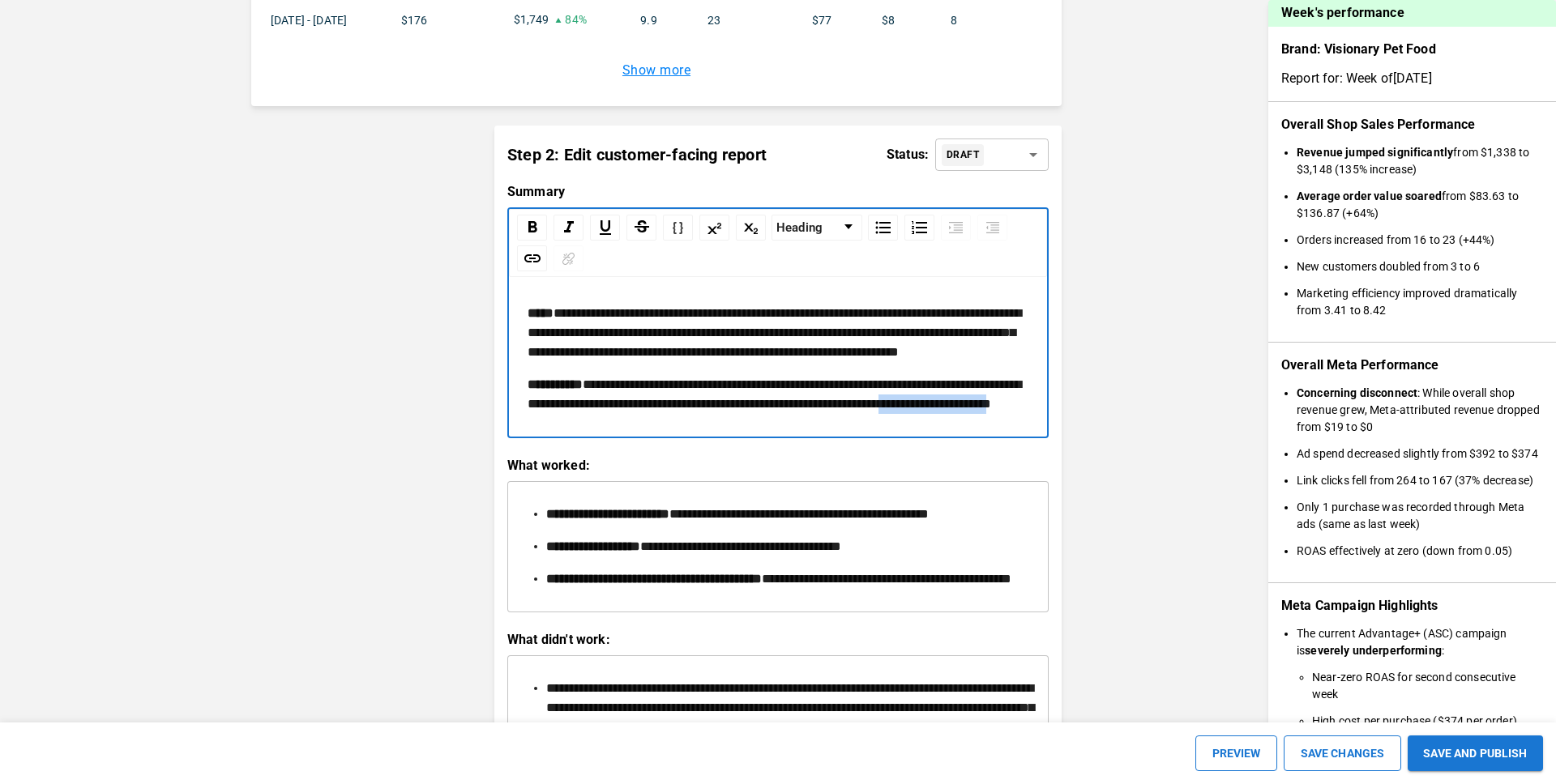 drag, startPoint x: 554, startPoint y: 445, endPoint x: 680, endPoint y: 448, distance: 126.03571 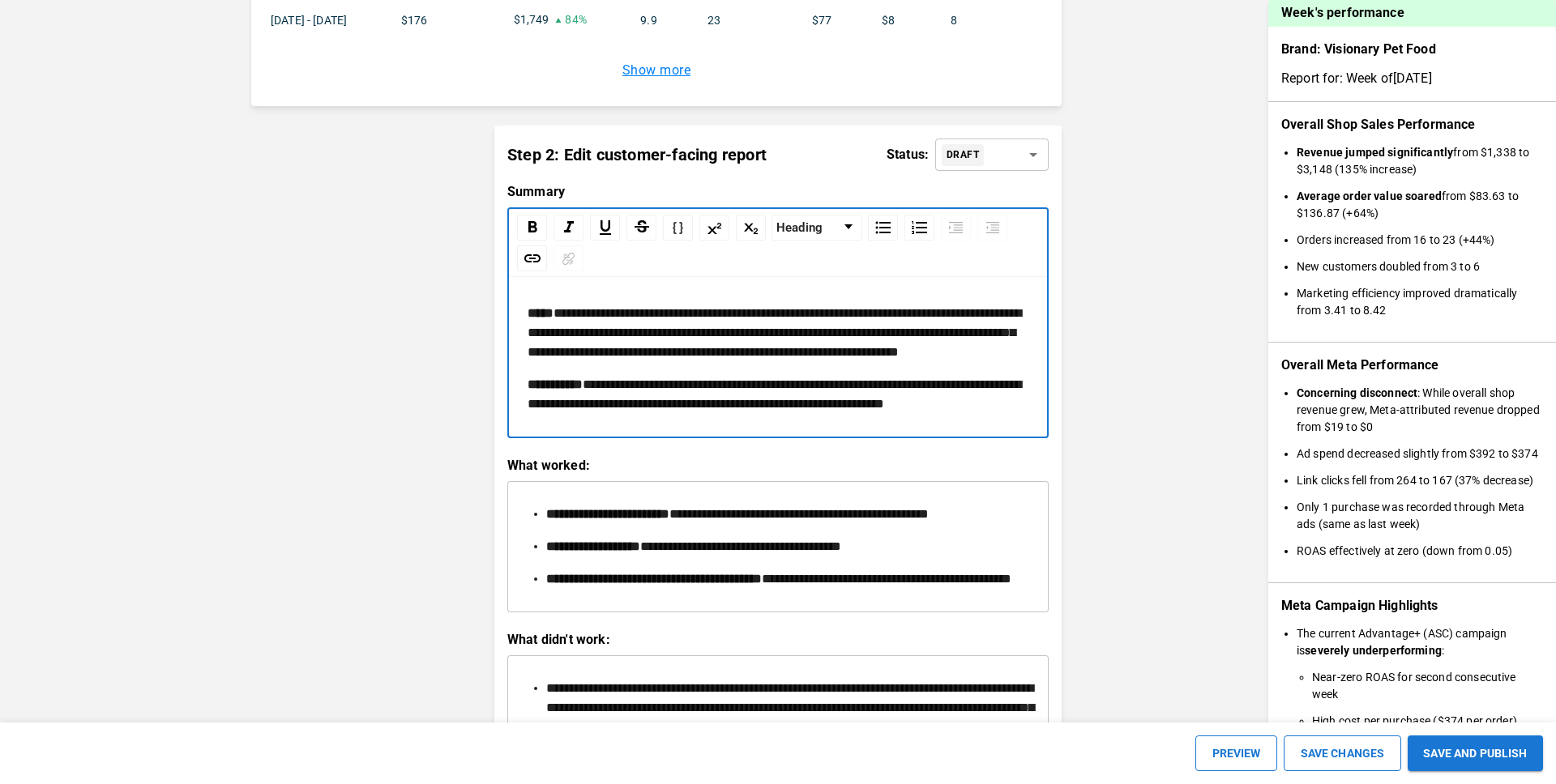 click on "**********" at bounding box center (774, 394) 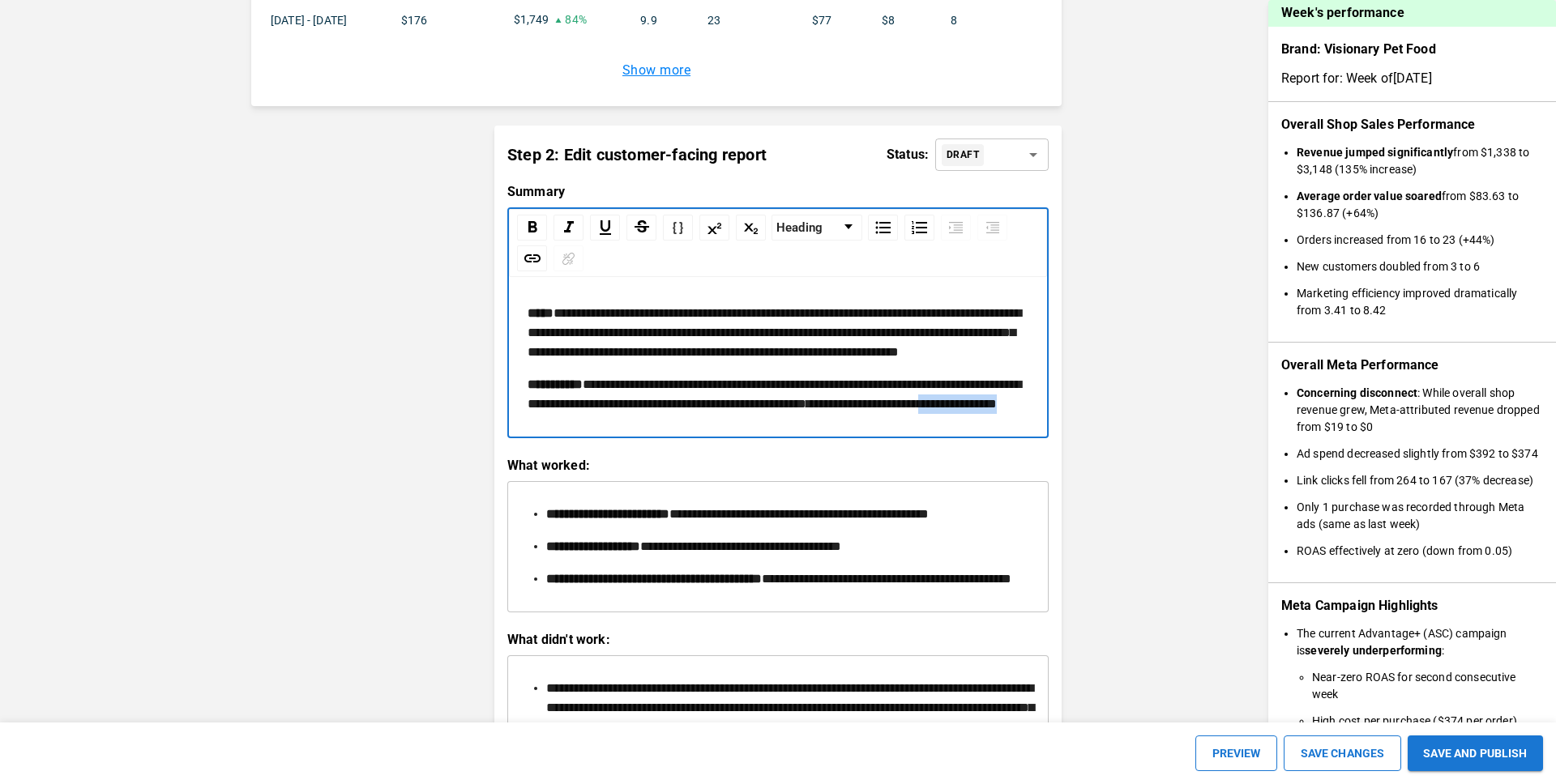 drag, startPoint x: 703, startPoint y: 442, endPoint x: 604, endPoint y: 442, distance: 99 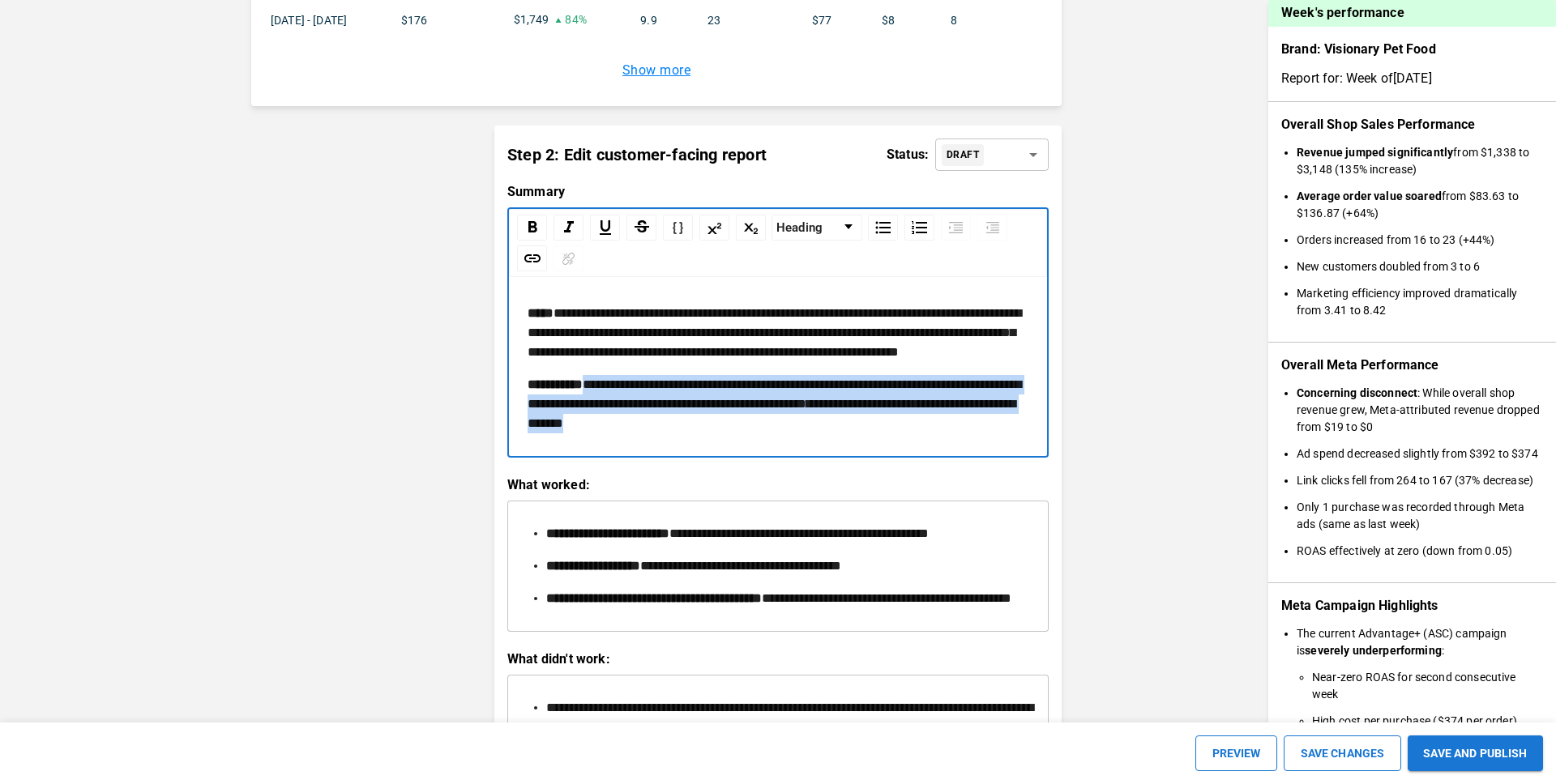 drag, startPoint x: 782, startPoint y: 449, endPoint x: 592, endPoint y: 407, distance: 194.58674 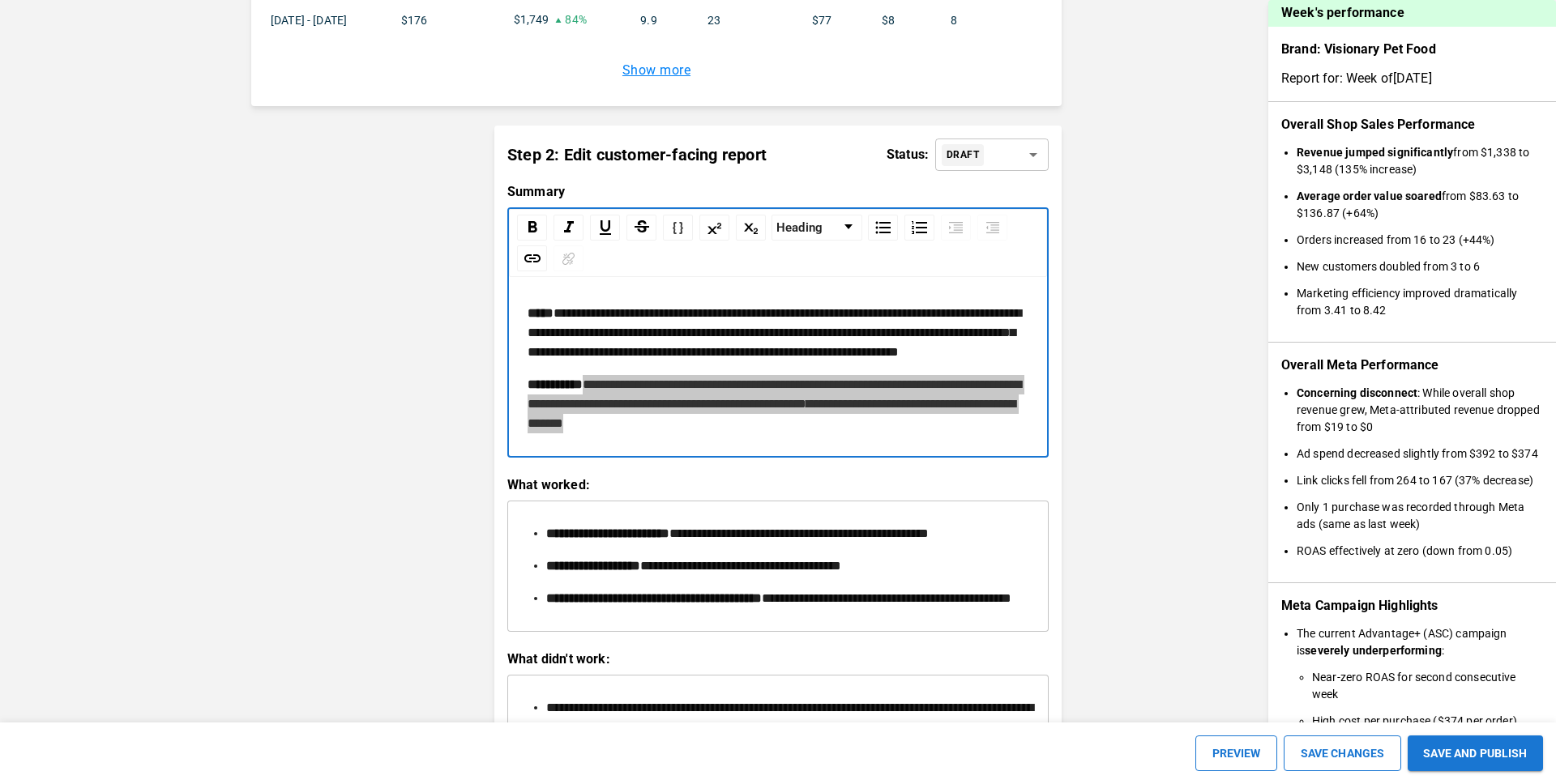 scroll, scrollTop: 1552, scrollLeft: 0, axis: vertical 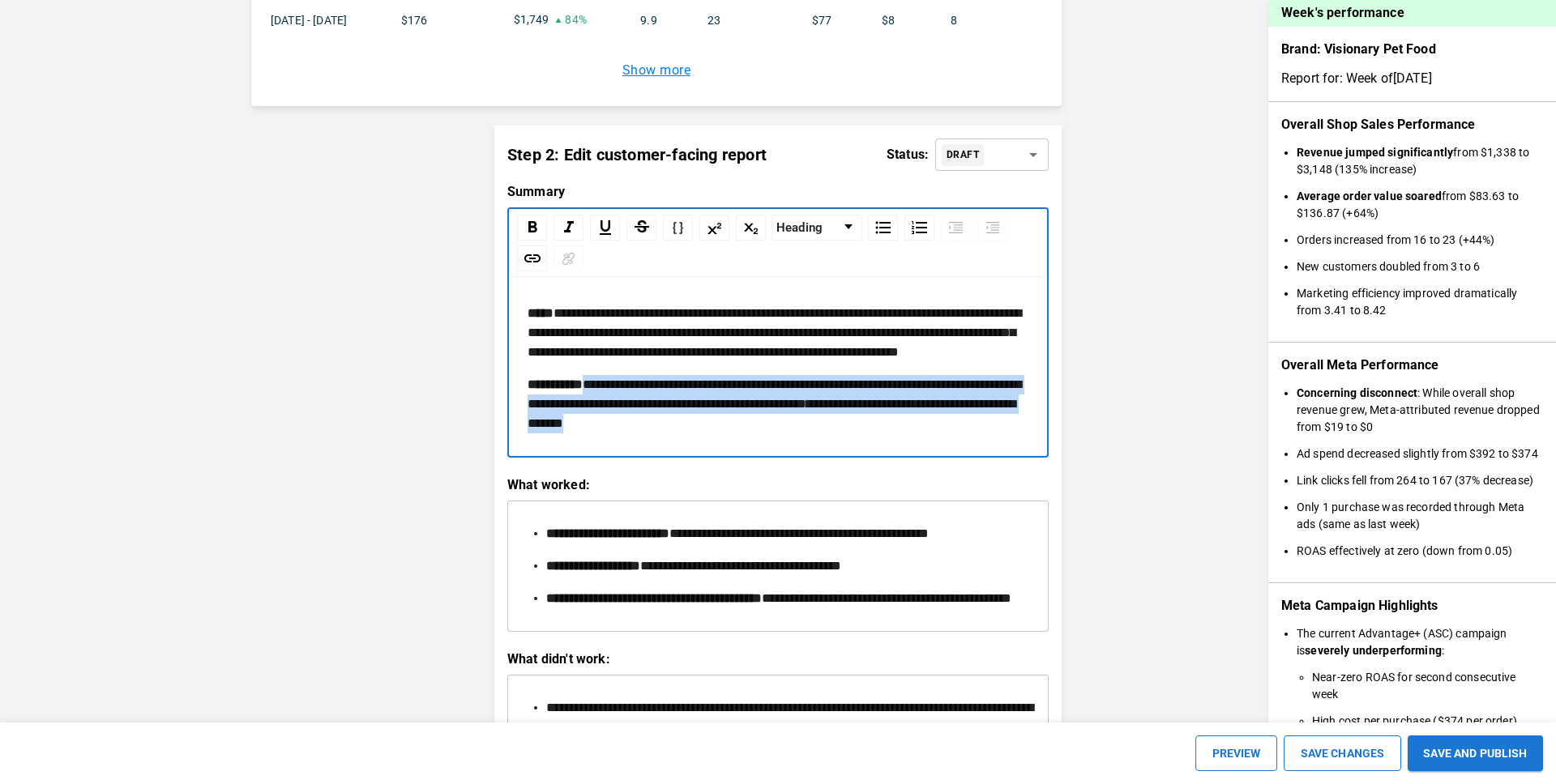 drag, startPoint x: 772, startPoint y: 441, endPoint x: 590, endPoint y: 402, distance: 186.13167 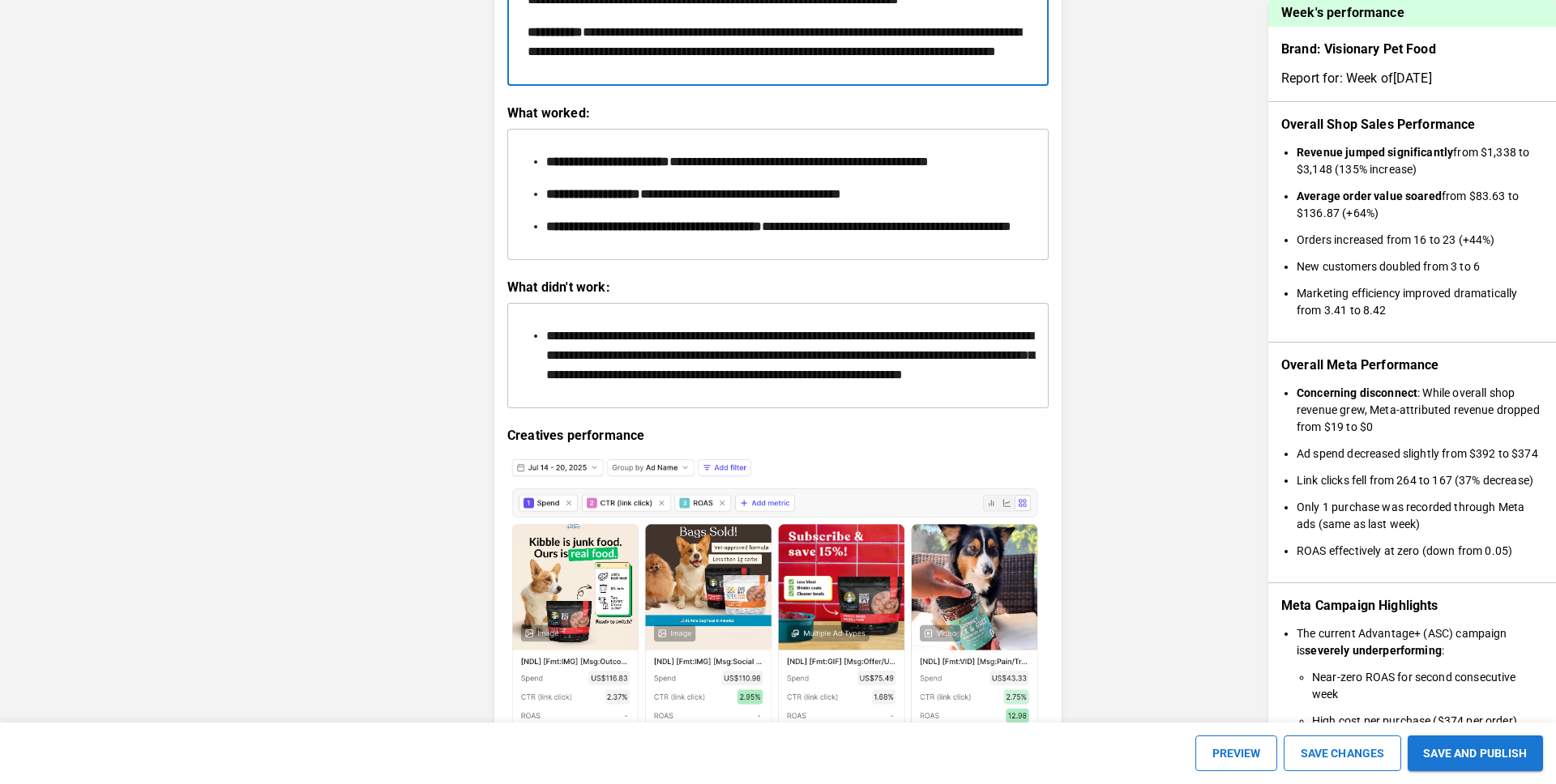 scroll, scrollTop: 1993, scrollLeft: 0, axis: vertical 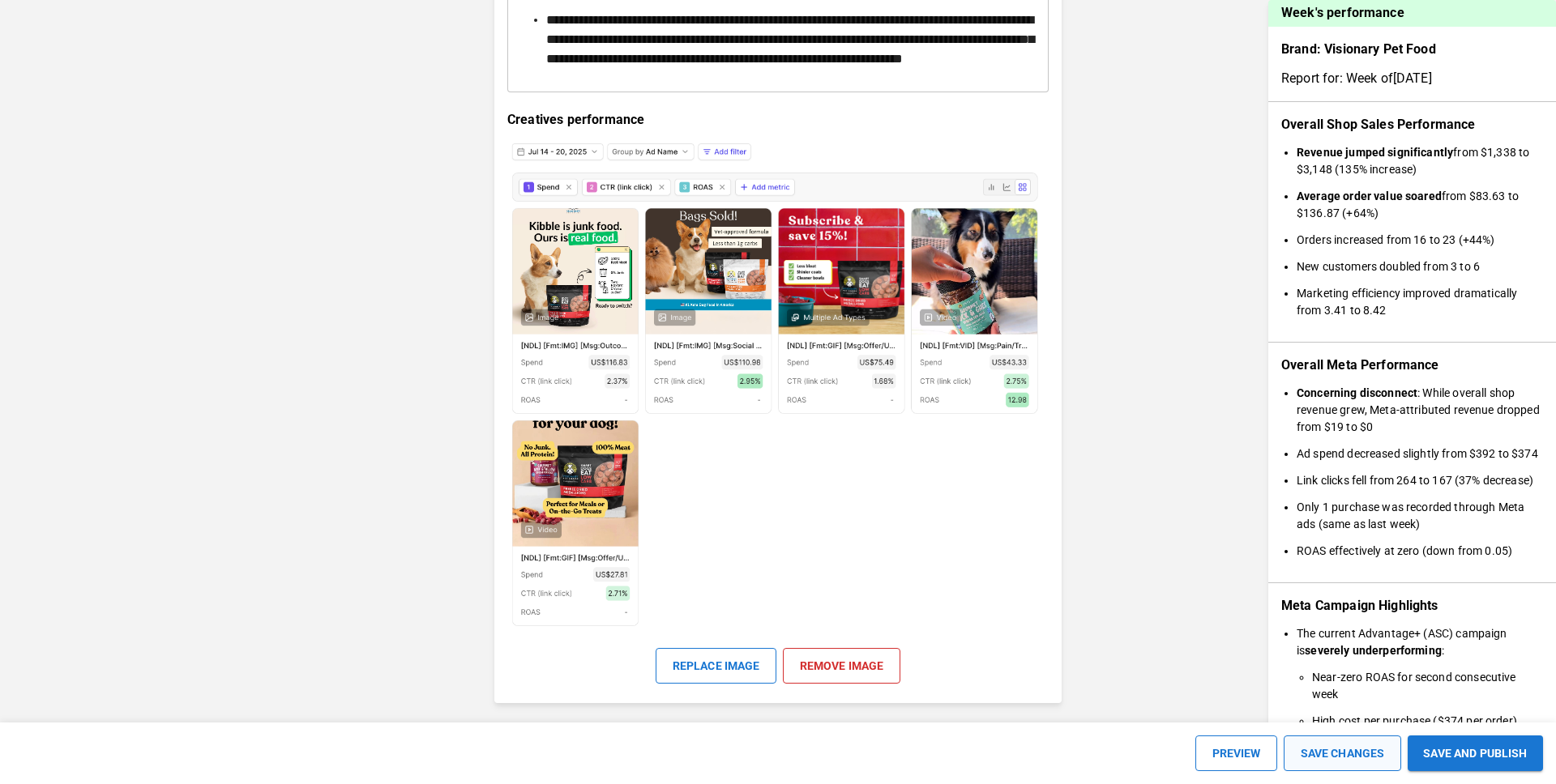click on "SAVE CHANGES" at bounding box center (1342, 753) 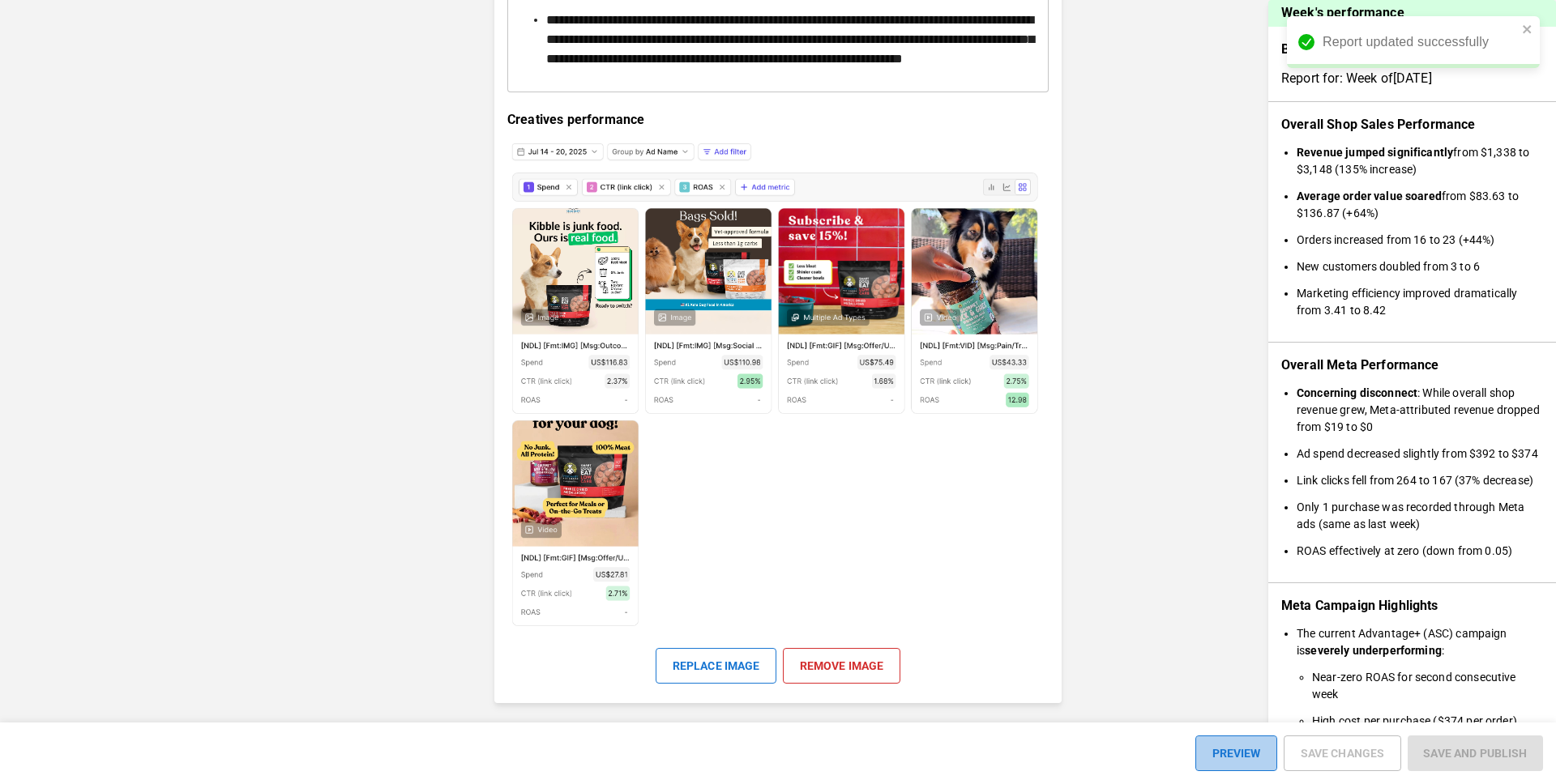 click on "PREVIEW" at bounding box center (1236, 753) 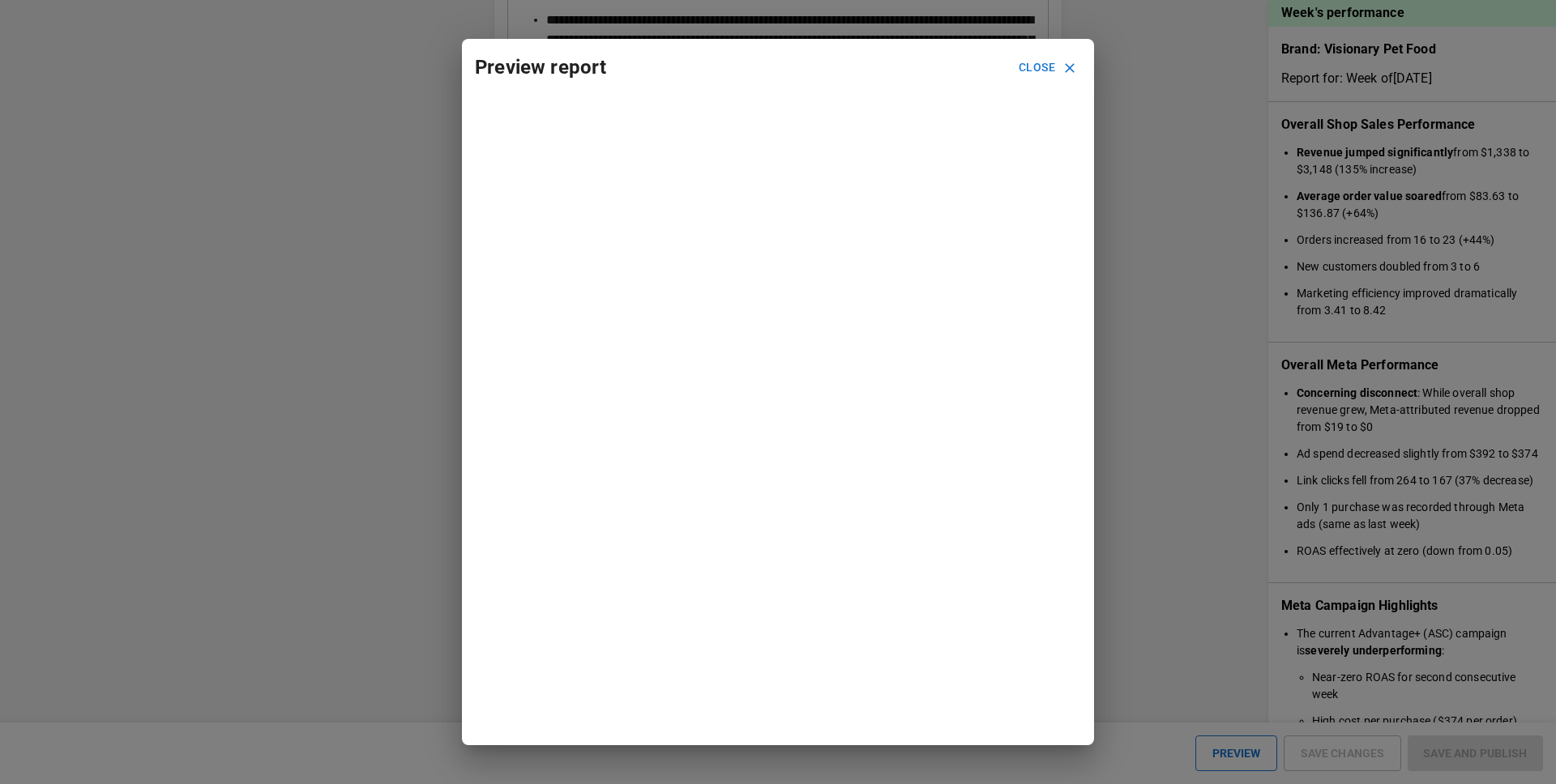 click 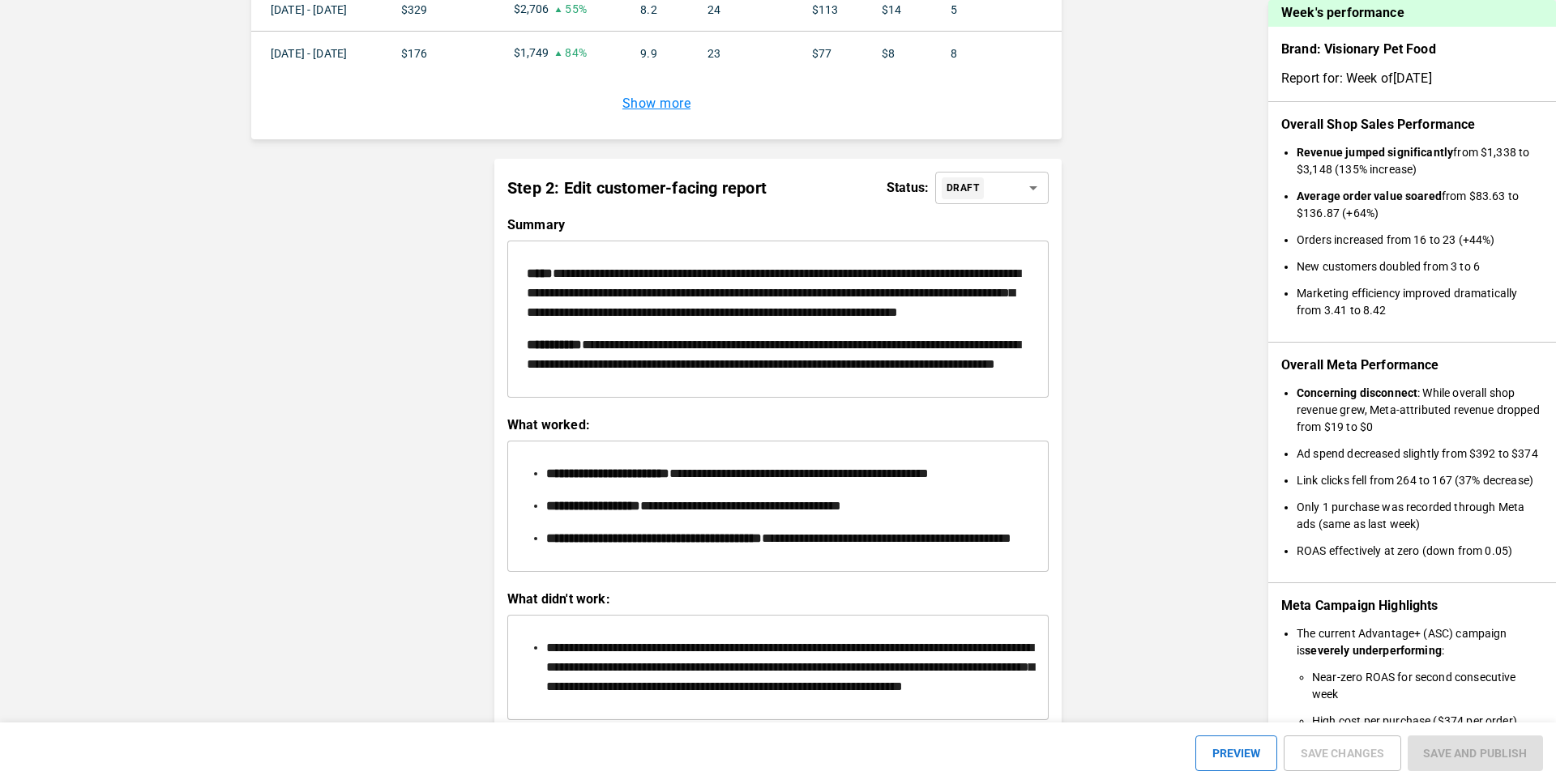 scroll, scrollTop: 1468, scrollLeft: 0, axis: vertical 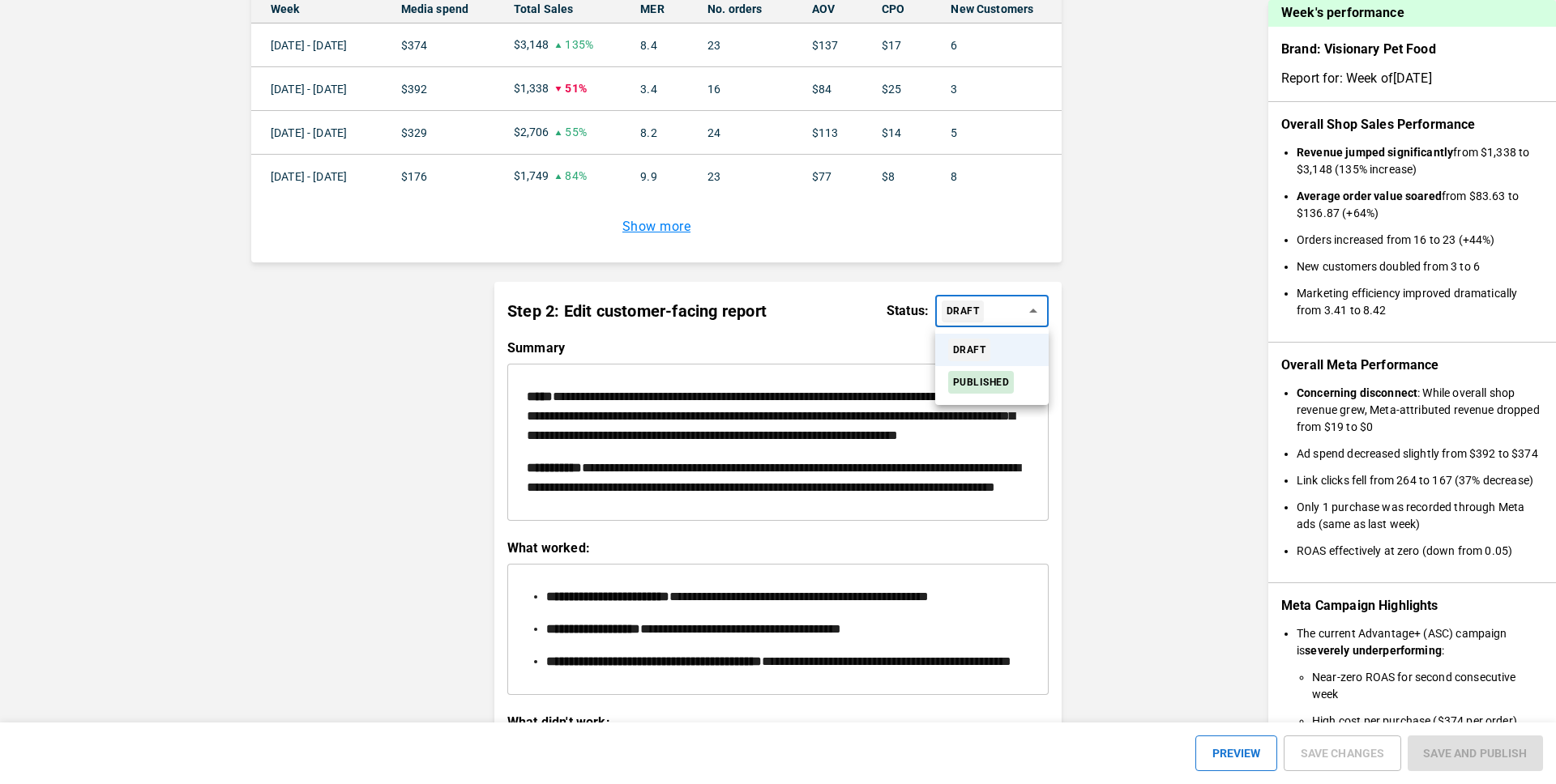 click on "BRANDS TOOLS CONTENT LIBRARIES GLOBAL CONFIGS BRAND QUICKSTART Week's performance Brand:   Visionary Pet Food Report for: Week of  [DATE] Overall Shop Sales Performance Revenue jumped significantly  from $1,338 to $3,148 (135% increase) Average order value soared  from $83.63 to $136.87 (+64%) Orders increased from 16 to 23 (+44%) New customers doubled from 3 to 6 Marketing efficiency improved dramatically from 3.41 to 8.42 Overall Meta Performance Concerning disconnect : While overall shop revenue grew, Meta-attributed revenue dropped from $19 to $0 Ad spend decreased slightly from $392 to $374 Link clicks fell from 264 to 167 (37% decrease) Only 1 purchase was recorded through Meta ads (same as last week) ROAS effectively at zero (down from 0.05) Meta Campaign Highlights The current Advantage+ (ASC) campaign is  severely underperforming : Near-zero ROAS for second consecutive week High cost per purchase ($374 per order) Declining click-through rates (-29% week-over-week) Meta Creative Highlights Brand:" at bounding box center (778, 33) 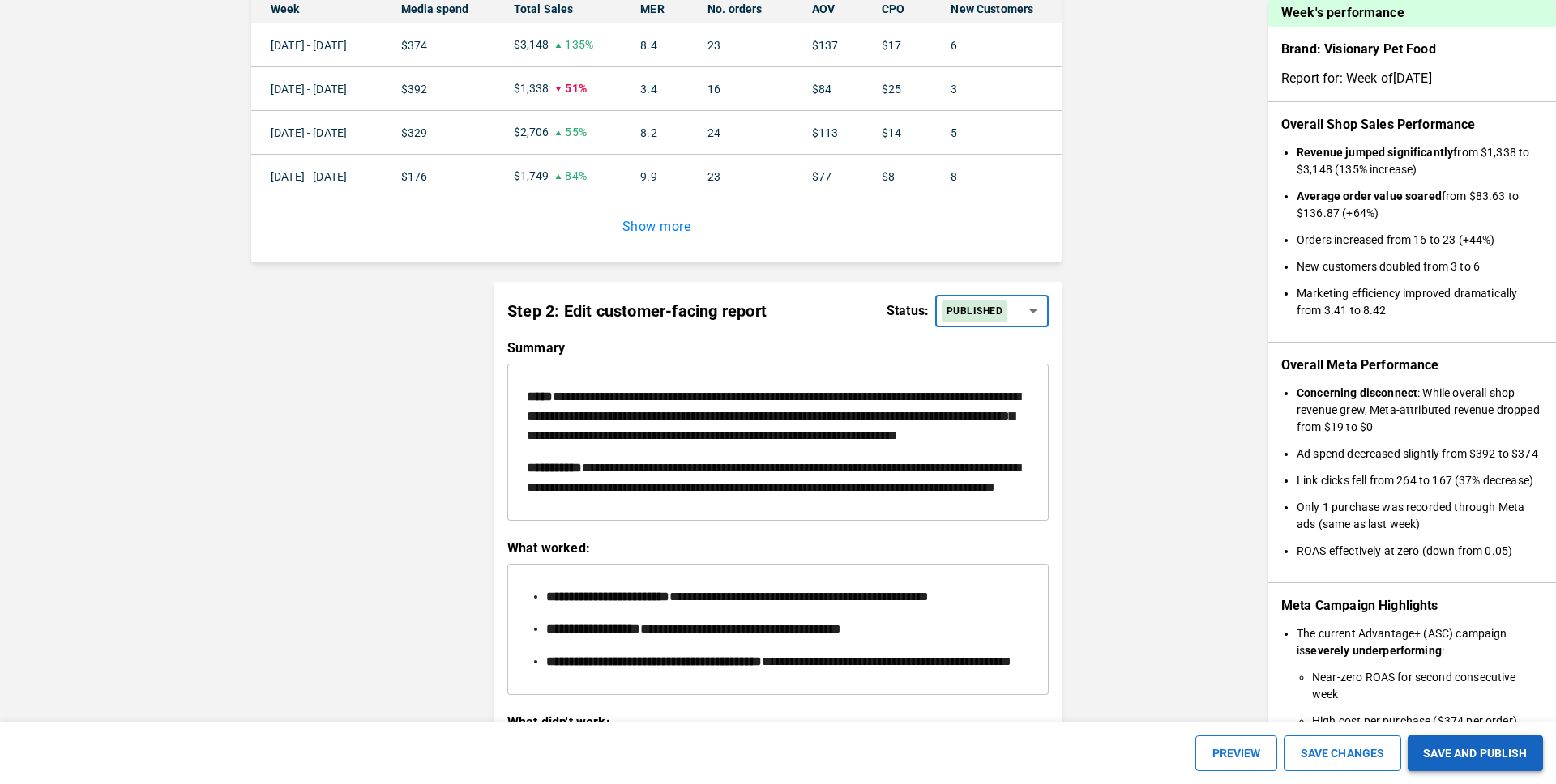 click on "SAVE AND PUBLISH" at bounding box center [1475, 753] 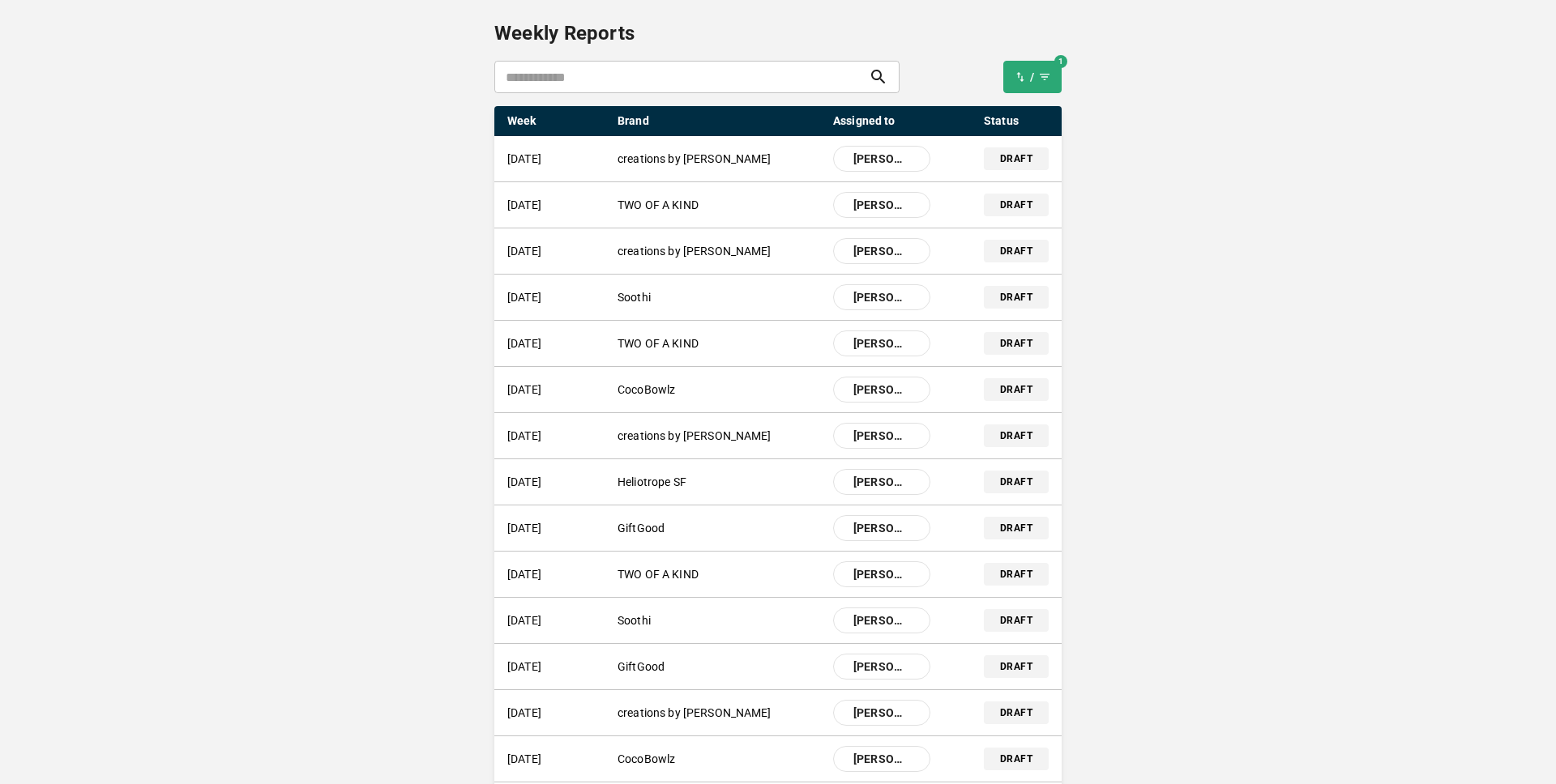 scroll, scrollTop: 0, scrollLeft: 0, axis: both 